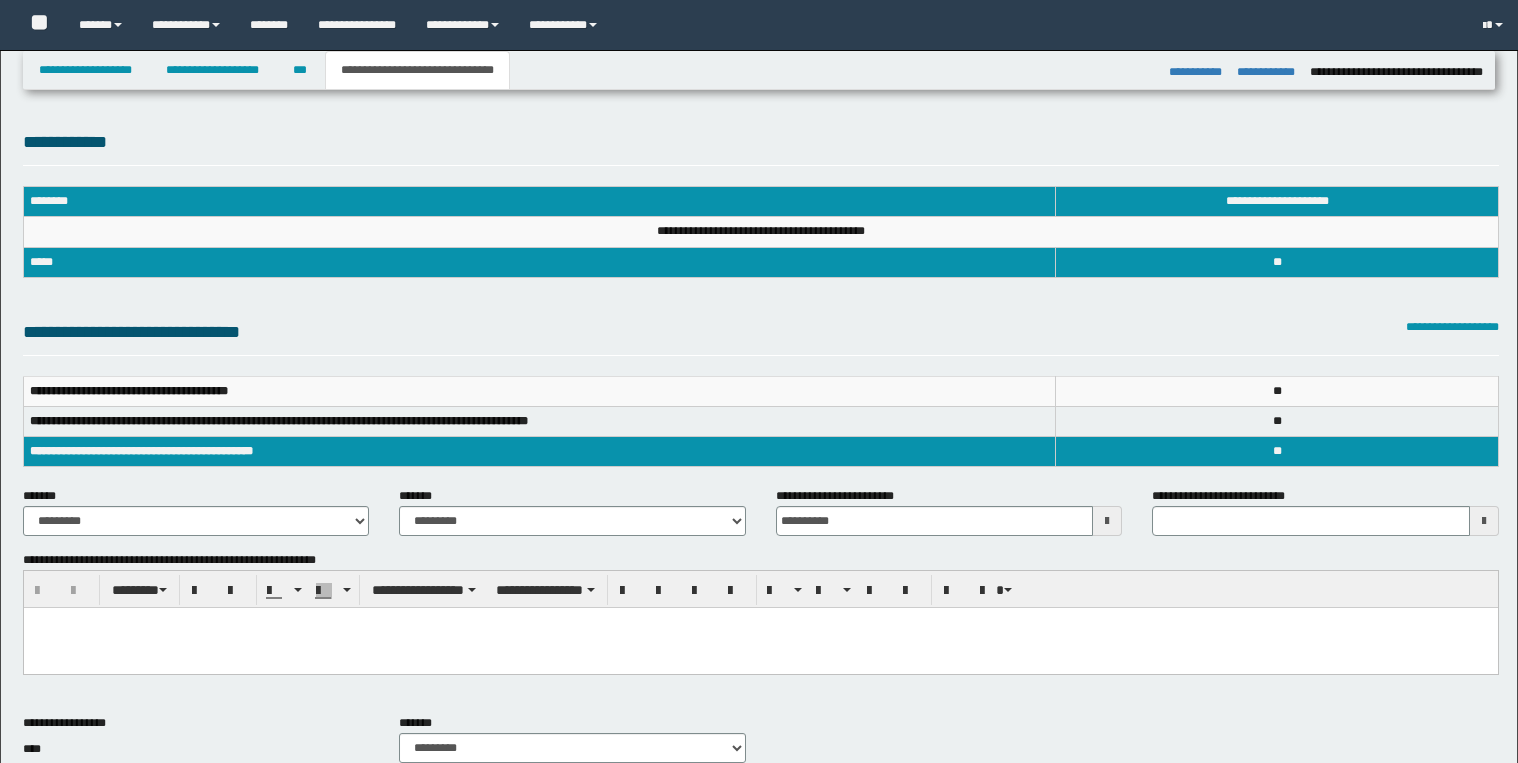 select on "*" 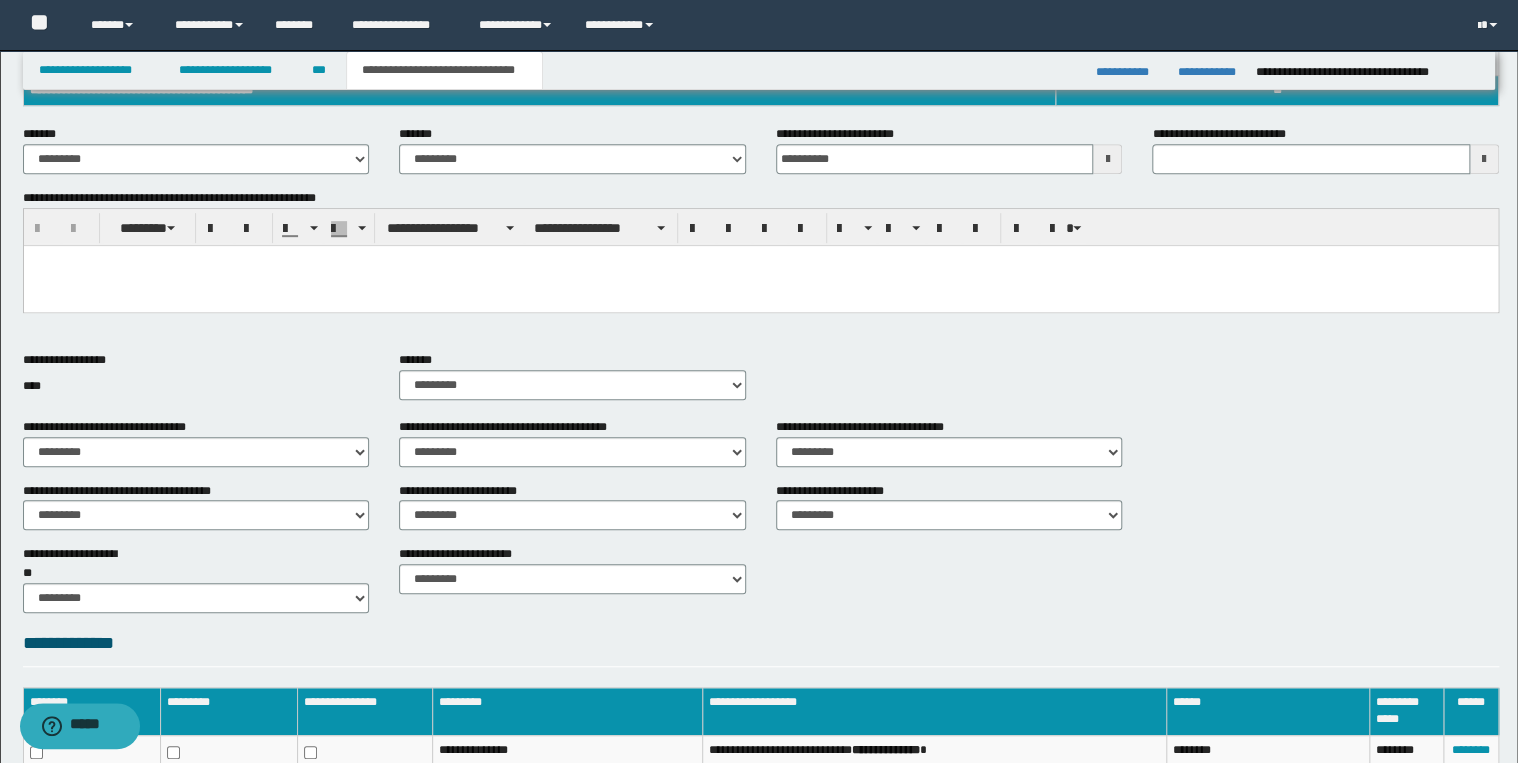 scroll, scrollTop: 0, scrollLeft: 0, axis: both 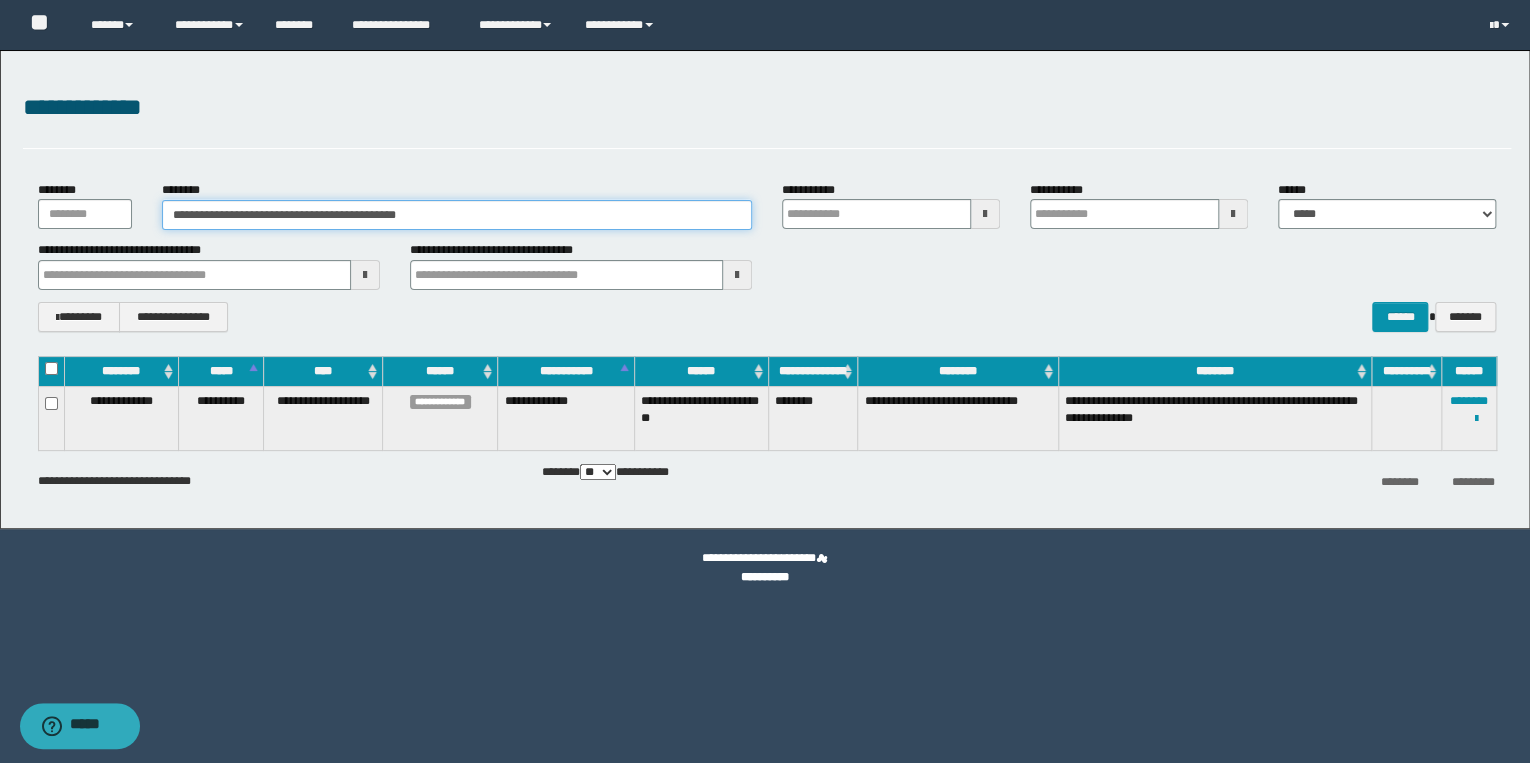 drag, startPoint x: 476, startPoint y: 210, endPoint x: 140, endPoint y: 220, distance: 336.14877 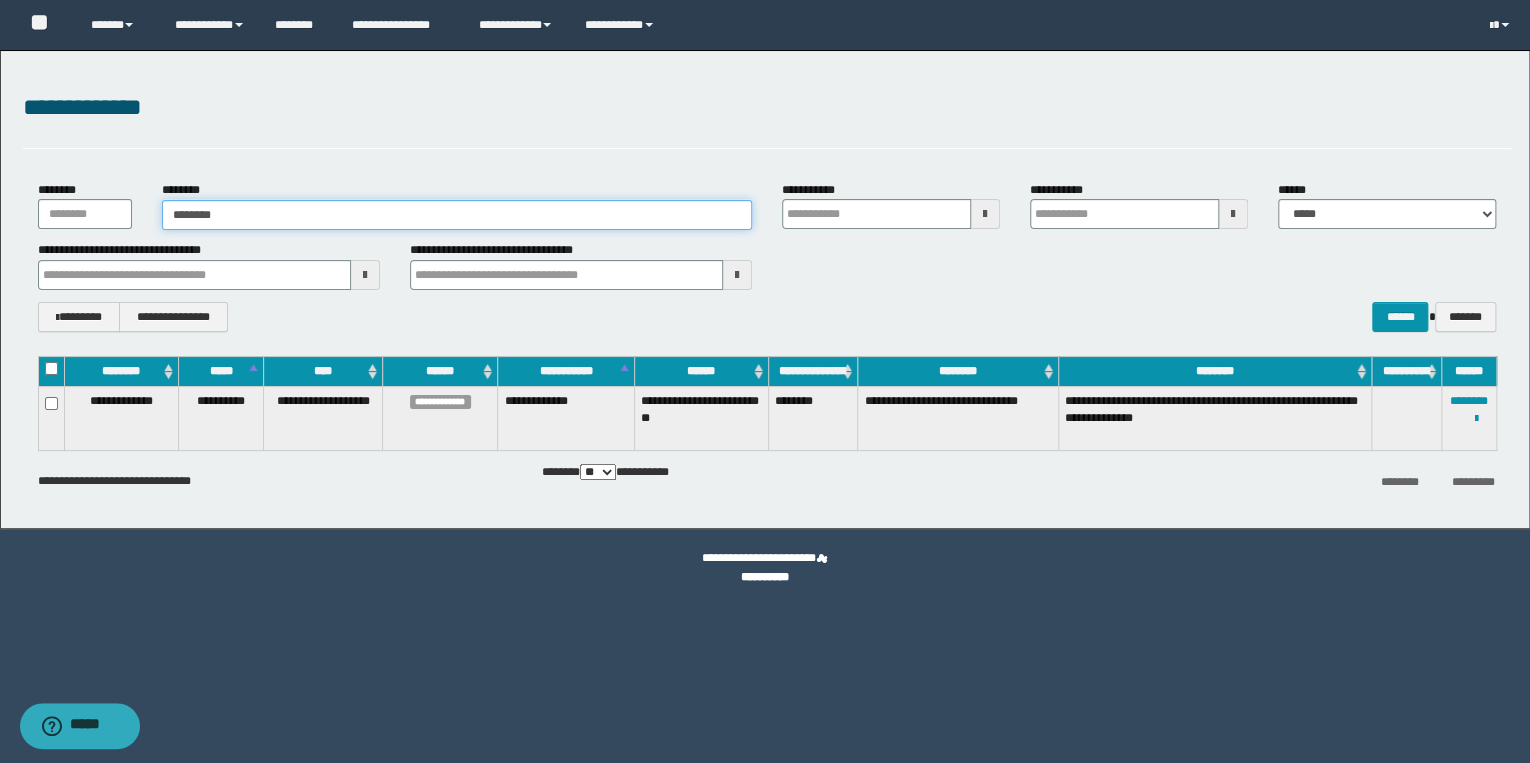 type on "********" 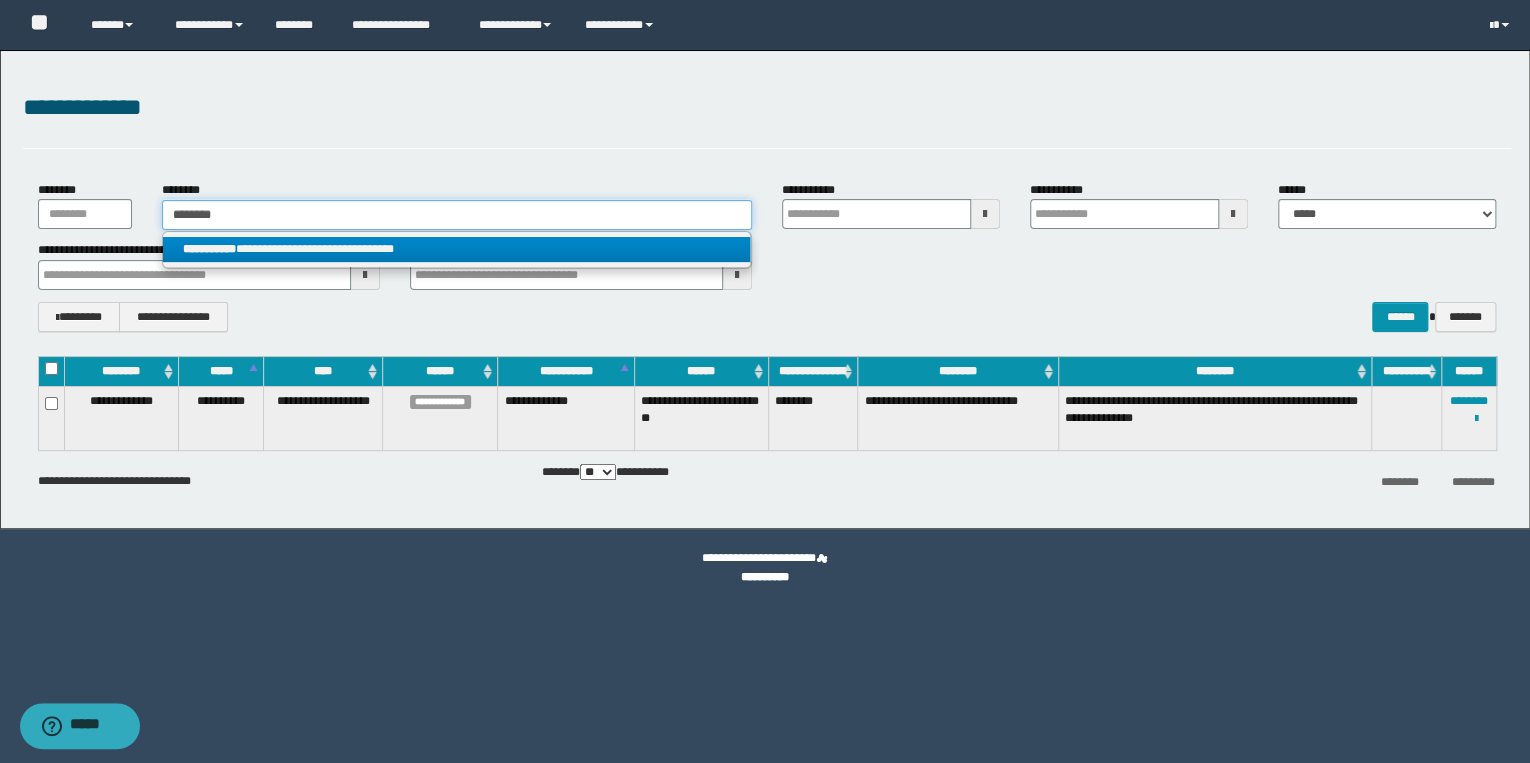 type on "********" 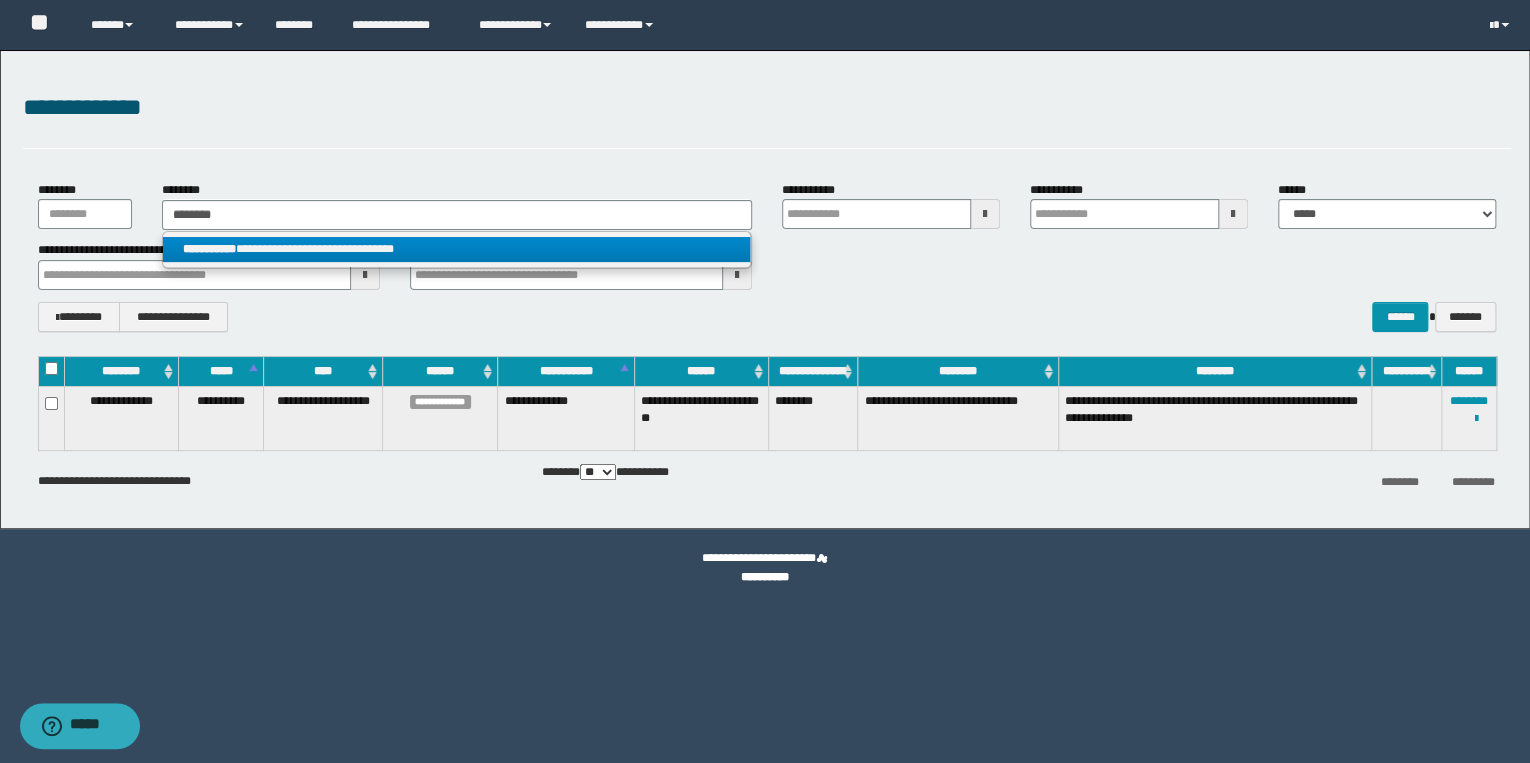 click on "**********" at bounding box center (457, 249) 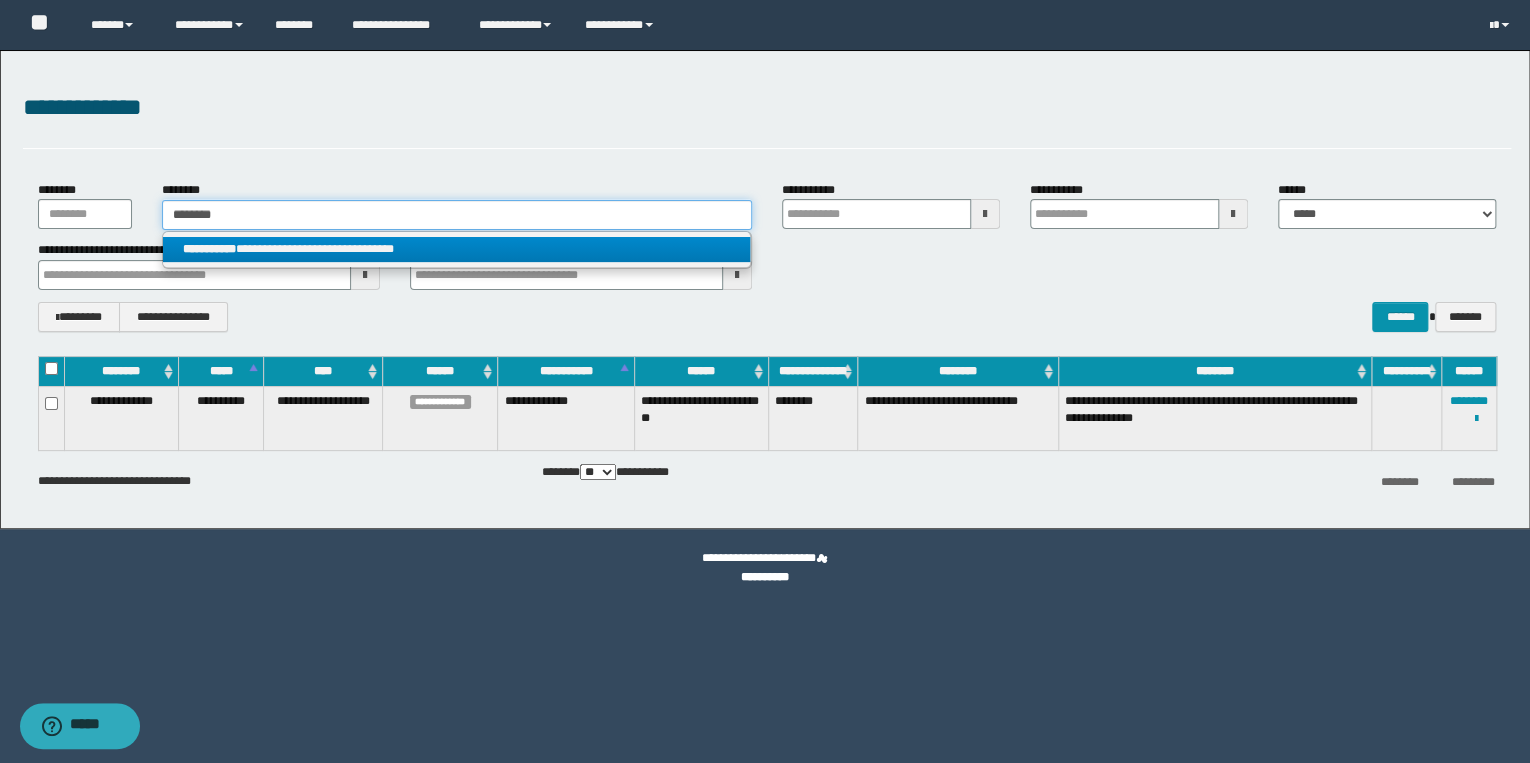 type 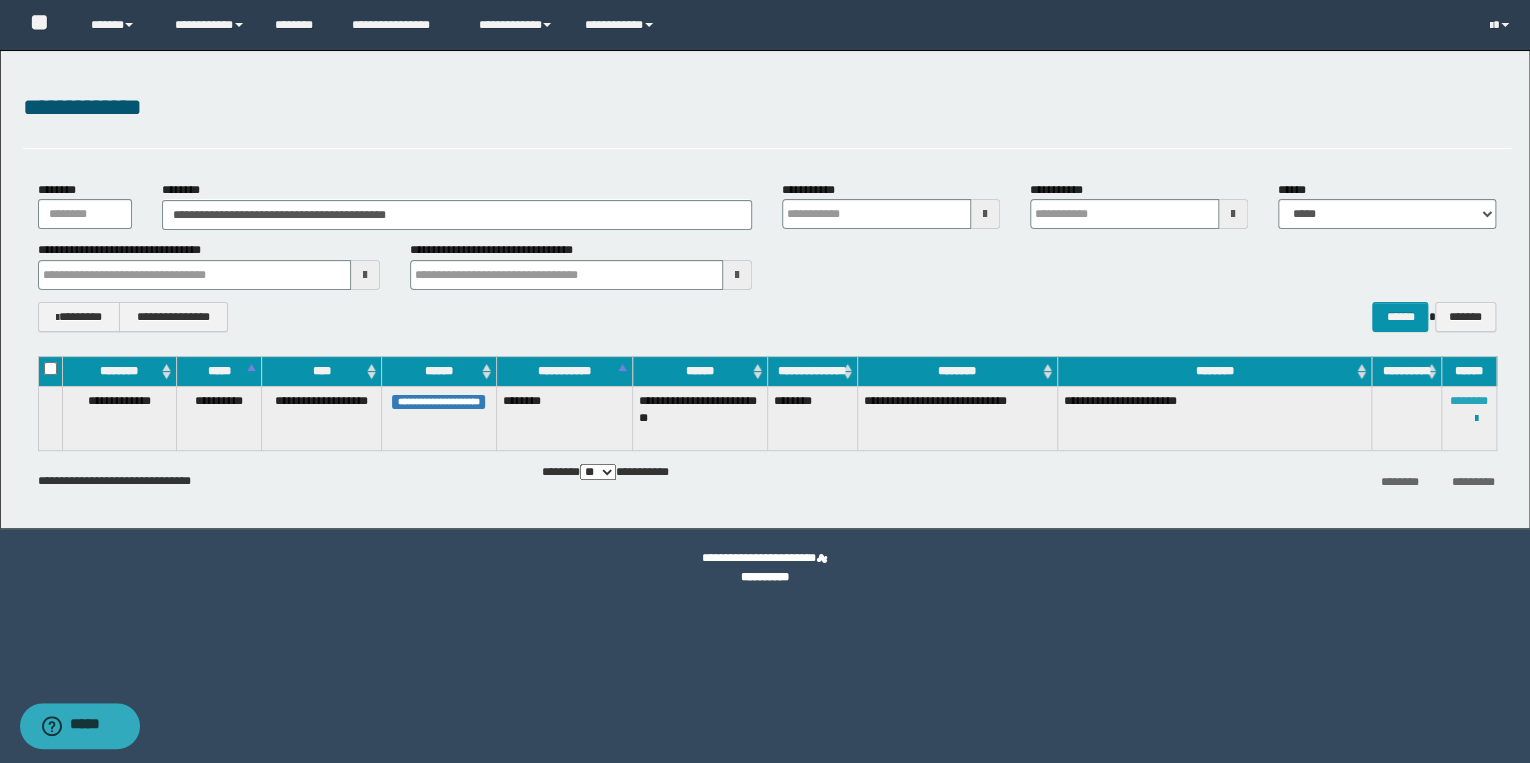 click on "********" at bounding box center [1469, 401] 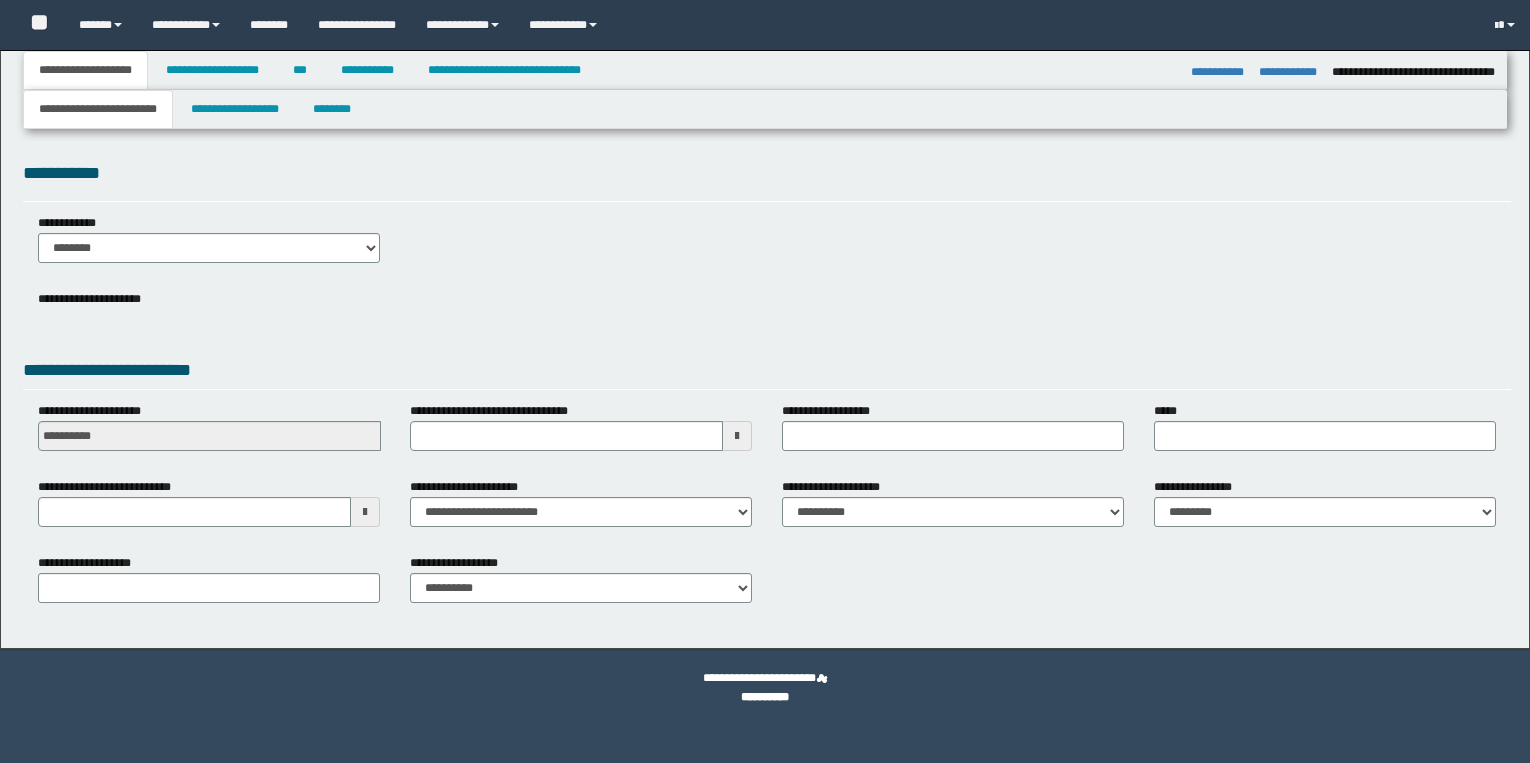 select on "*" 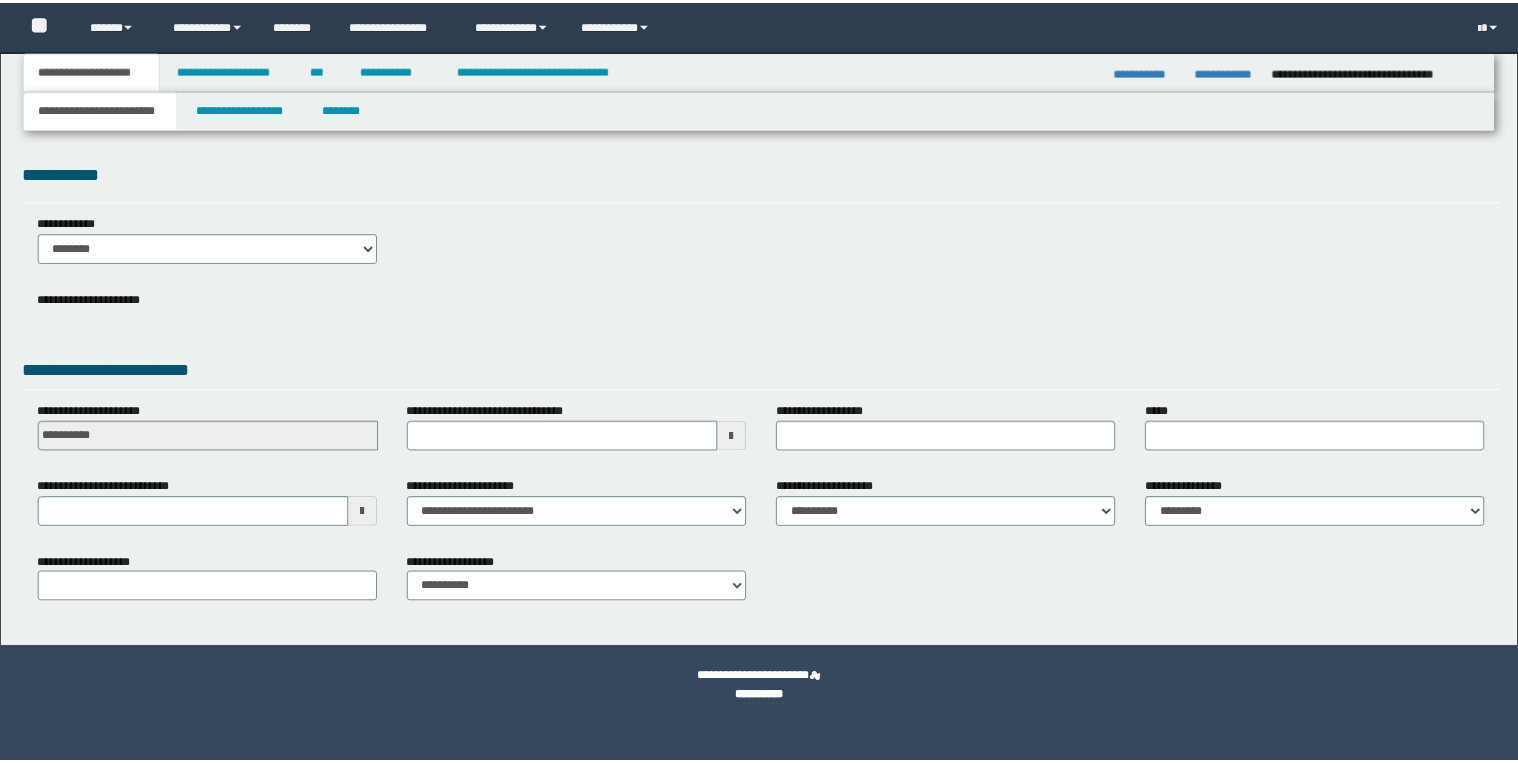 scroll, scrollTop: 0, scrollLeft: 0, axis: both 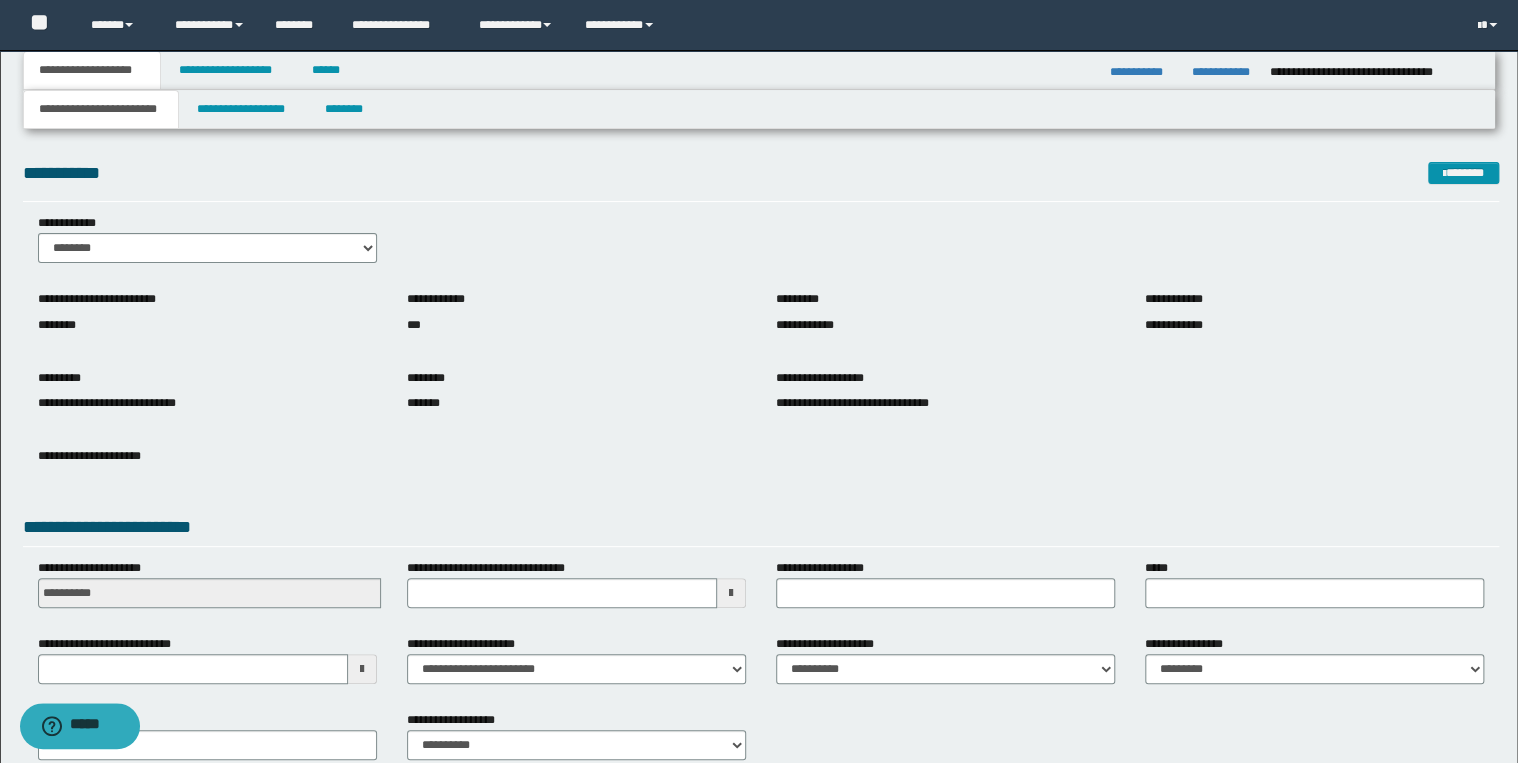 click on "**********" at bounding box center (759, 427) 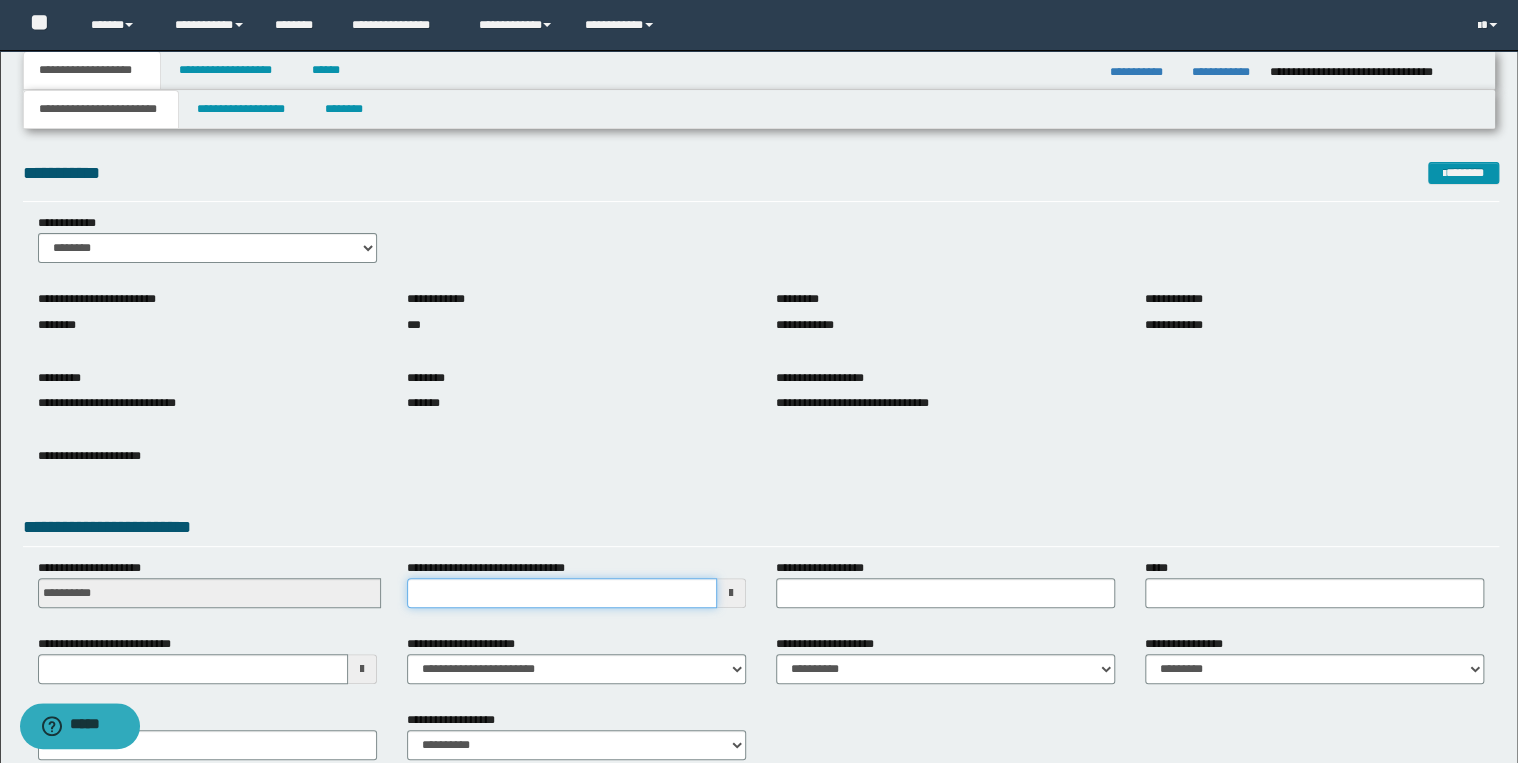 click on "**********" at bounding box center (562, 593) 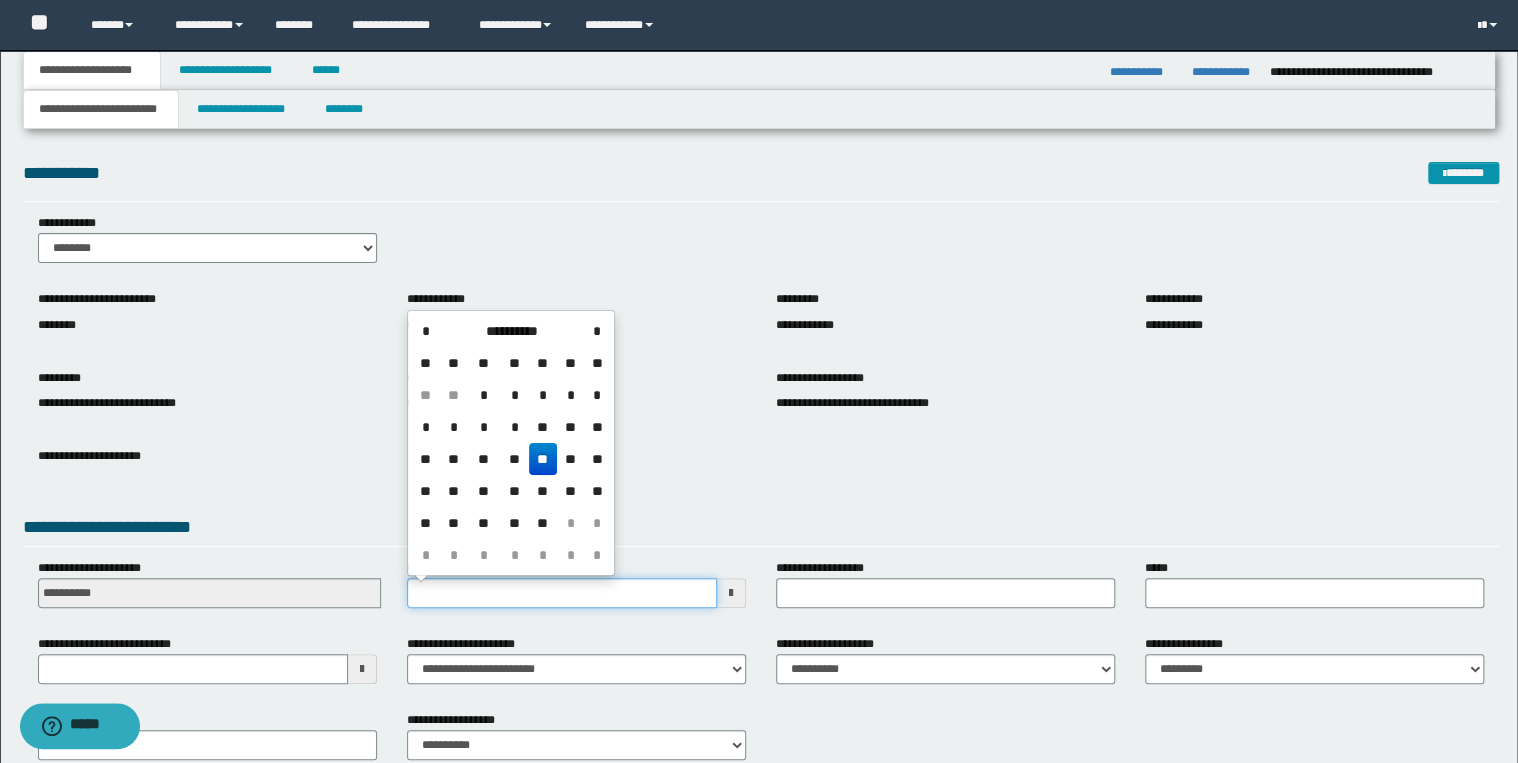 type on "**********" 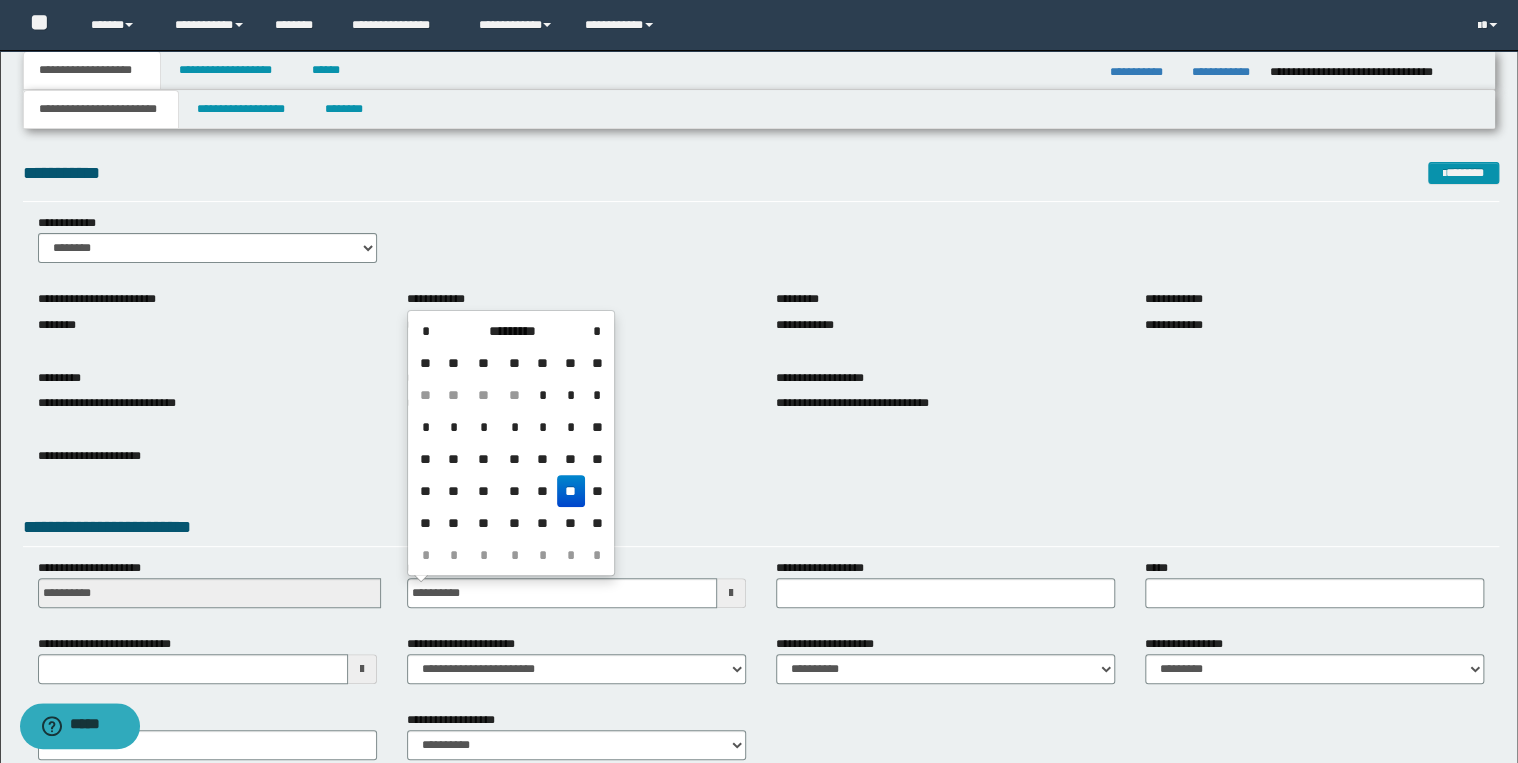 click on "**" at bounding box center [571, 491] 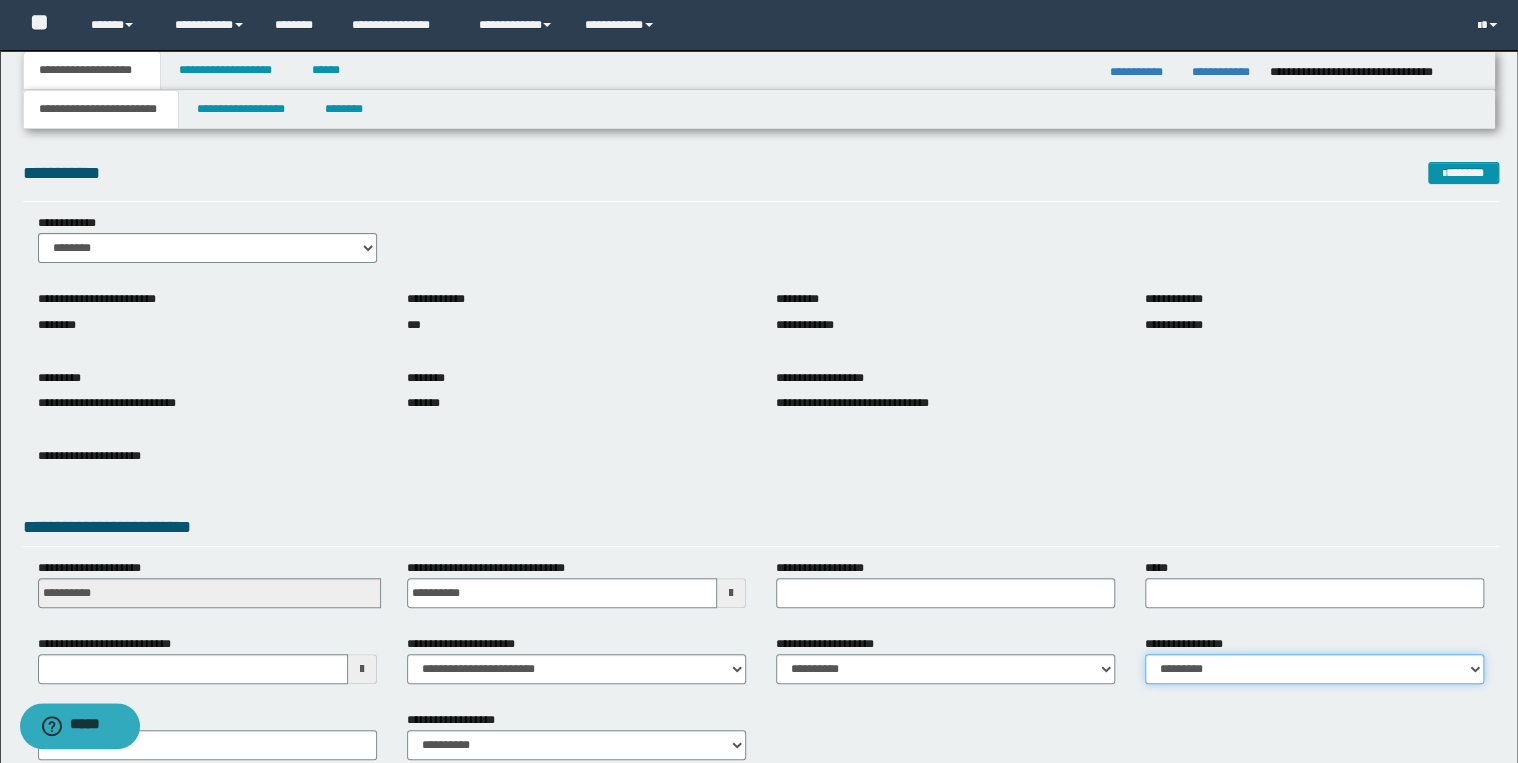 drag, startPoint x: 1197, startPoint y: 660, endPoint x: 1207, endPoint y: 666, distance: 11.661903 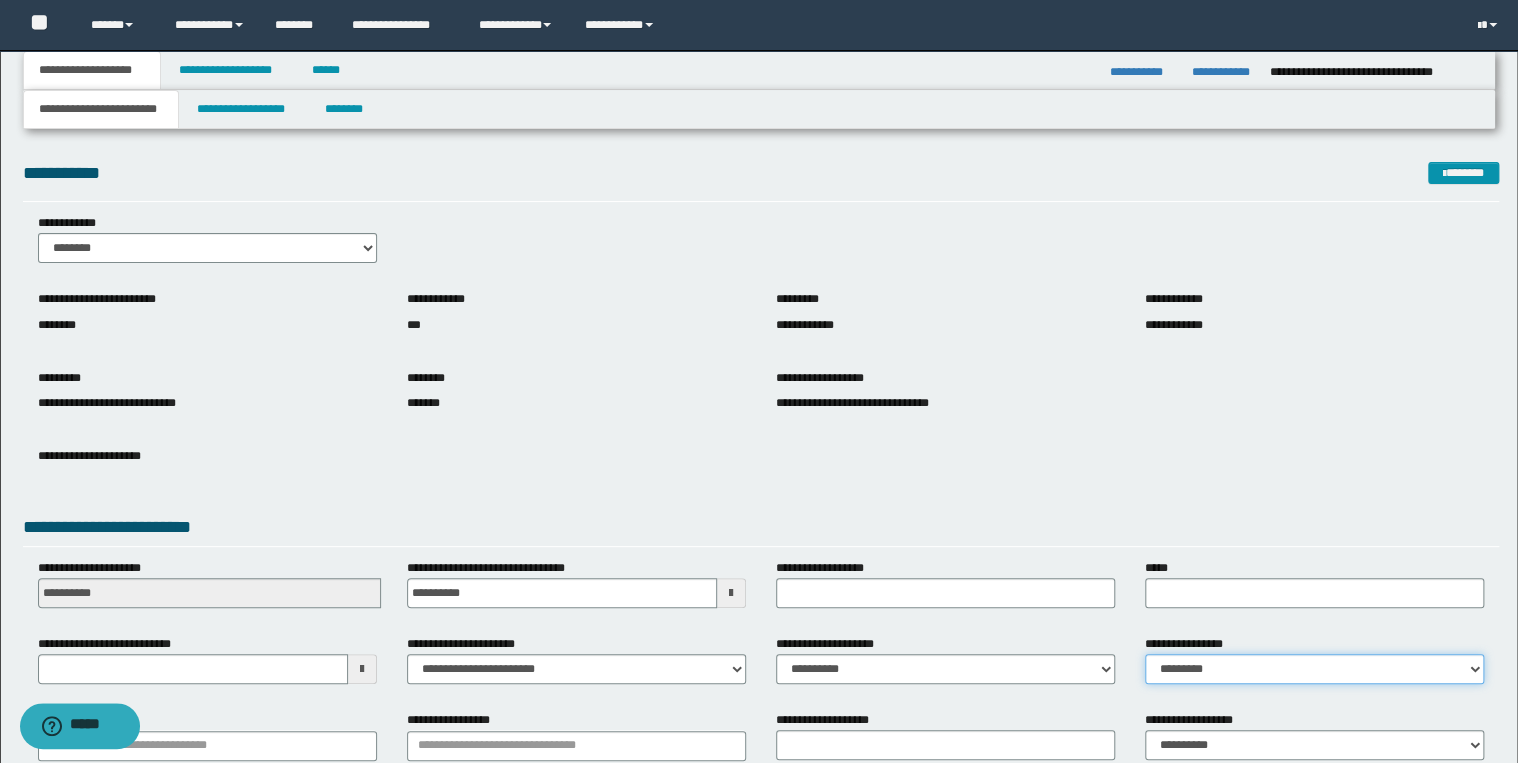scroll, scrollTop: 120, scrollLeft: 0, axis: vertical 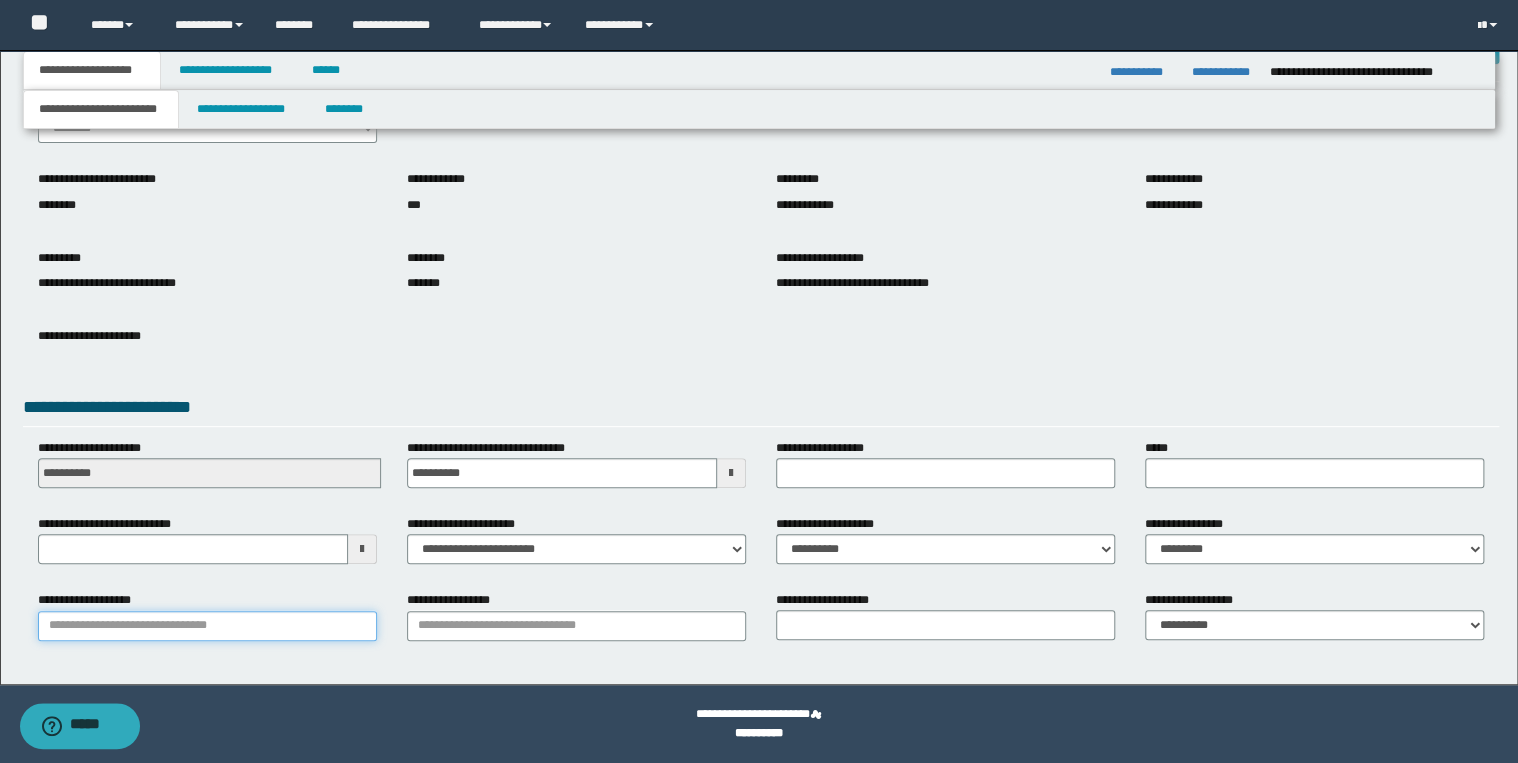 click on "**********" at bounding box center [207, 626] 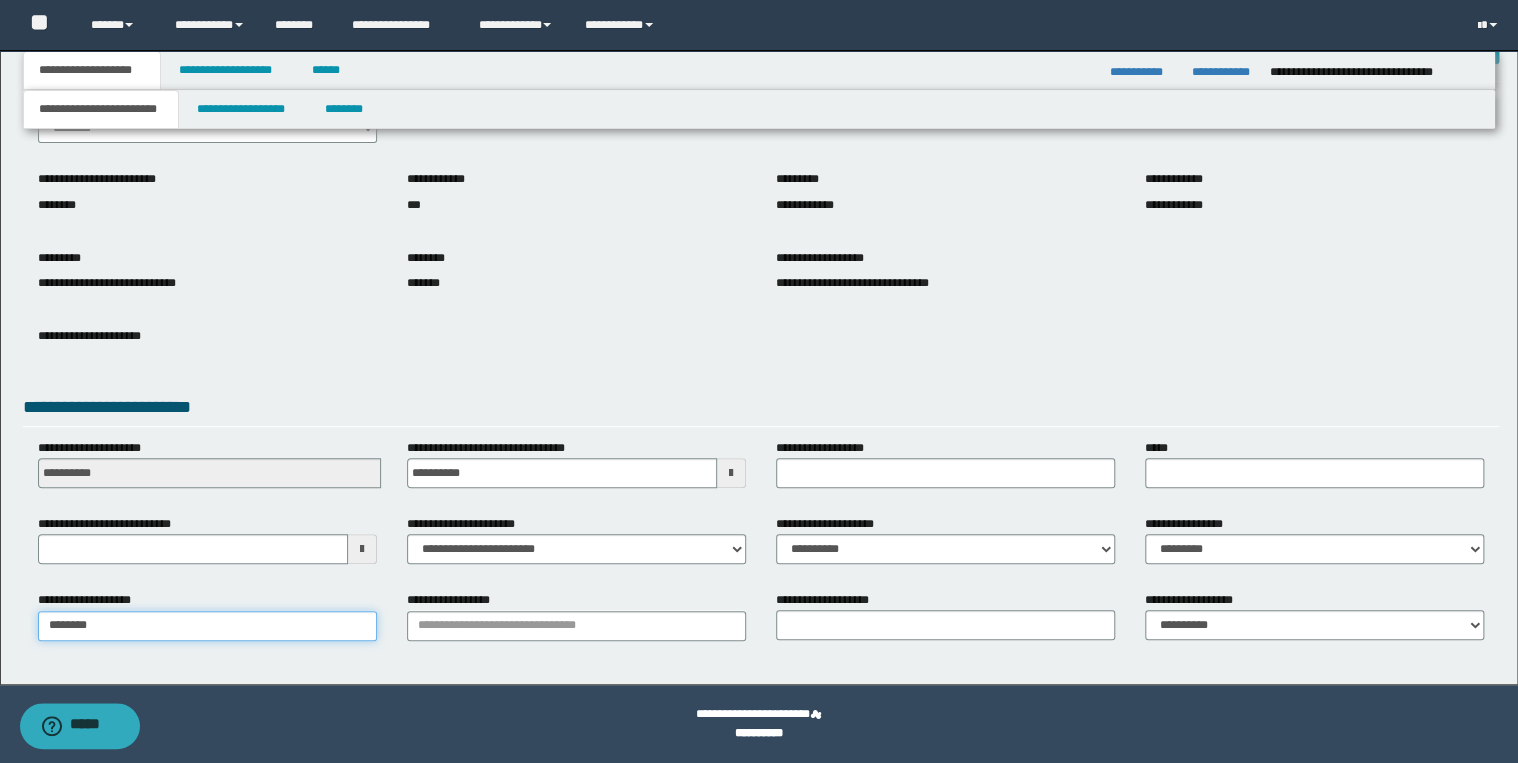 type on "*********" 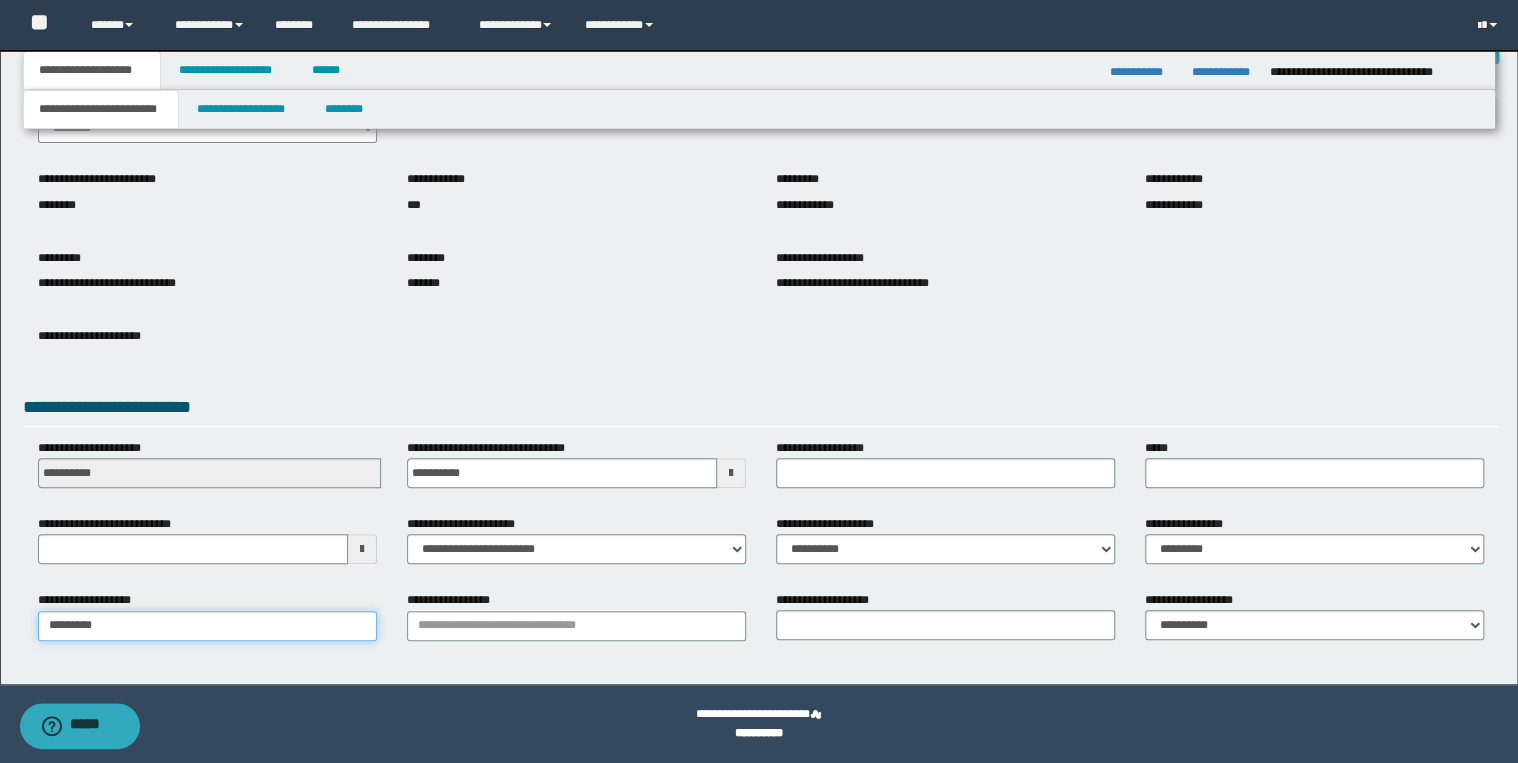type on "*********" 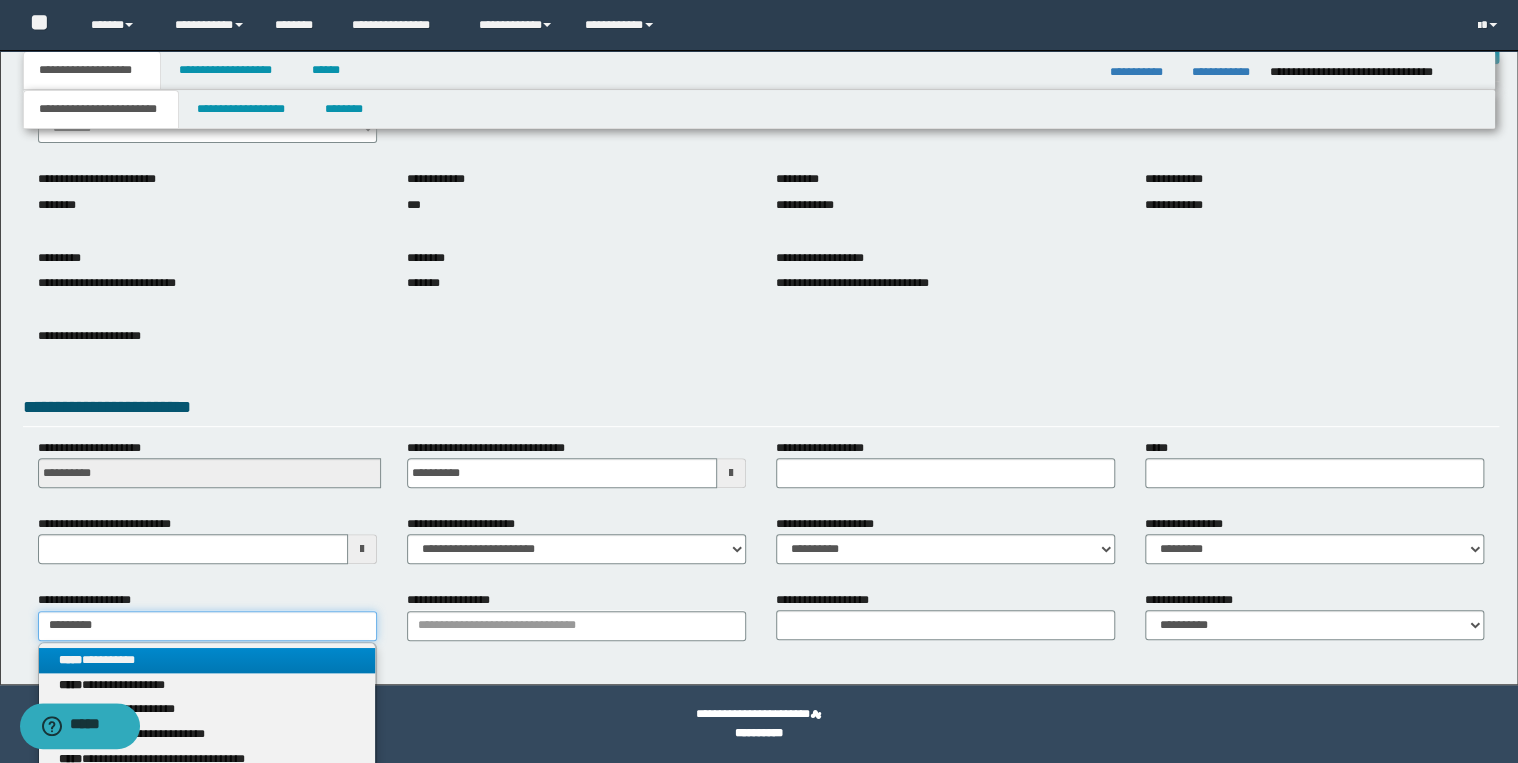 type on "*********" 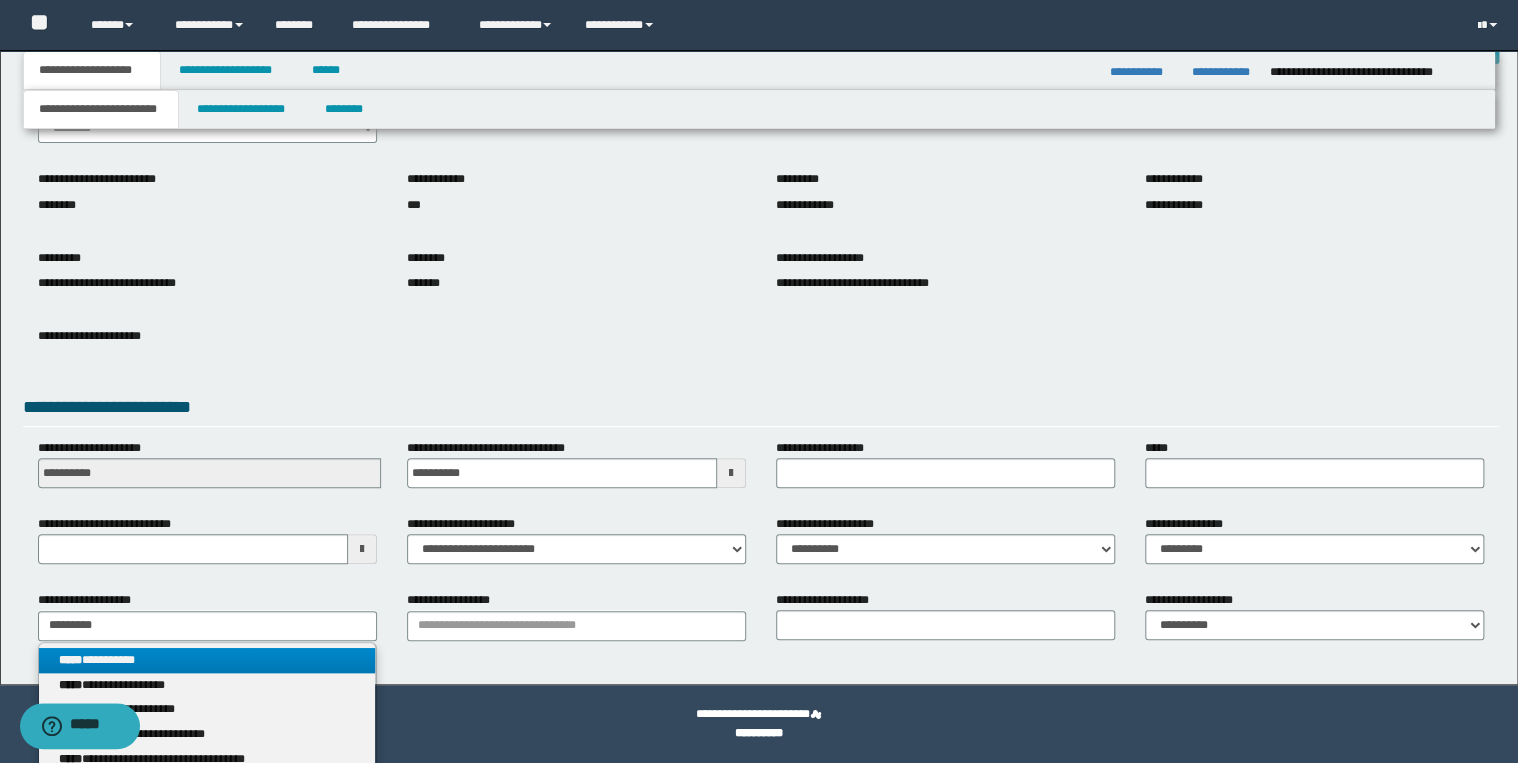click on "**********" at bounding box center [207, 660] 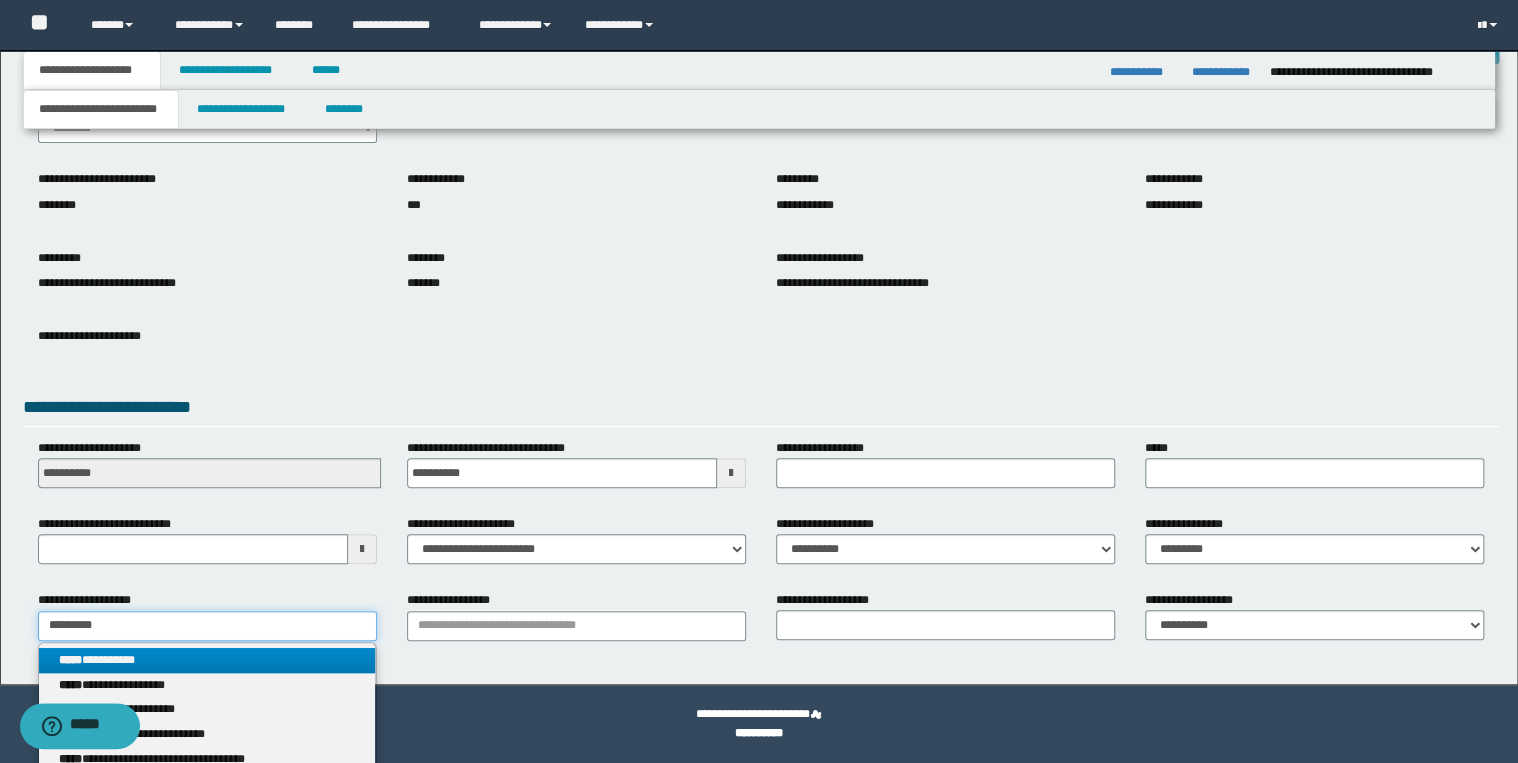 type 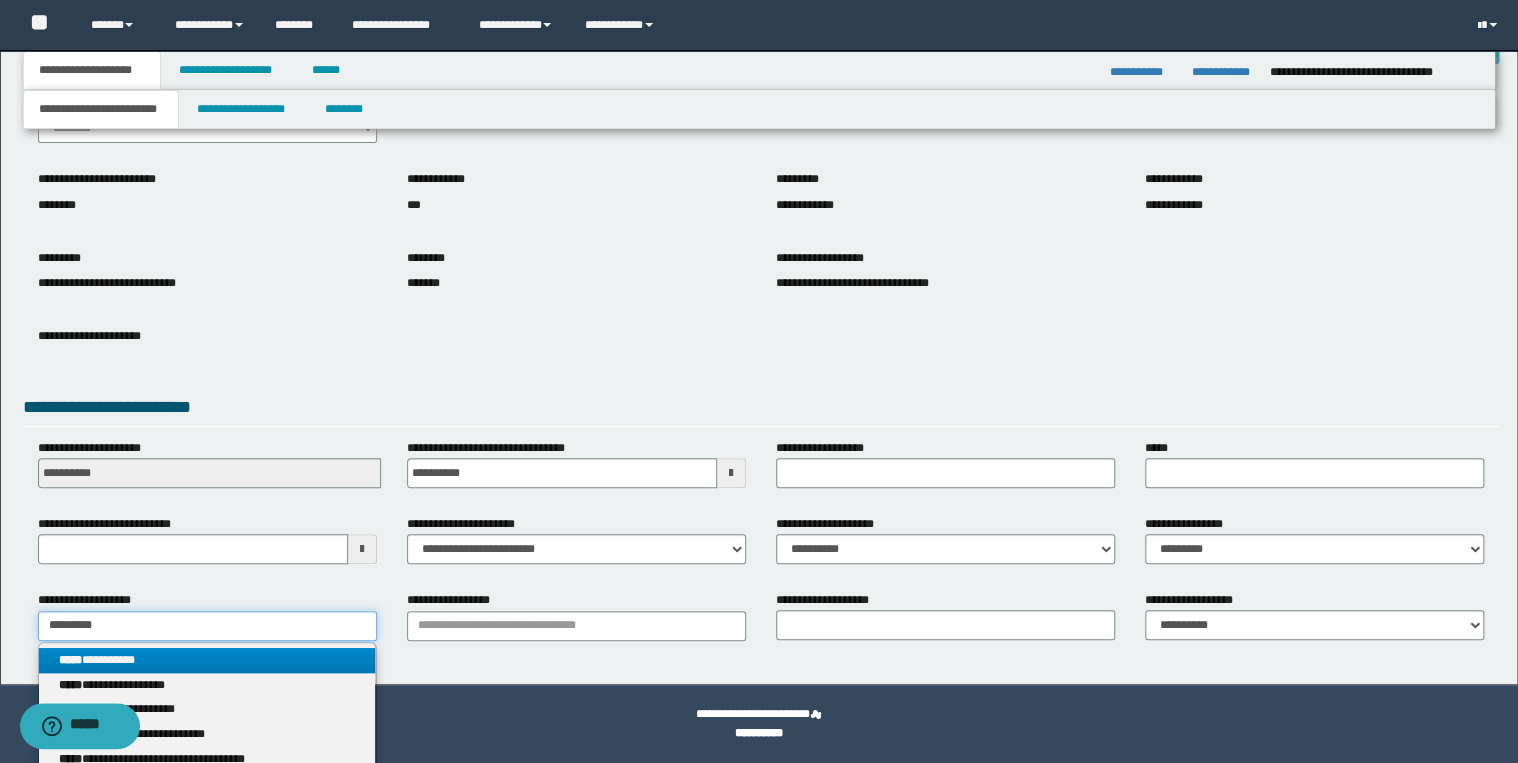 type on "*********" 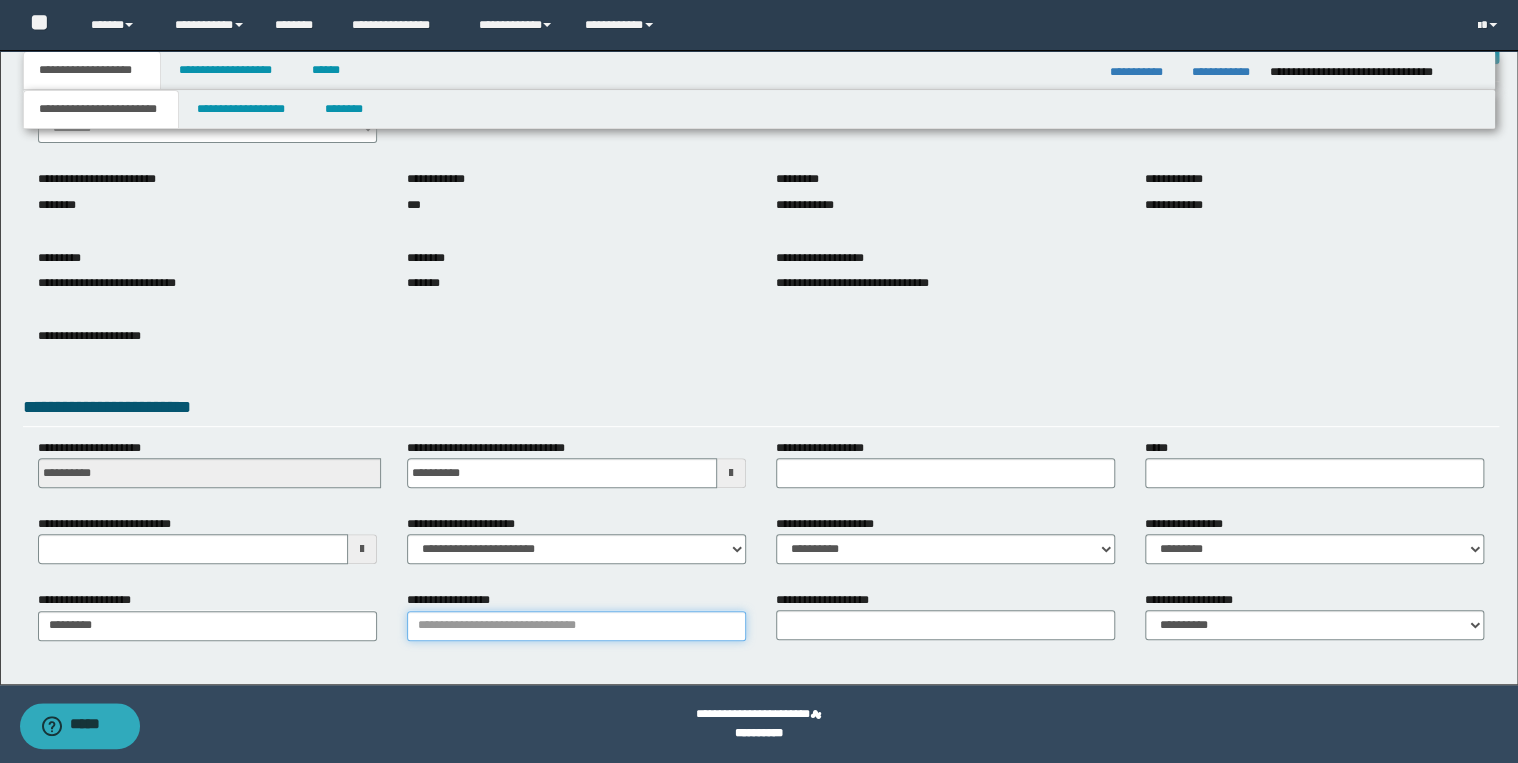 click on "**********" at bounding box center [576, 626] 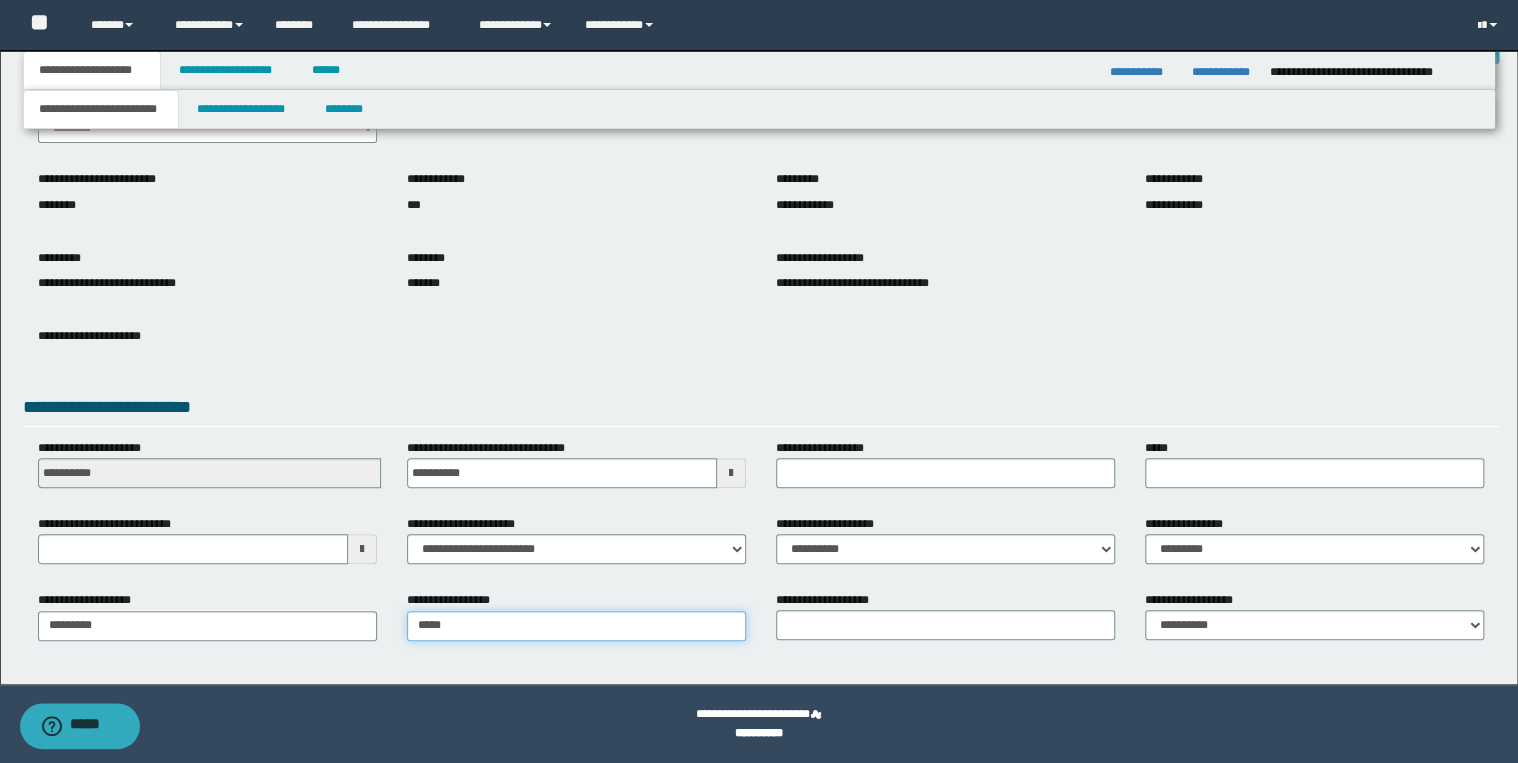 type on "****" 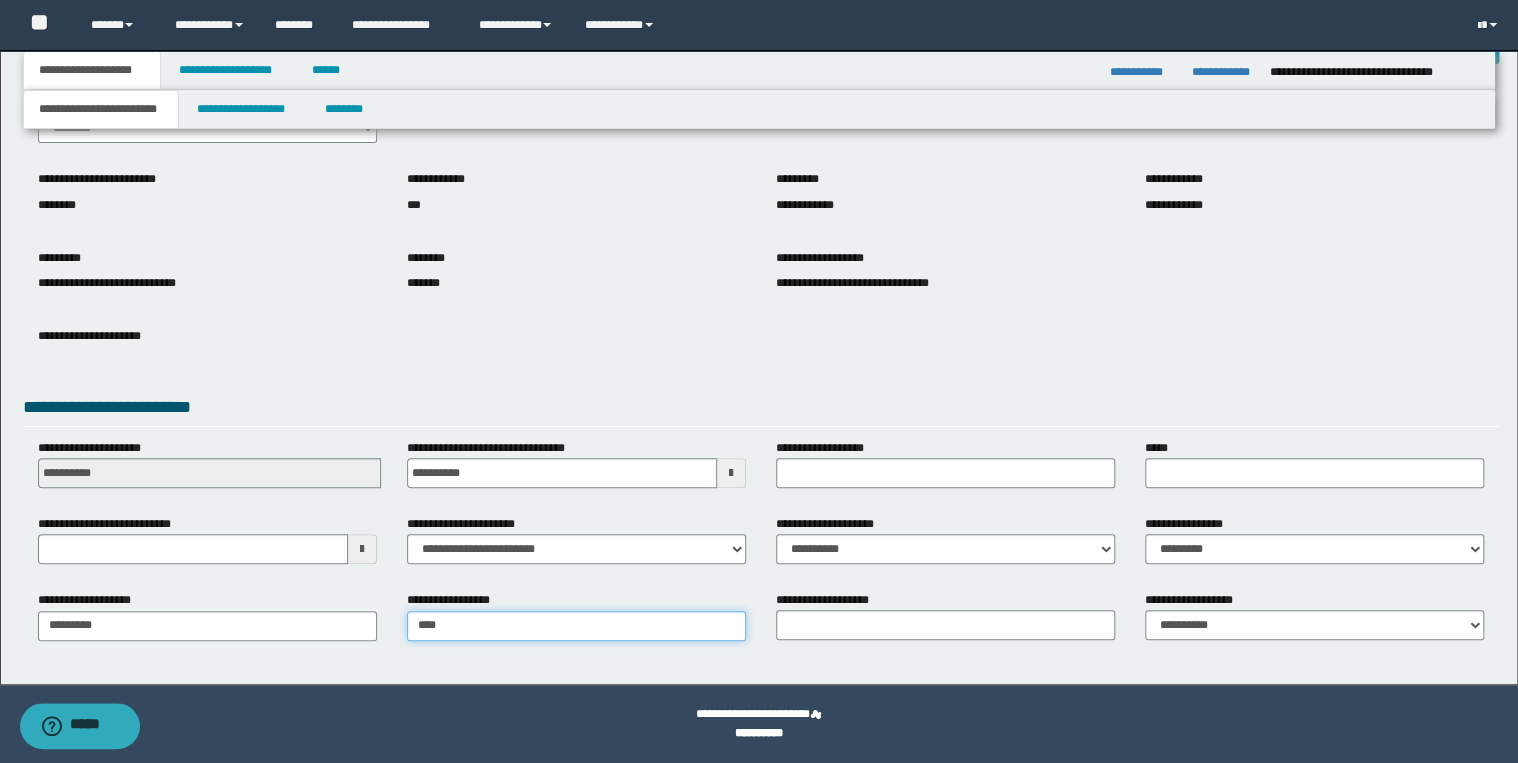 type on "**********" 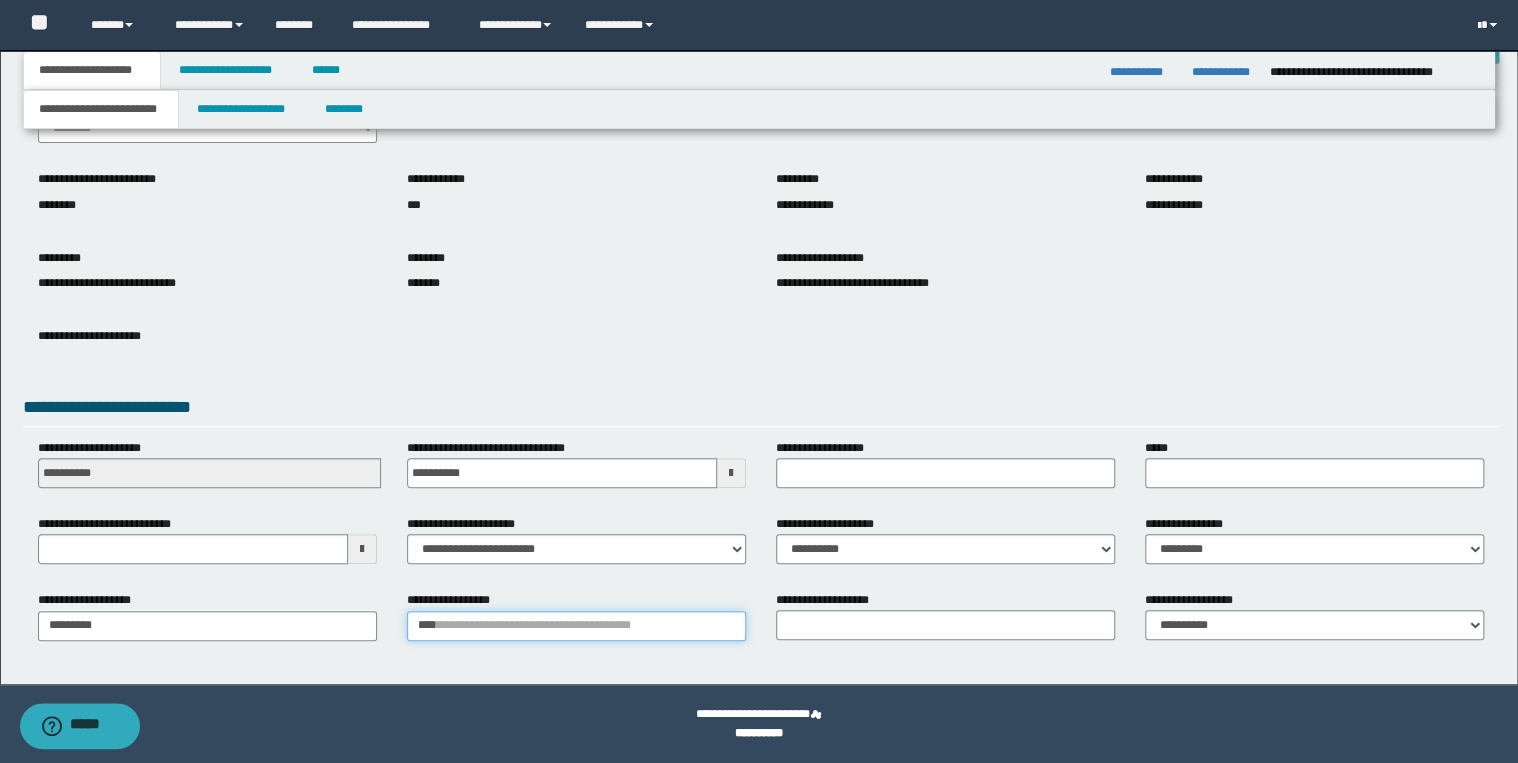 type 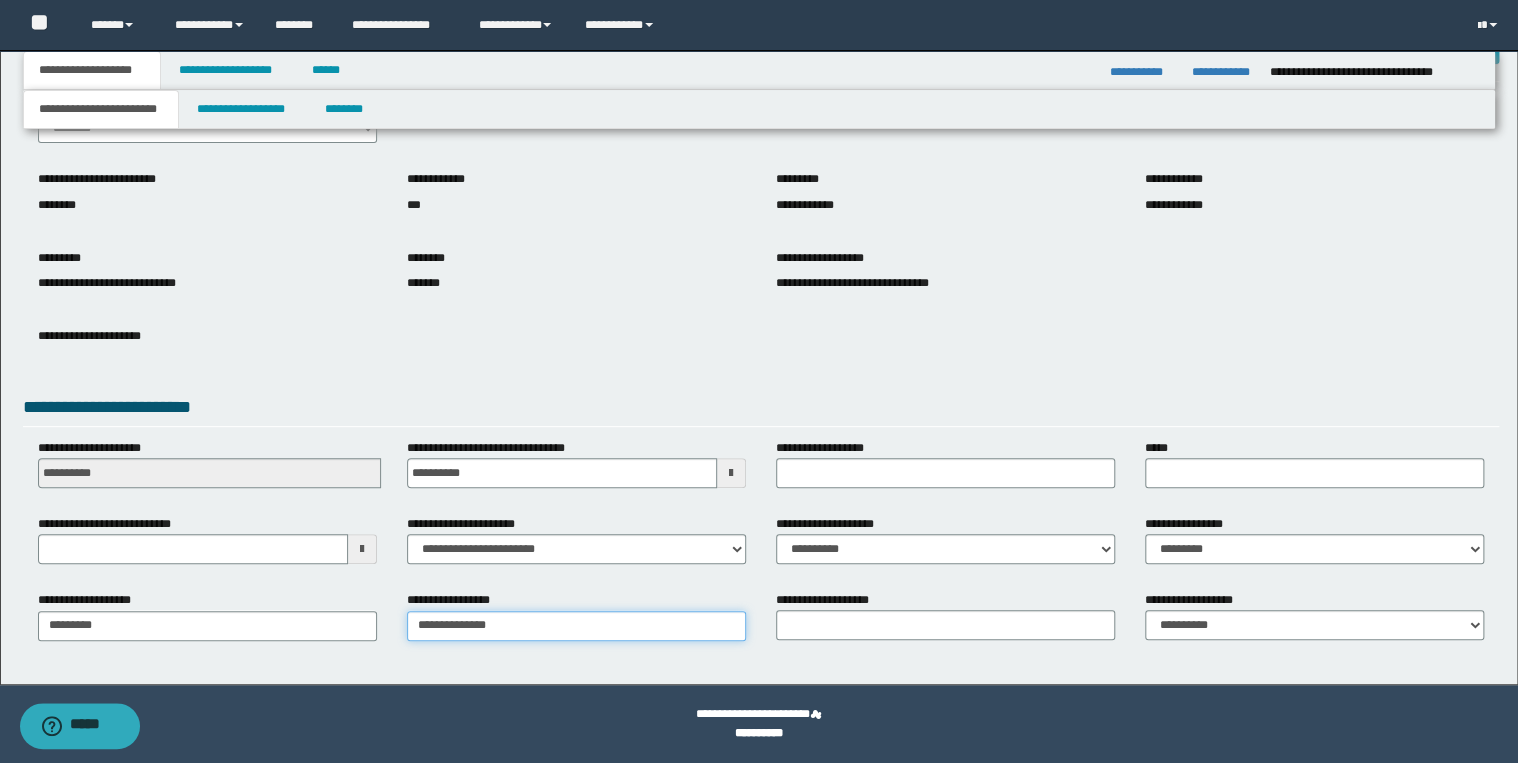 type on "**********" 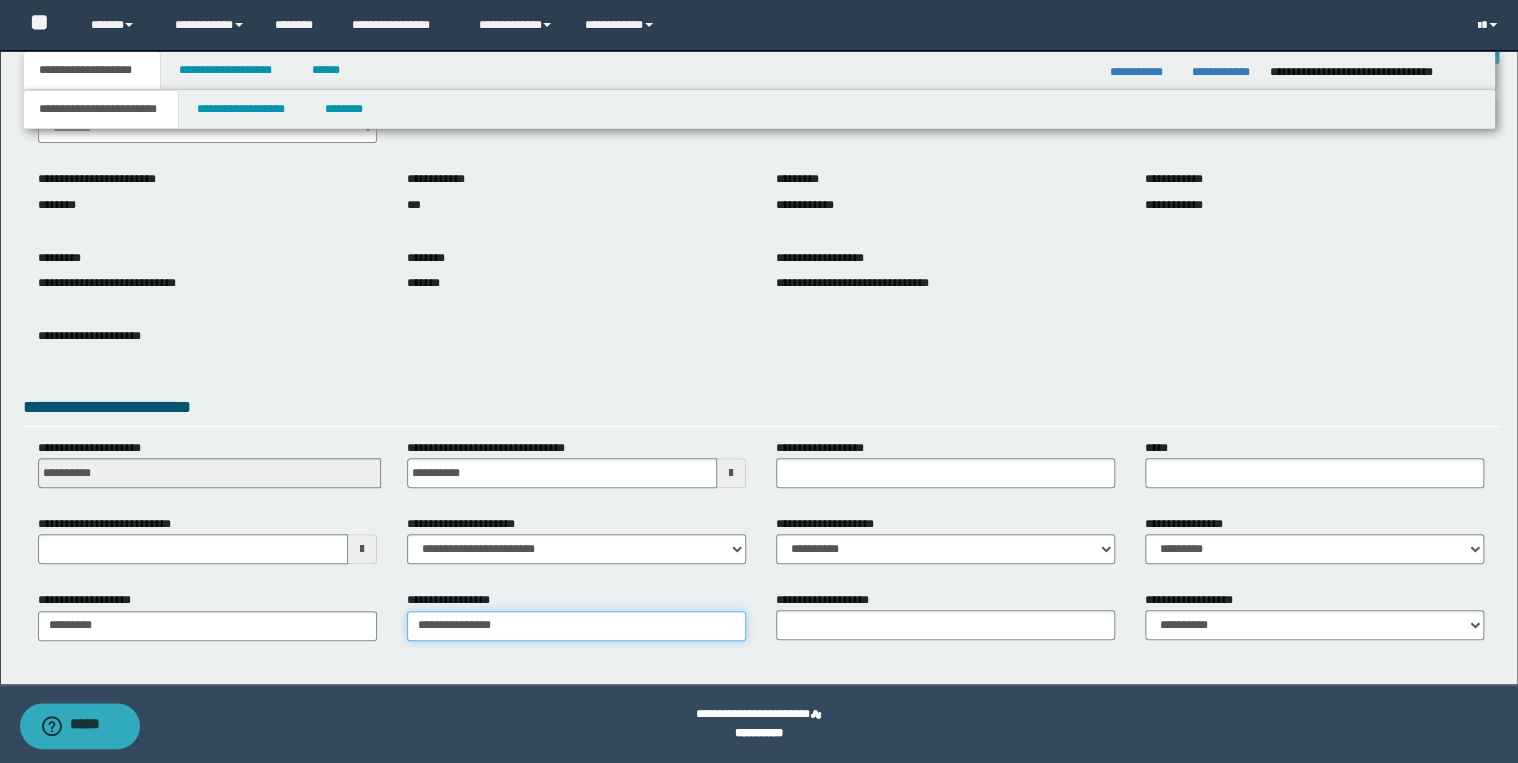 type on "**********" 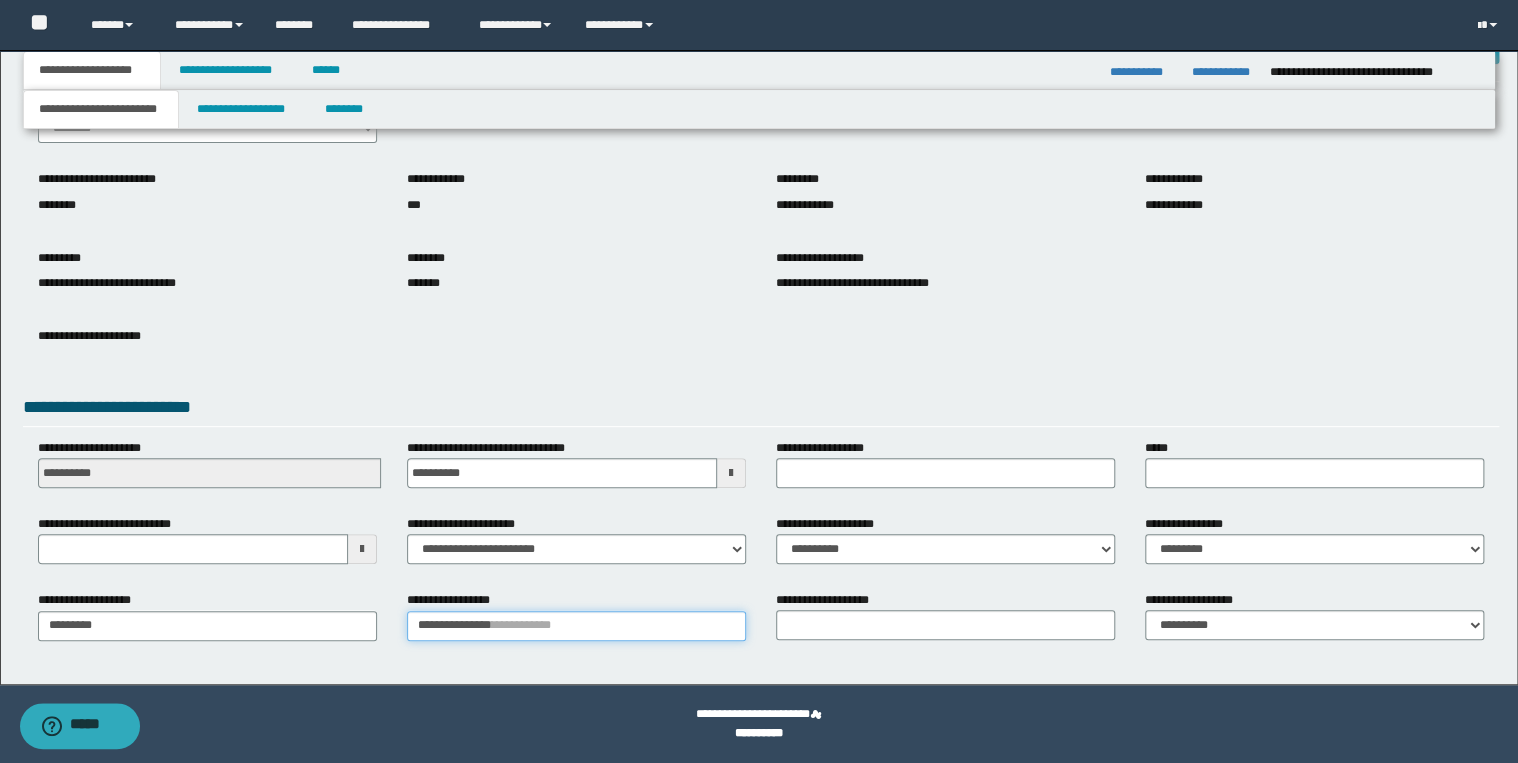 type 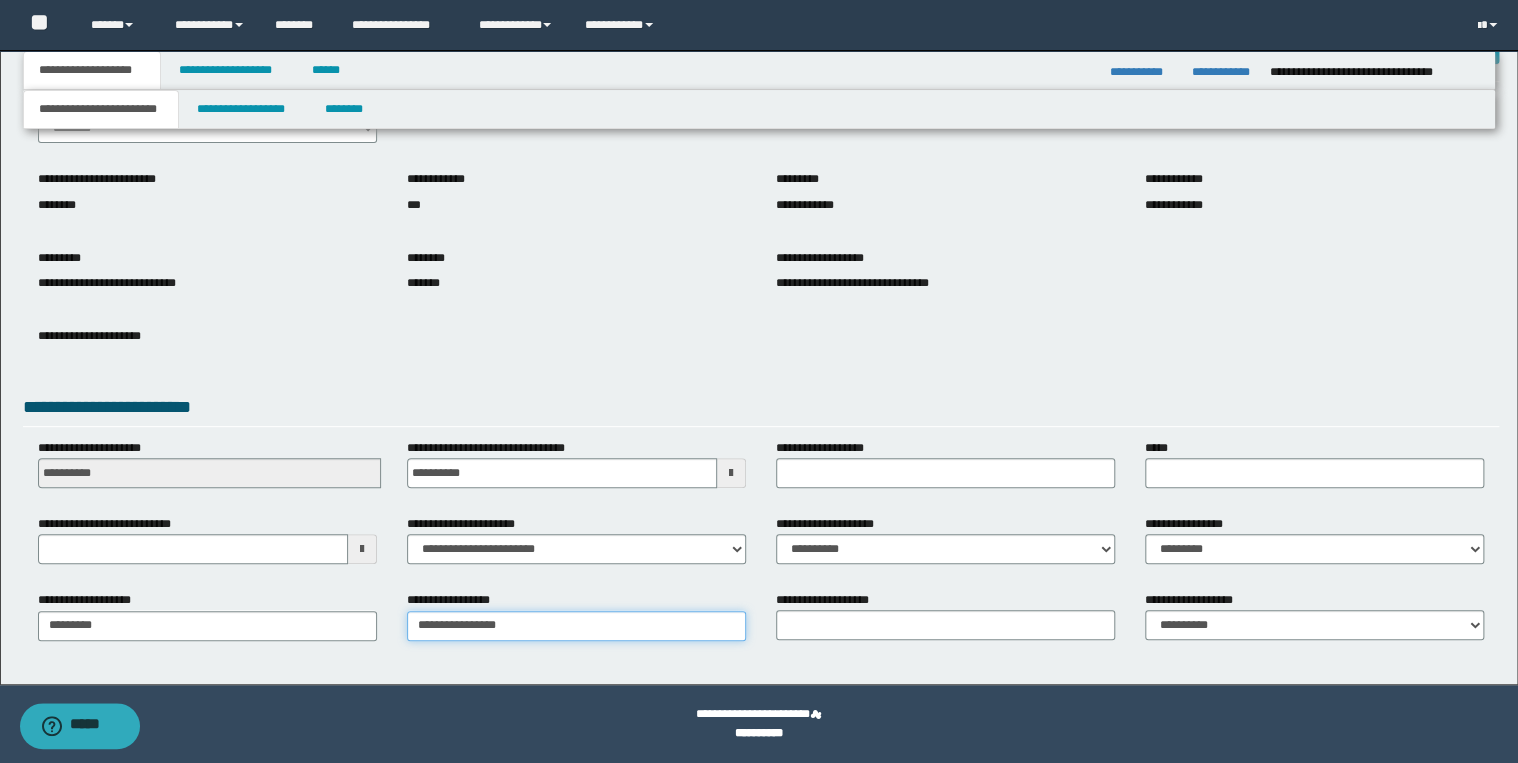 type on "**********" 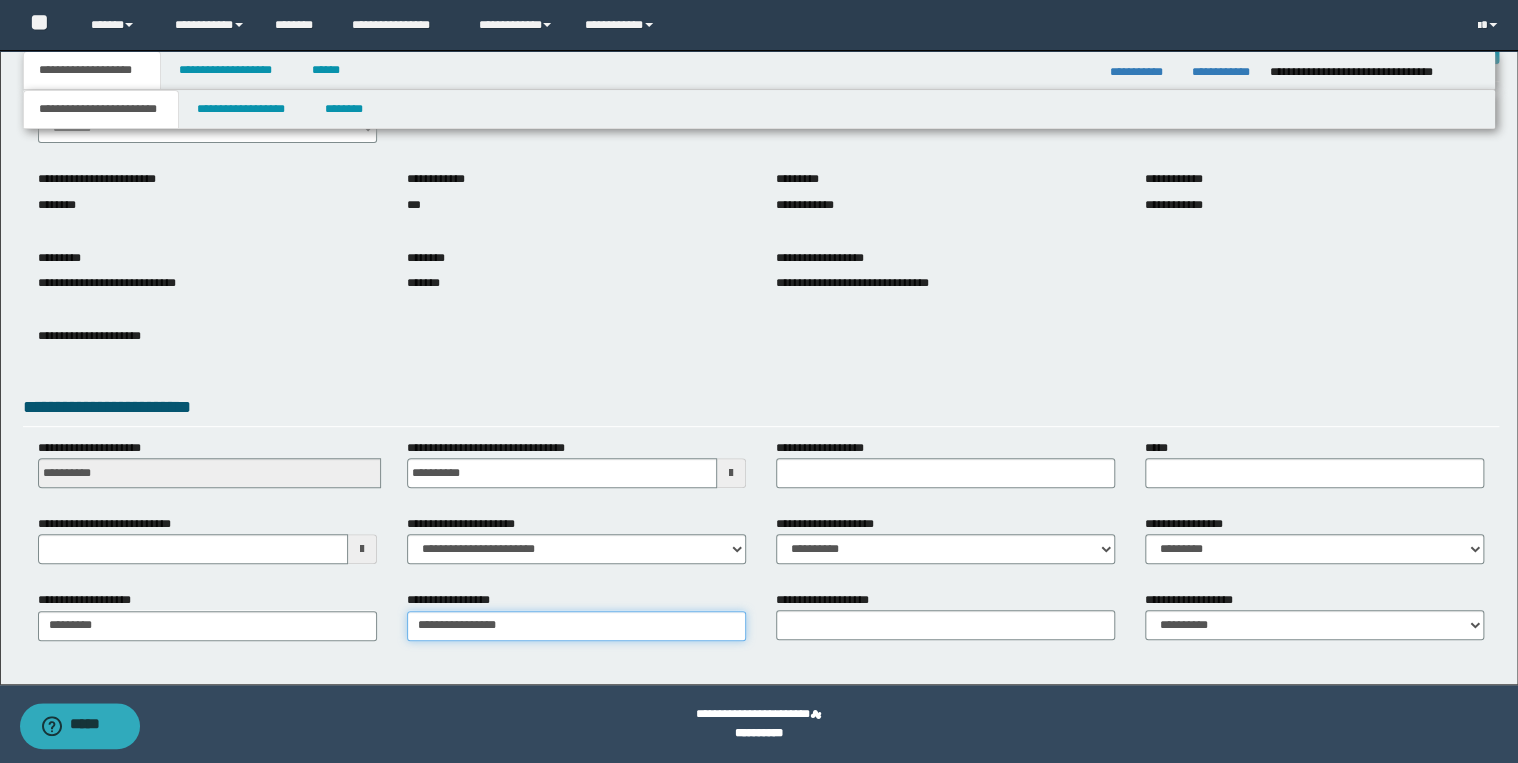 type 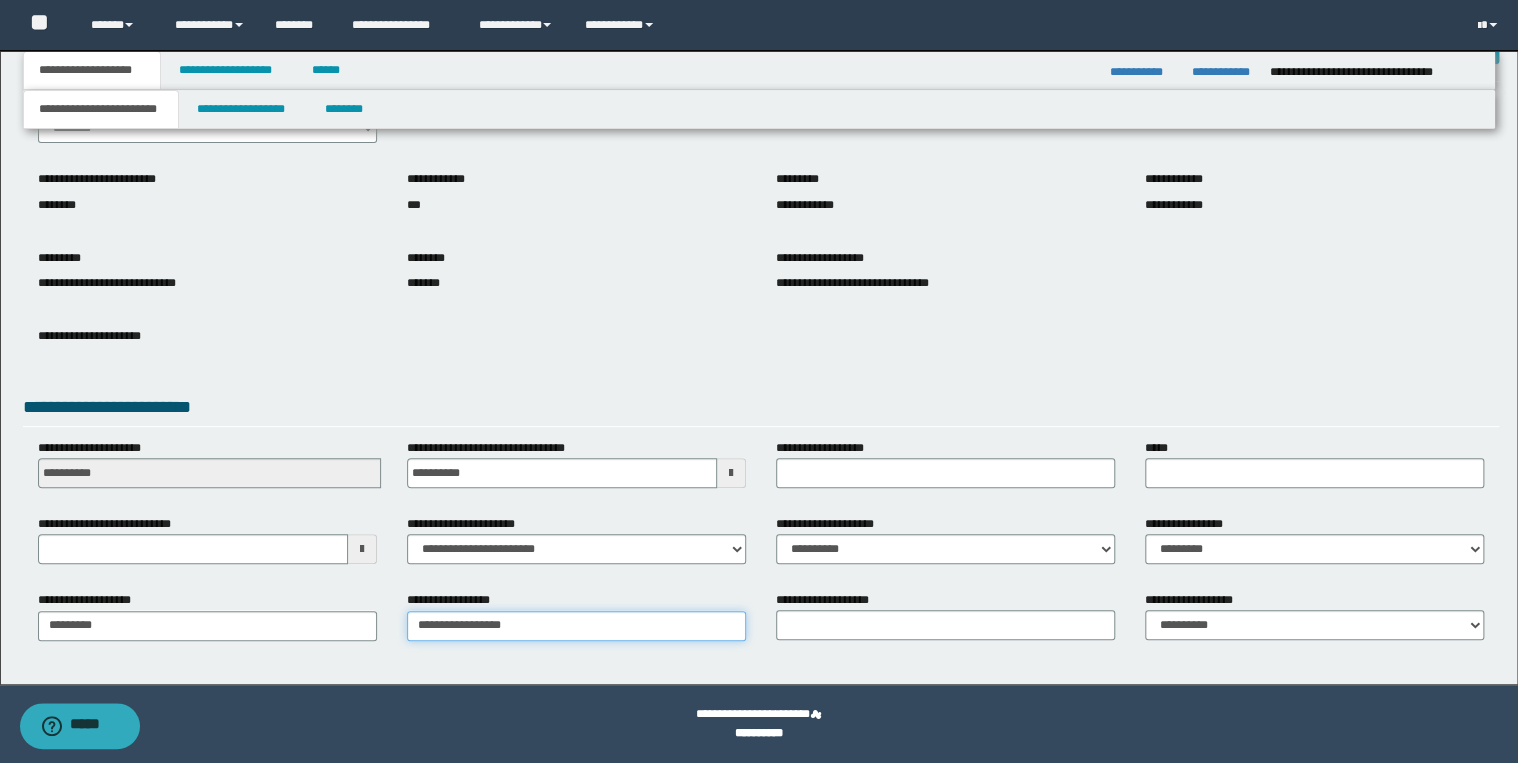type on "**********" 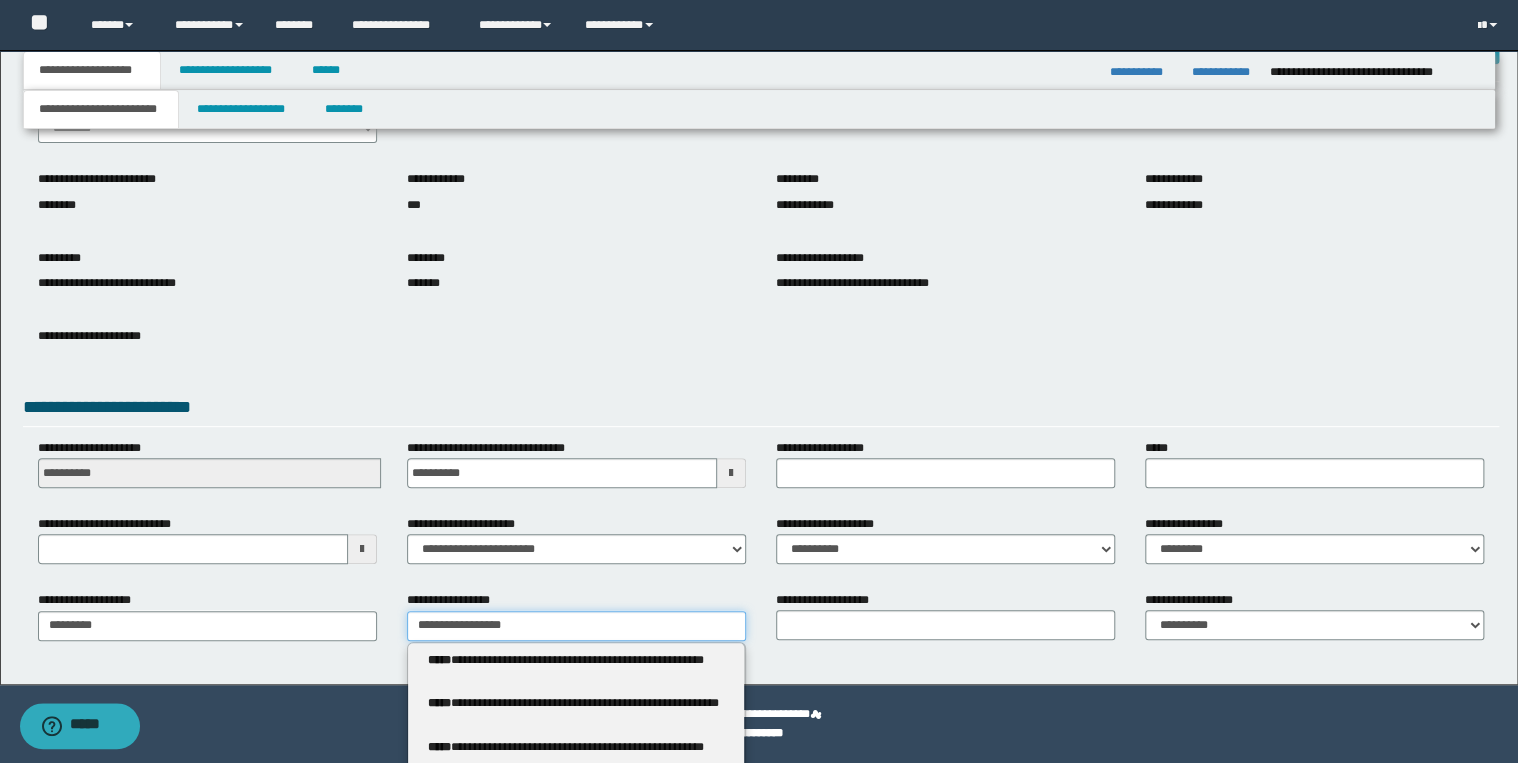 type 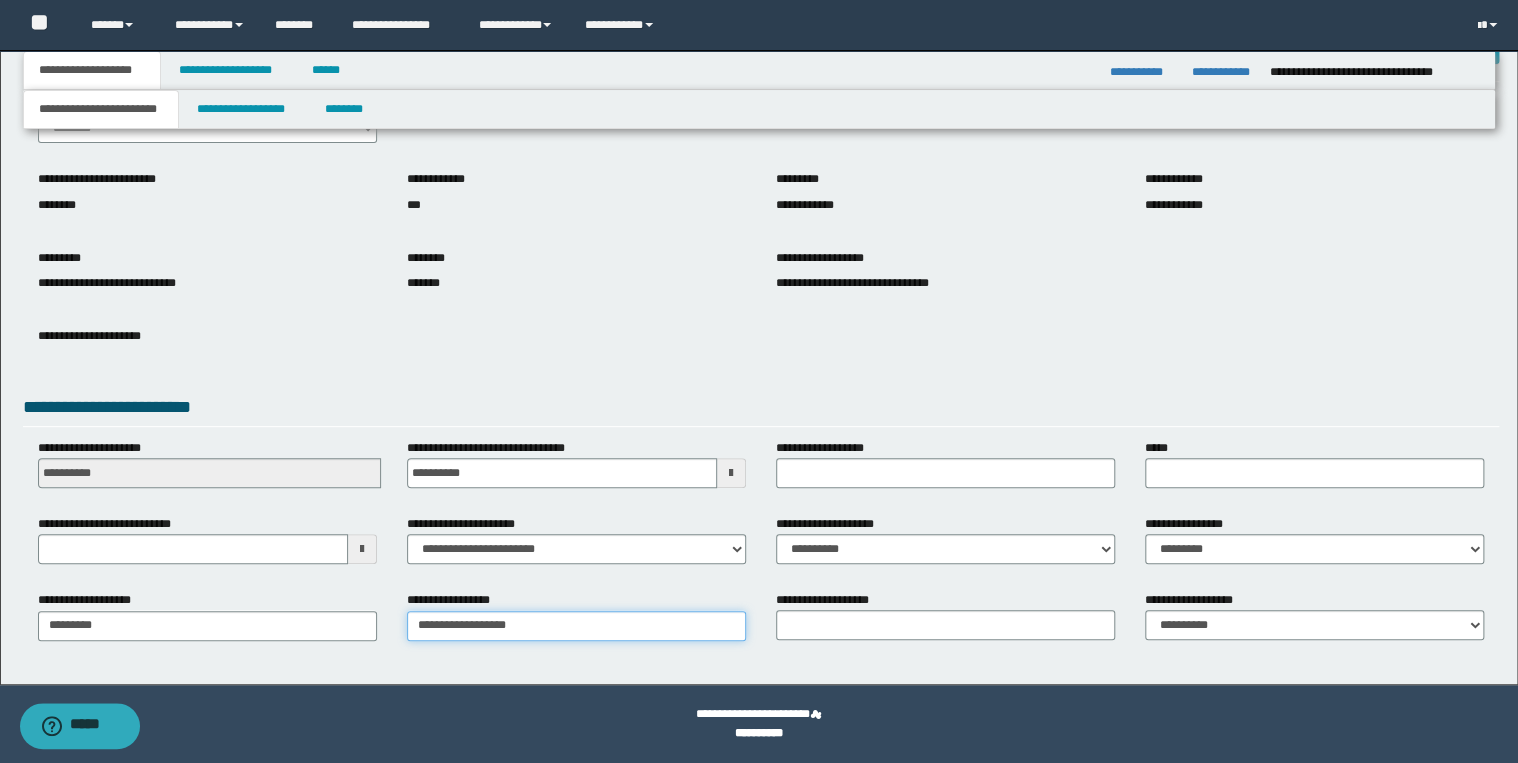type on "**********" 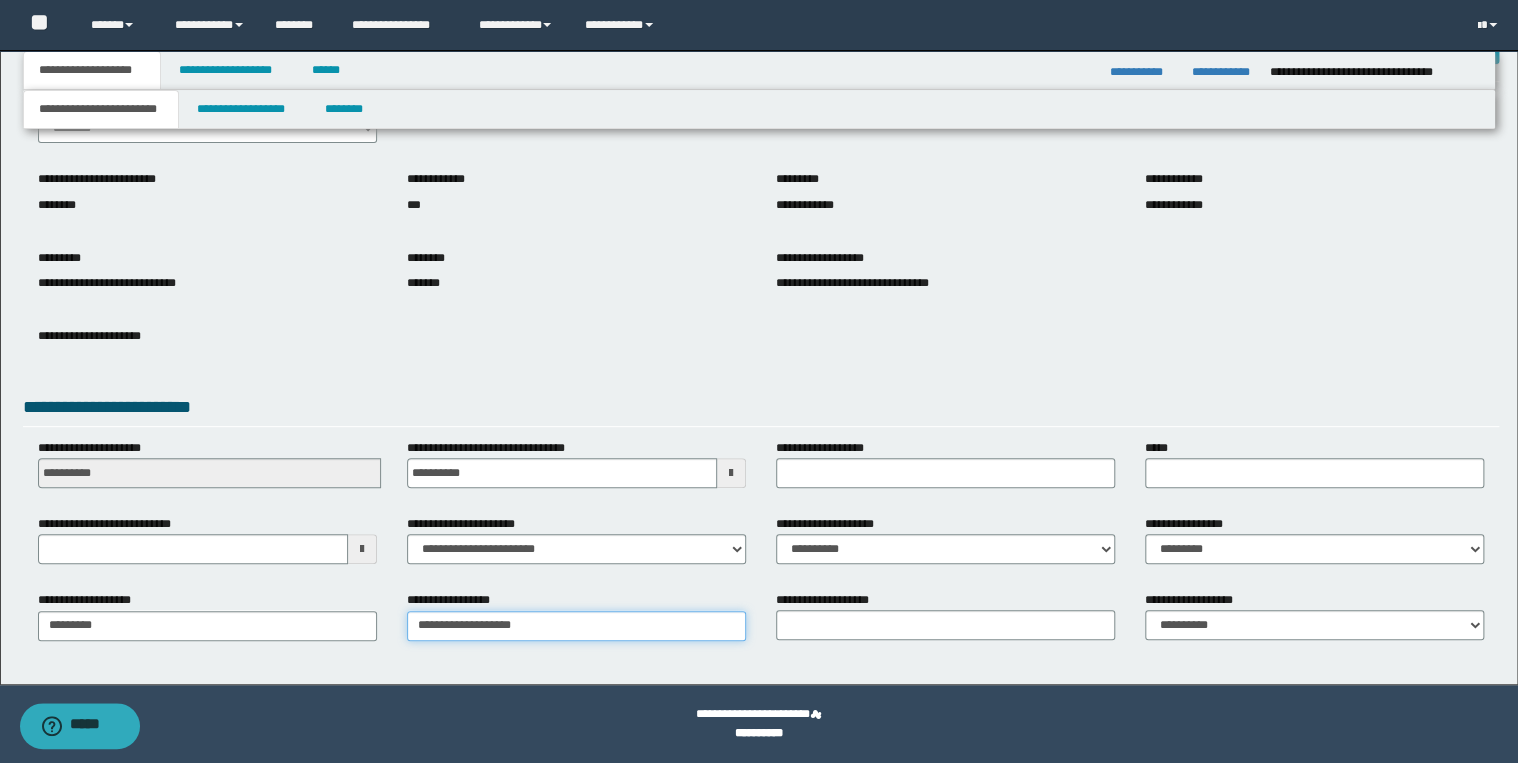 type on "**********" 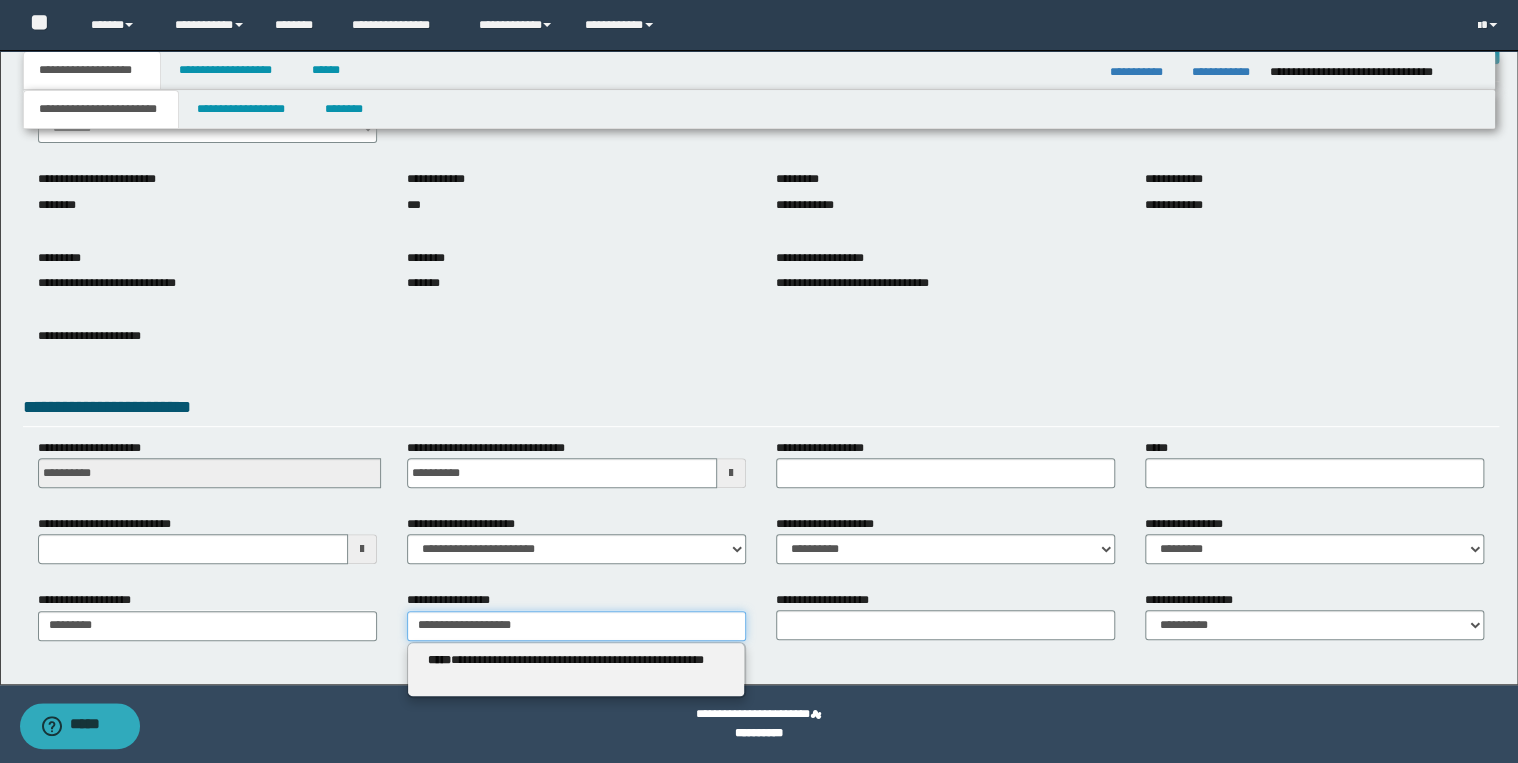 type 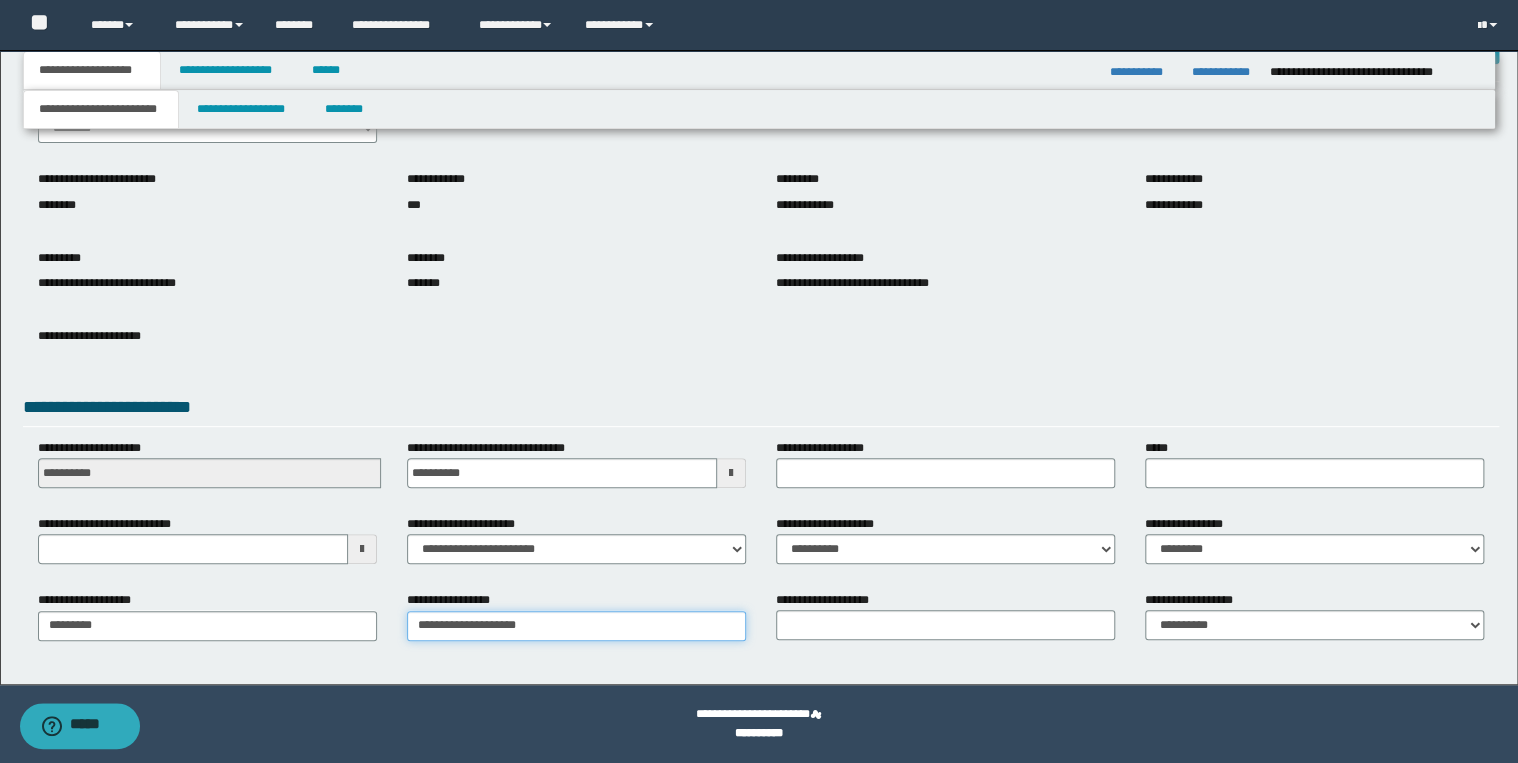 type on "**********" 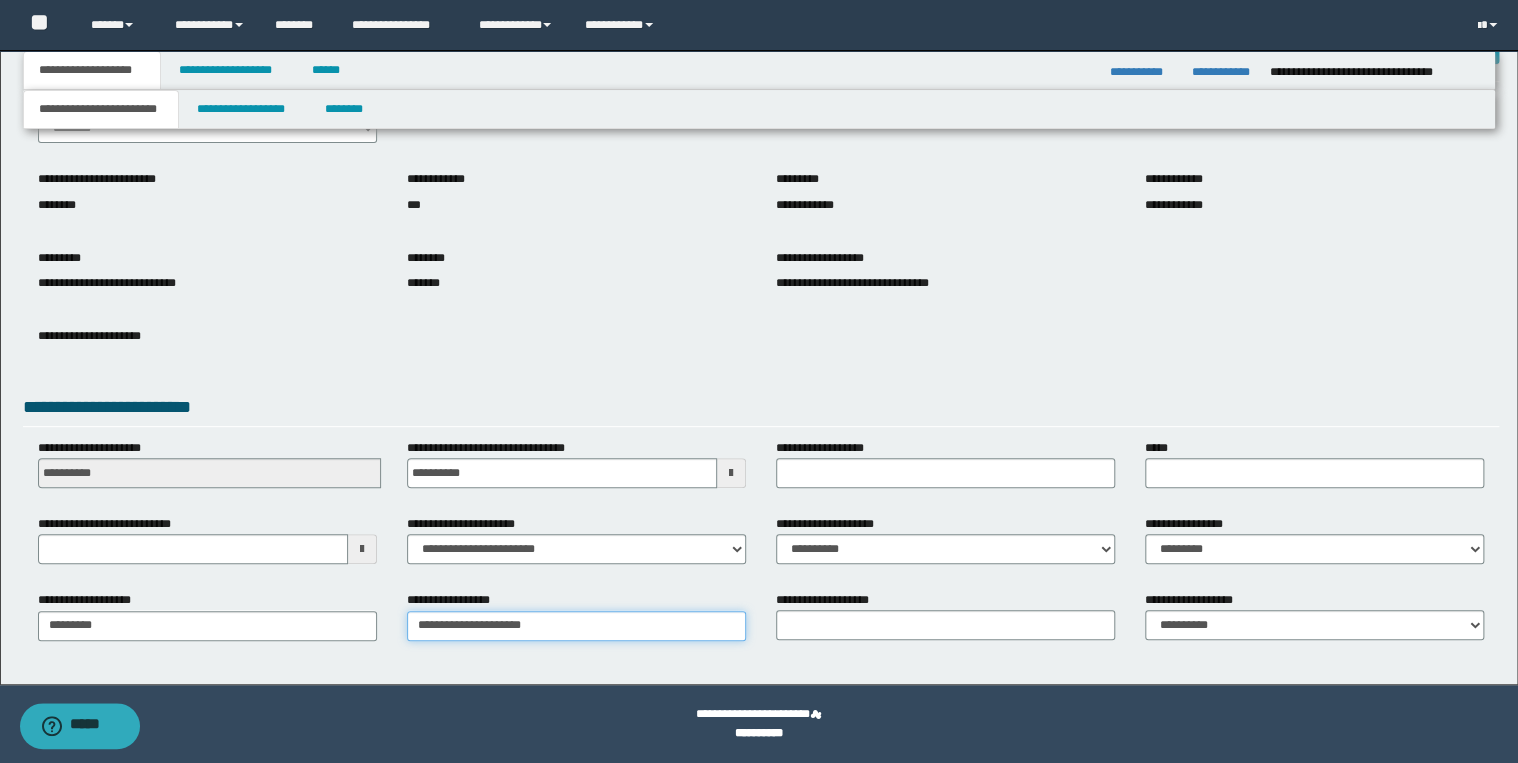 type on "**********" 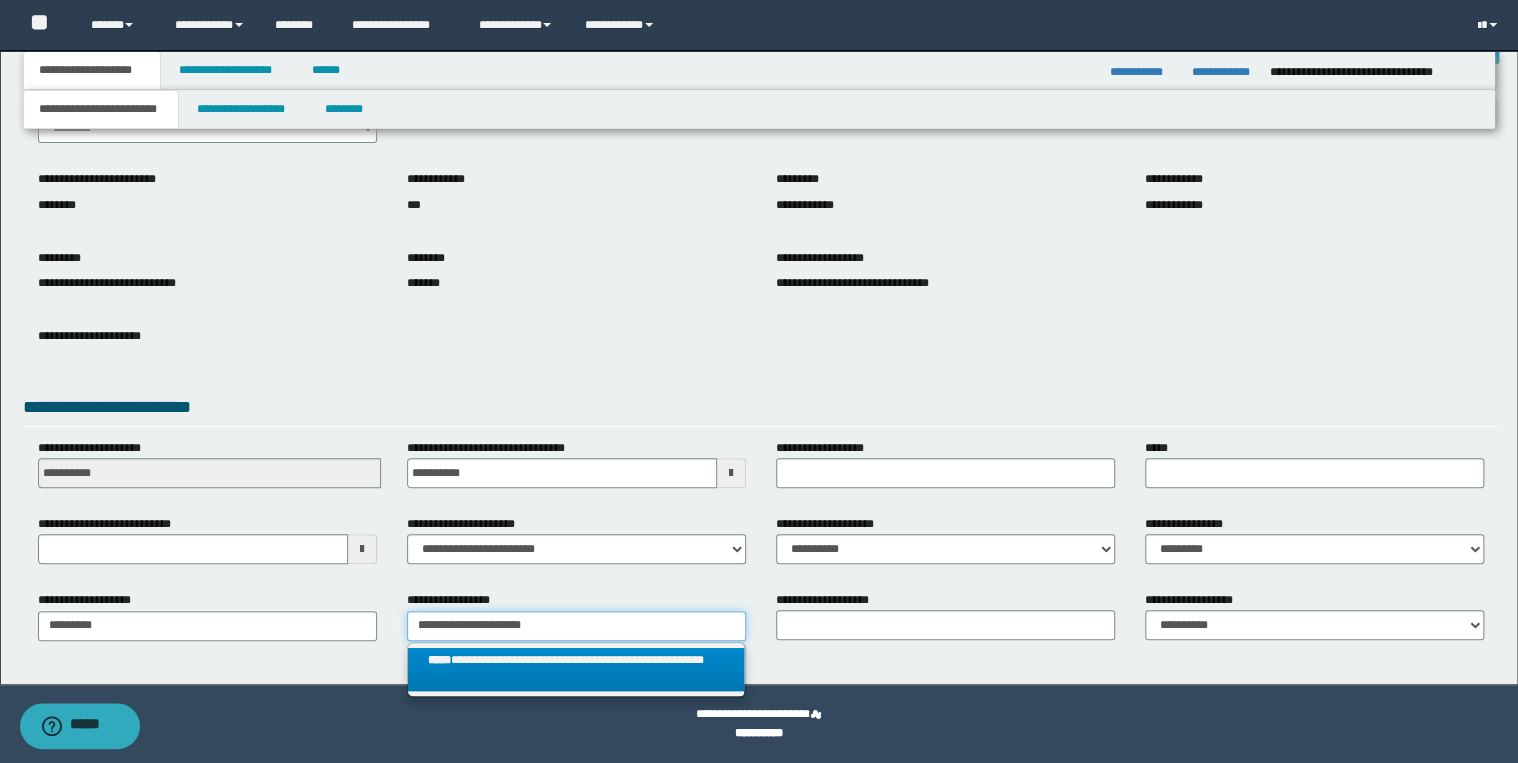 type on "**********" 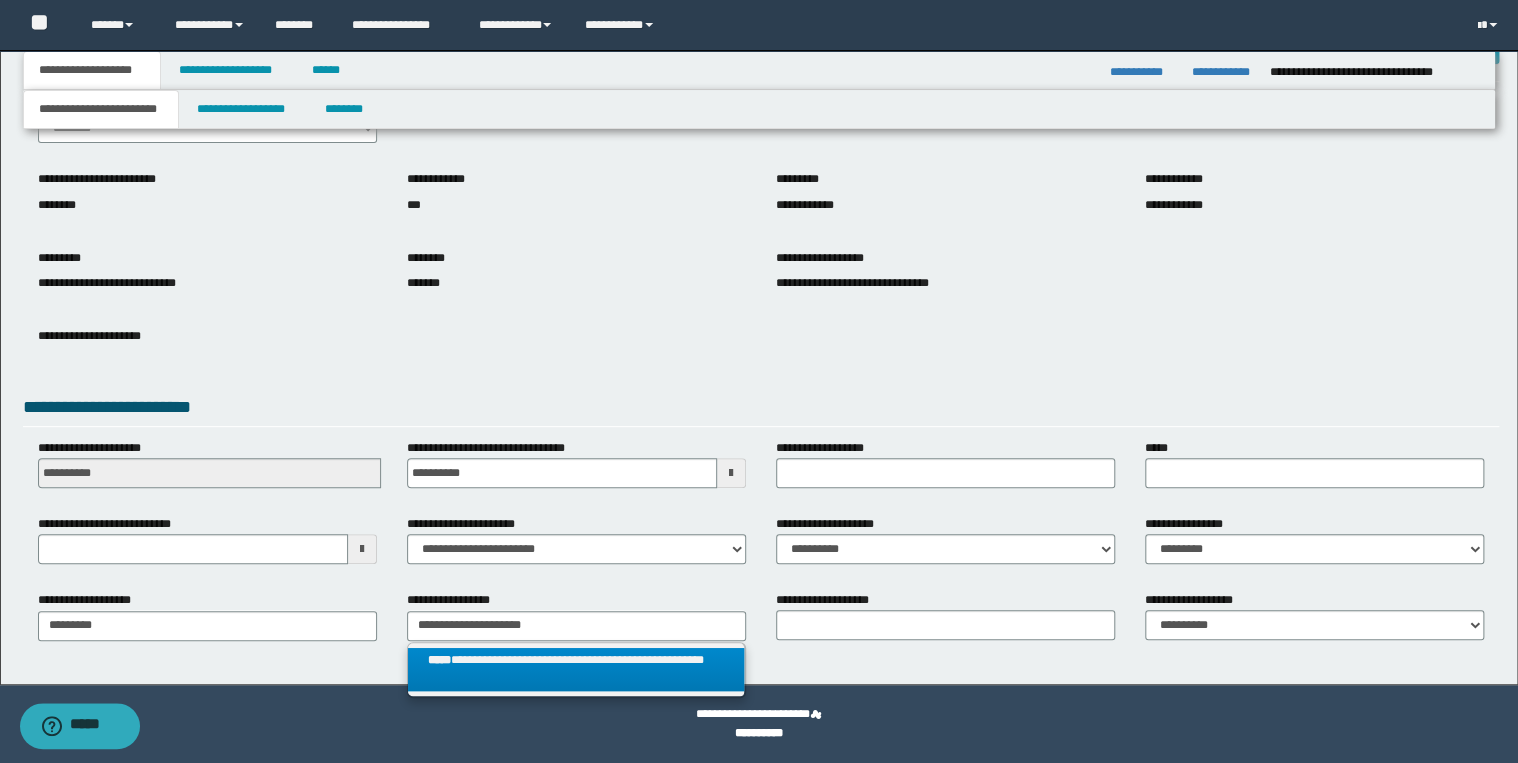 click on "**********" at bounding box center [576, 670] 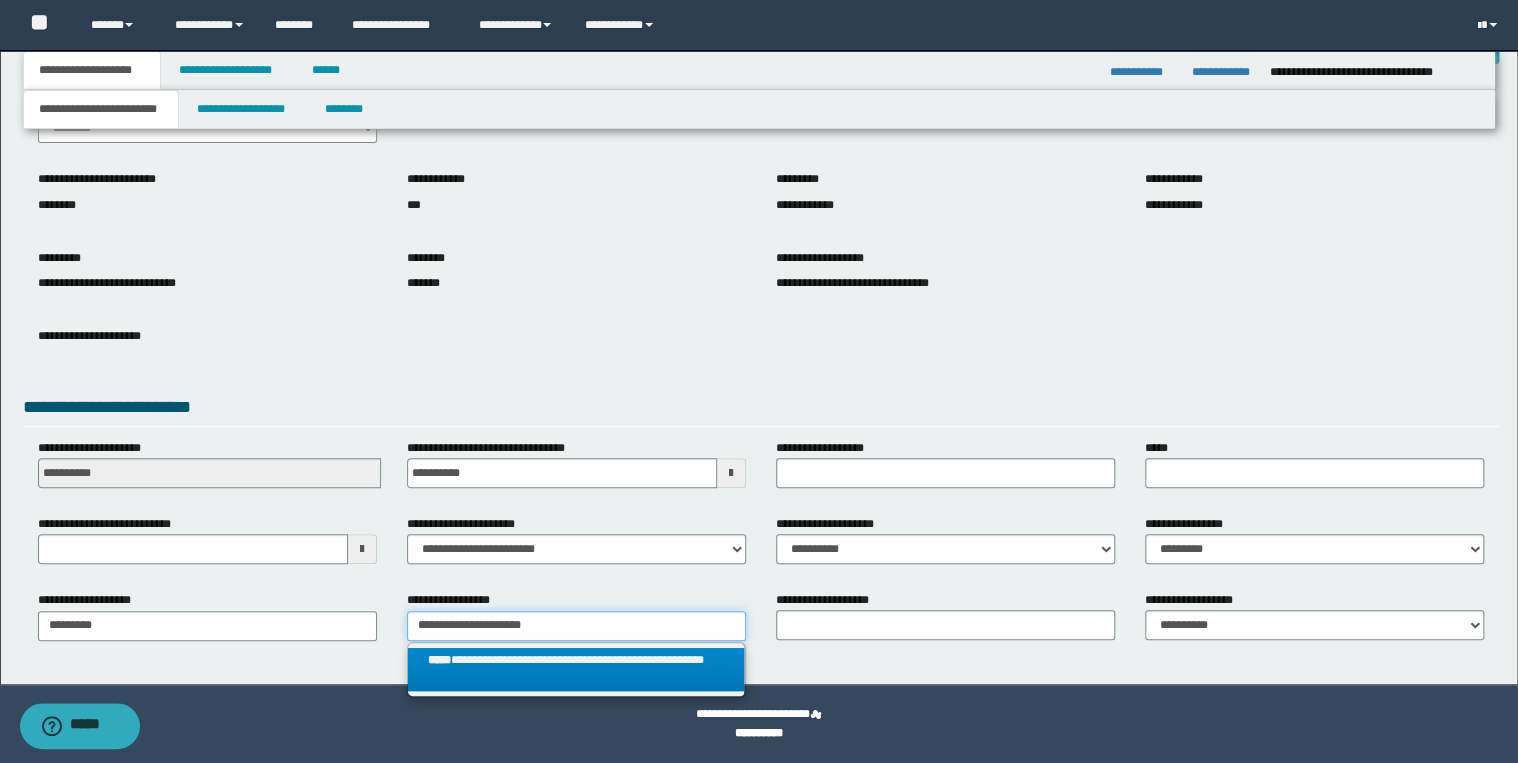 type 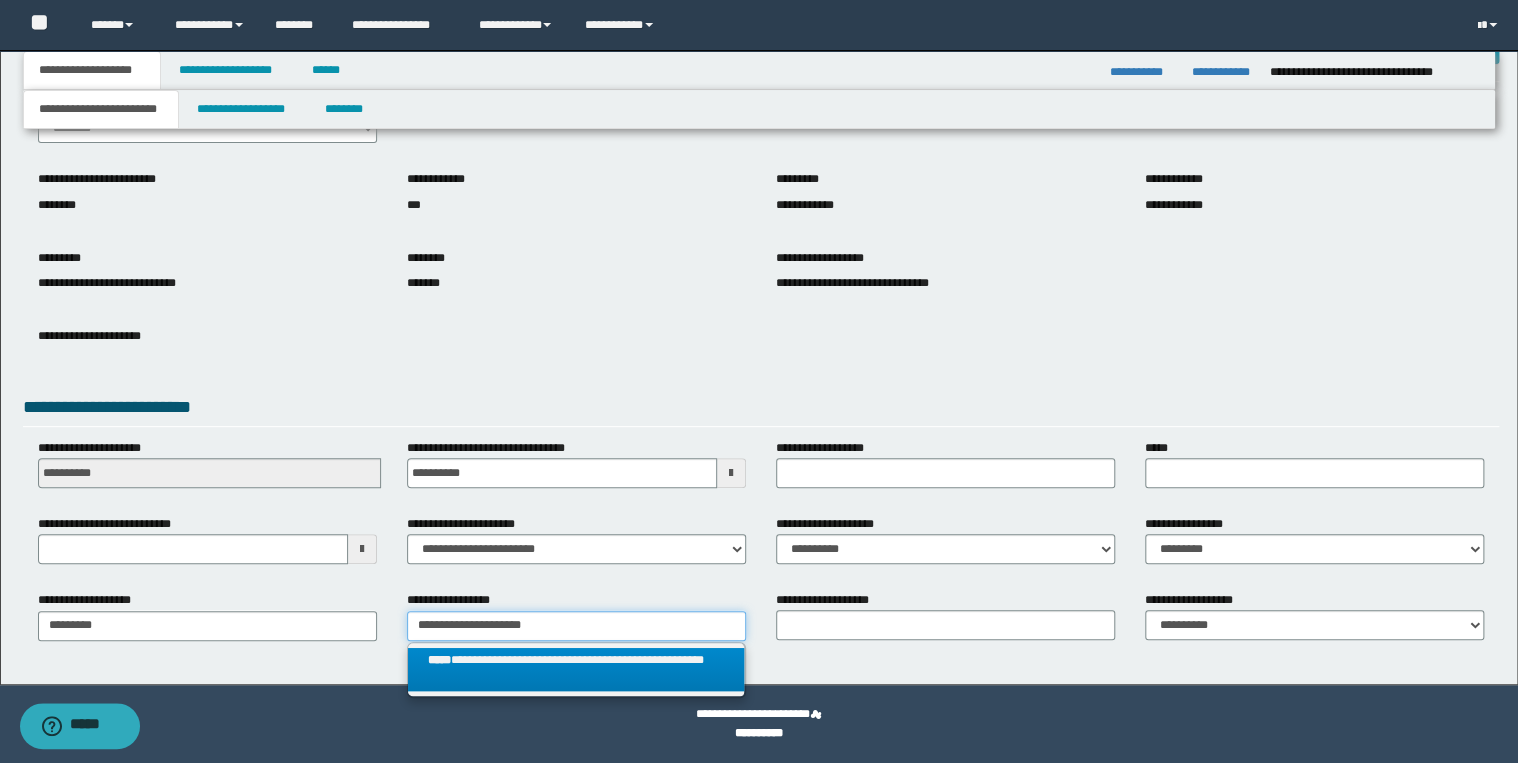 type on "**********" 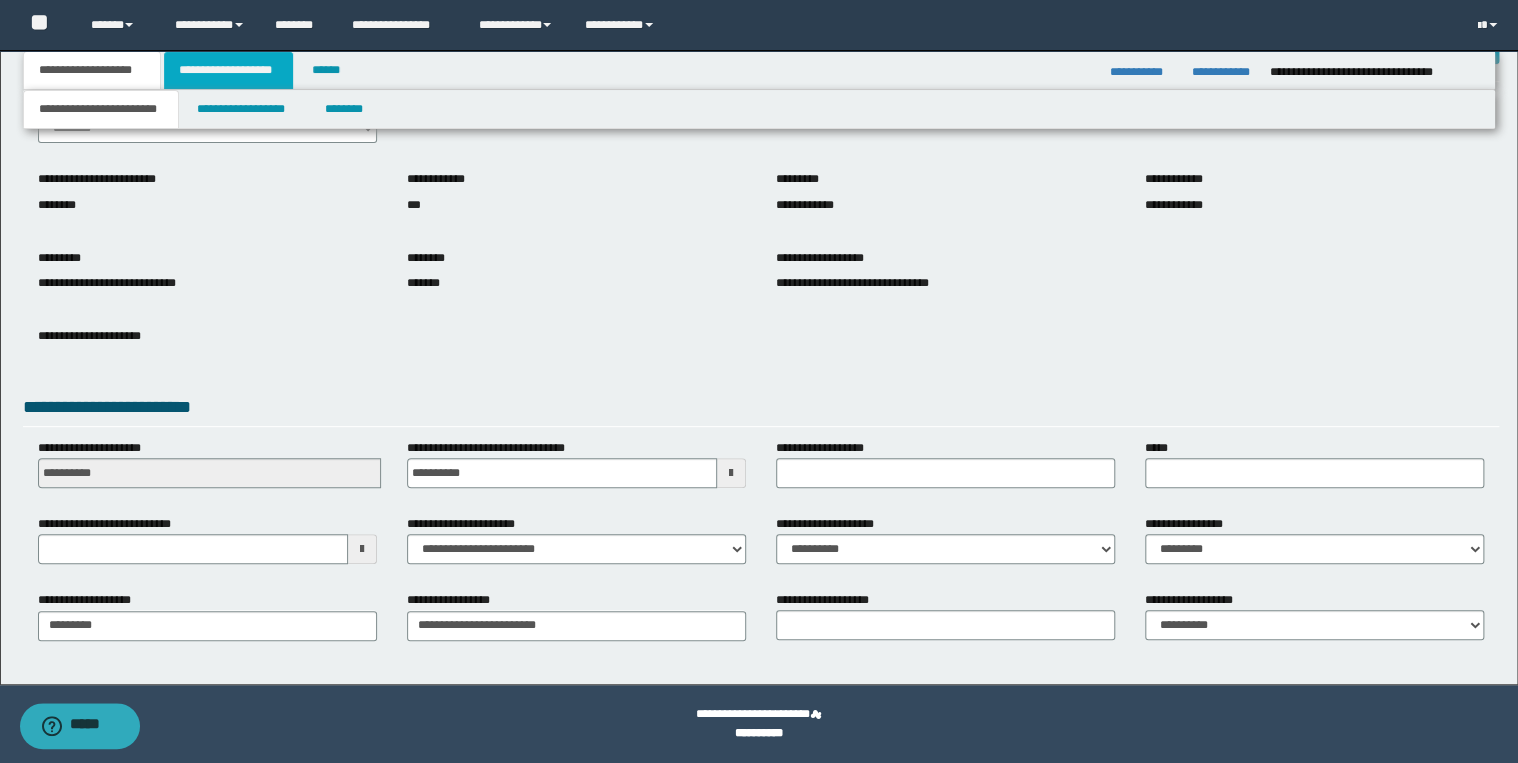 click on "**********" at bounding box center [228, 70] 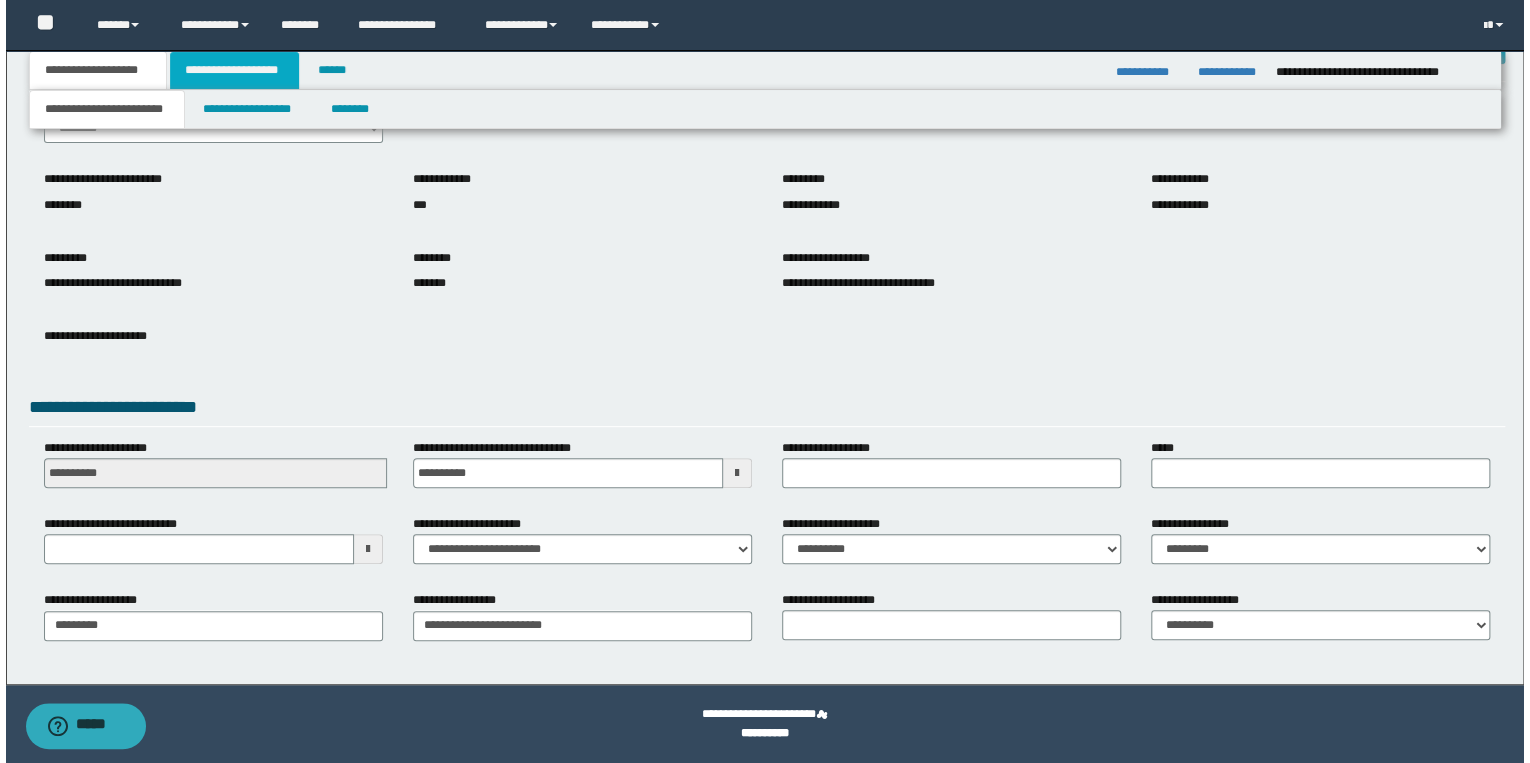 scroll, scrollTop: 0, scrollLeft: 0, axis: both 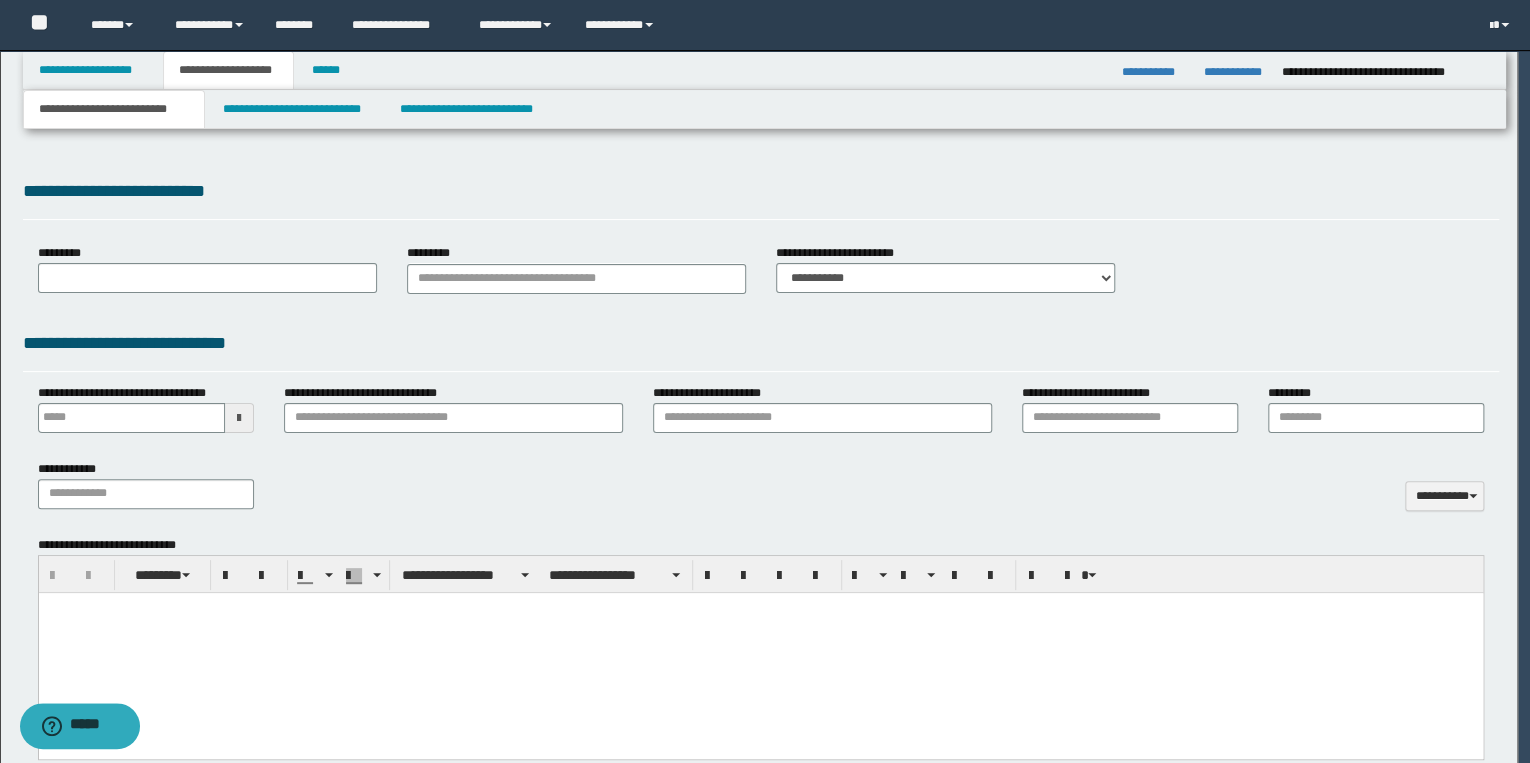 type 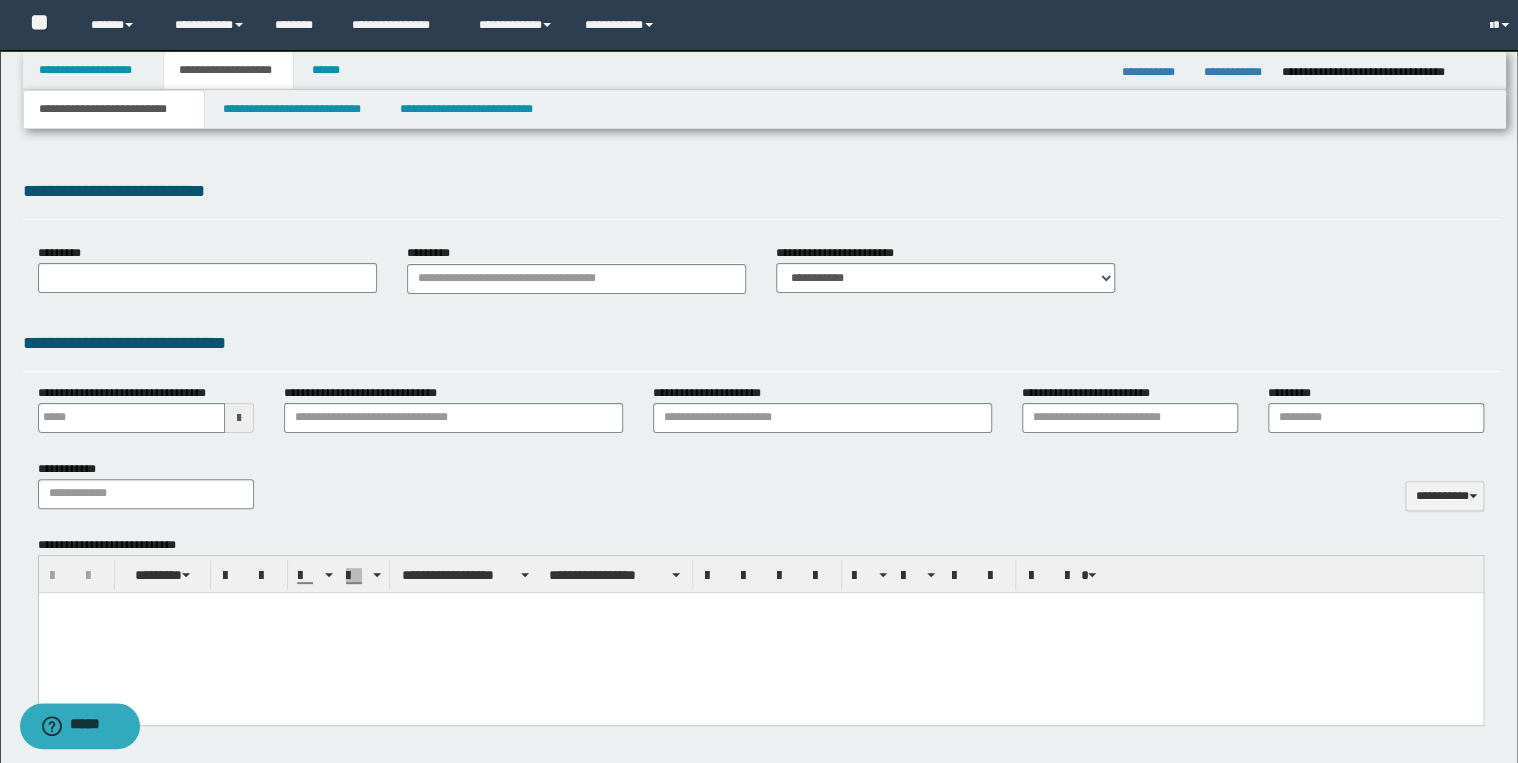 select on "*" 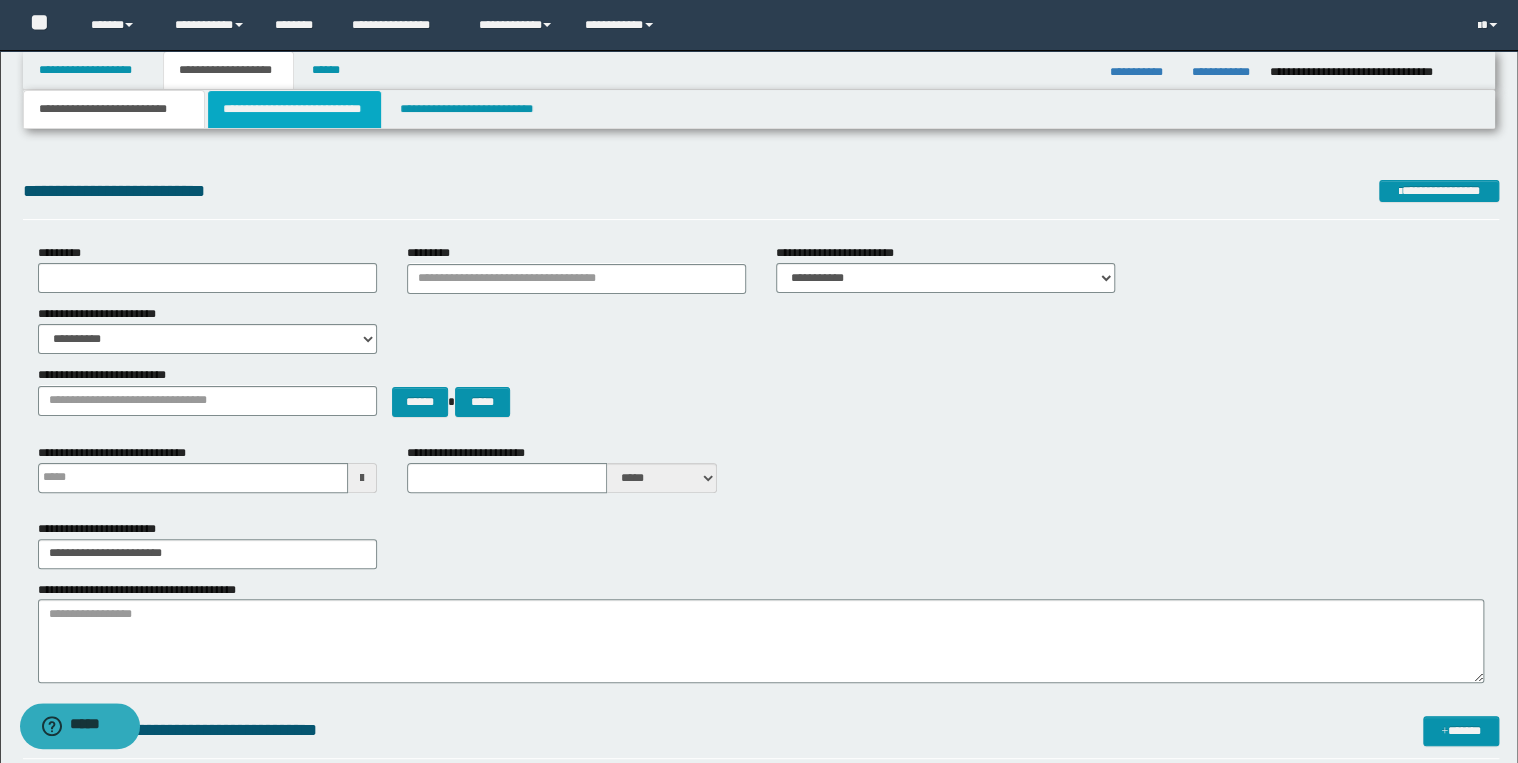 click on "**********" at bounding box center [294, 109] 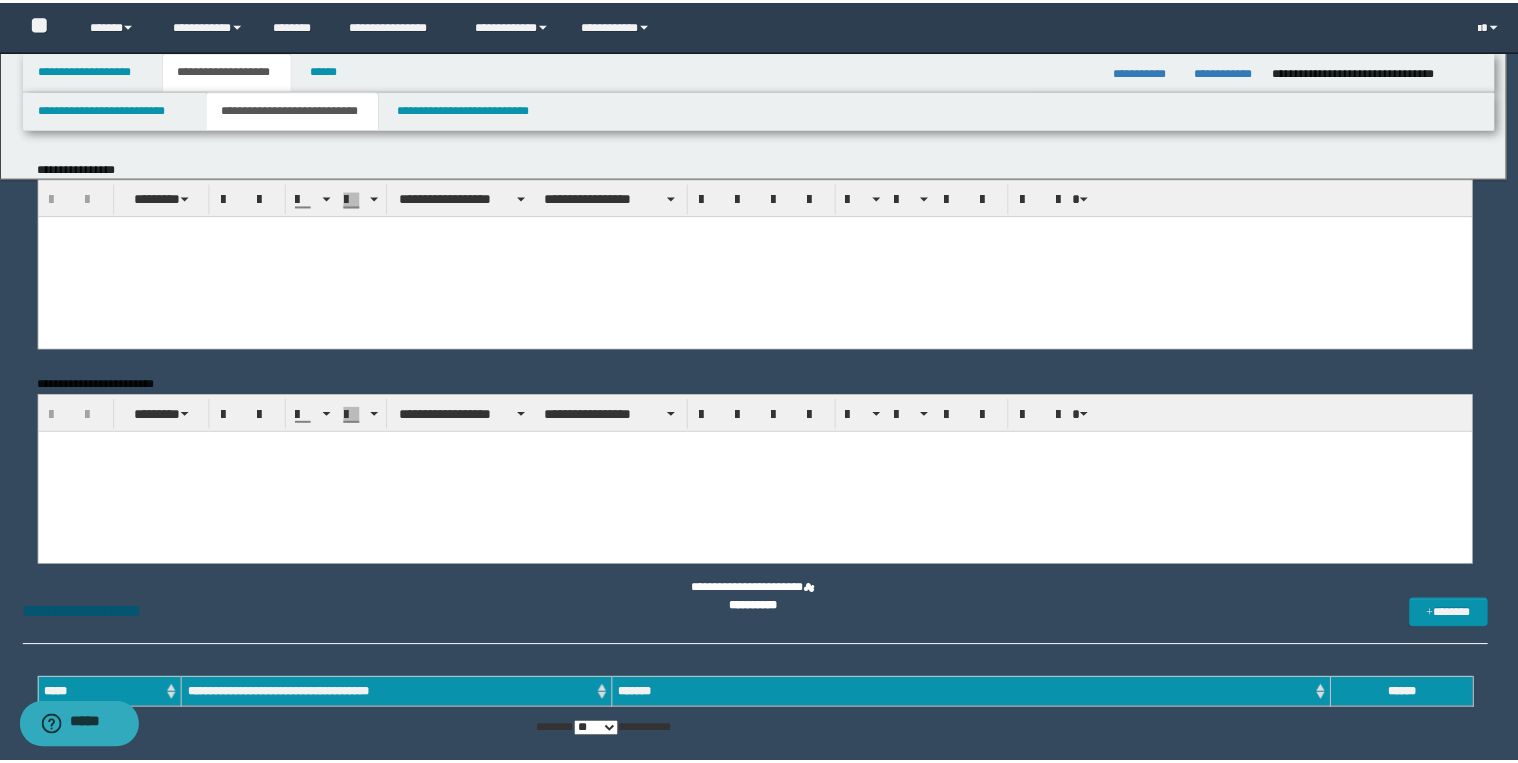 scroll, scrollTop: 0, scrollLeft: 0, axis: both 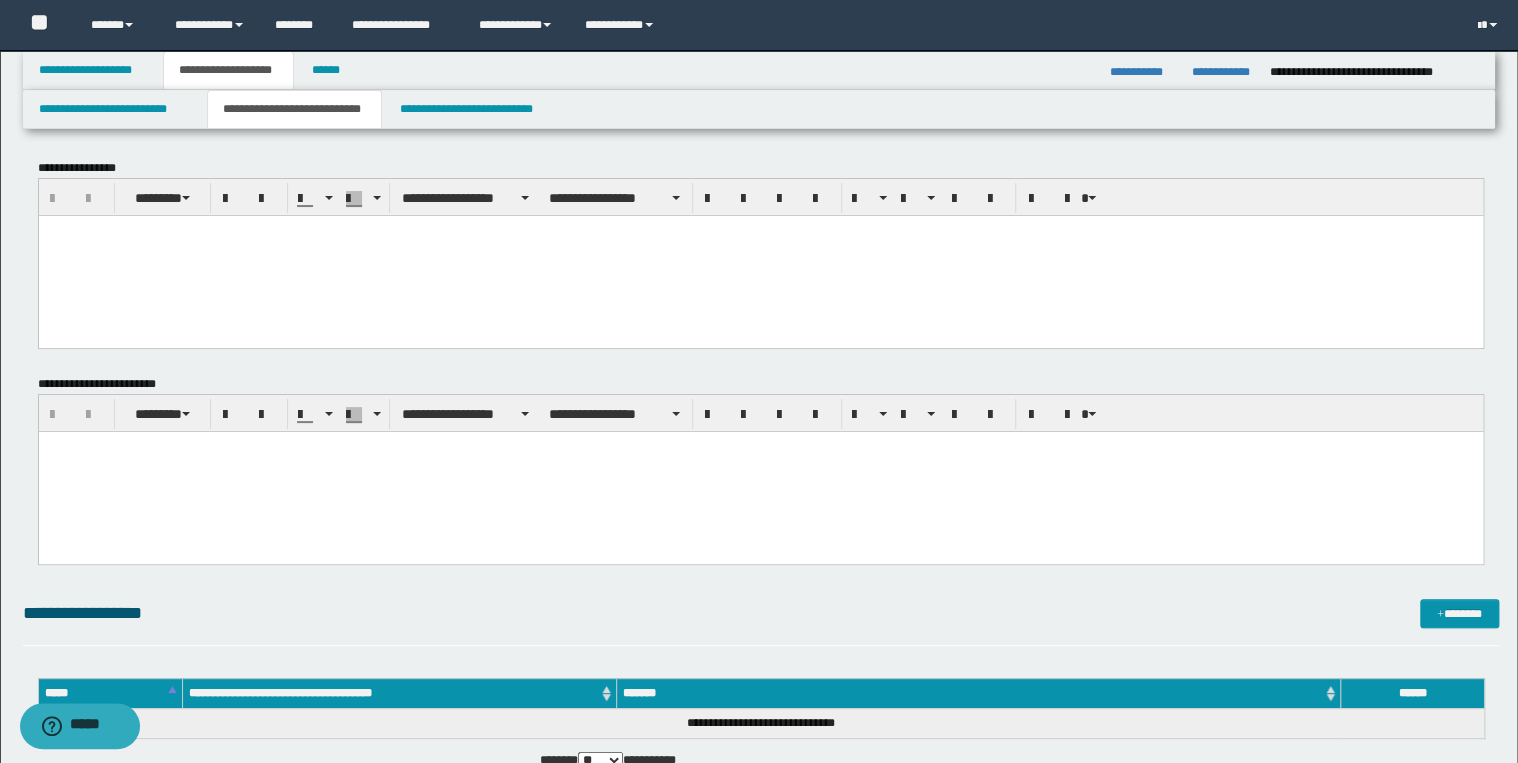 click at bounding box center (760, 255) 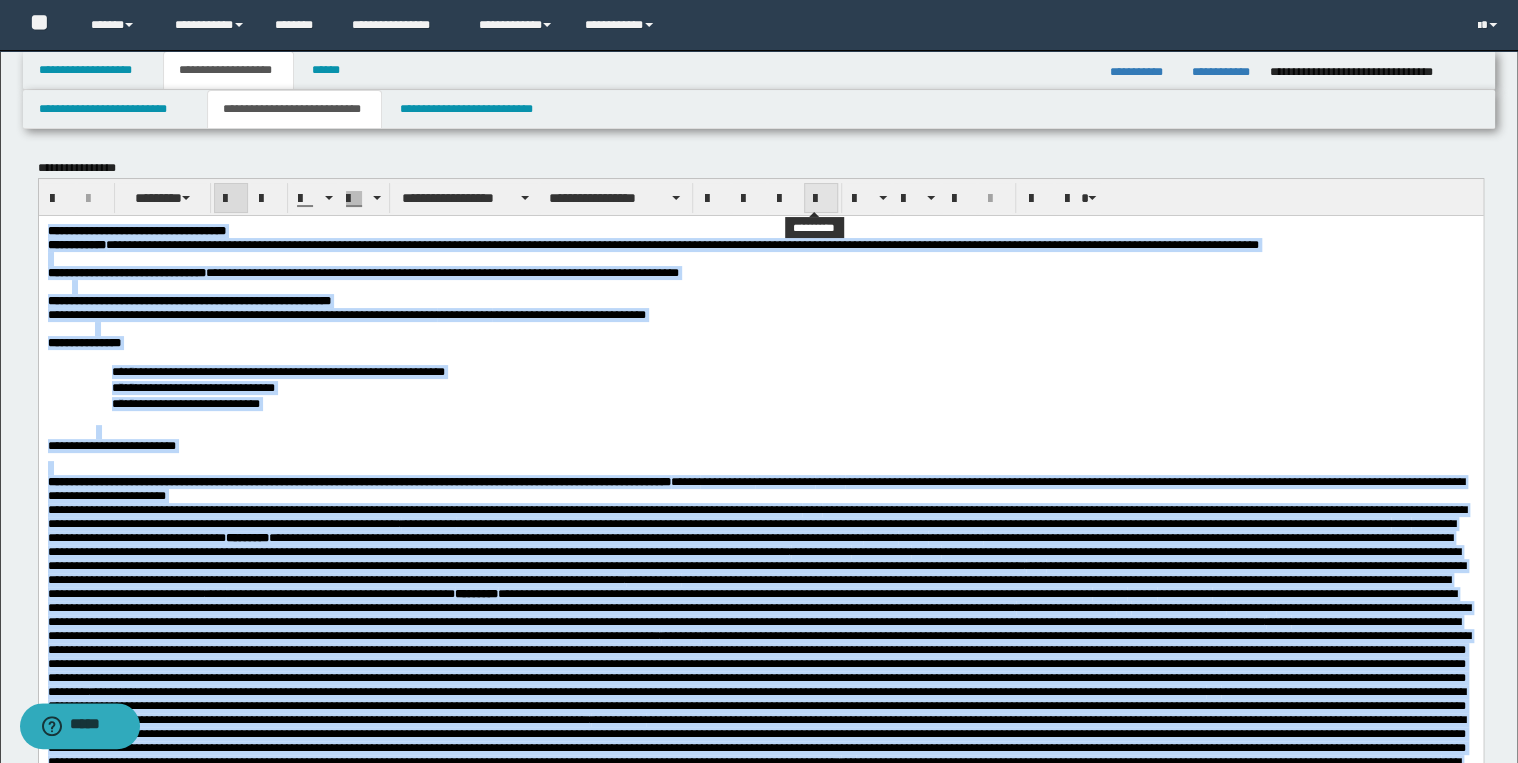 click at bounding box center [821, 199] 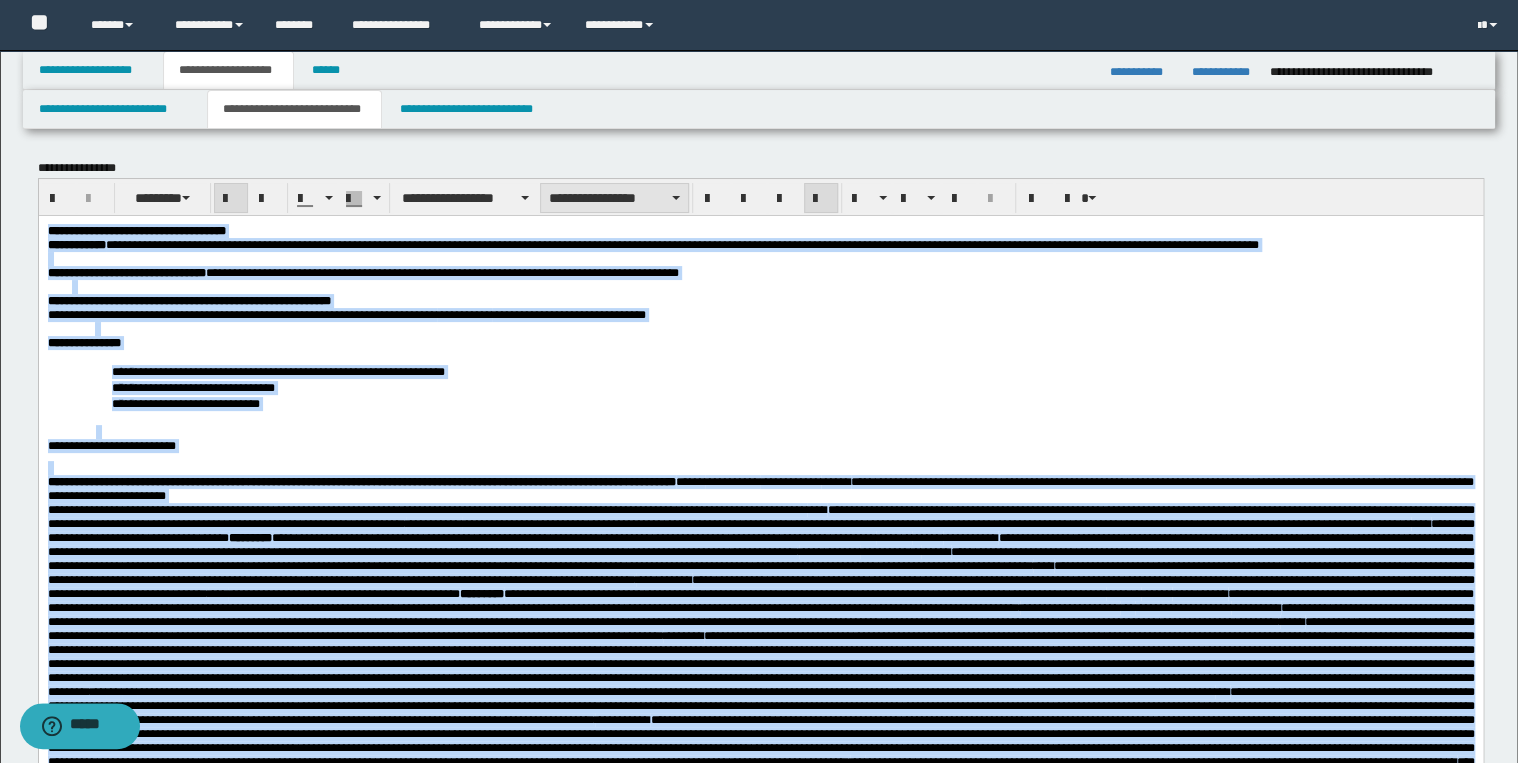 drag, startPoint x: 643, startPoint y: 200, endPoint x: 653, endPoint y: 208, distance: 12.806249 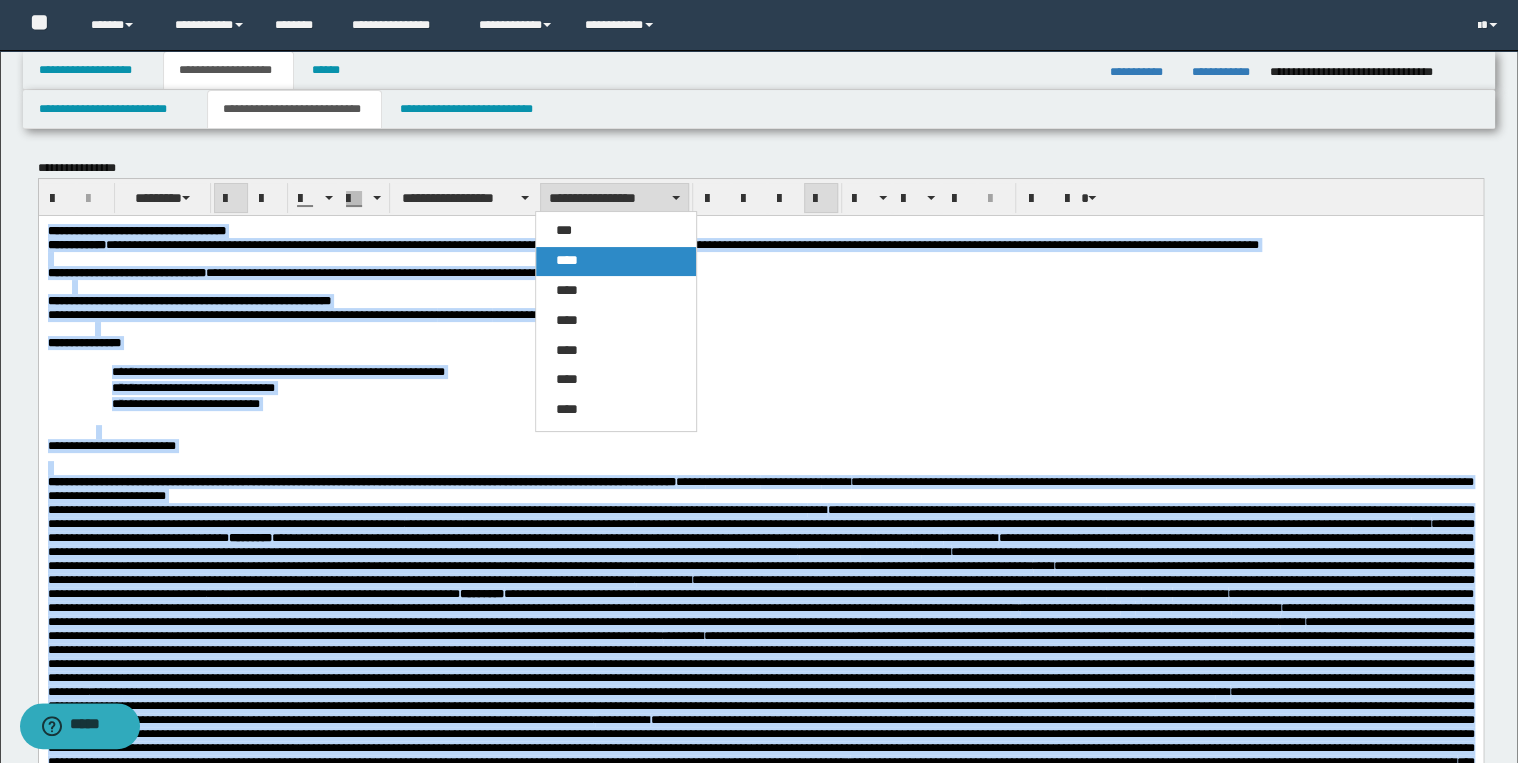 click on "****" at bounding box center (616, 261) 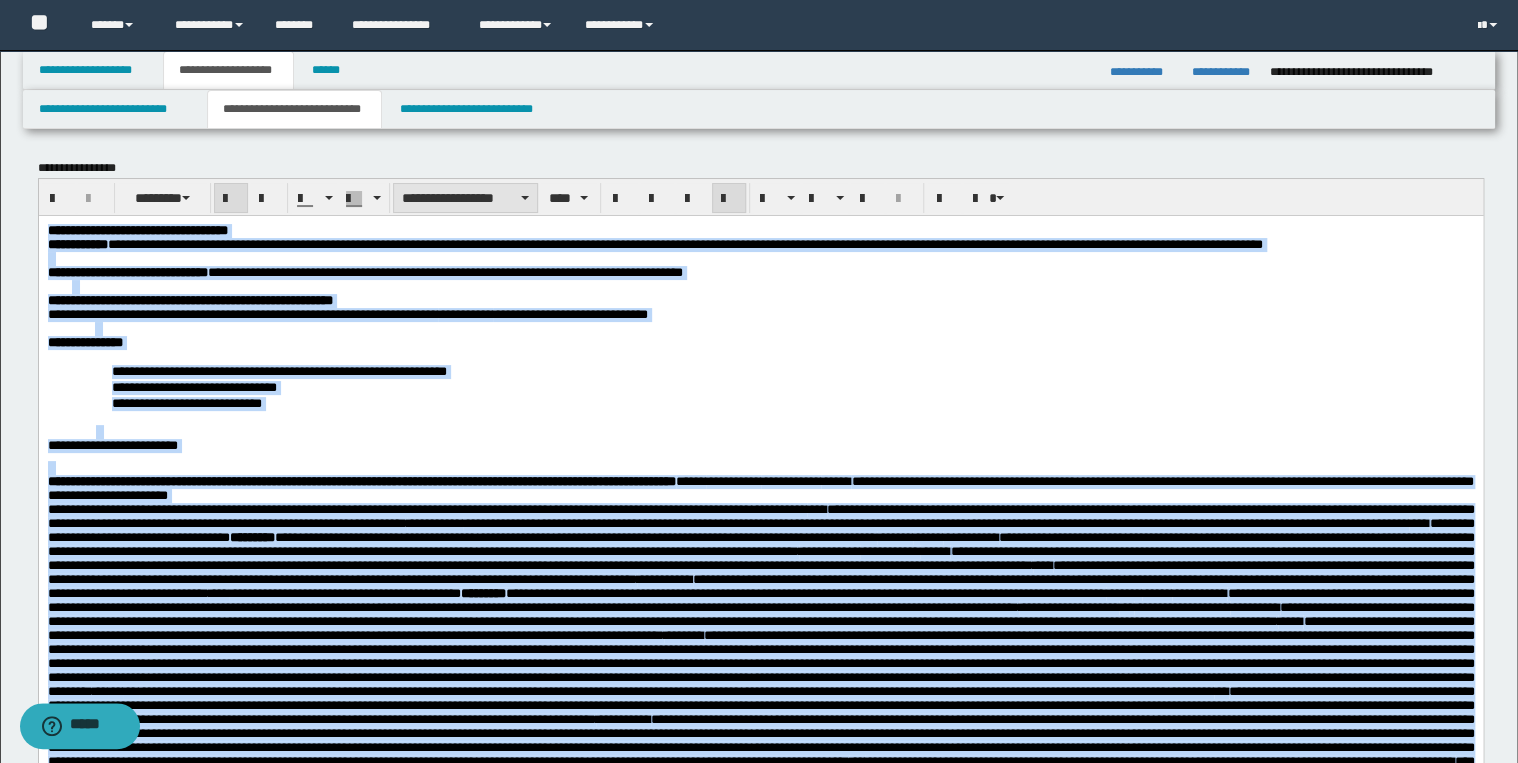 click on "**********" at bounding box center (465, 198) 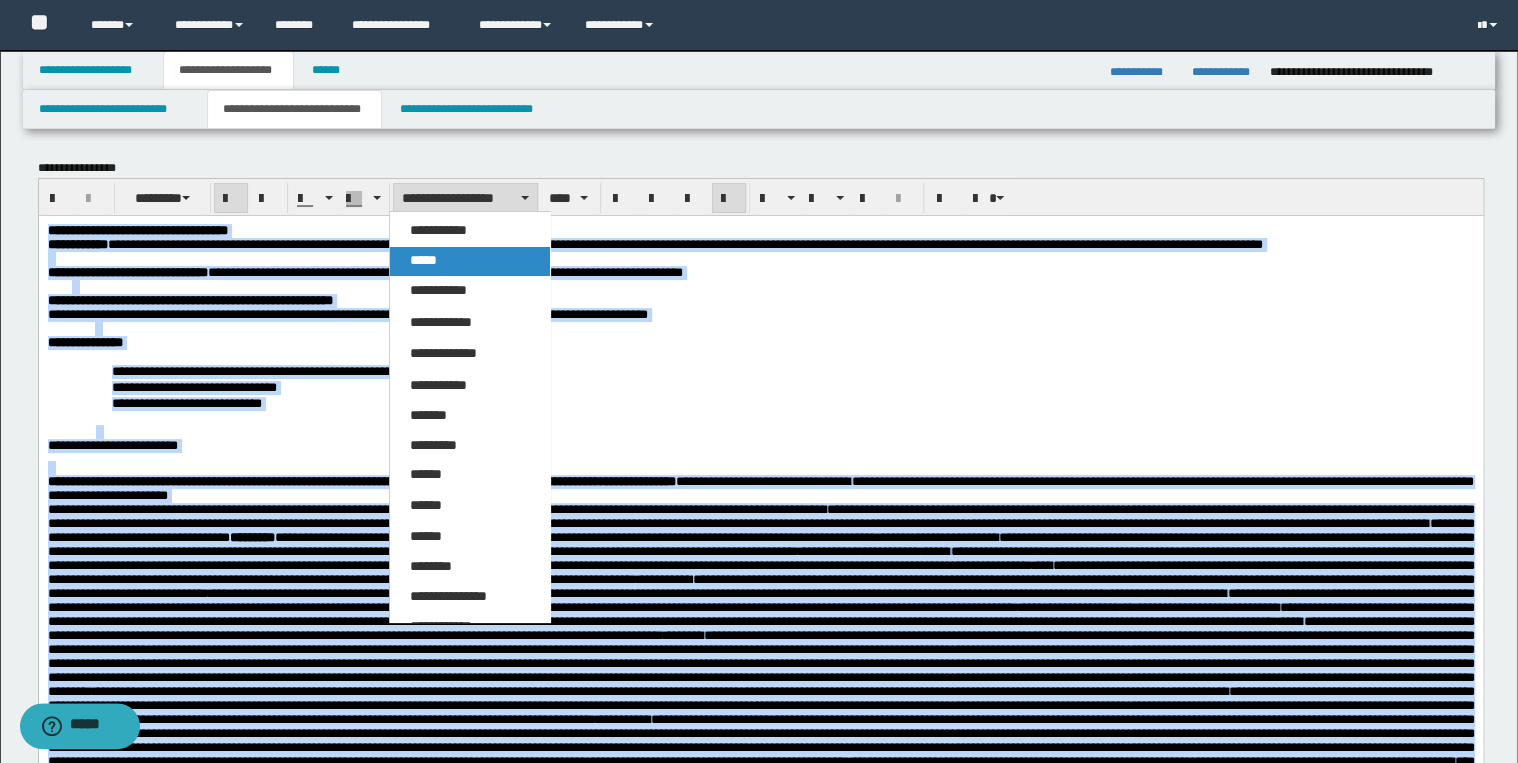 click on "*****" at bounding box center (470, 261) 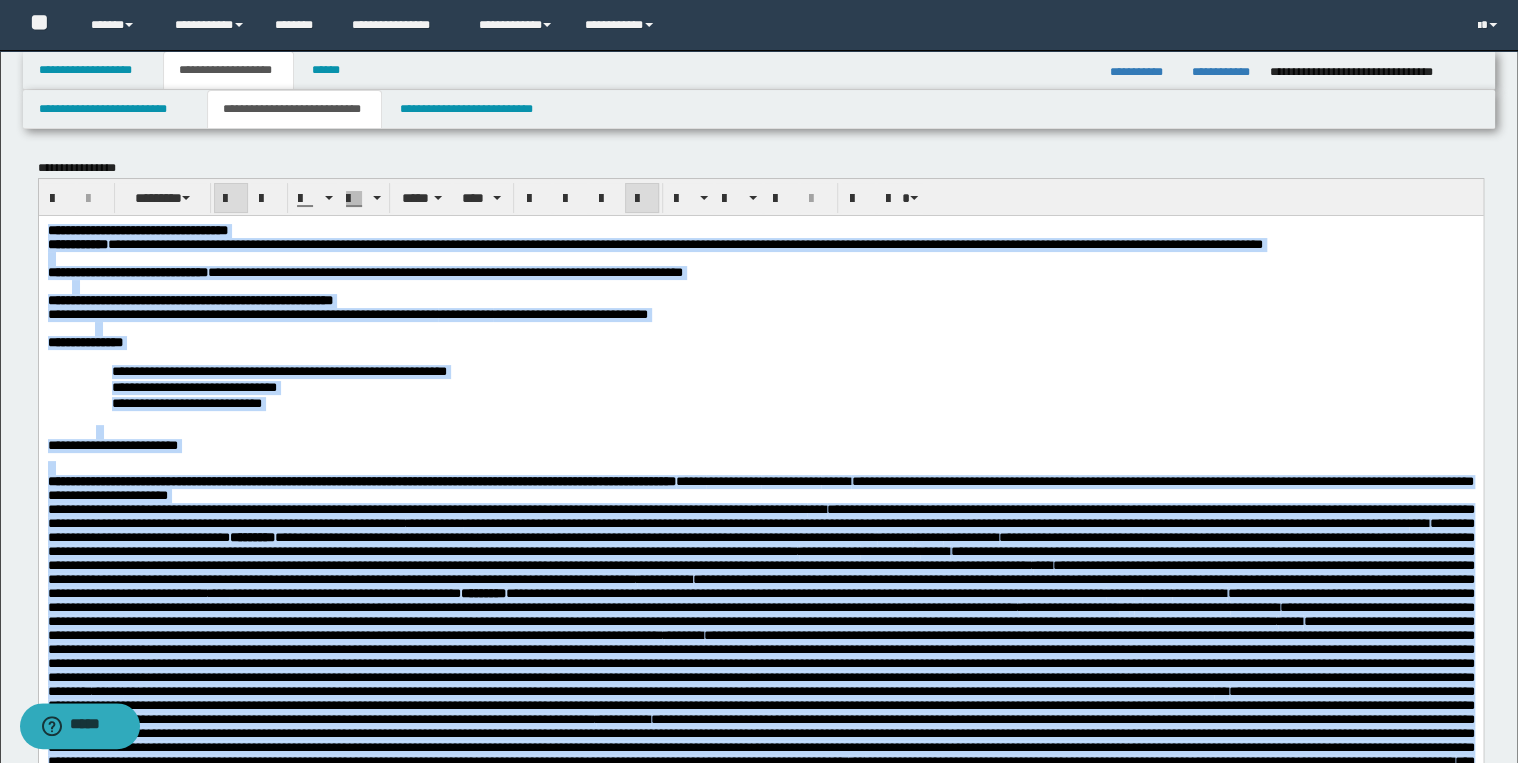 click on "**********" at bounding box center [760, 488] 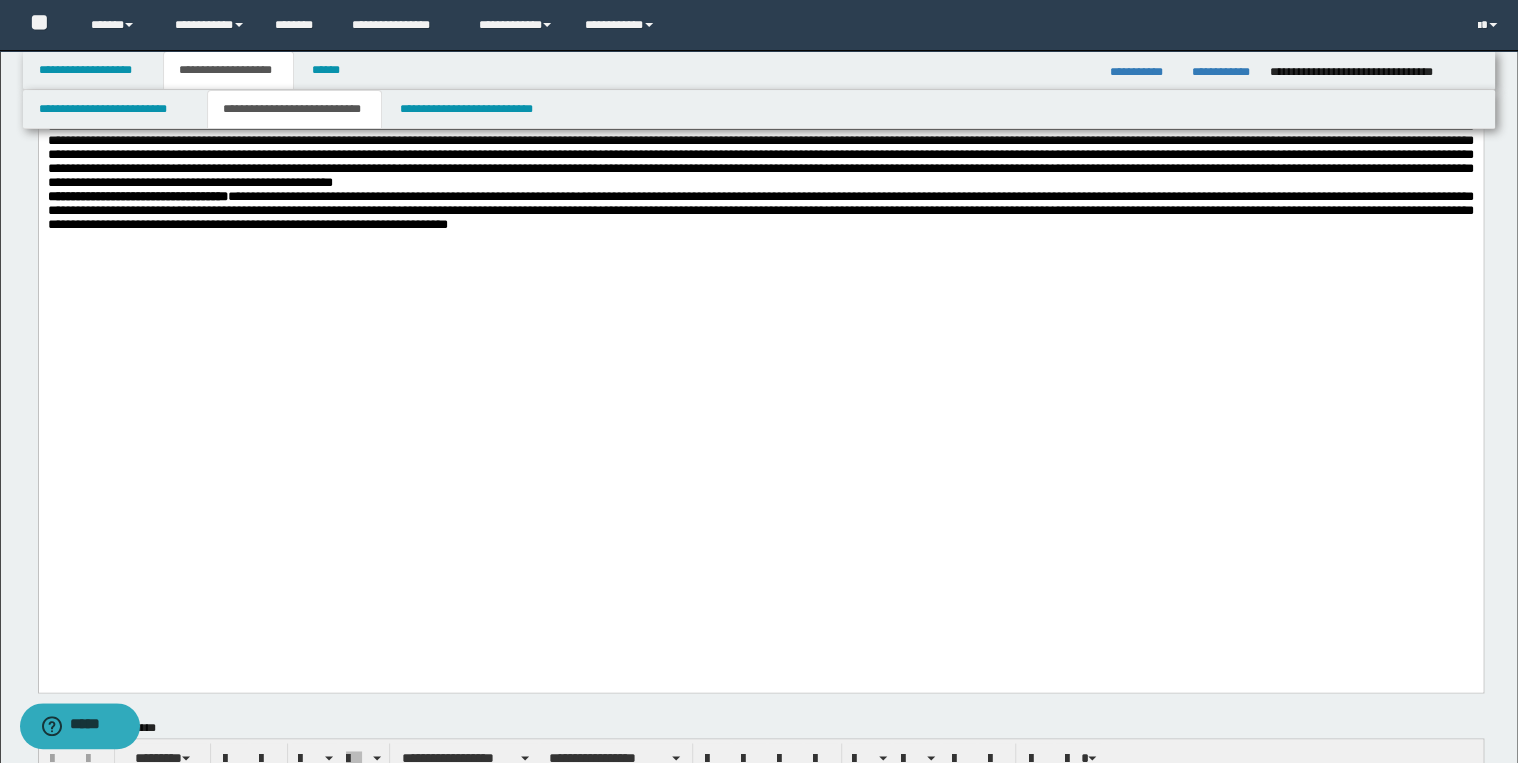 scroll, scrollTop: 1200, scrollLeft: 0, axis: vertical 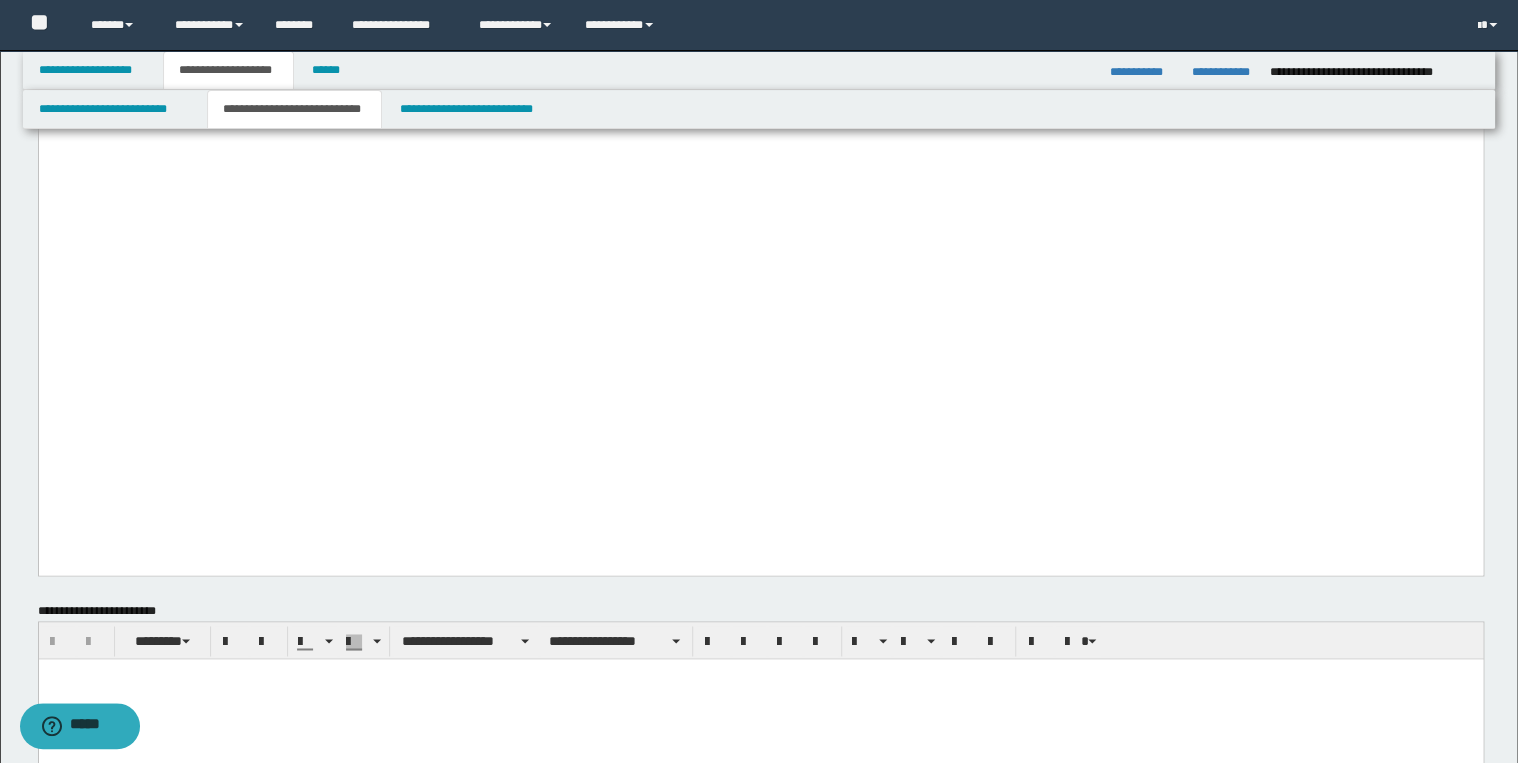 click on "**********" at bounding box center [760, -172] 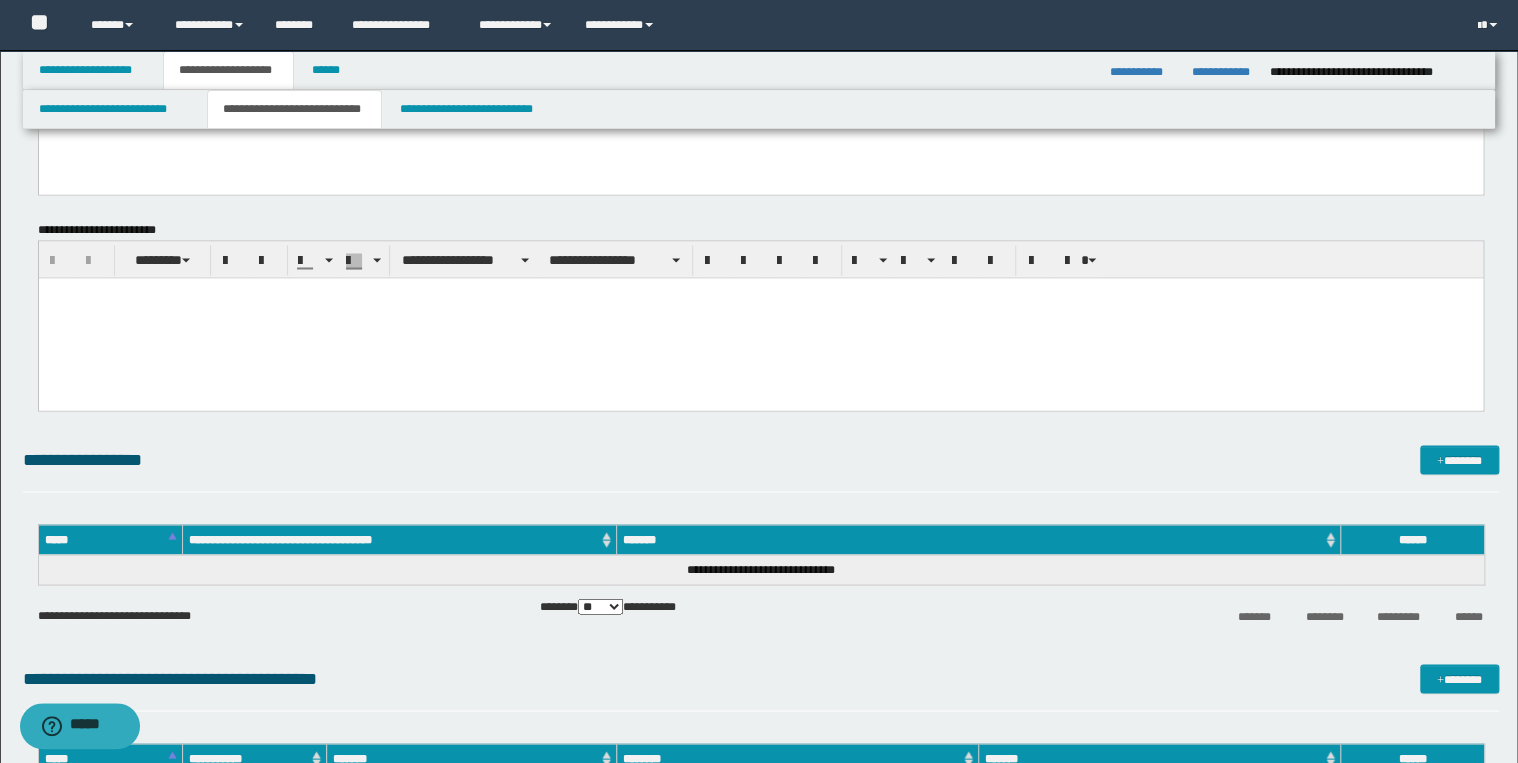 scroll, scrollTop: 1600, scrollLeft: 0, axis: vertical 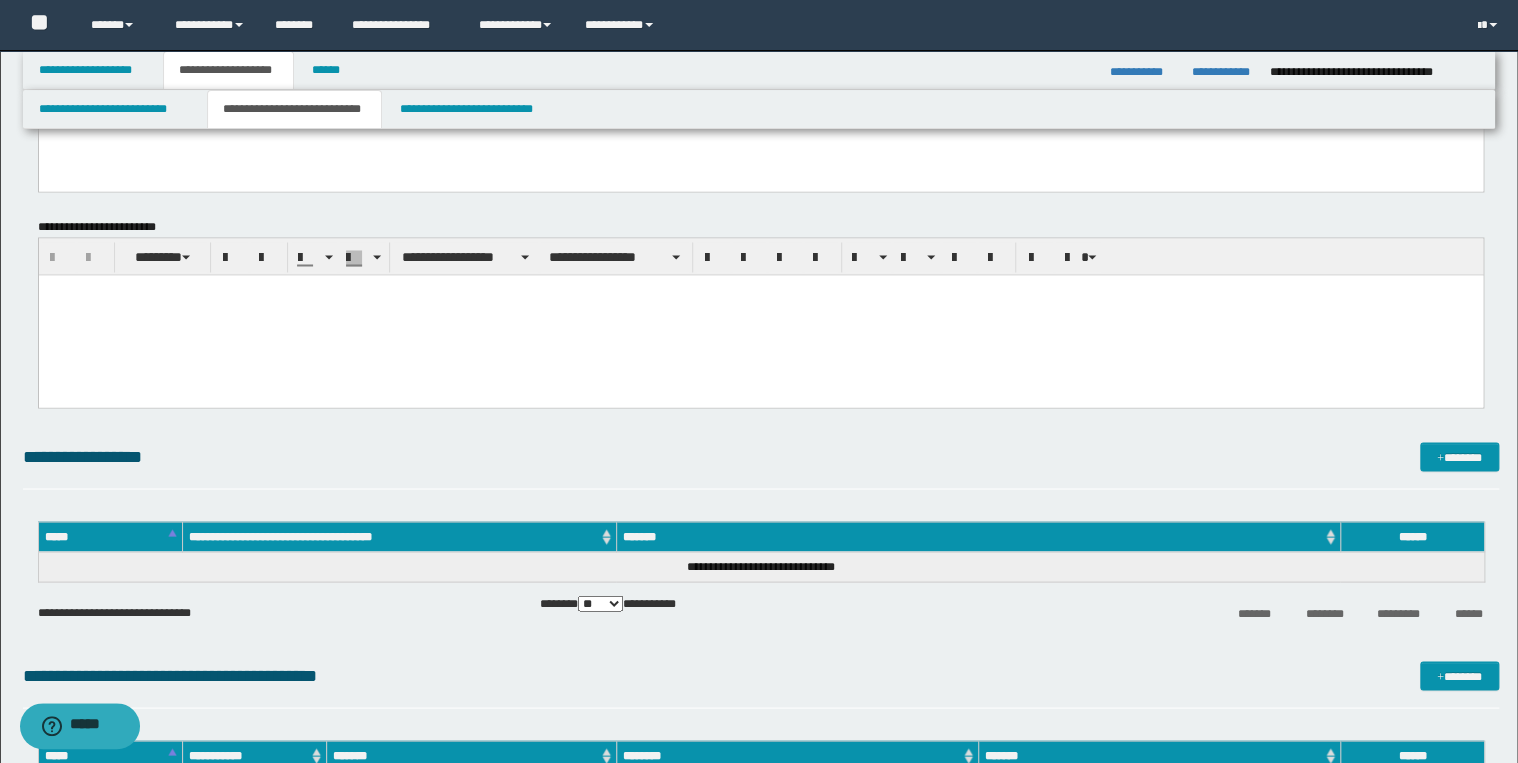 click at bounding box center (760, 314) 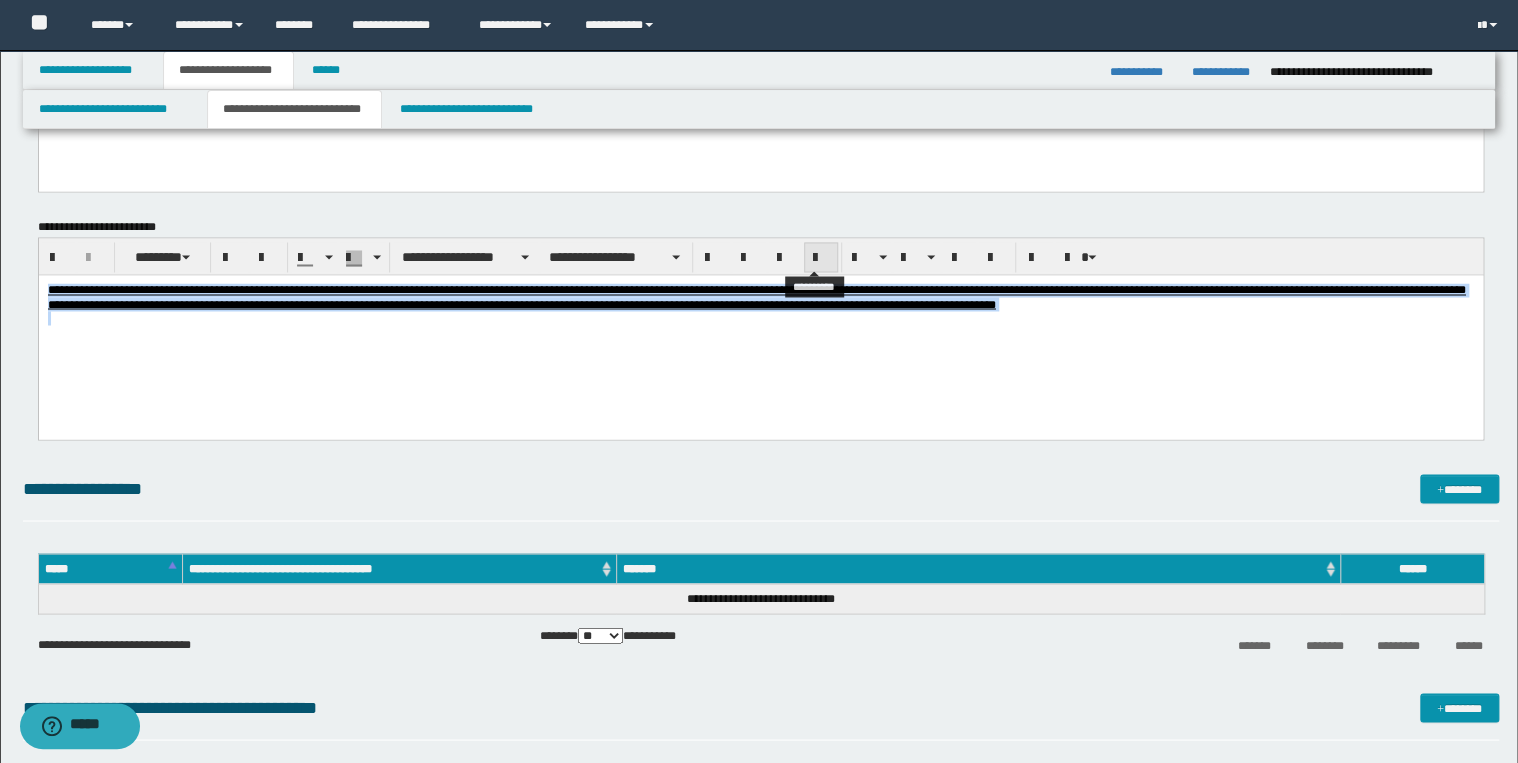 click at bounding box center (821, 257) 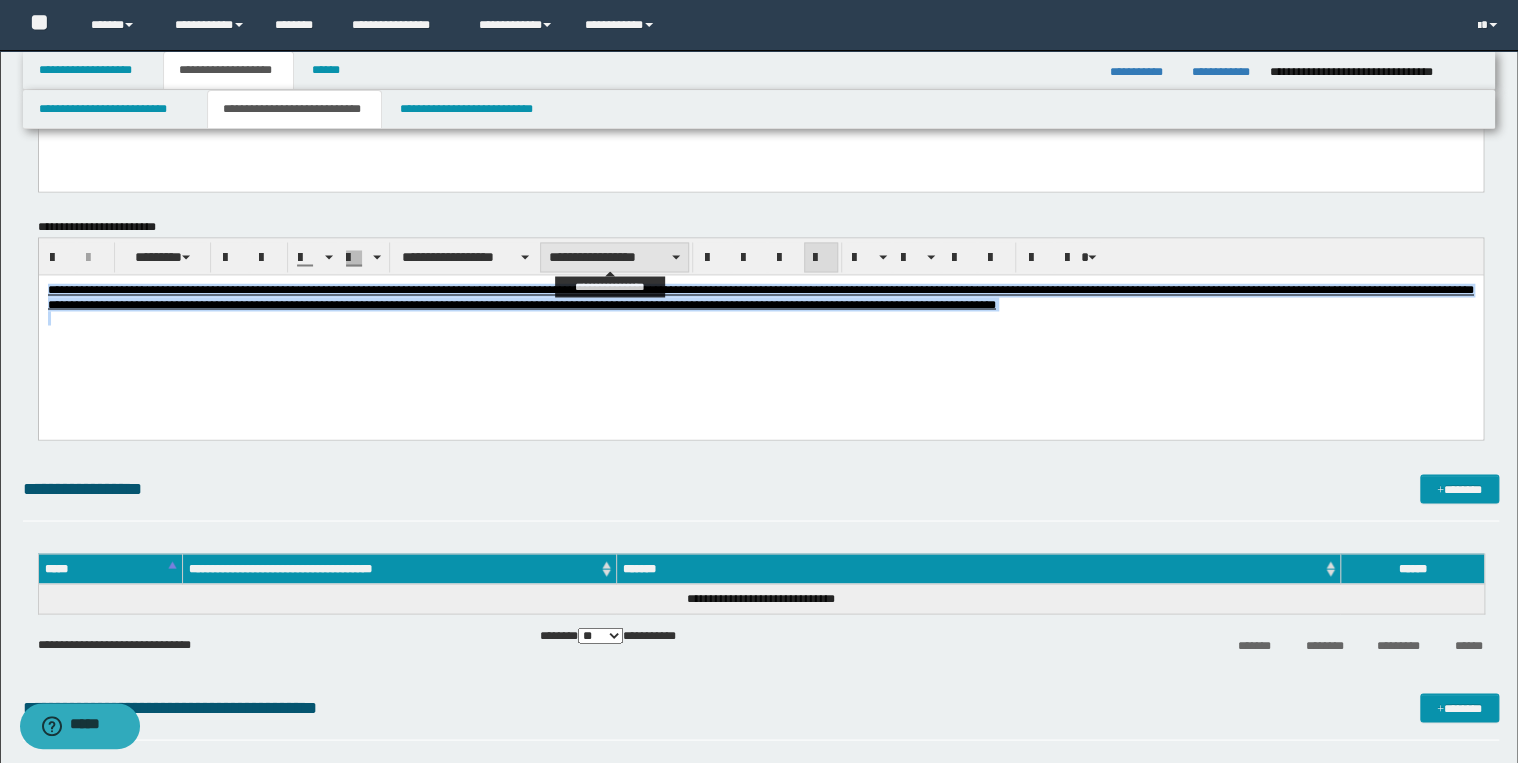 click on "**********" at bounding box center [614, 257] 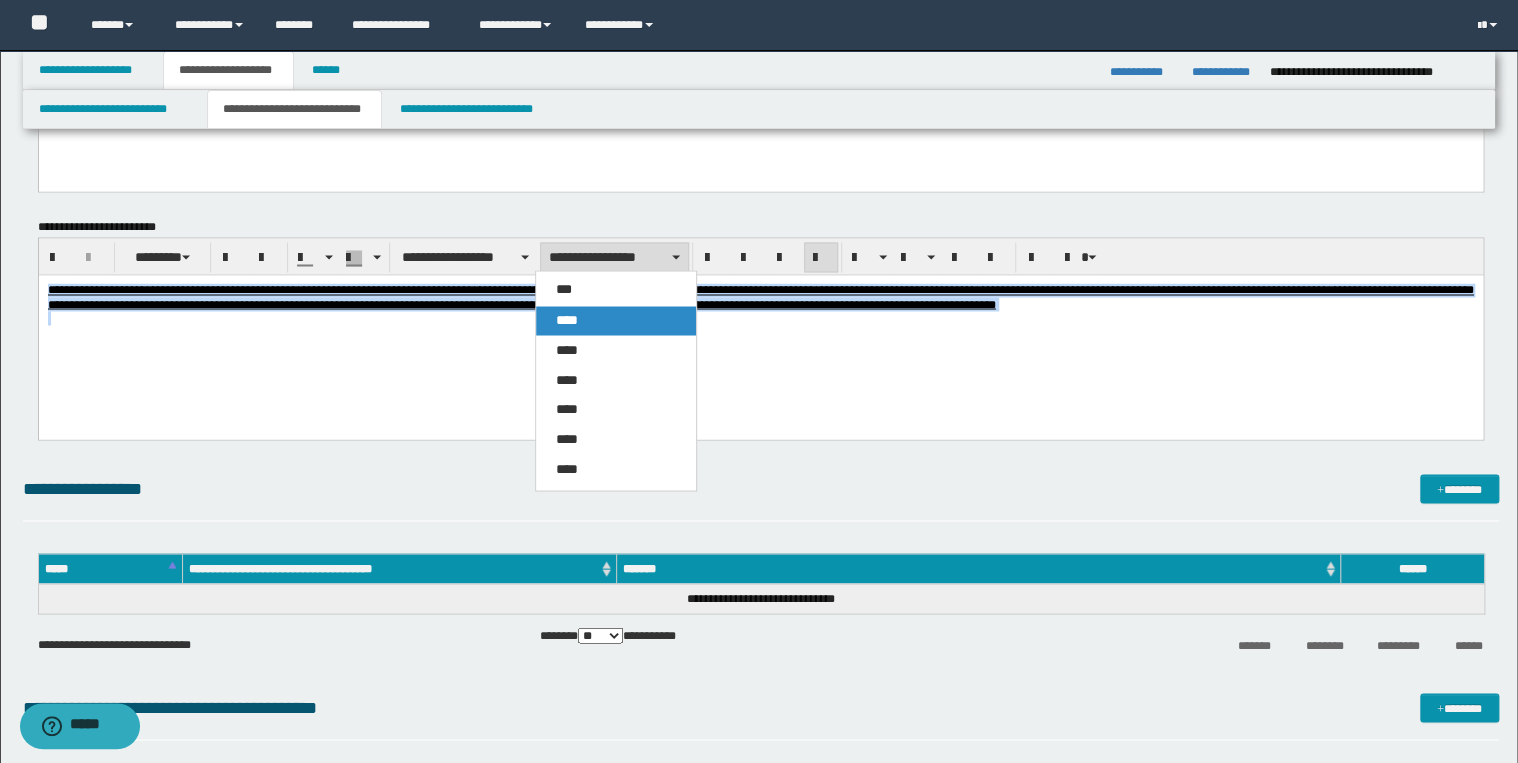 drag, startPoint x: 621, startPoint y: 320, endPoint x: 586, endPoint y: 48, distance: 274.24258 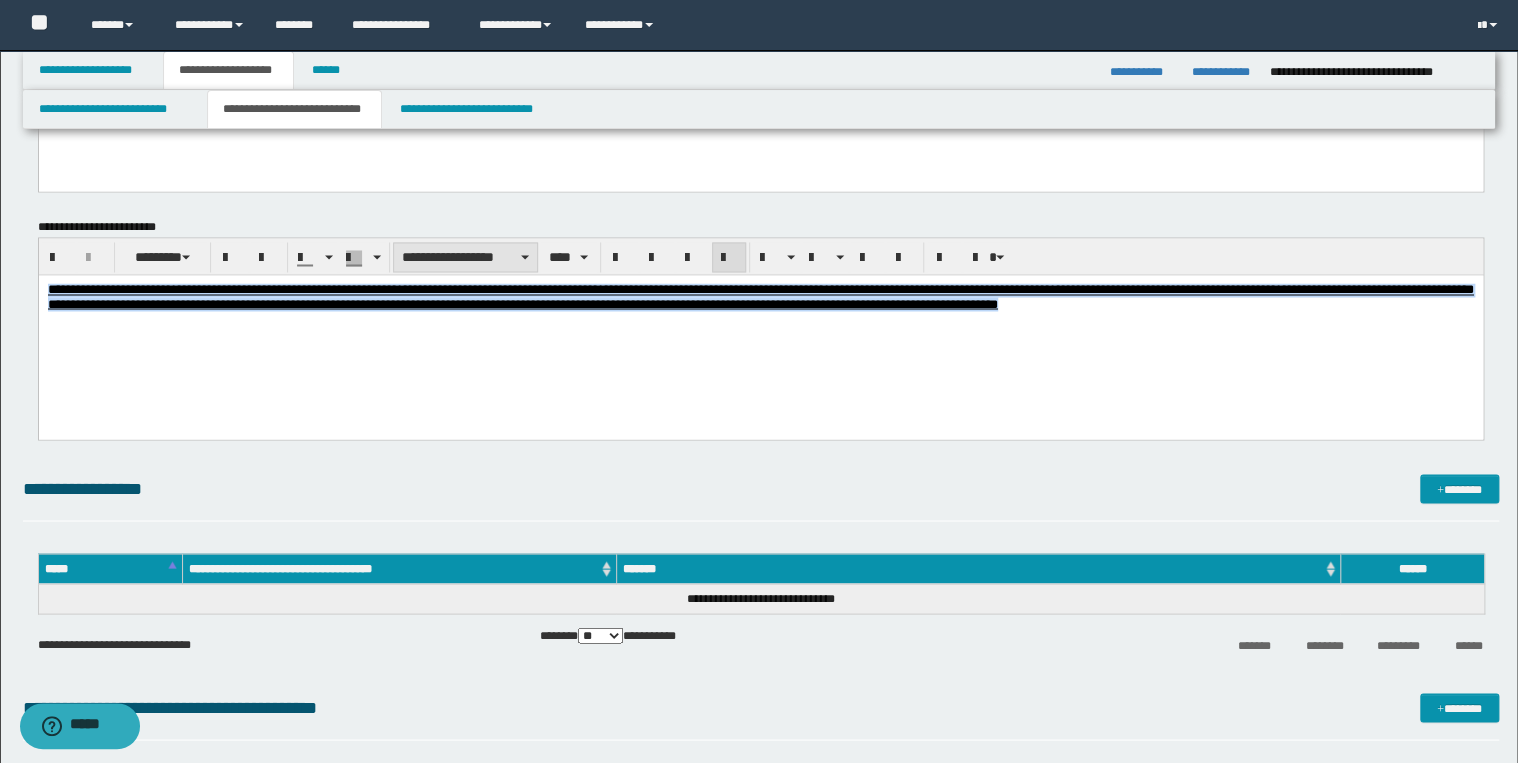 click on "**********" at bounding box center (465, 257) 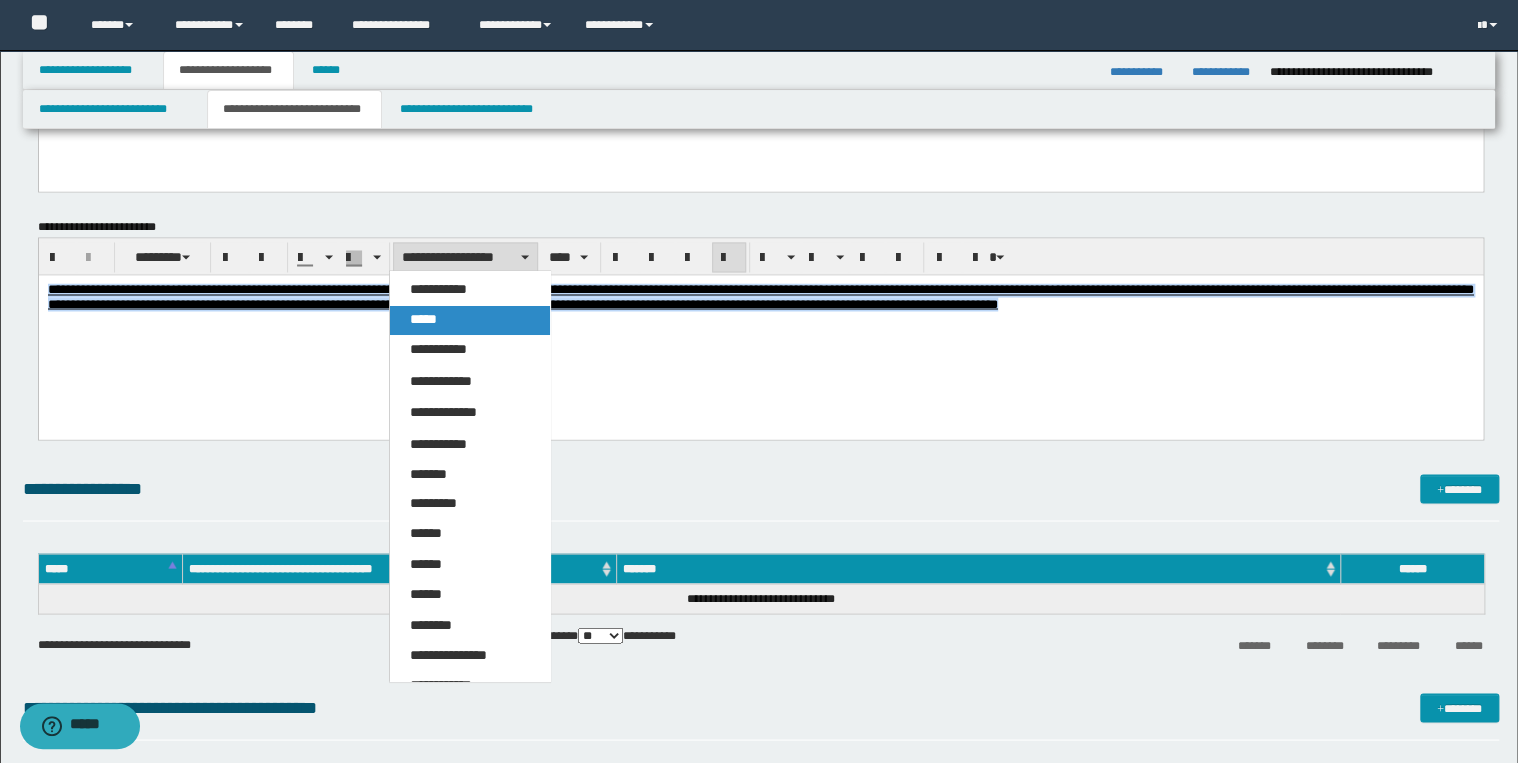 drag, startPoint x: 477, startPoint y: 317, endPoint x: 442, endPoint y: 44, distance: 275.23444 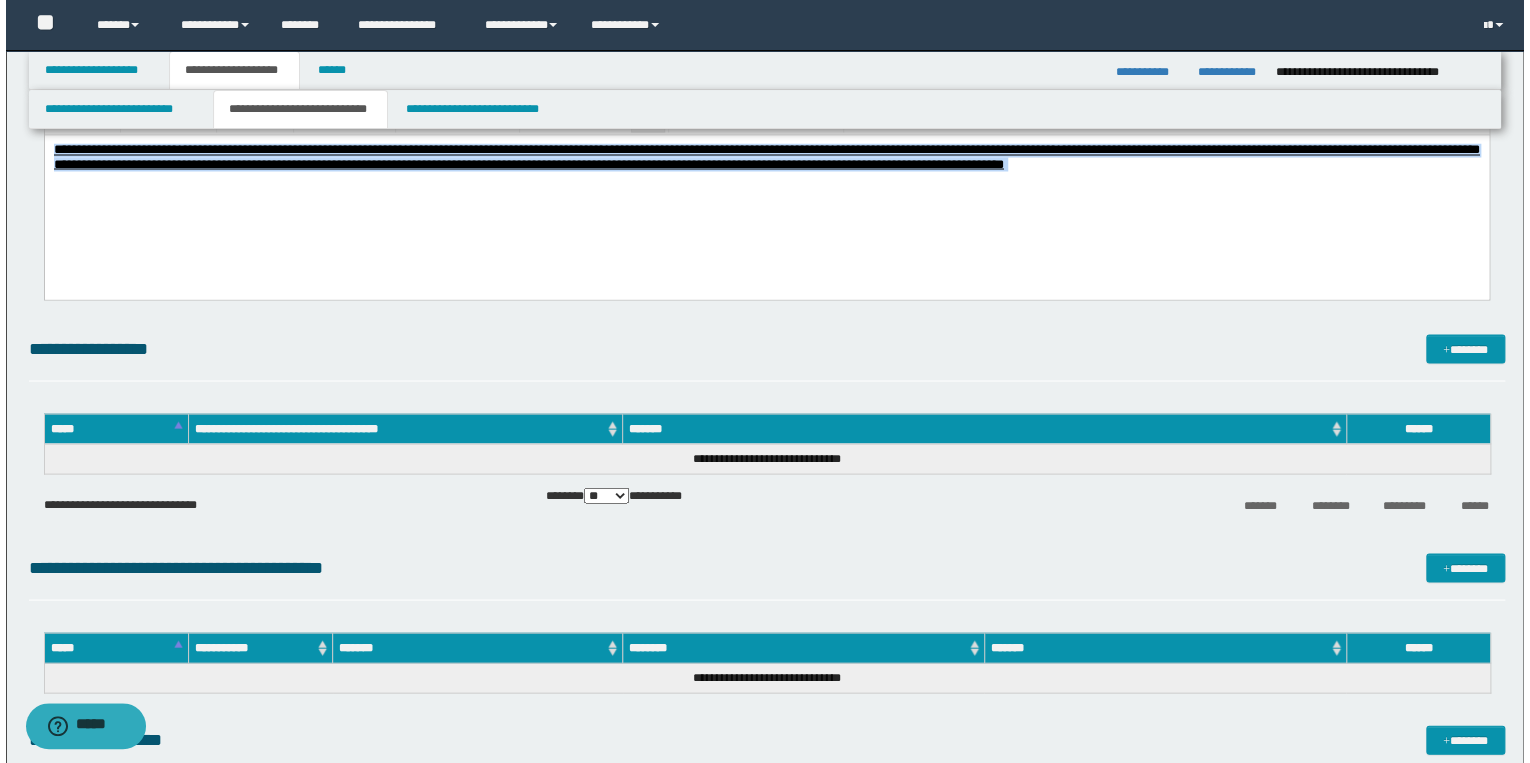 scroll, scrollTop: 1760, scrollLeft: 0, axis: vertical 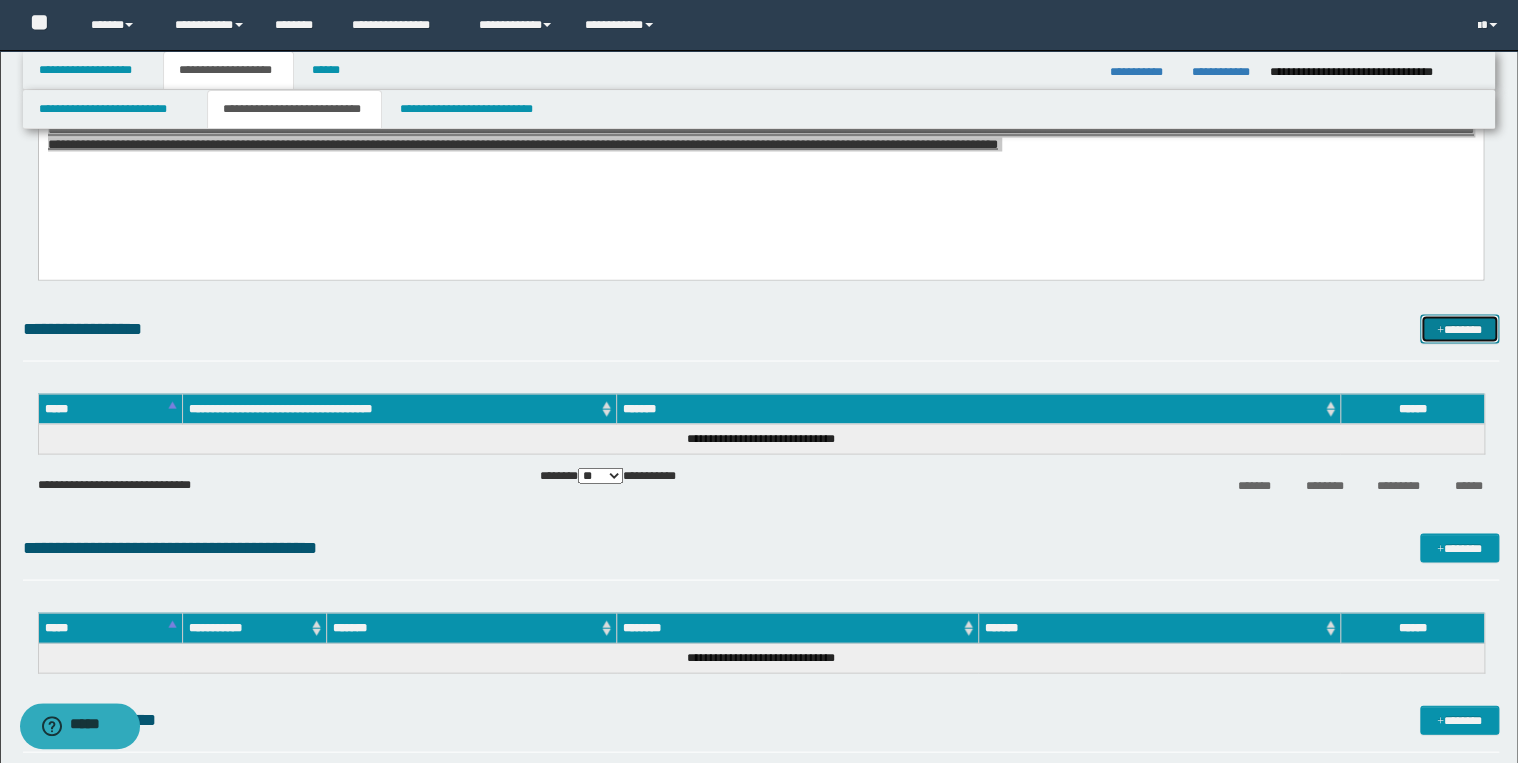 click on "*******" at bounding box center [1459, 329] 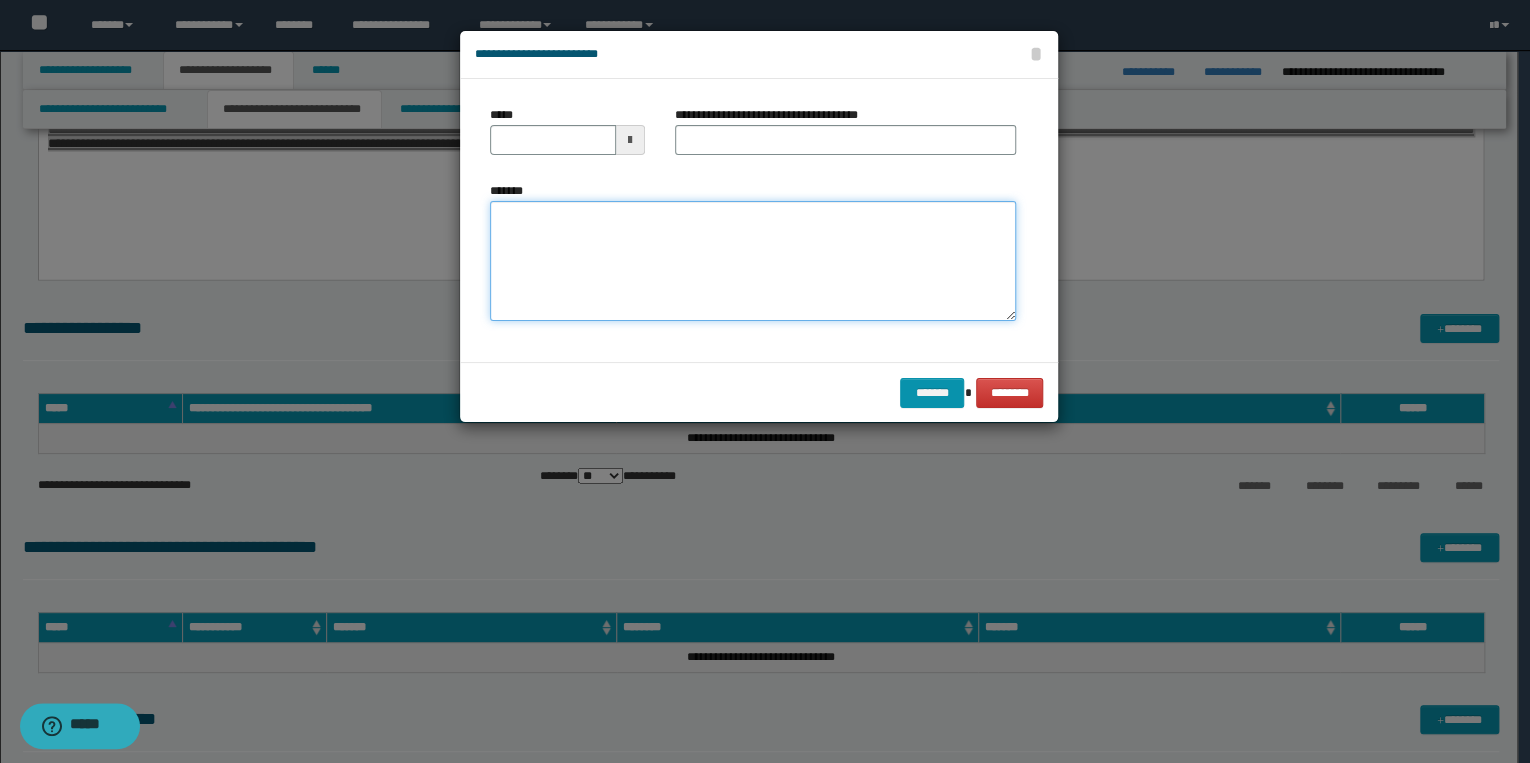 click on "*******" at bounding box center (753, 261) 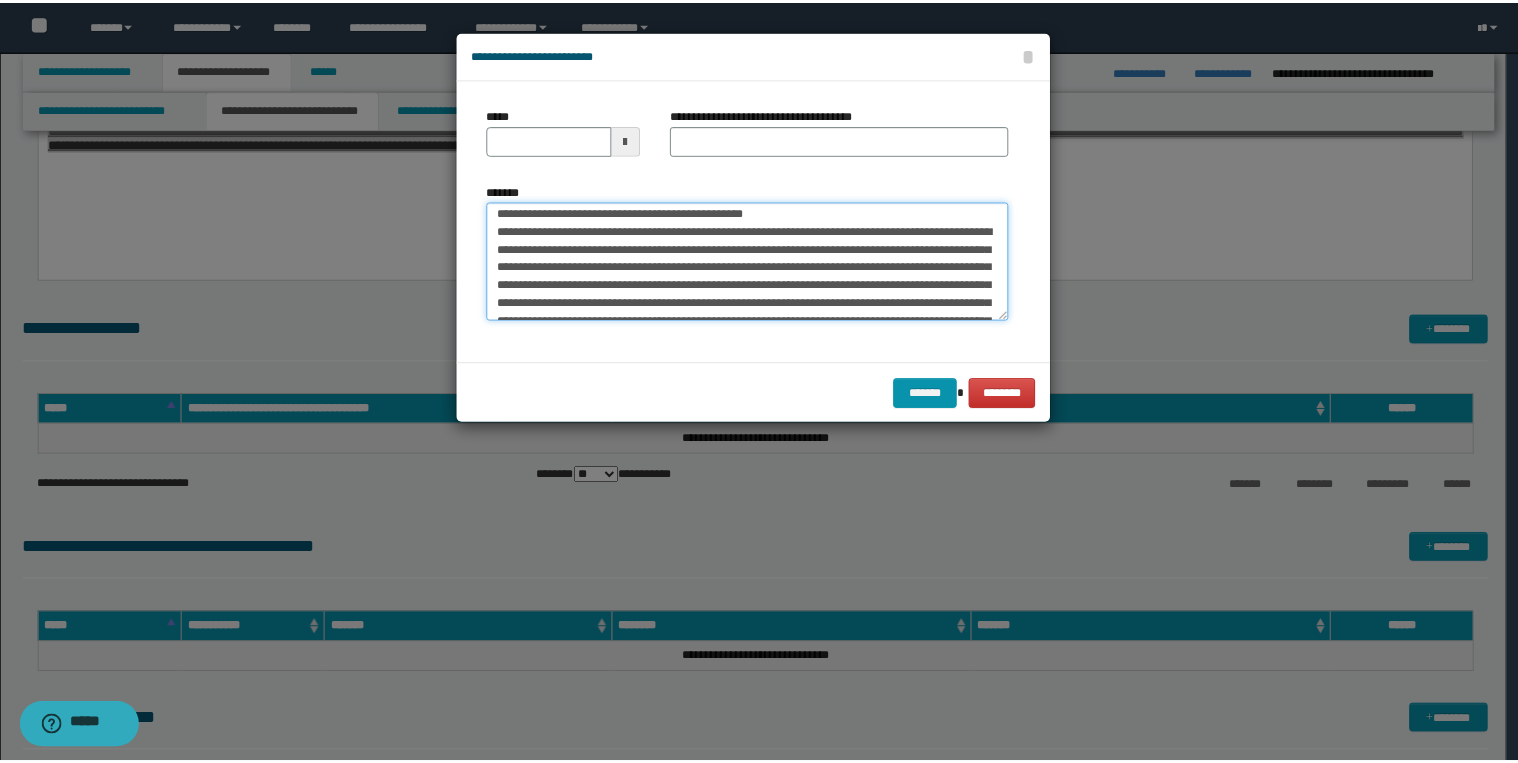 scroll, scrollTop: 0, scrollLeft: 0, axis: both 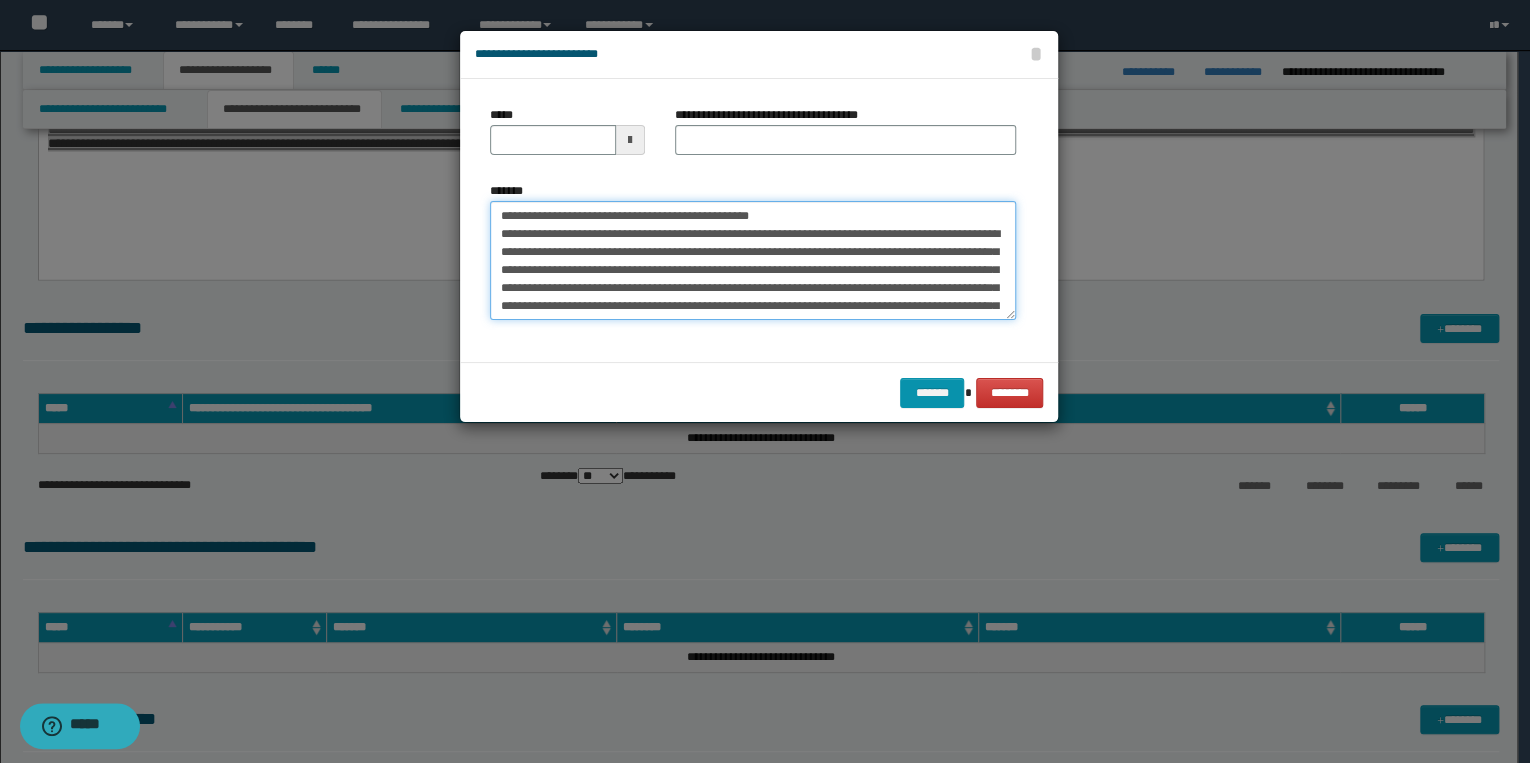 drag, startPoint x: 561, startPoint y: 212, endPoint x: 488, endPoint y: 221, distance: 73.552704 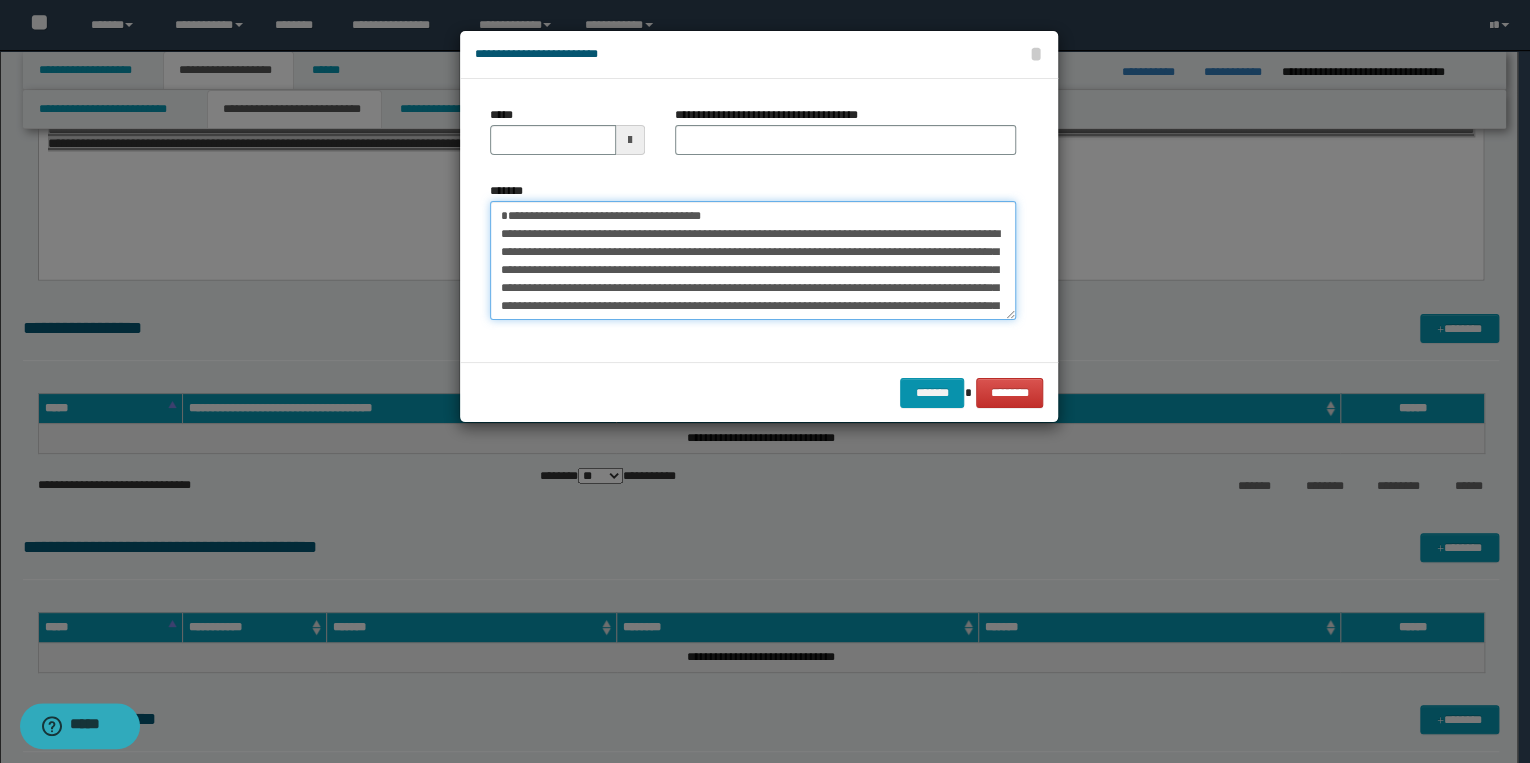 type 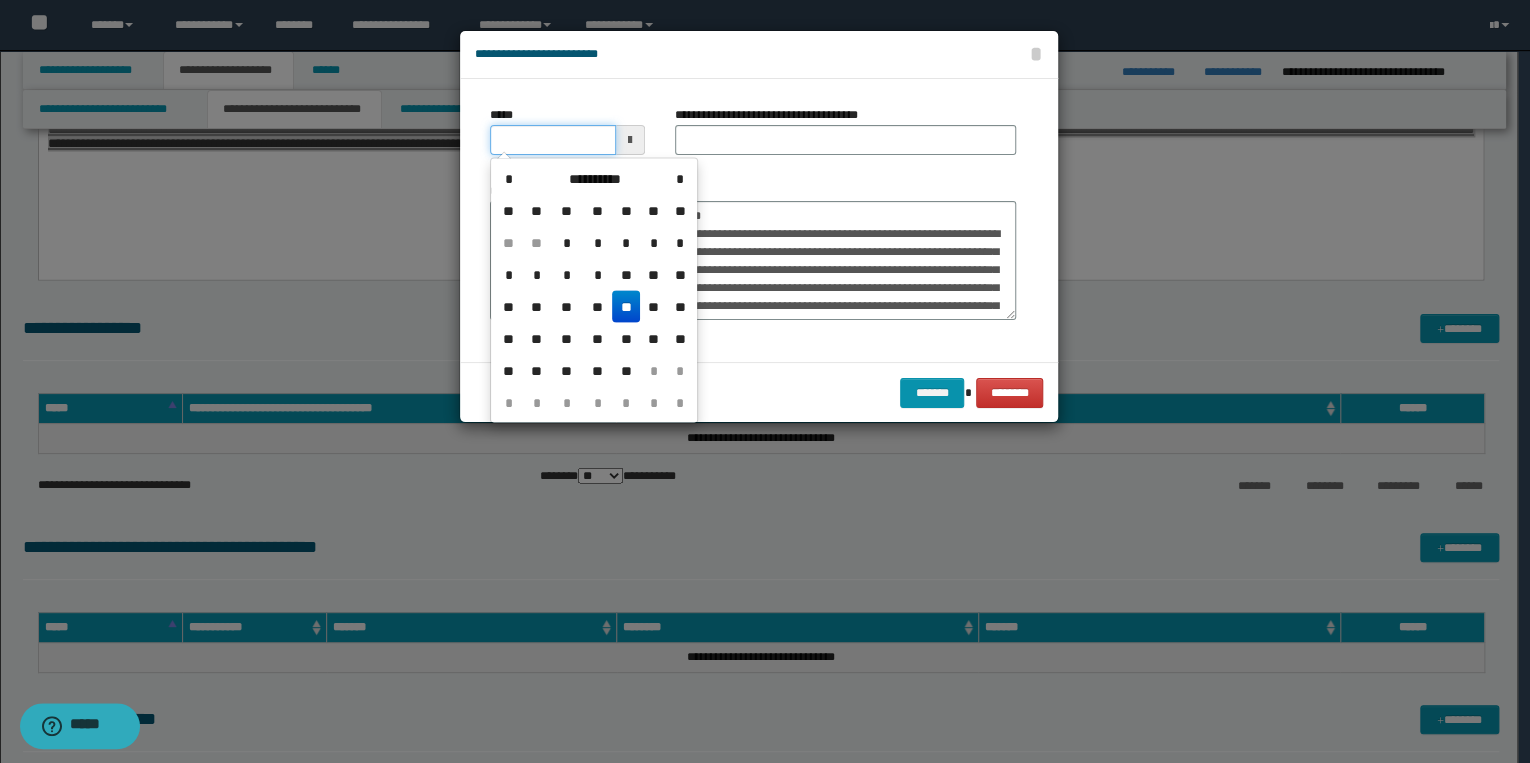 click on "*****" at bounding box center [553, 140] 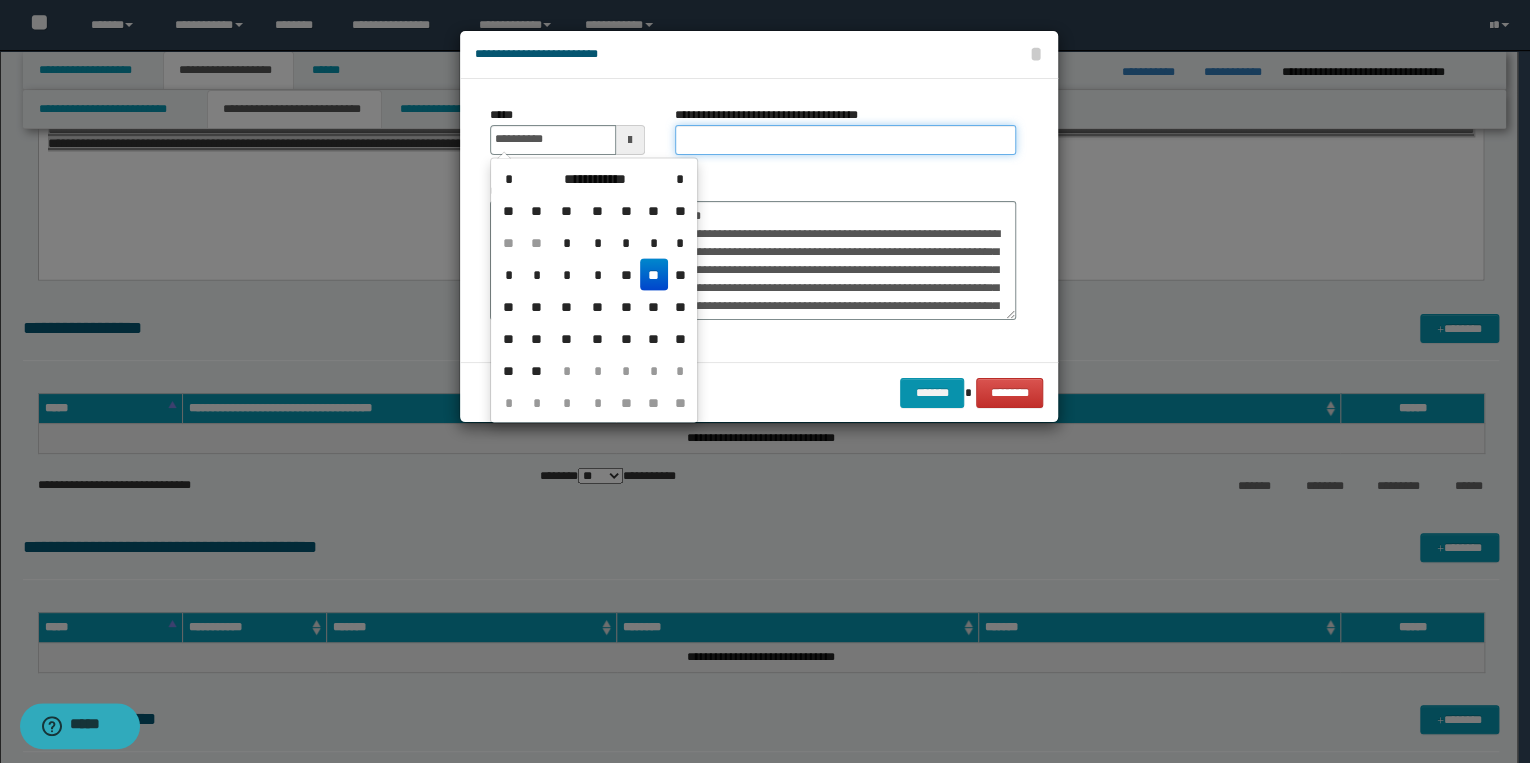 type on "**********" 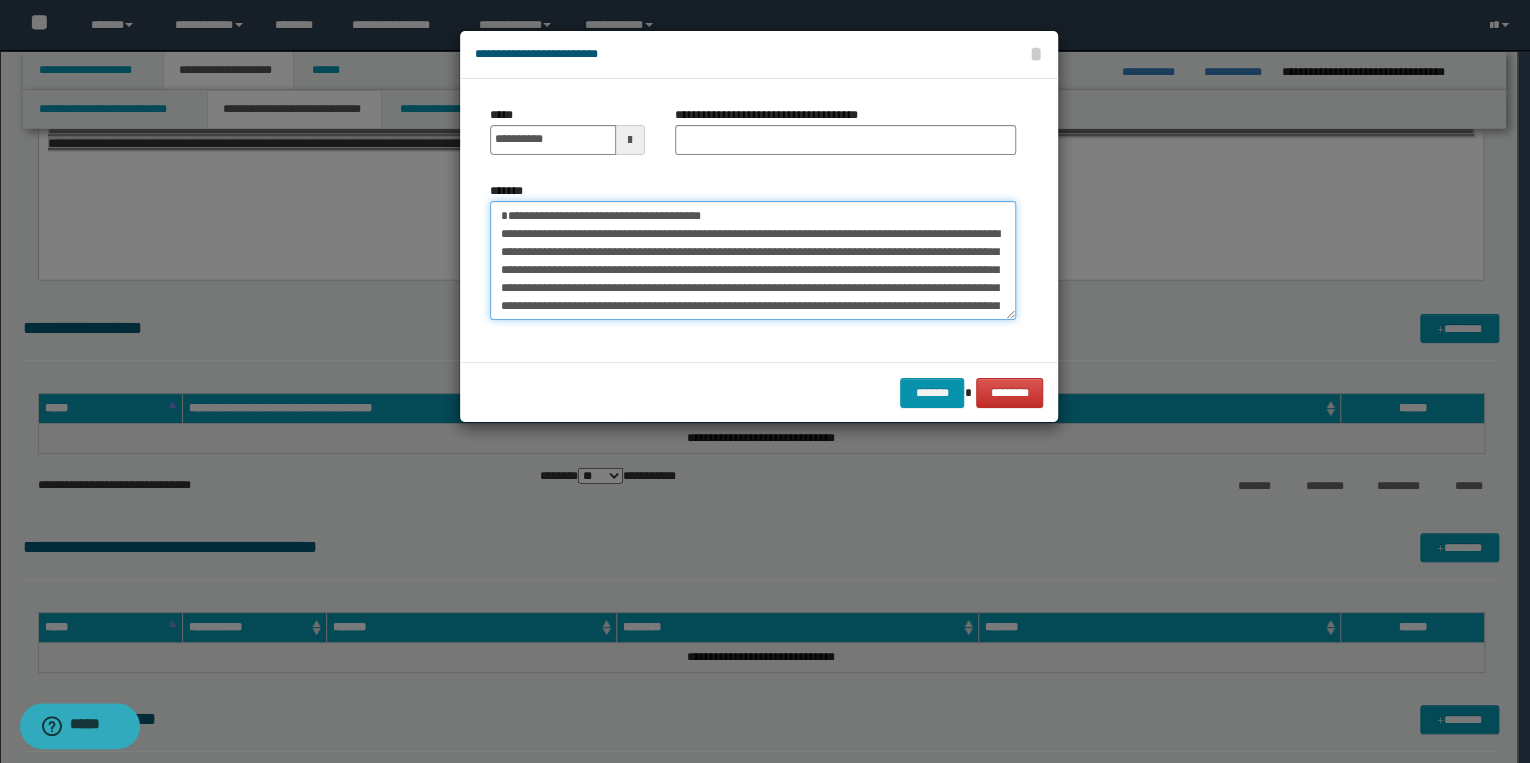 drag, startPoint x: 500, startPoint y: 216, endPoint x: 754, endPoint y: 209, distance: 254.09644 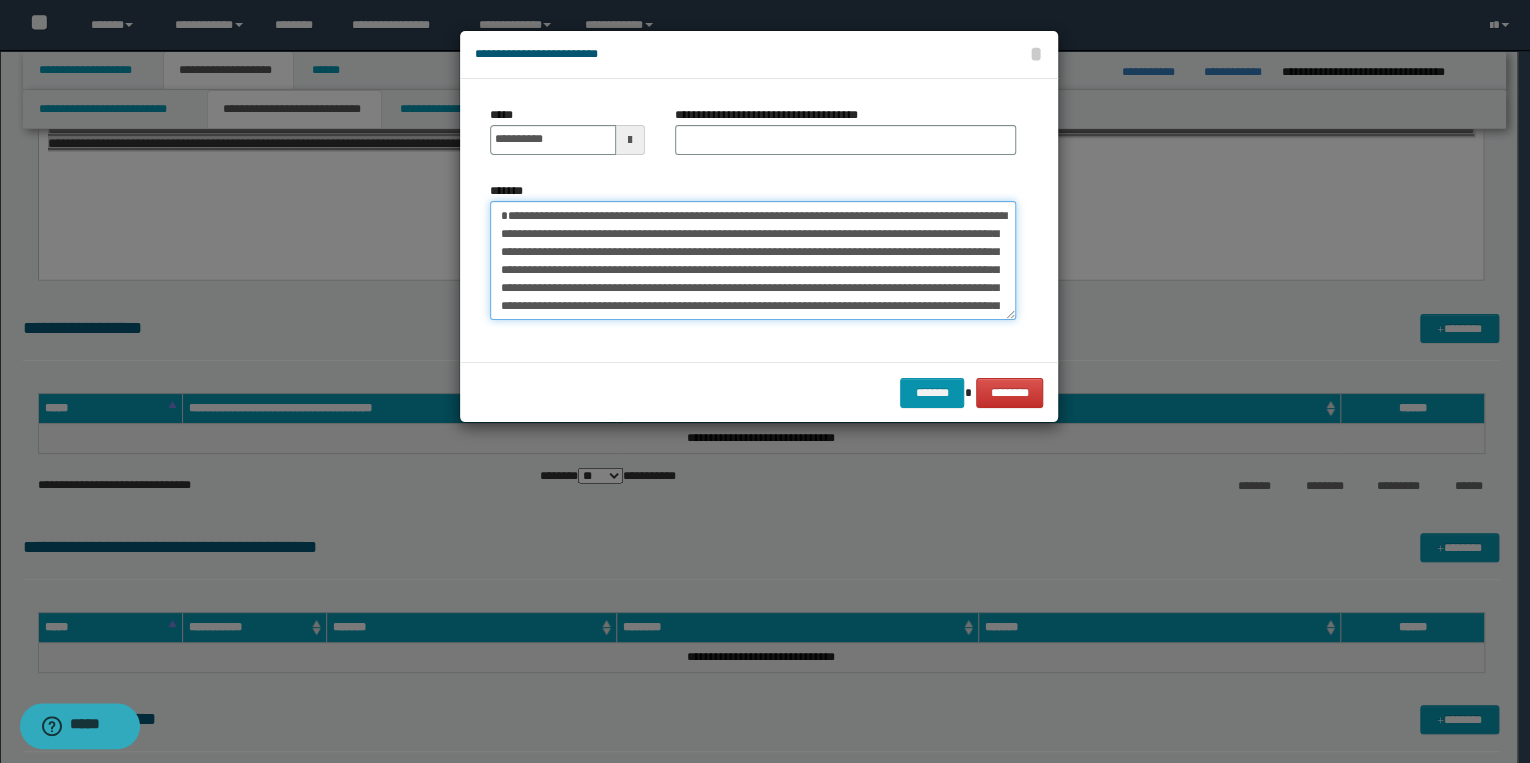 type on "**********" 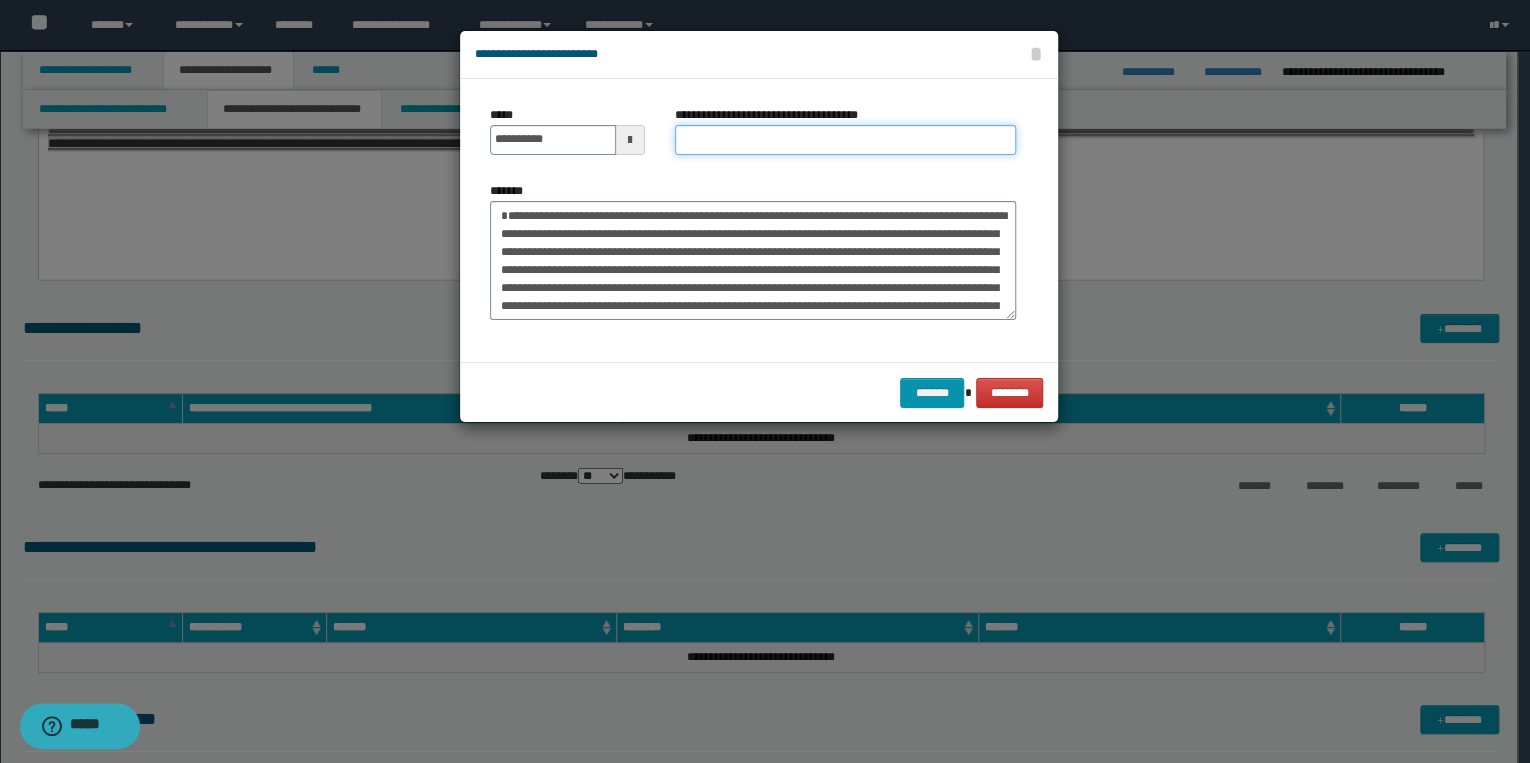 click on "**********" at bounding box center [845, 140] 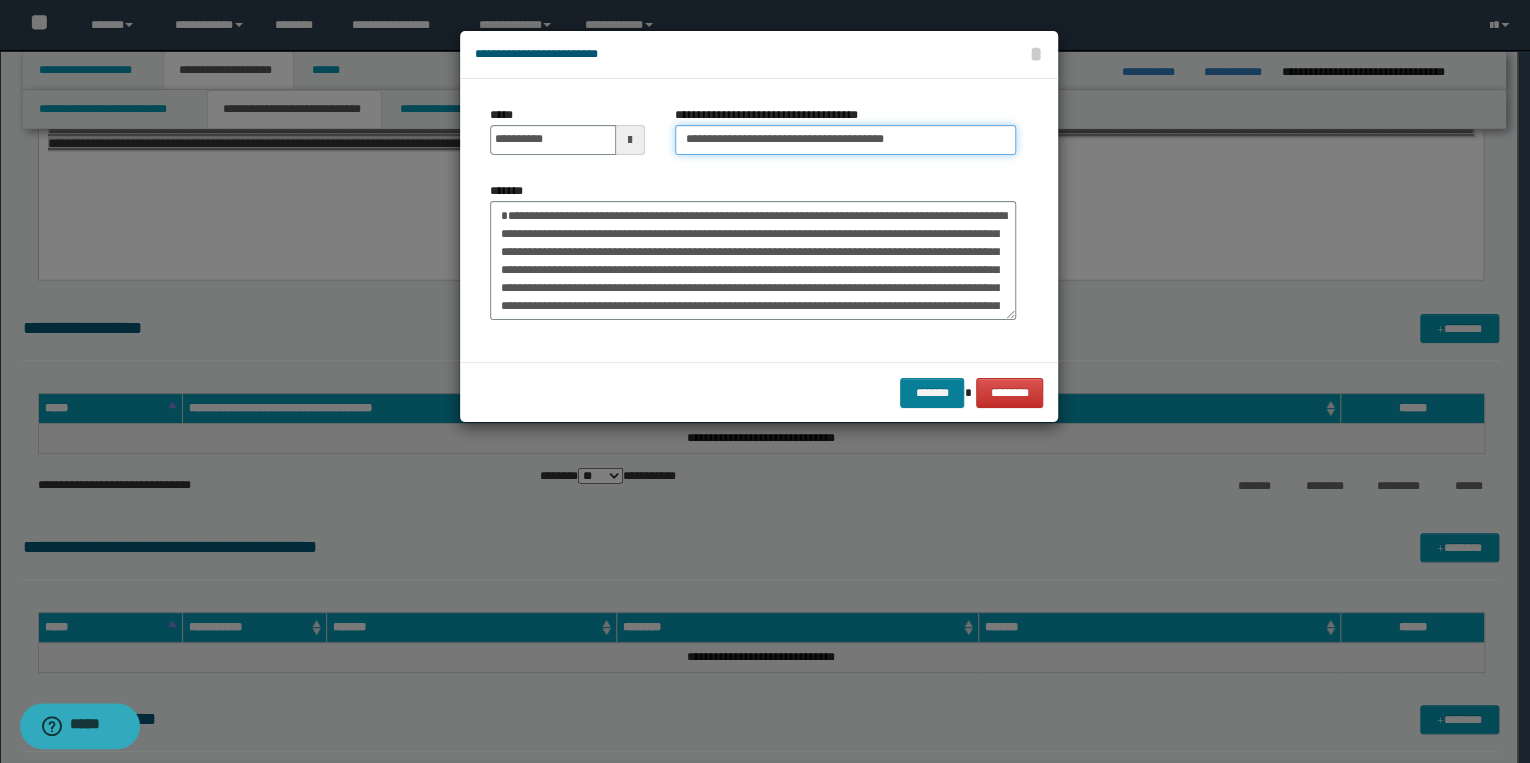 type on "**********" 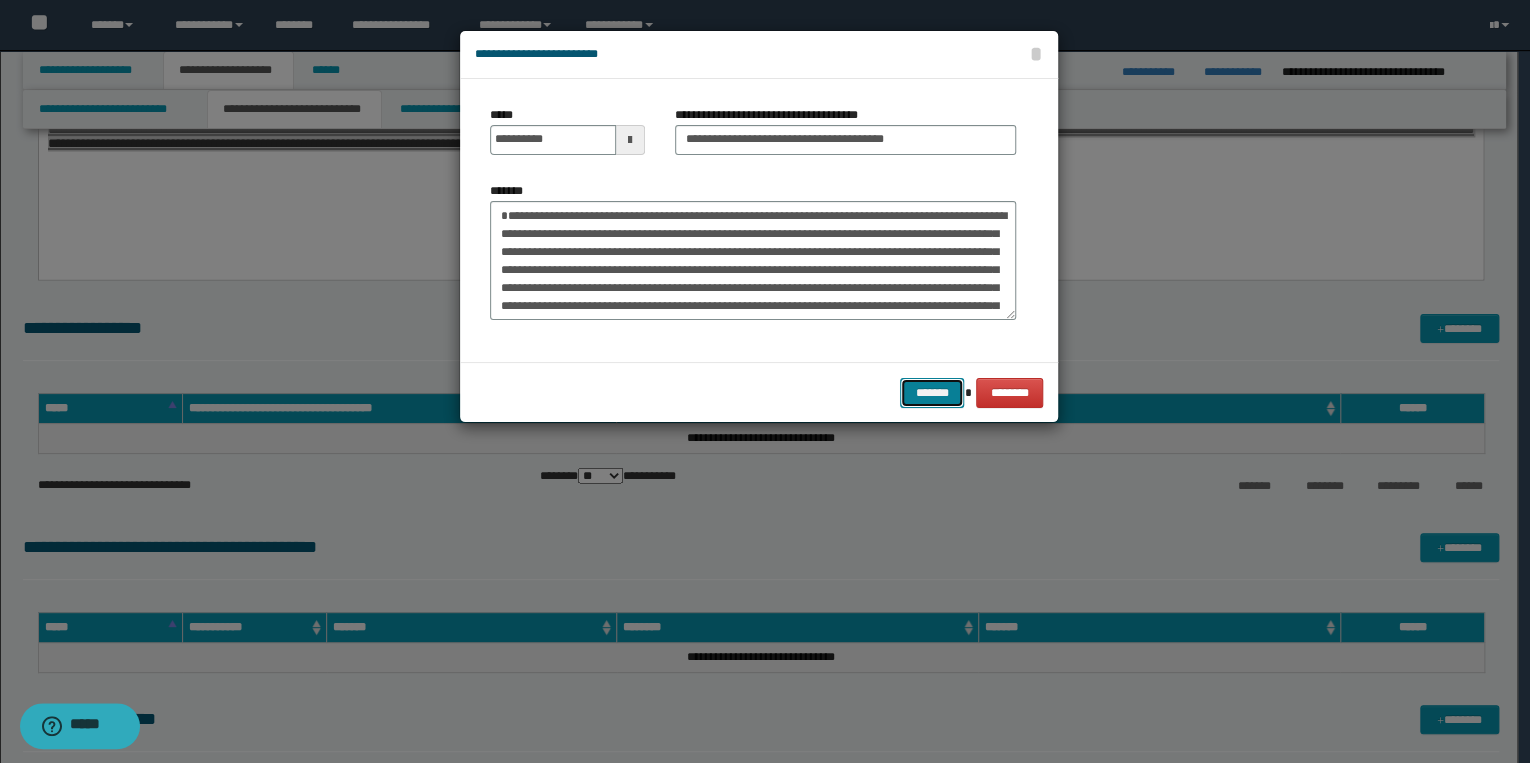 click on "*******" at bounding box center (932, 393) 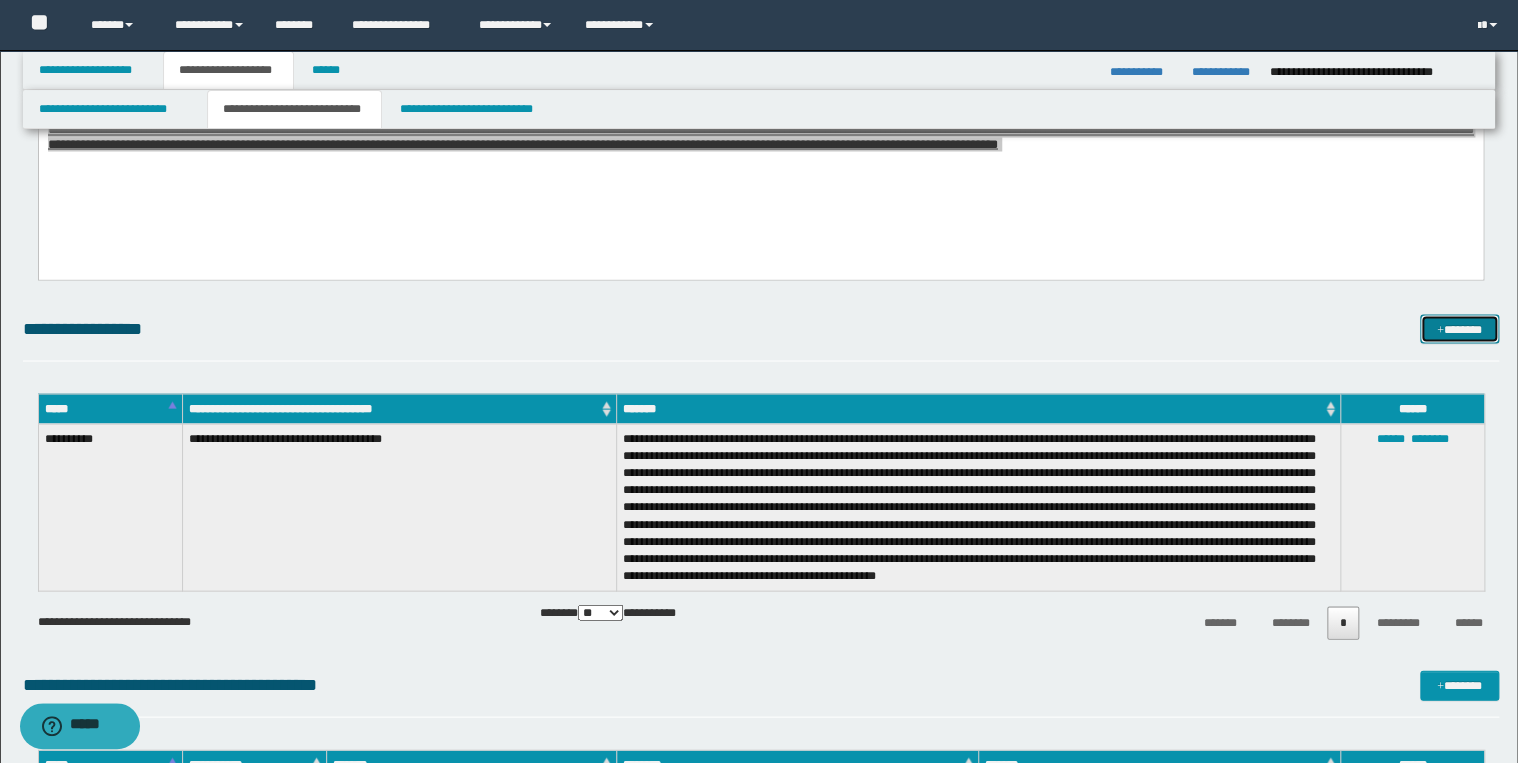 click on "*******" at bounding box center [1459, 329] 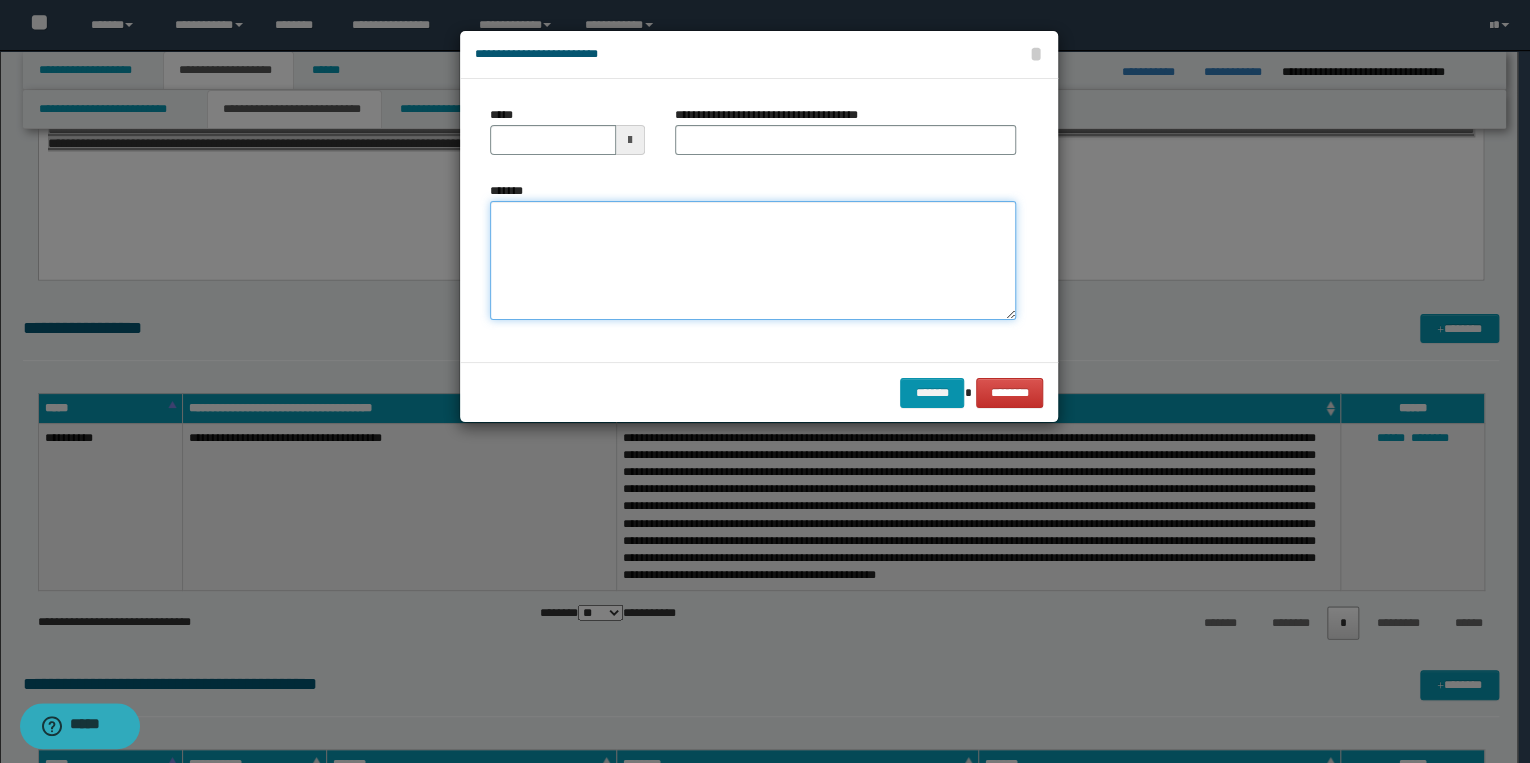 click on "*******" at bounding box center (753, 261) 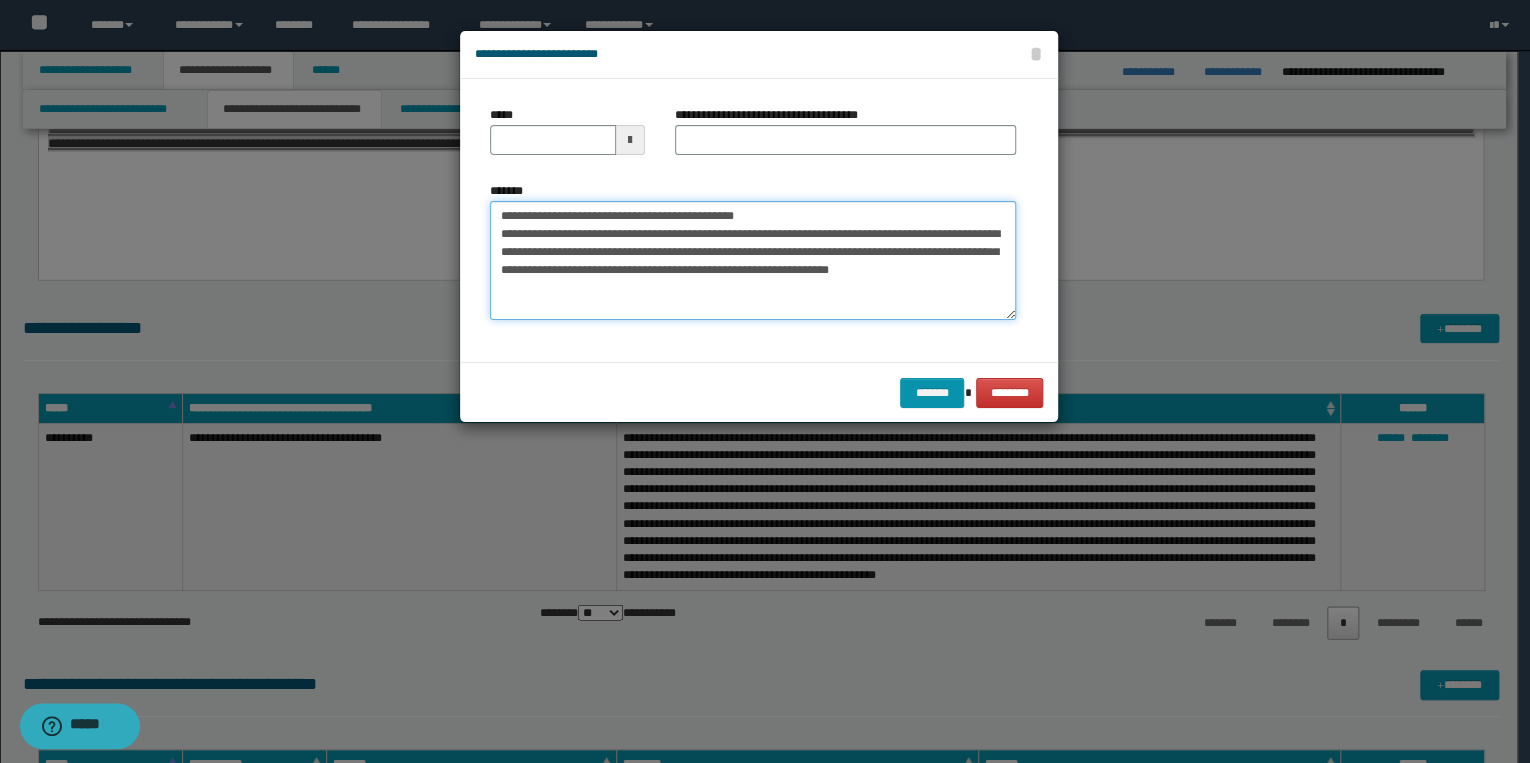 drag, startPoint x: 559, startPoint y: 216, endPoint x: 495, endPoint y: 209, distance: 64.381676 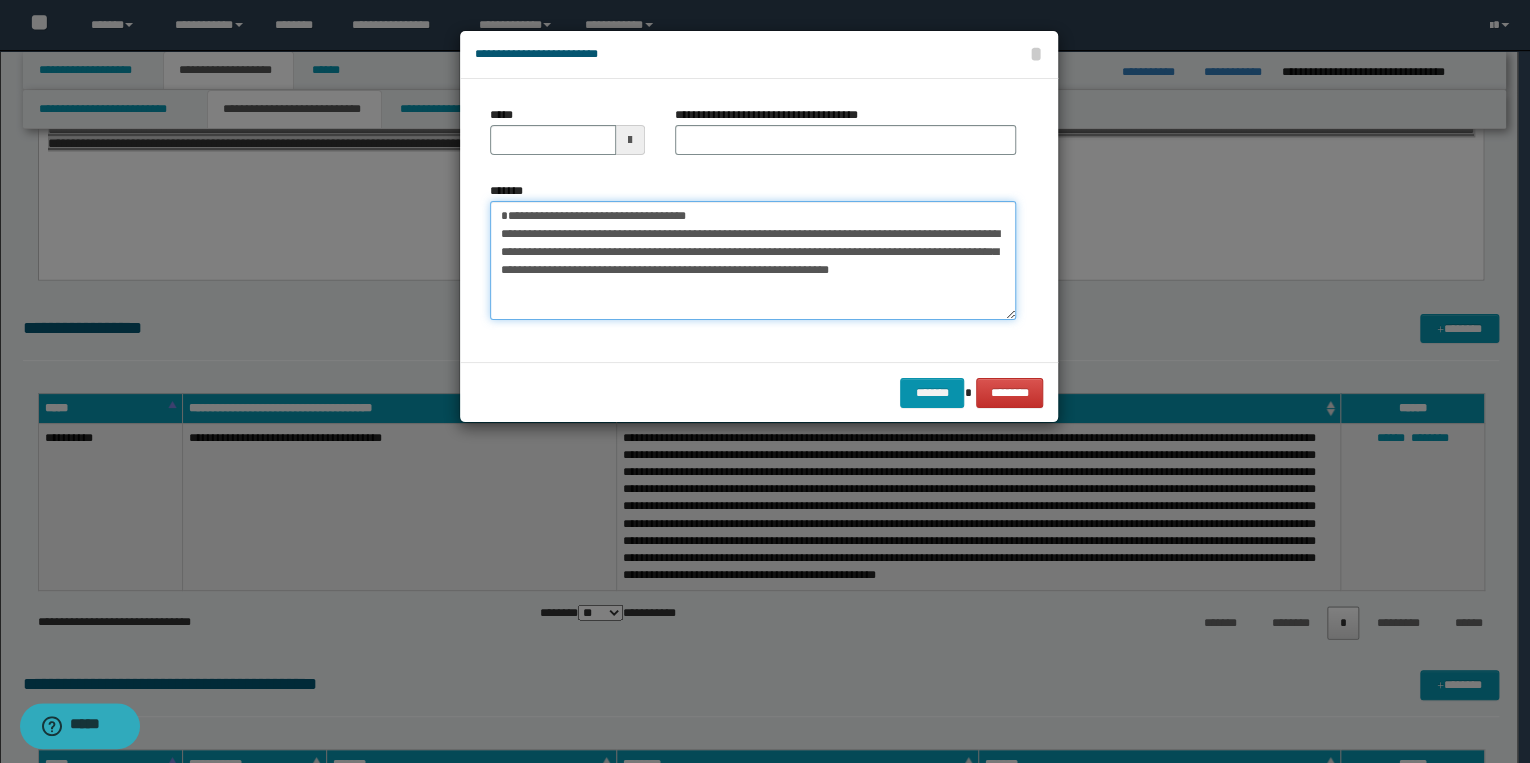 type 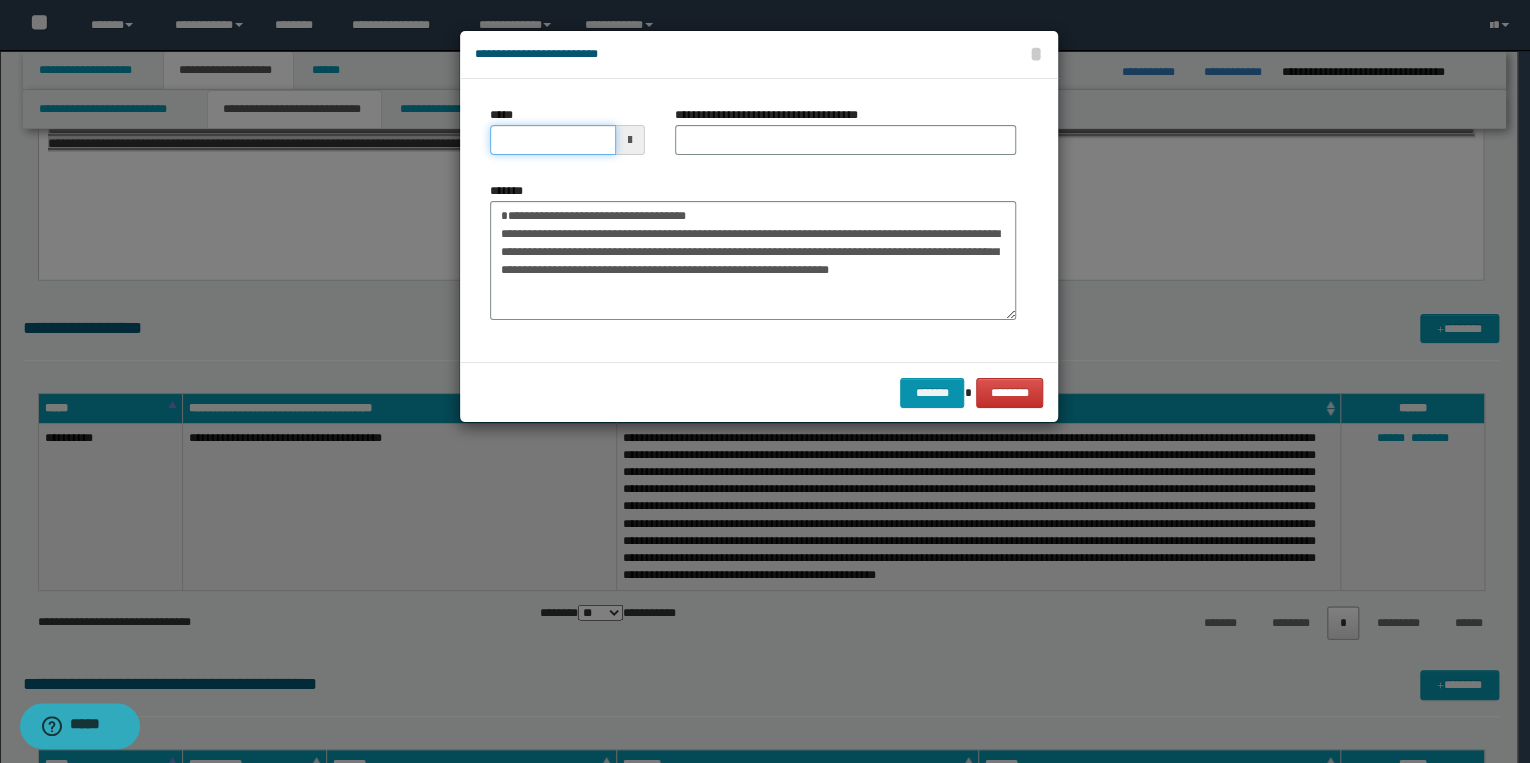 click on "*****" at bounding box center [553, 140] 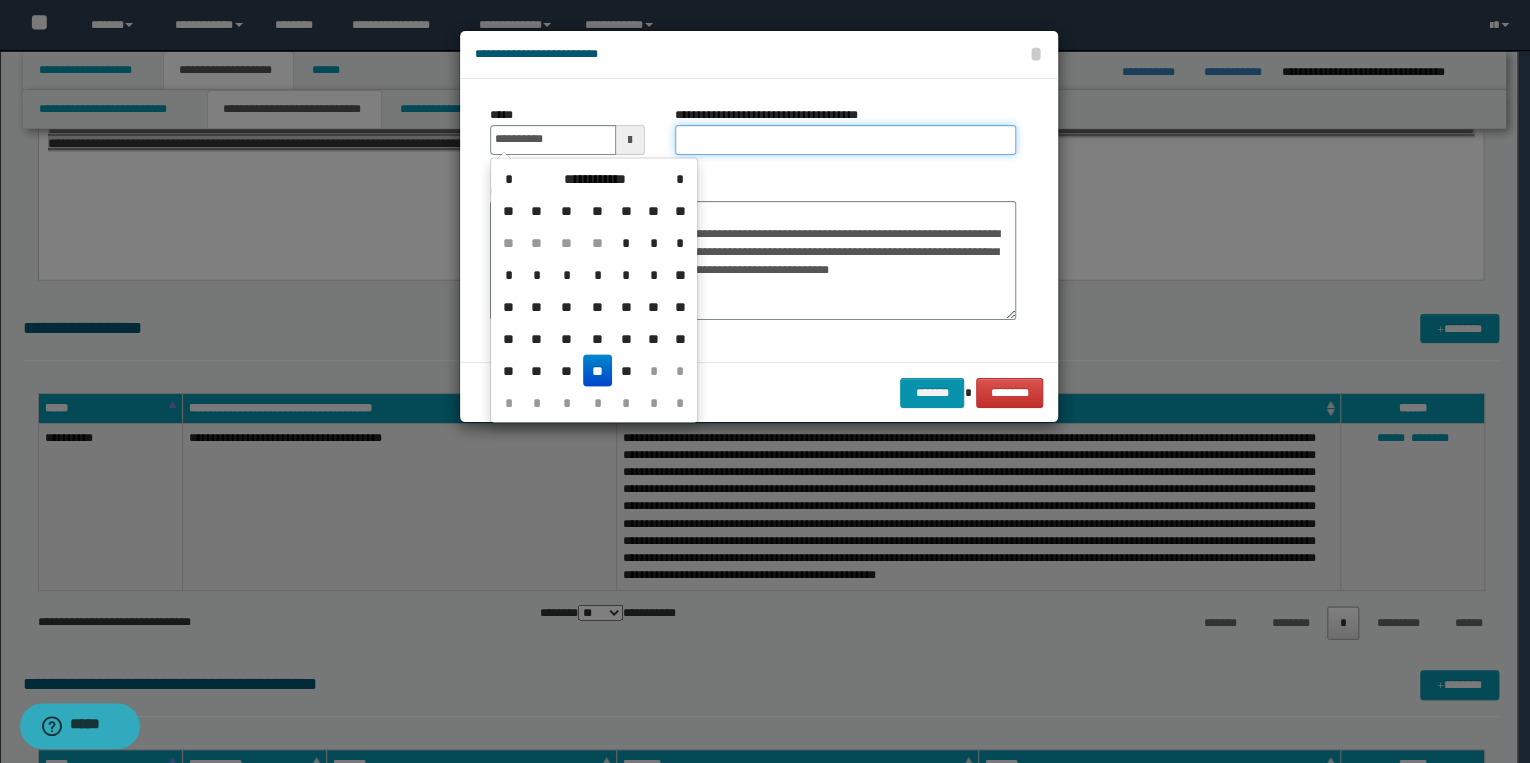type on "**********" 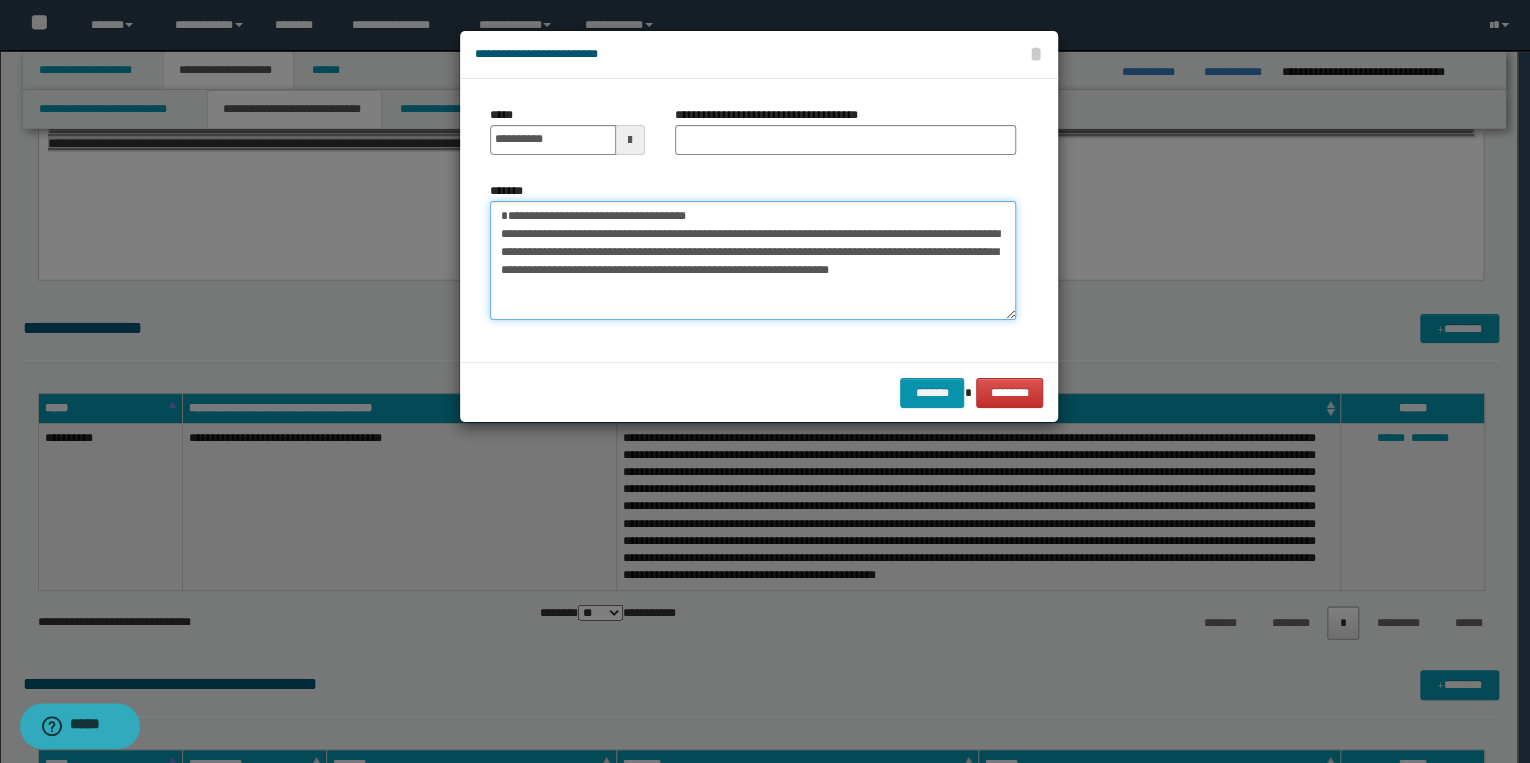 drag, startPoint x: 497, startPoint y: 216, endPoint x: 730, endPoint y: 207, distance: 233.17375 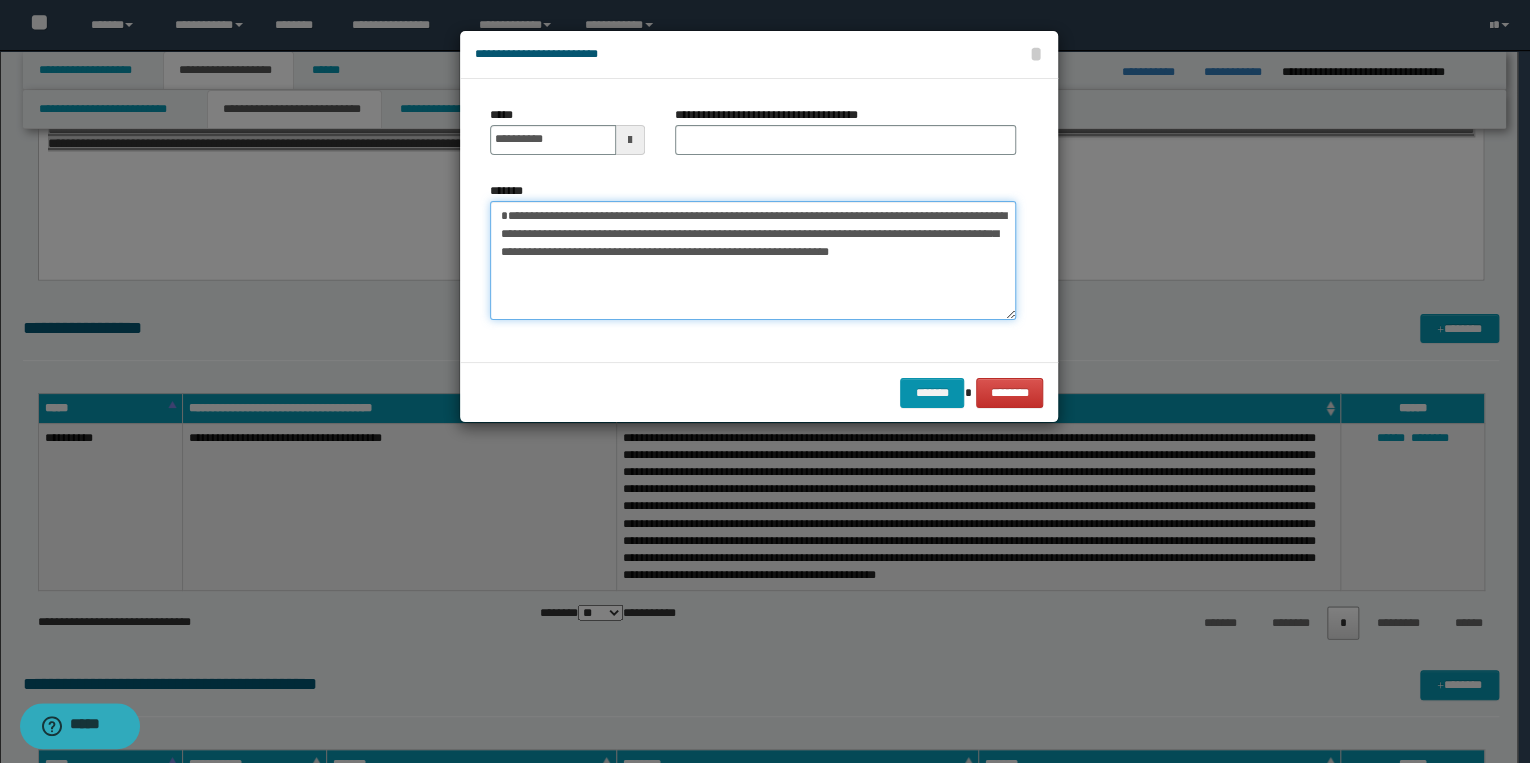 type on "**********" 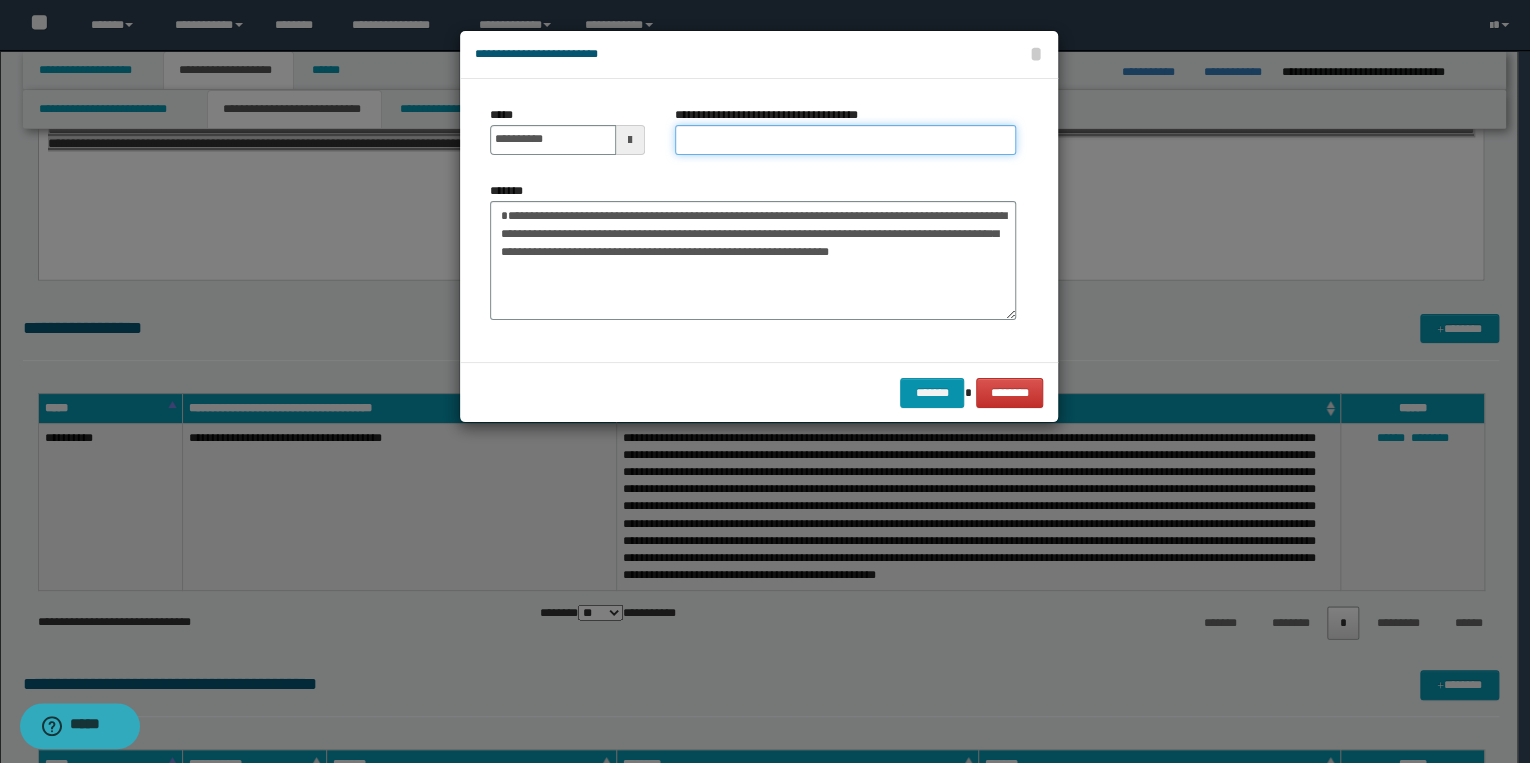 click on "**********" at bounding box center (845, 140) 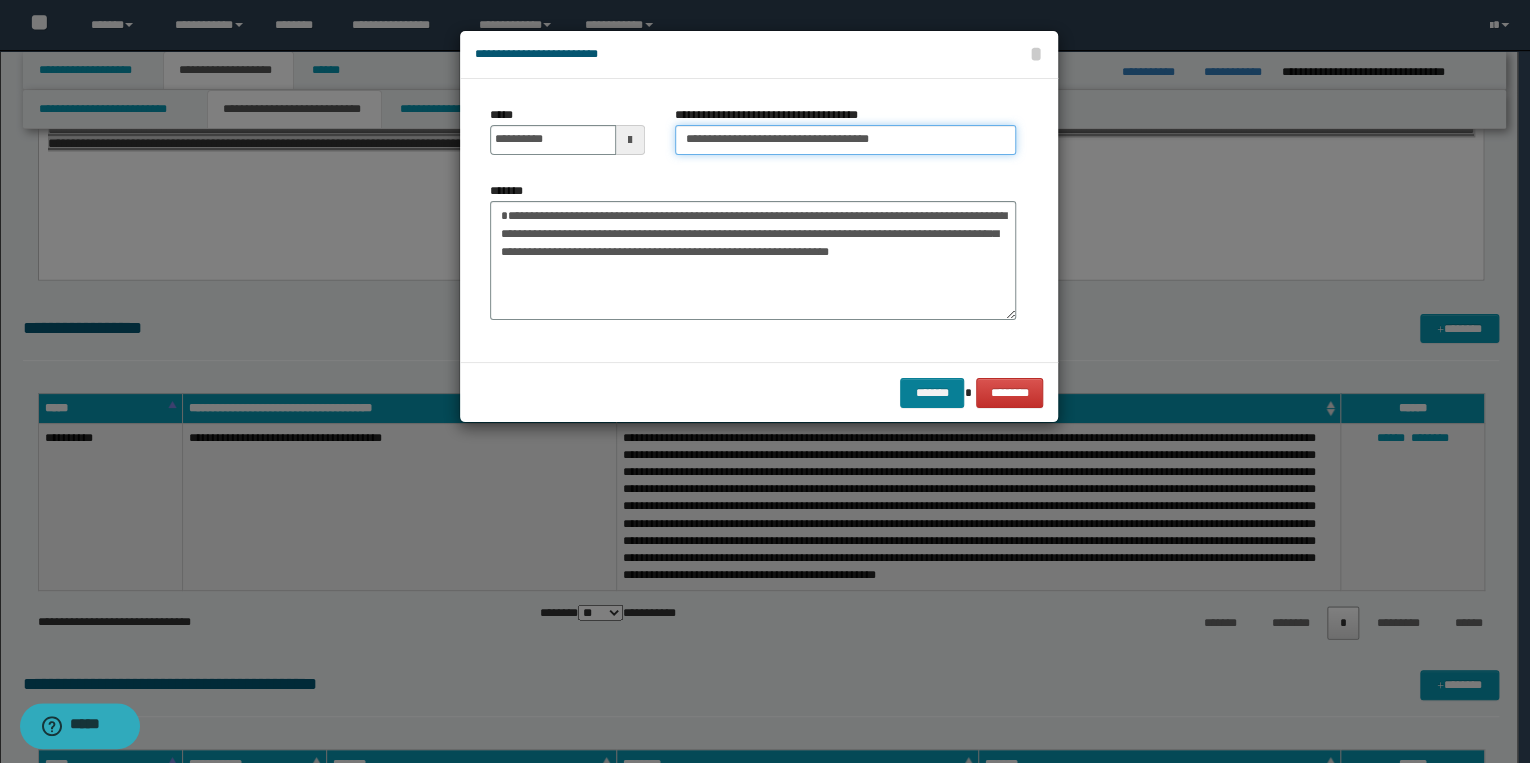 type on "**********" 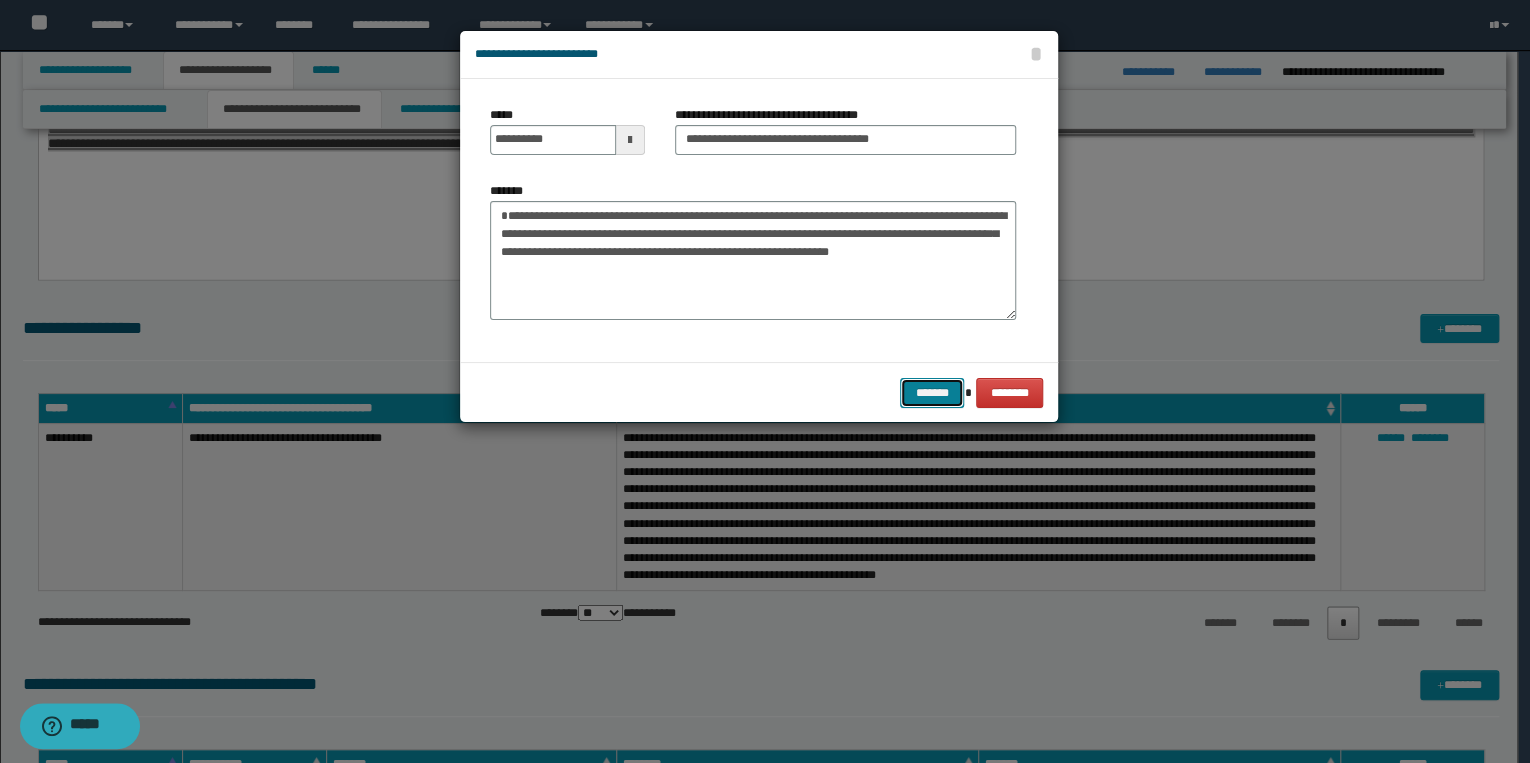 click on "*******" at bounding box center (932, 393) 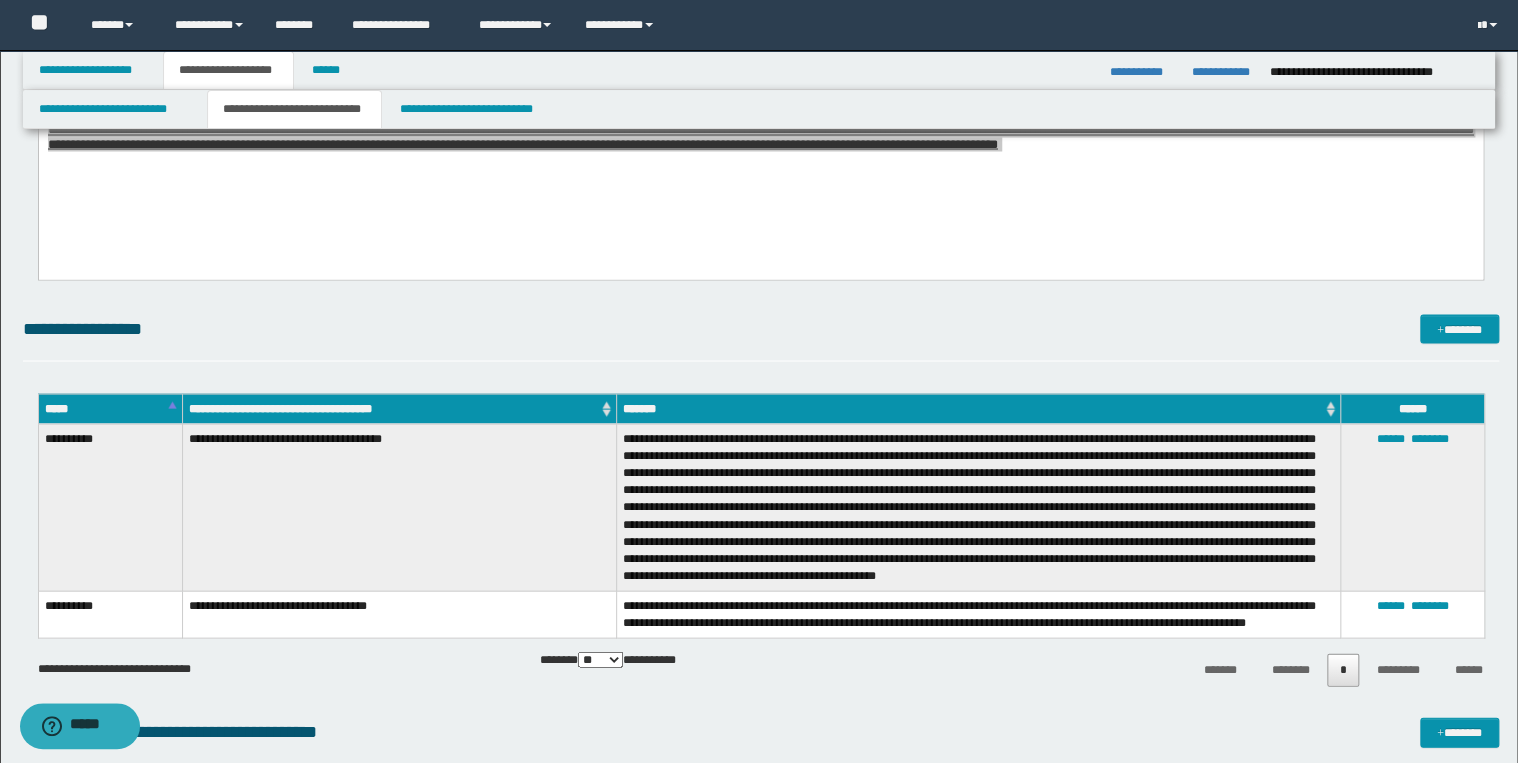 click on "**********" at bounding box center [761, 337] 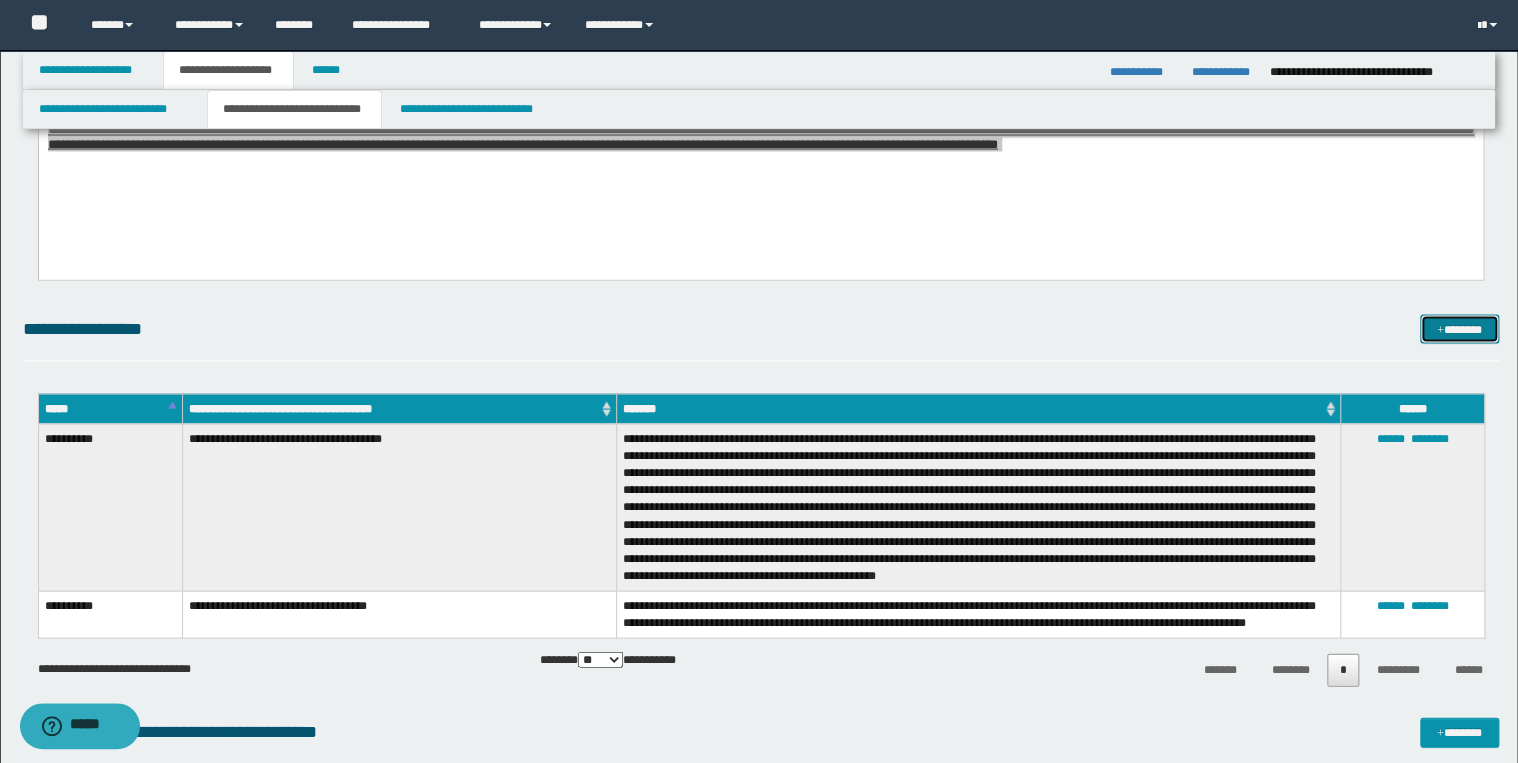 drag, startPoint x: 1460, startPoint y: 328, endPoint x: 1445, endPoint y: 328, distance: 15 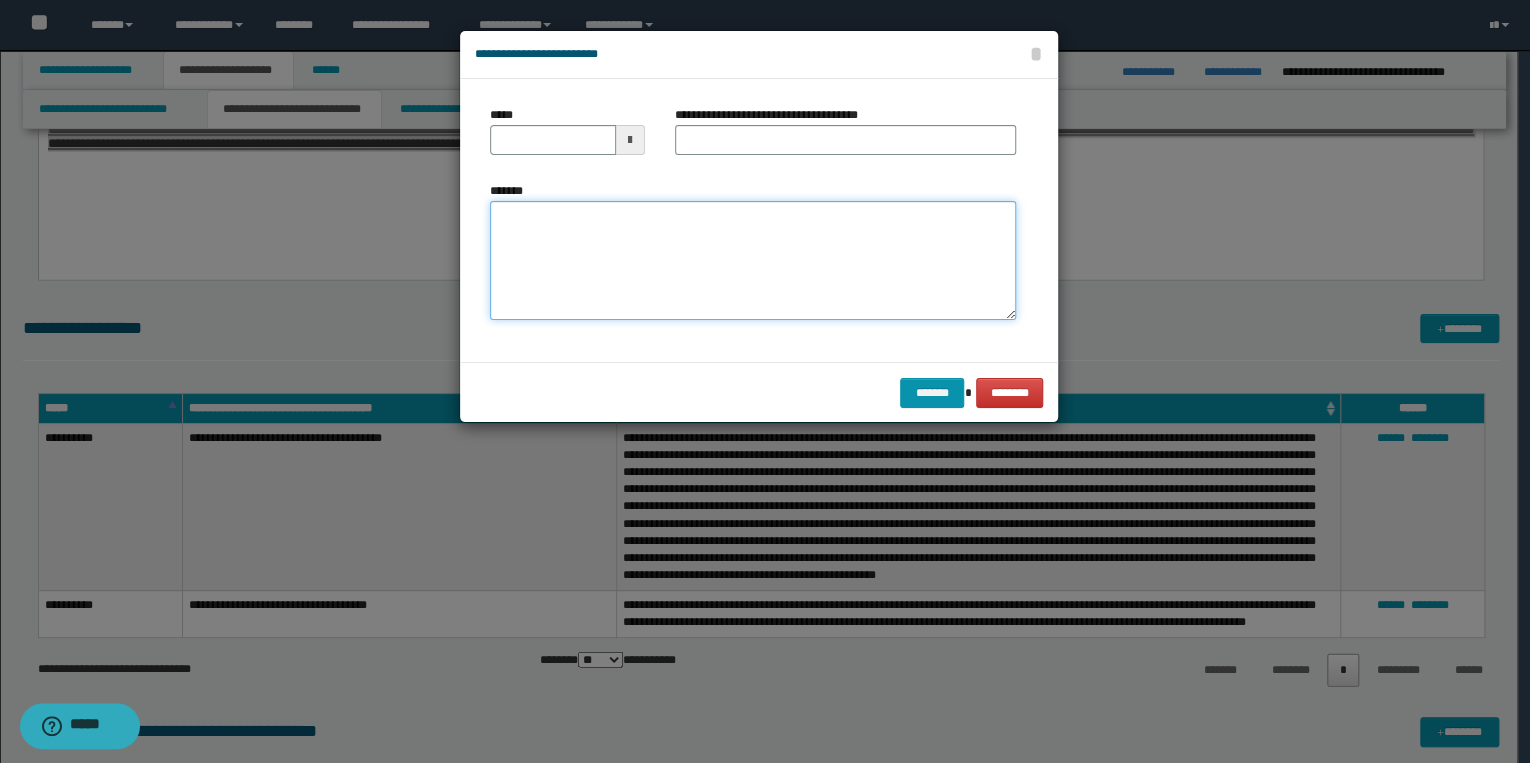 click on "*******" at bounding box center (753, 261) 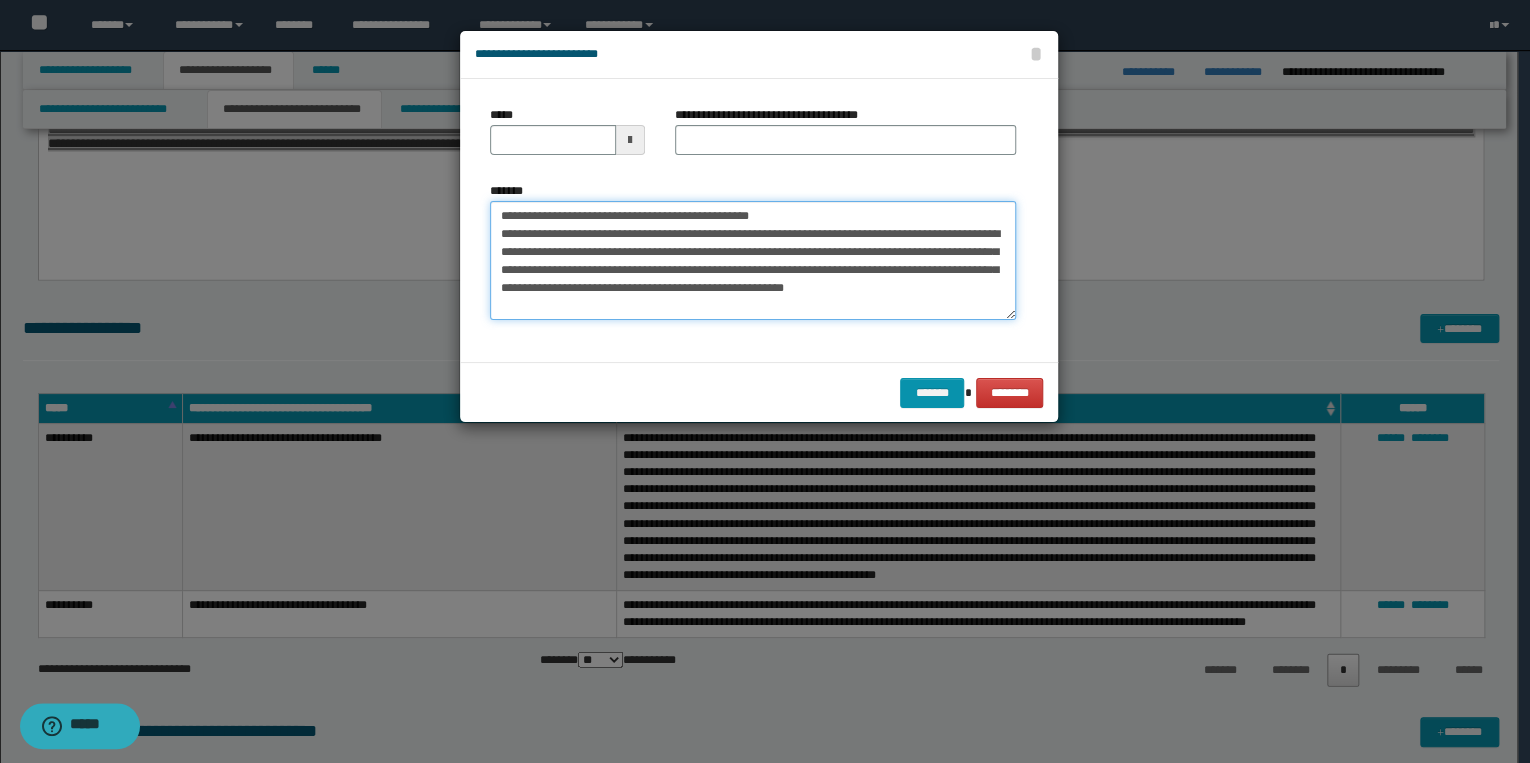 drag, startPoint x: 560, startPoint y: 216, endPoint x: 485, endPoint y: 220, distance: 75.10659 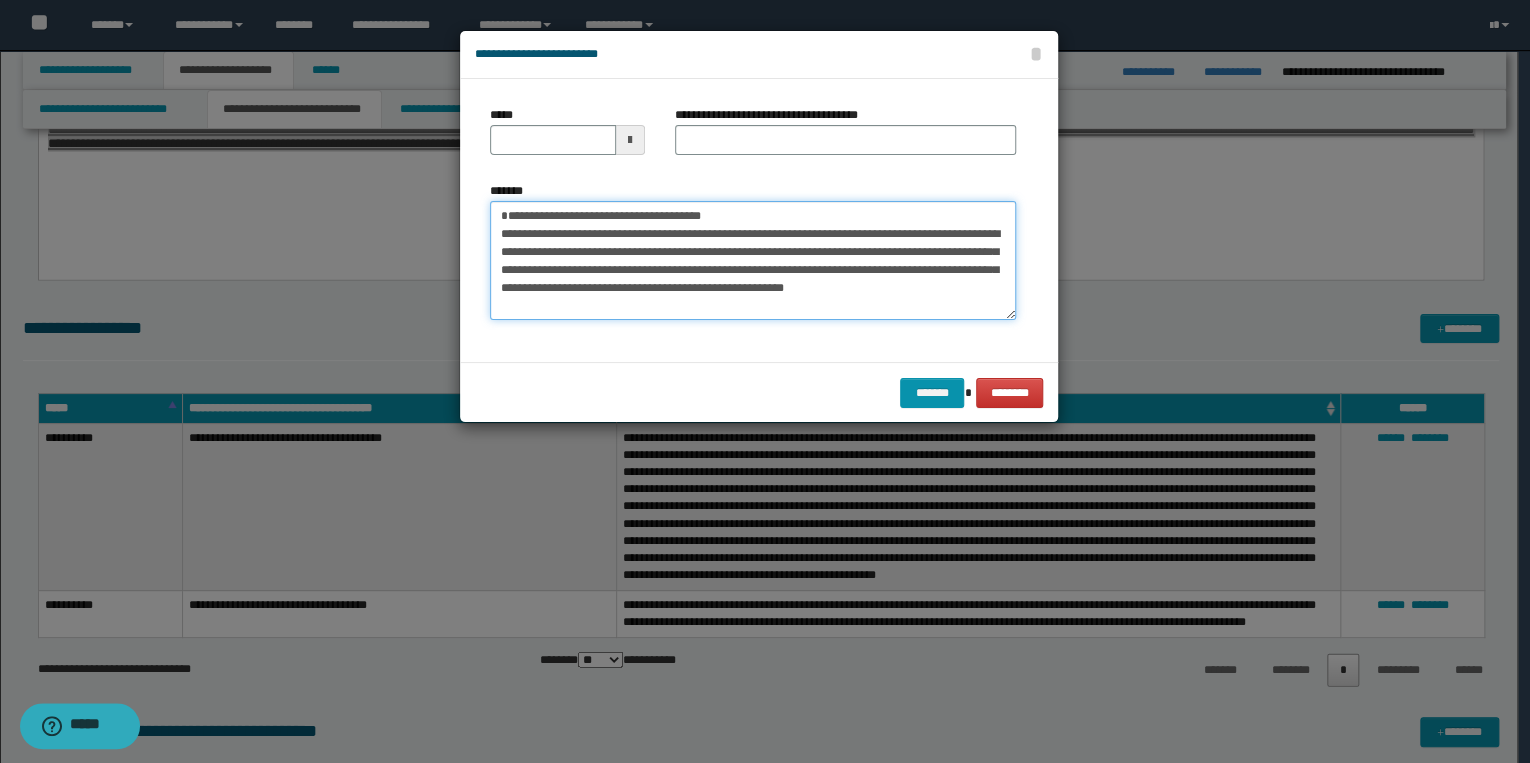 type 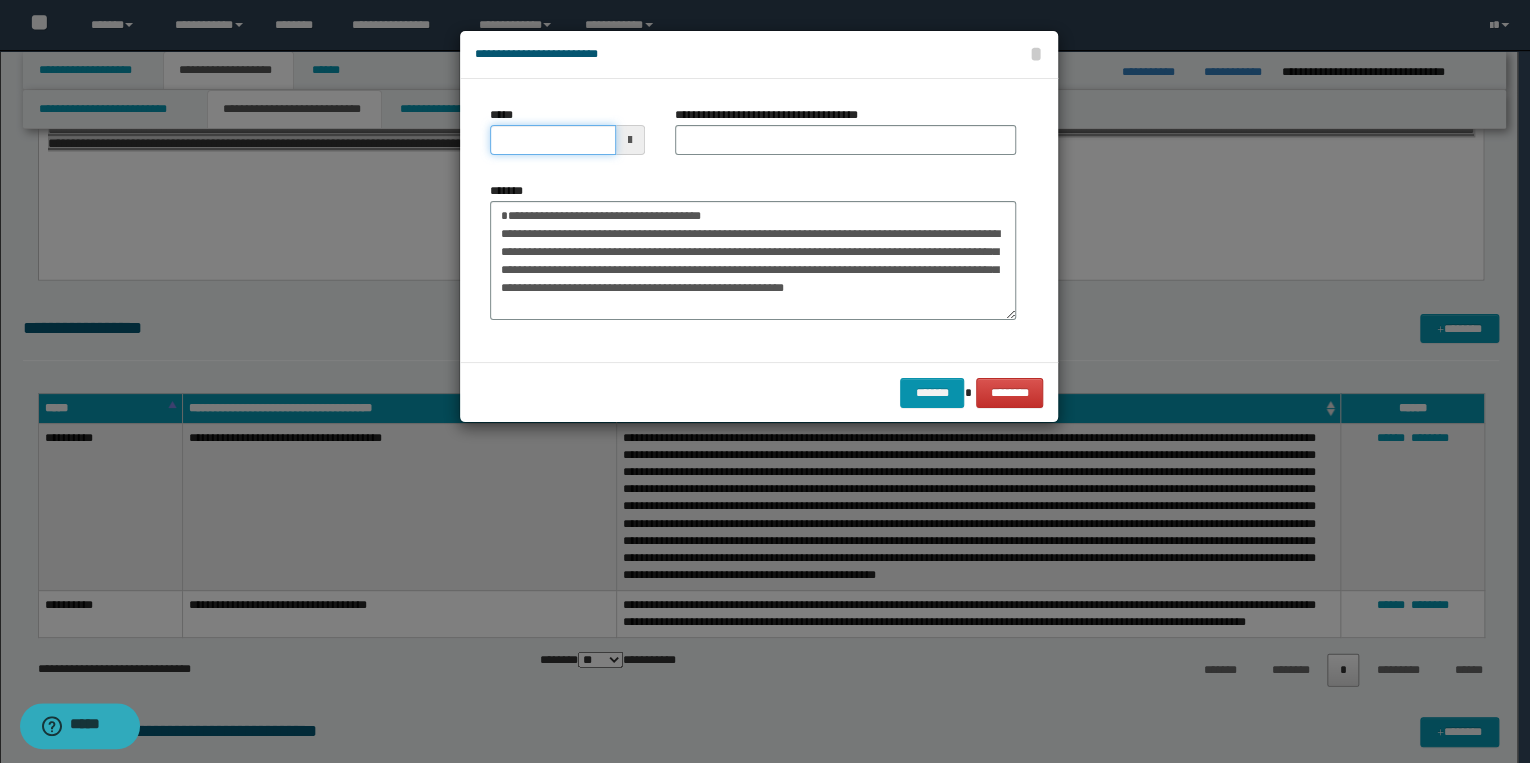 click on "*****" at bounding box center (553, 140) 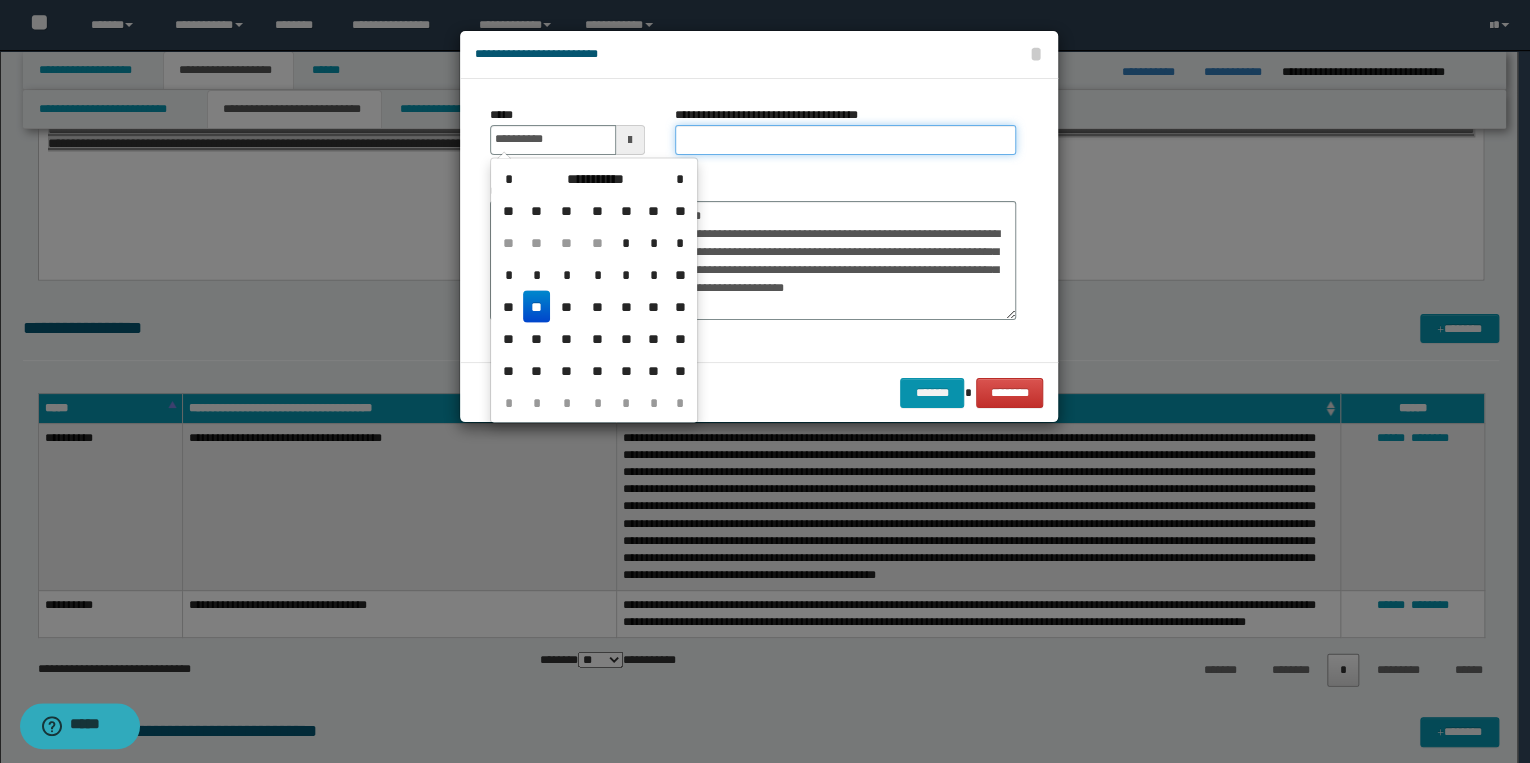 type on "**********" 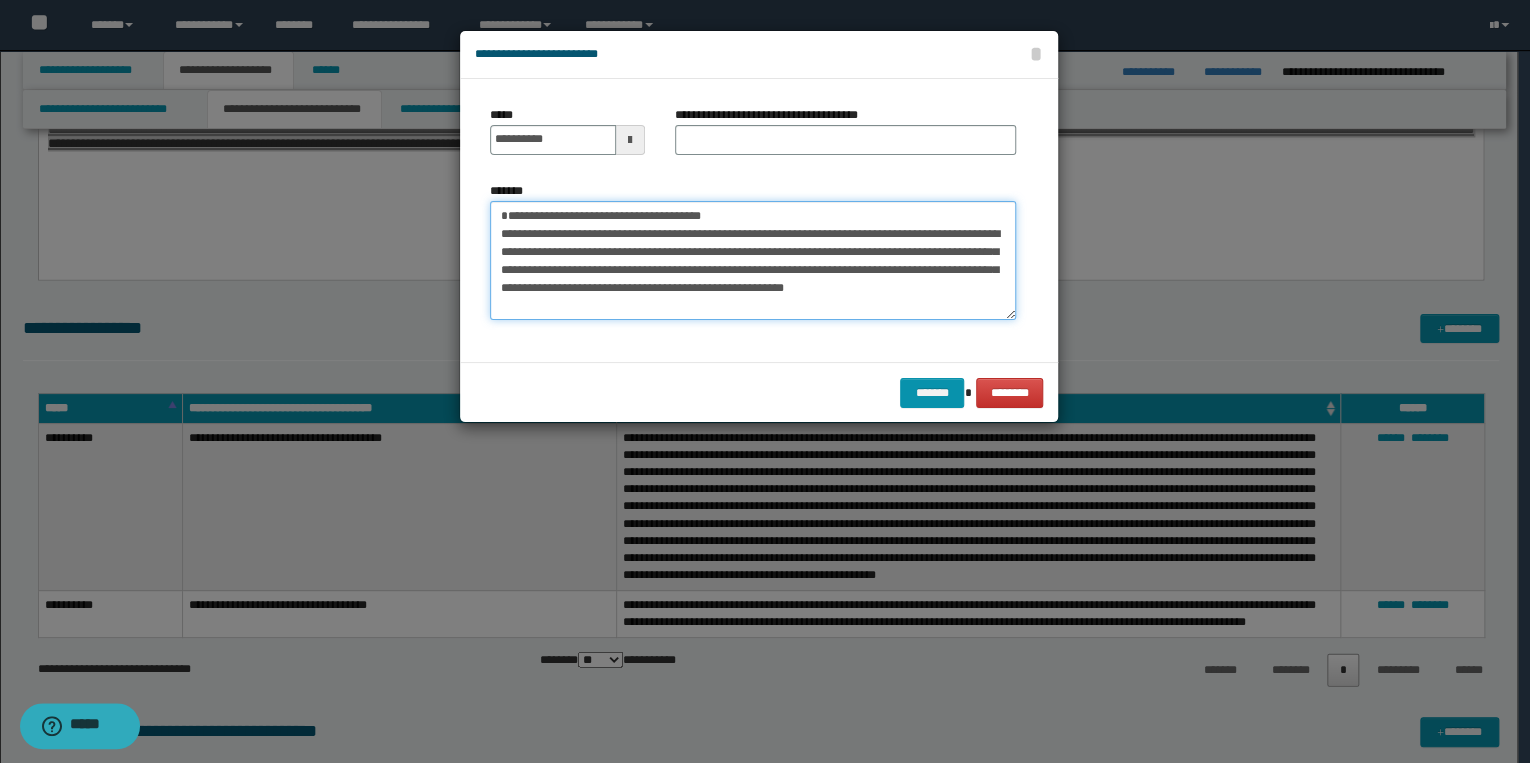 drag, startPoint x: 511, startPoint y: 214, endPoint x: 740, endPoint y: 217, distance: 229.01965 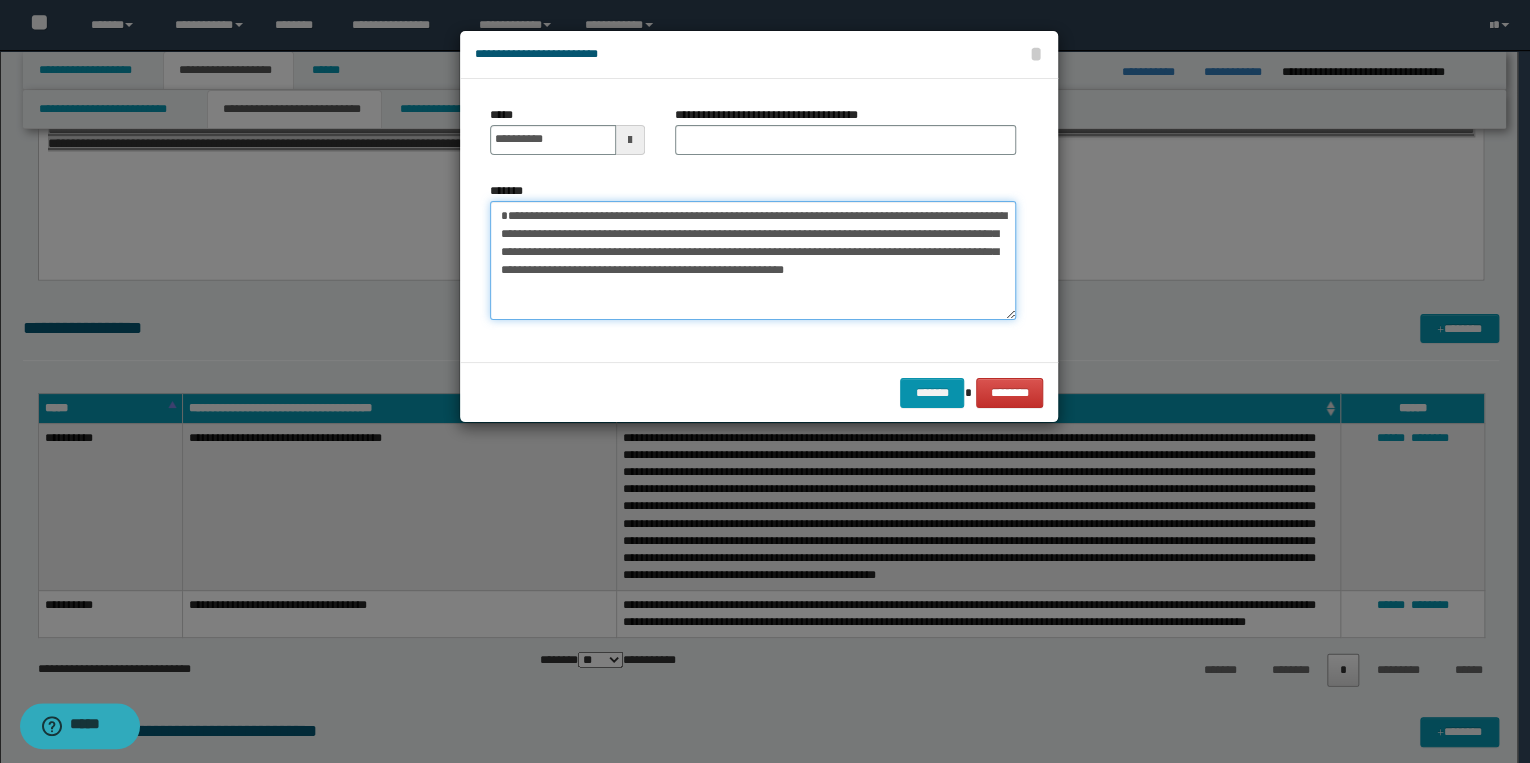type on "**********" 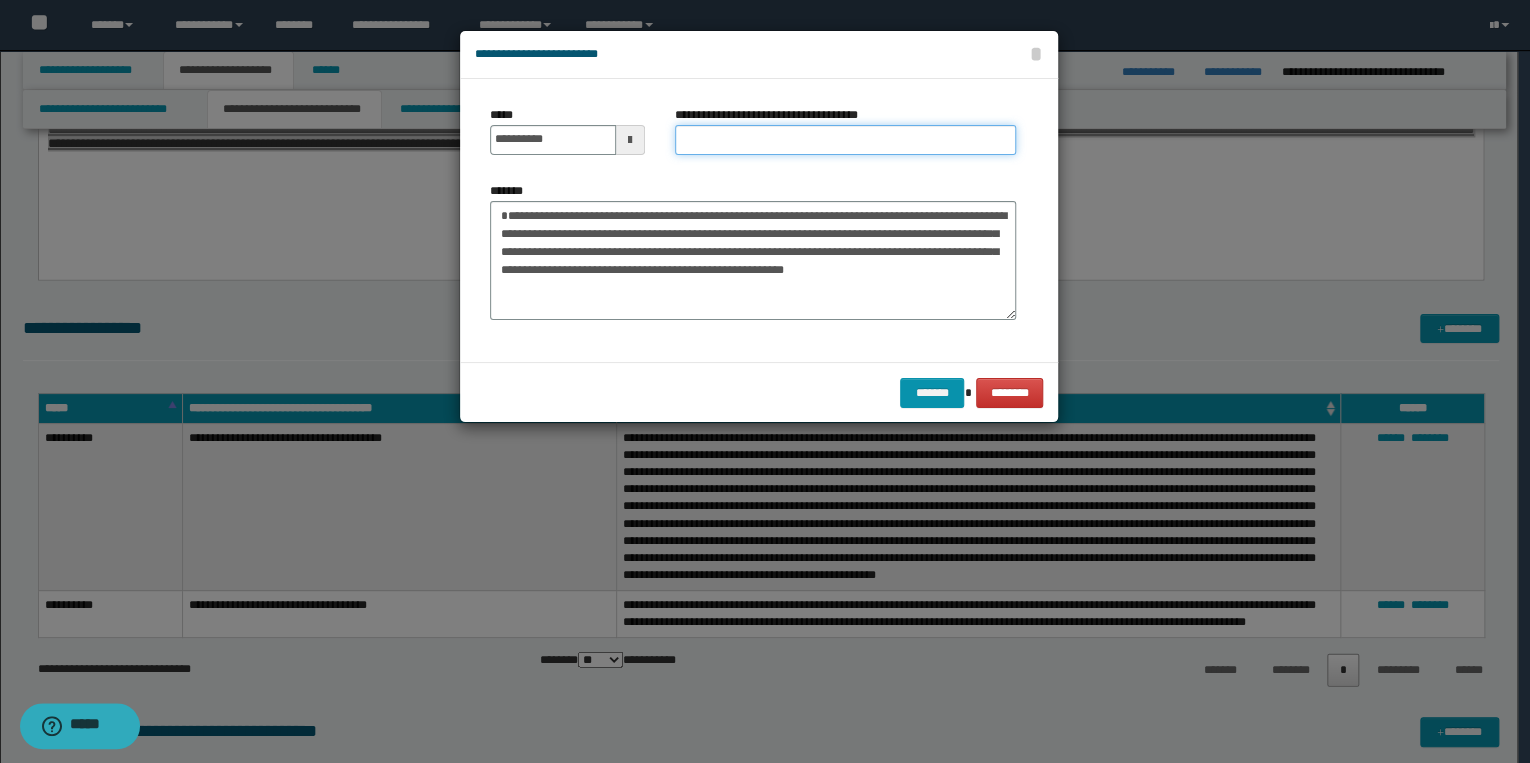 click on "**********" at bounding box center (845, 140) 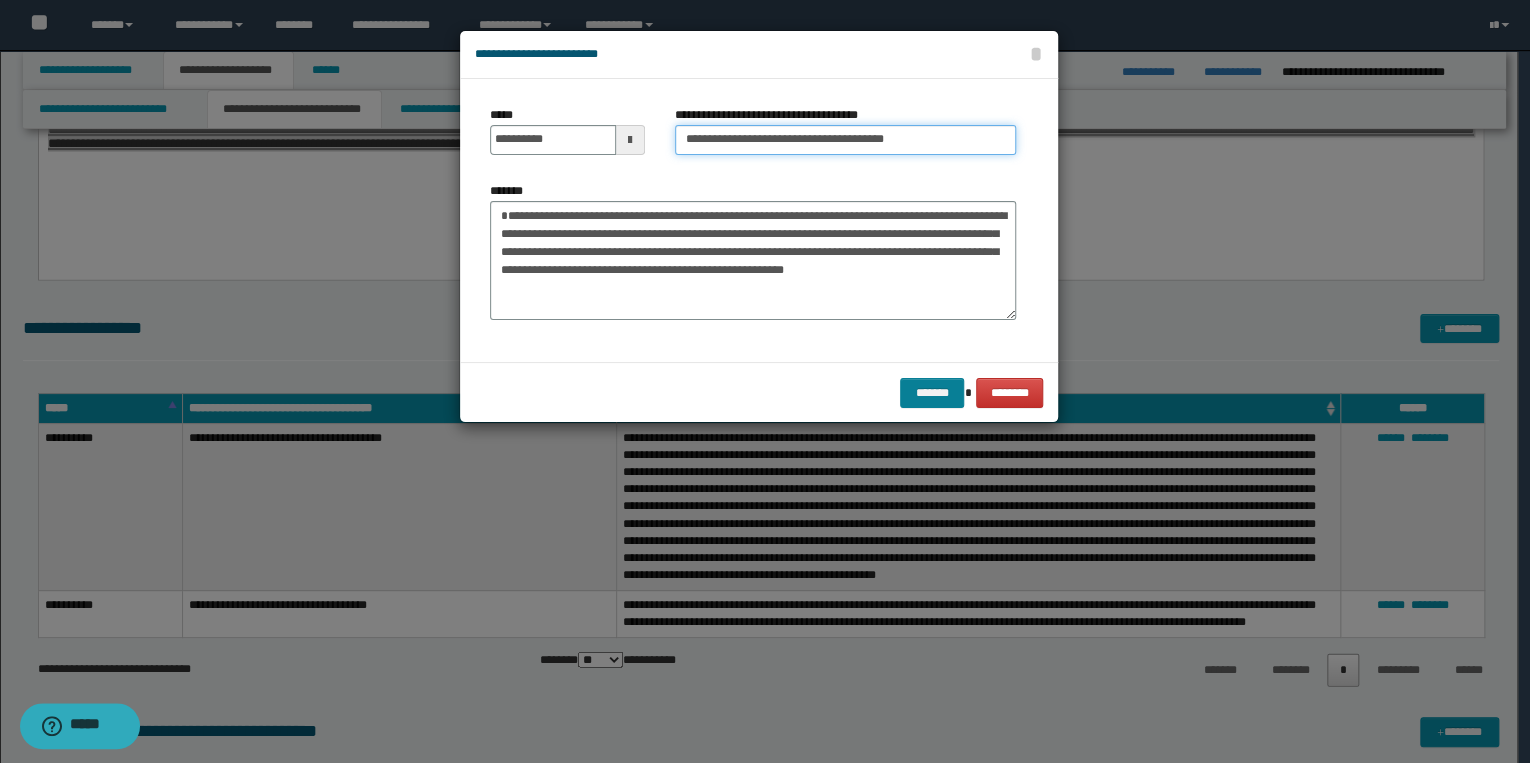 type on "**********" 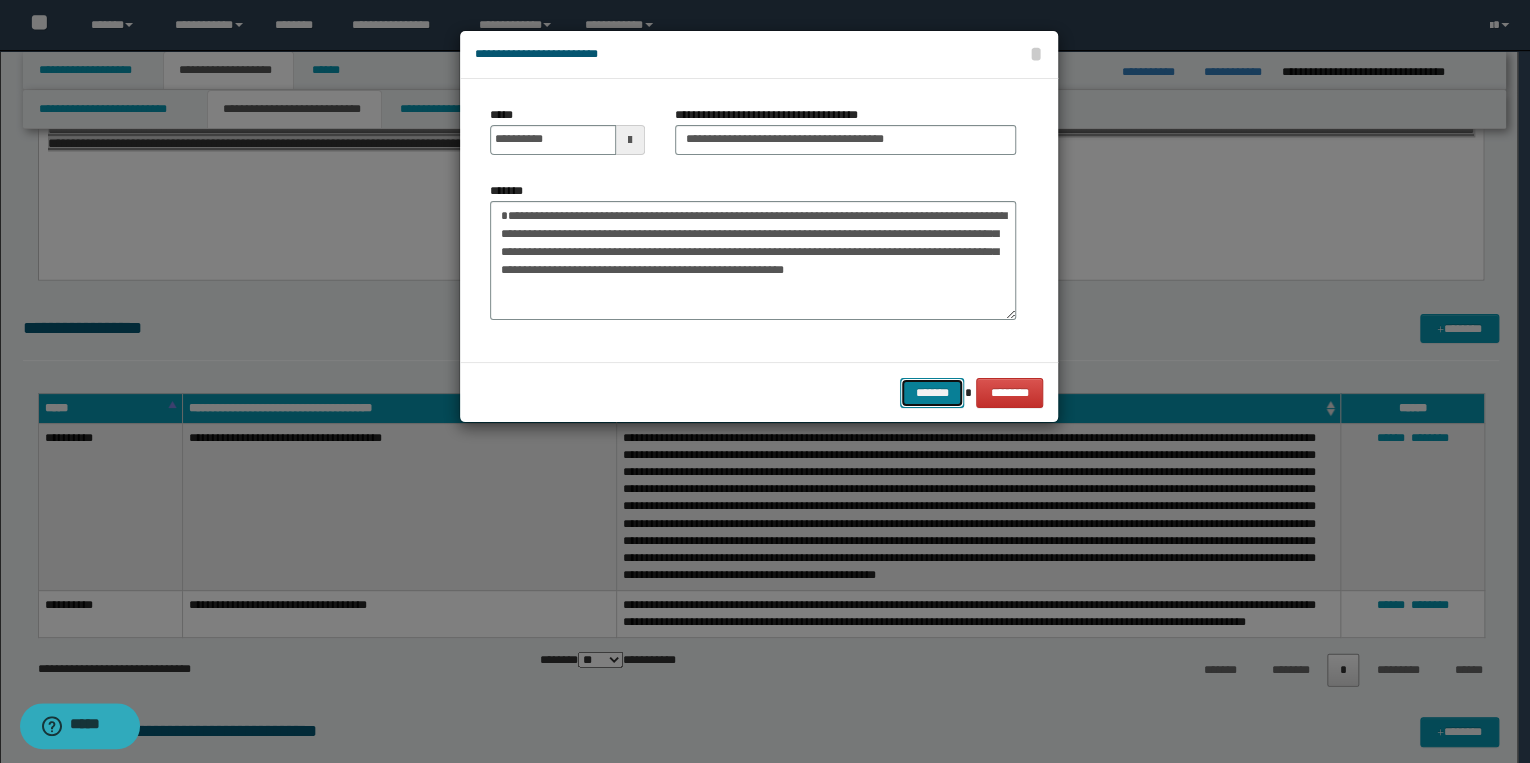 click on "*******" at bounding box center (932, 393) 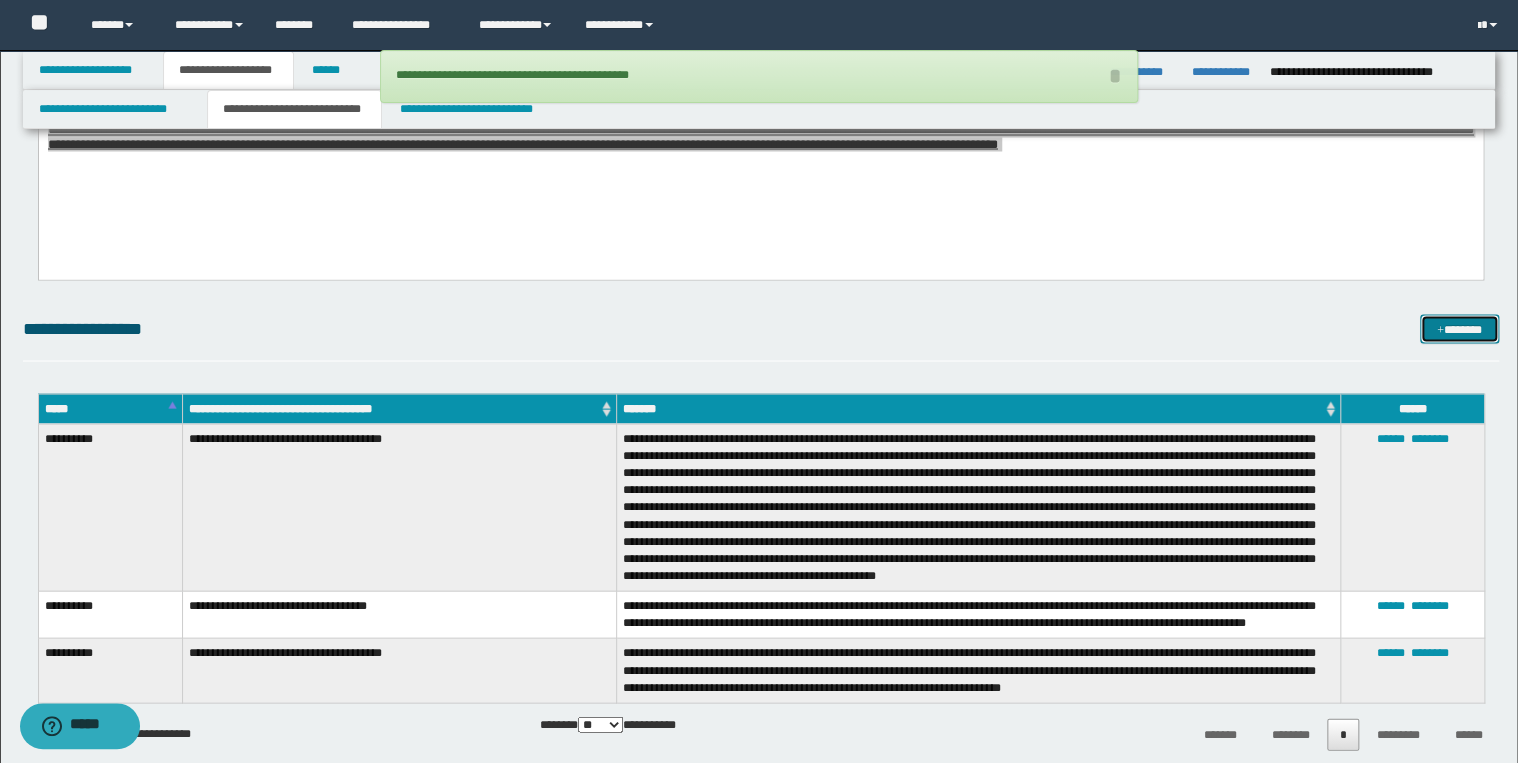 click on "*******" at bounding box center [1459, 329] 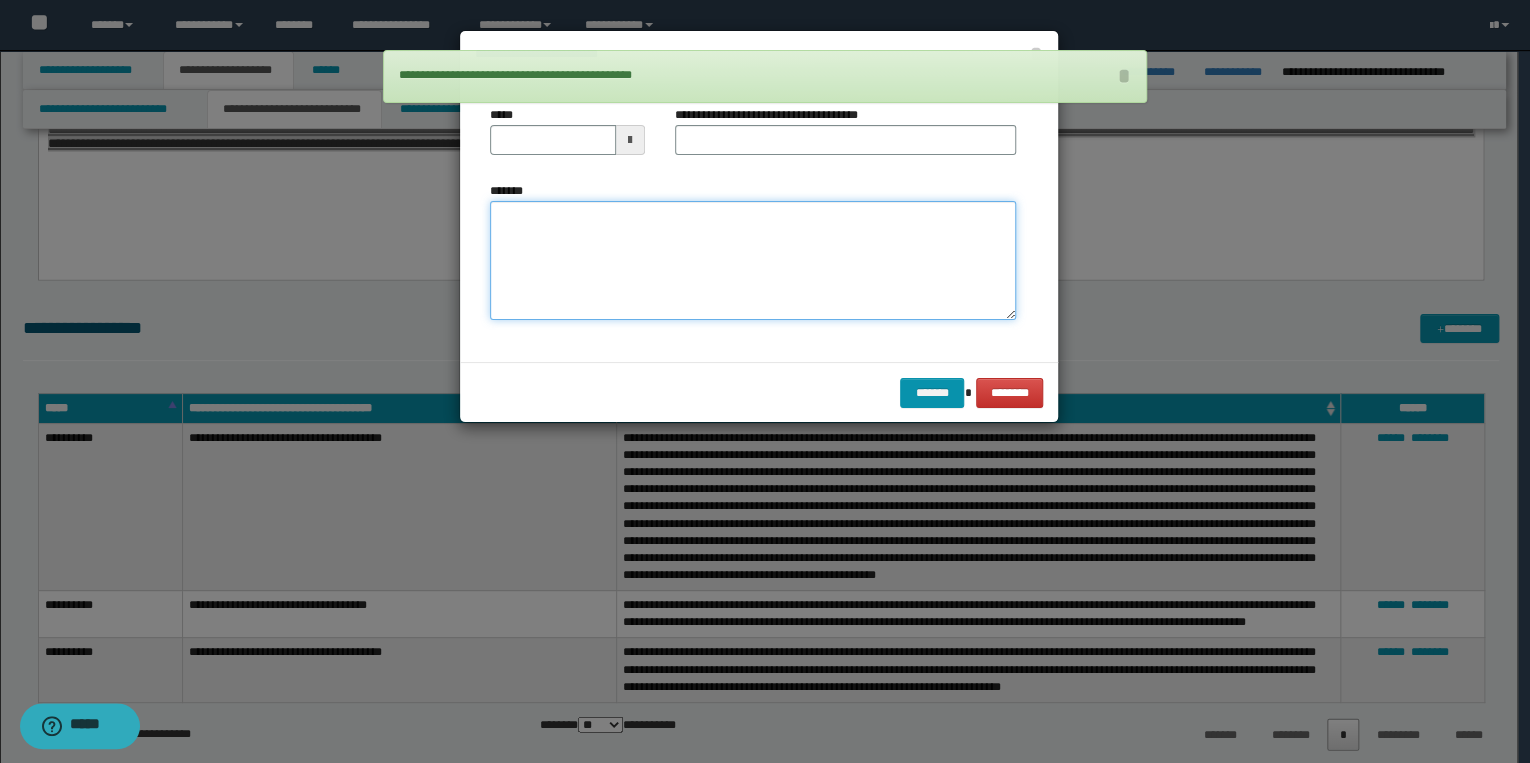 click on "*******" at bounding box center [753, 261] 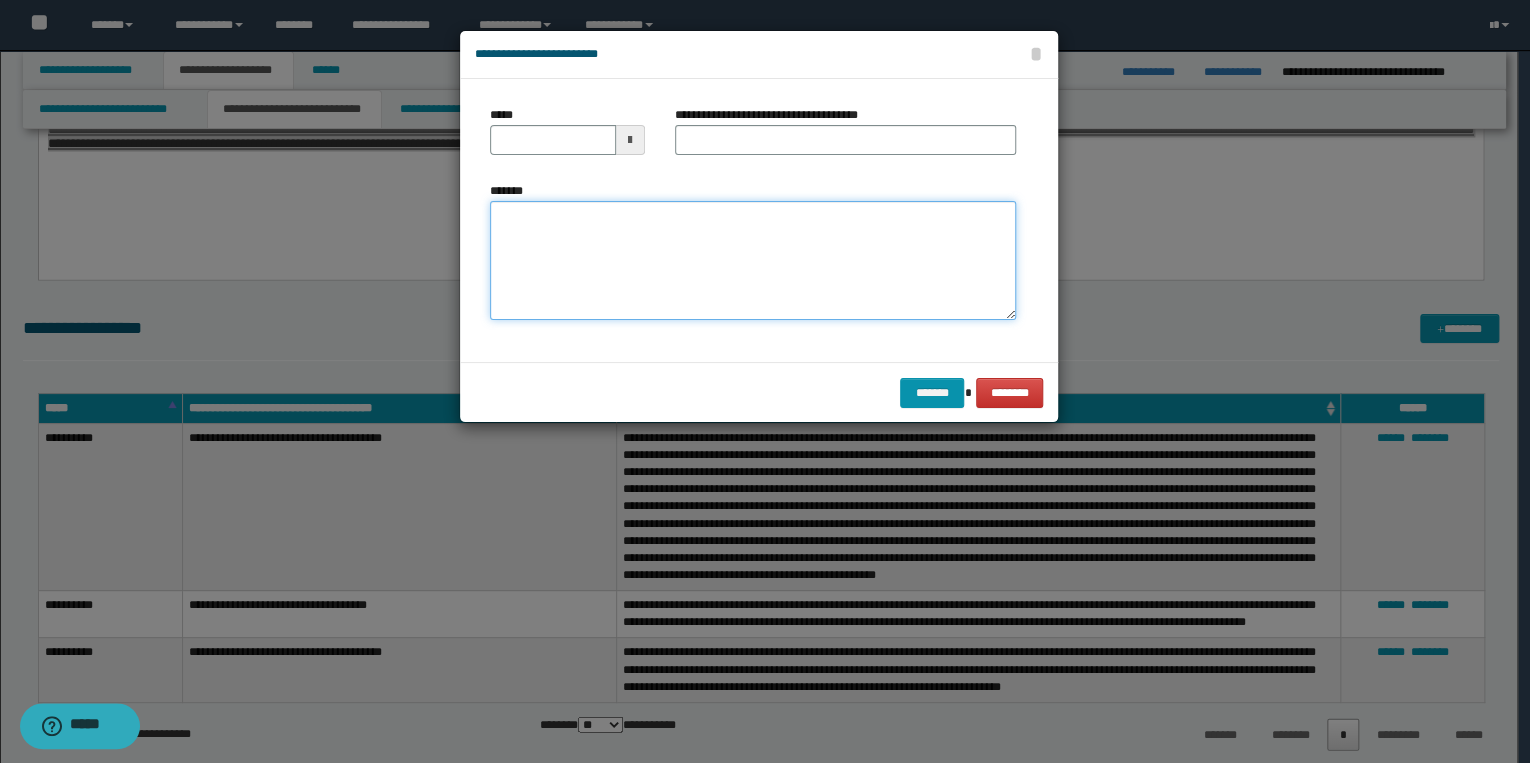 paste on "**********" 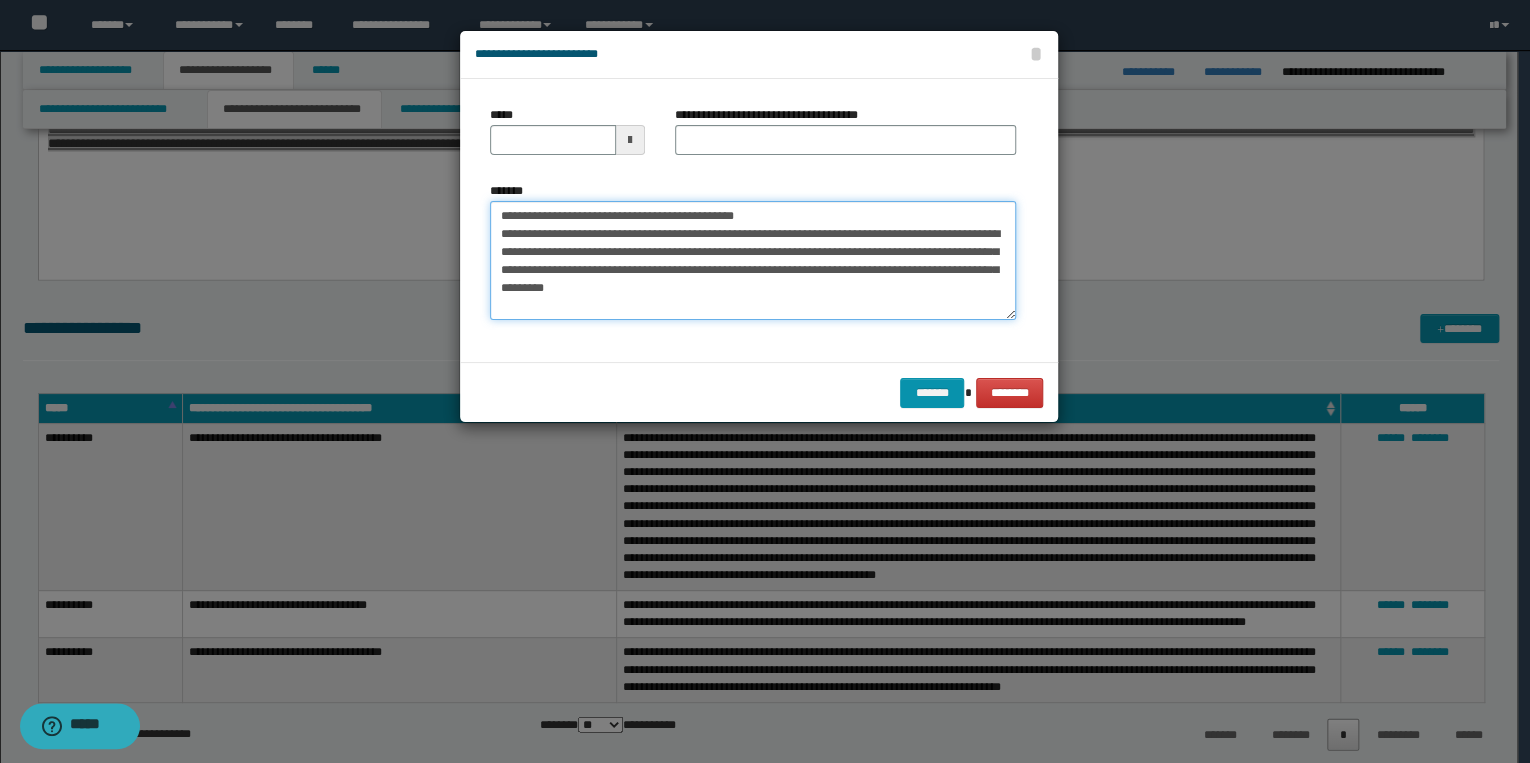 drag, startPoint x: 560, startPoint y: 214, endPoint x: 476, endPoint y: 214, distance: 84 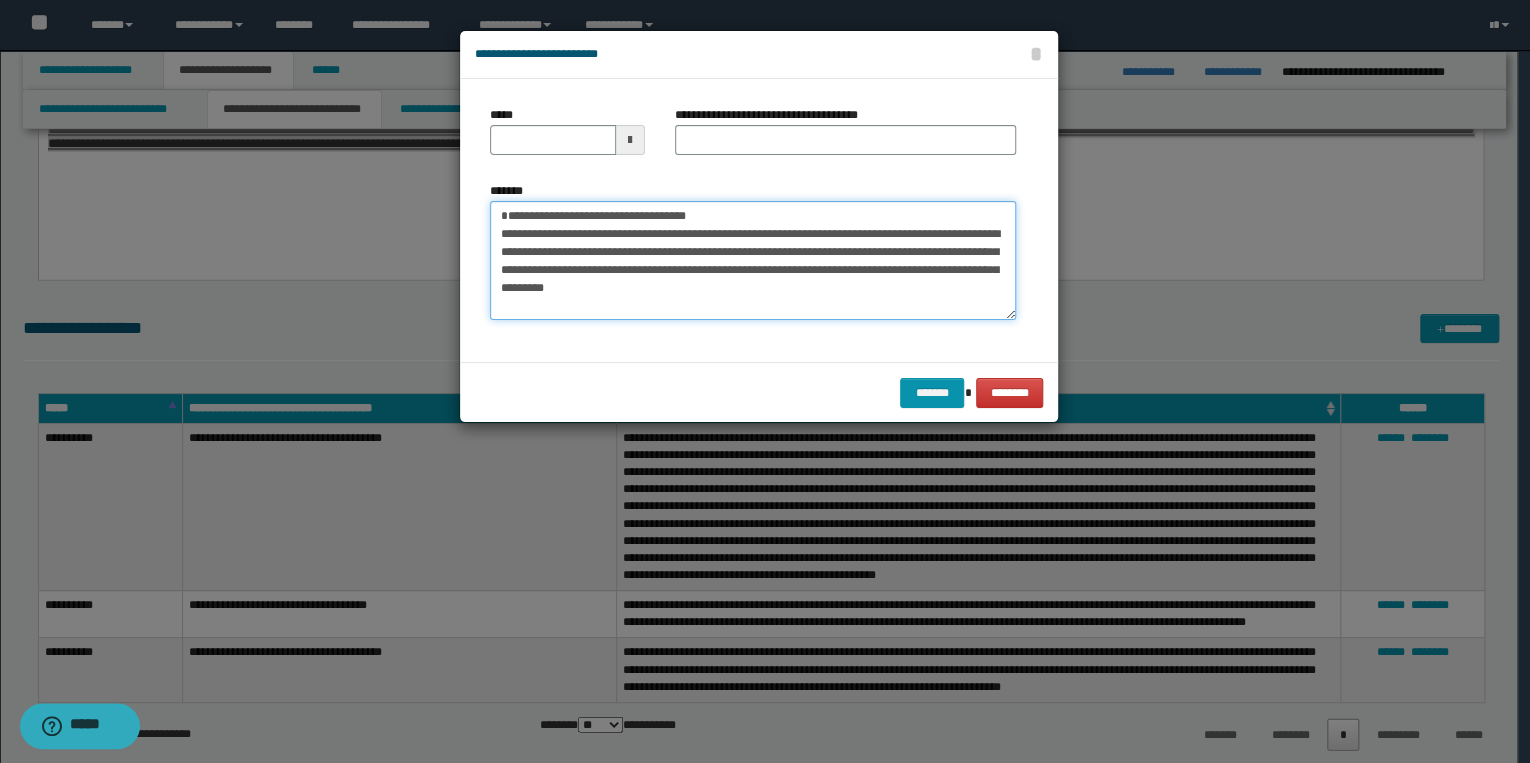 type 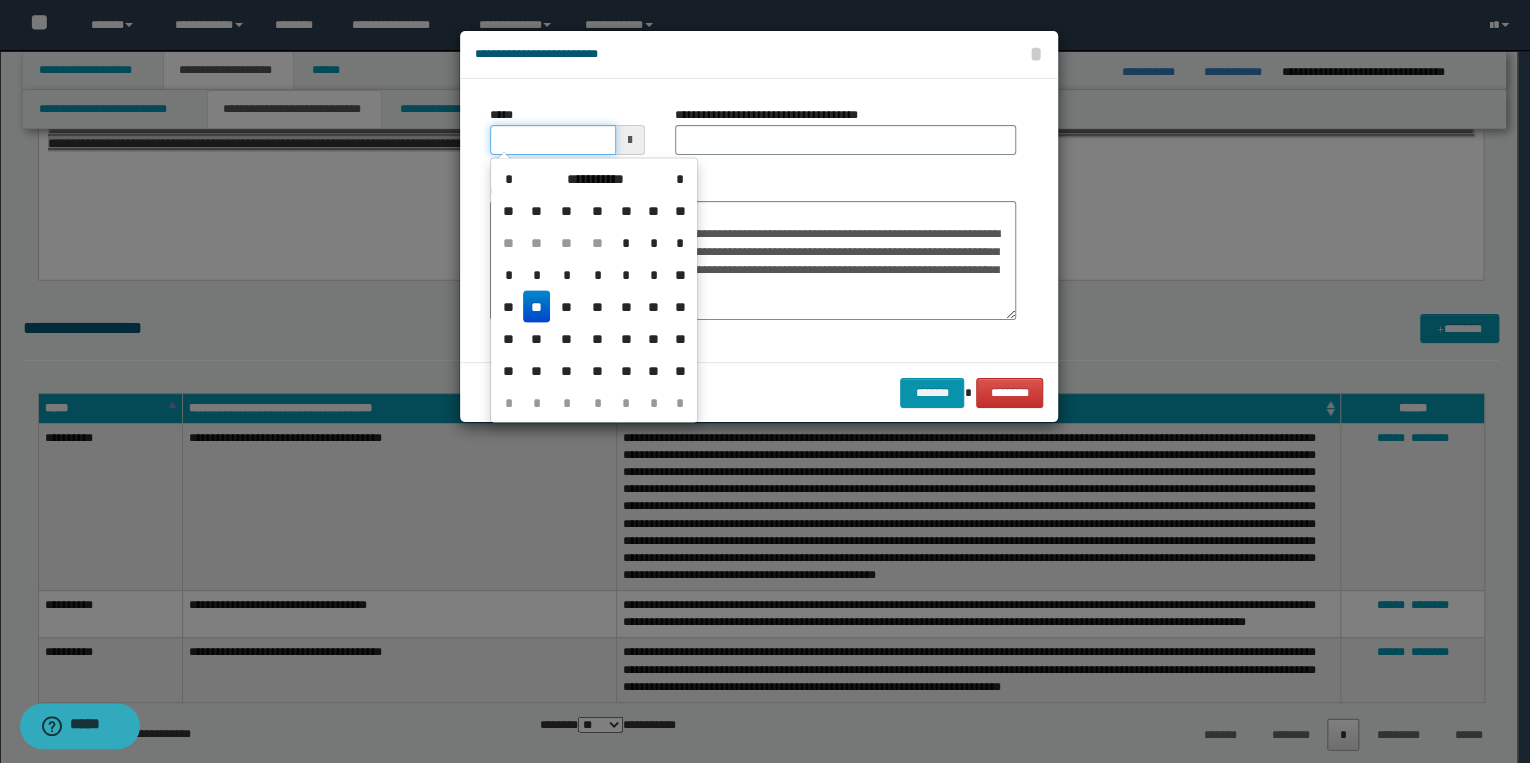 click on "*****" at bounding box center [553, 140] 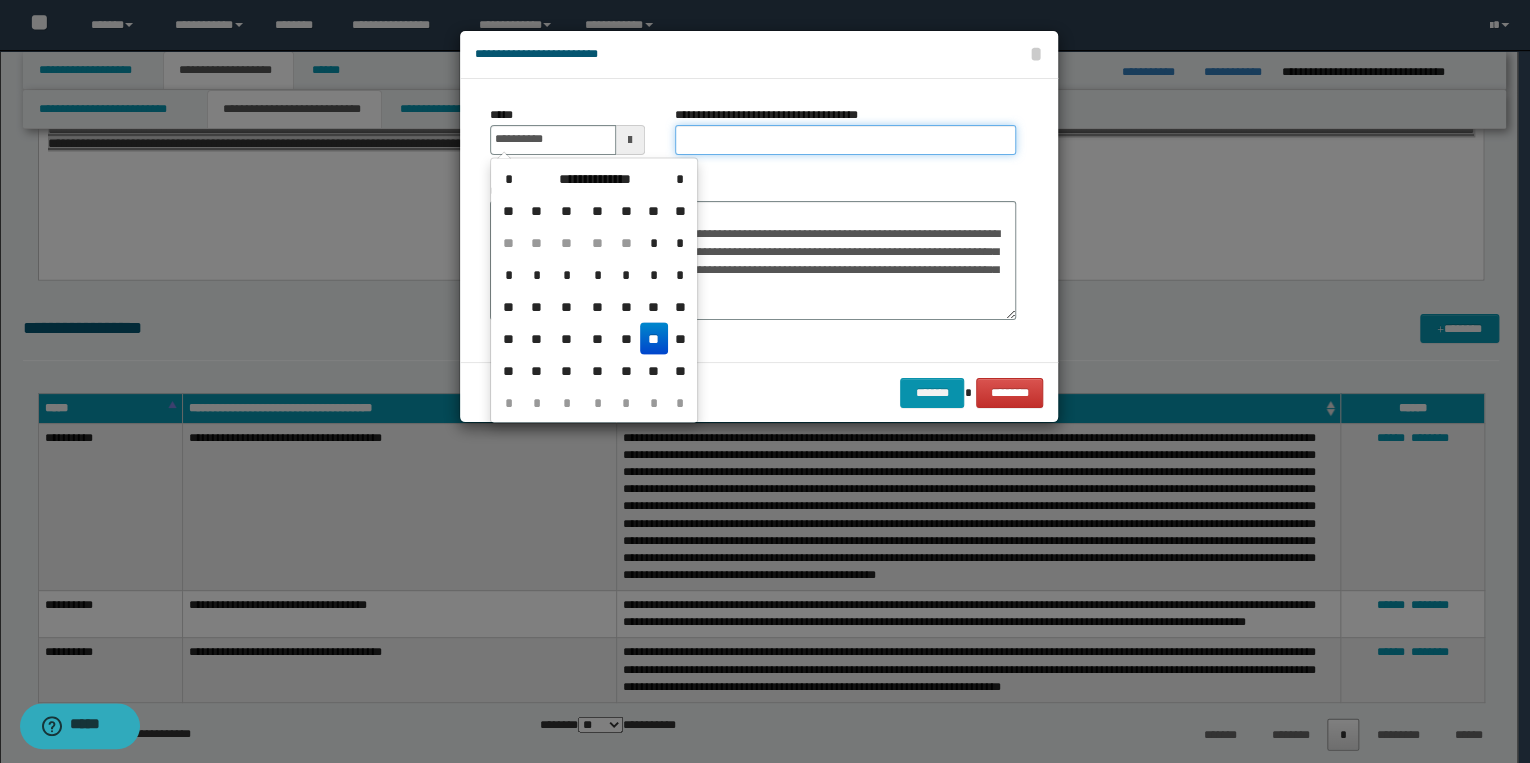 type on "**********" 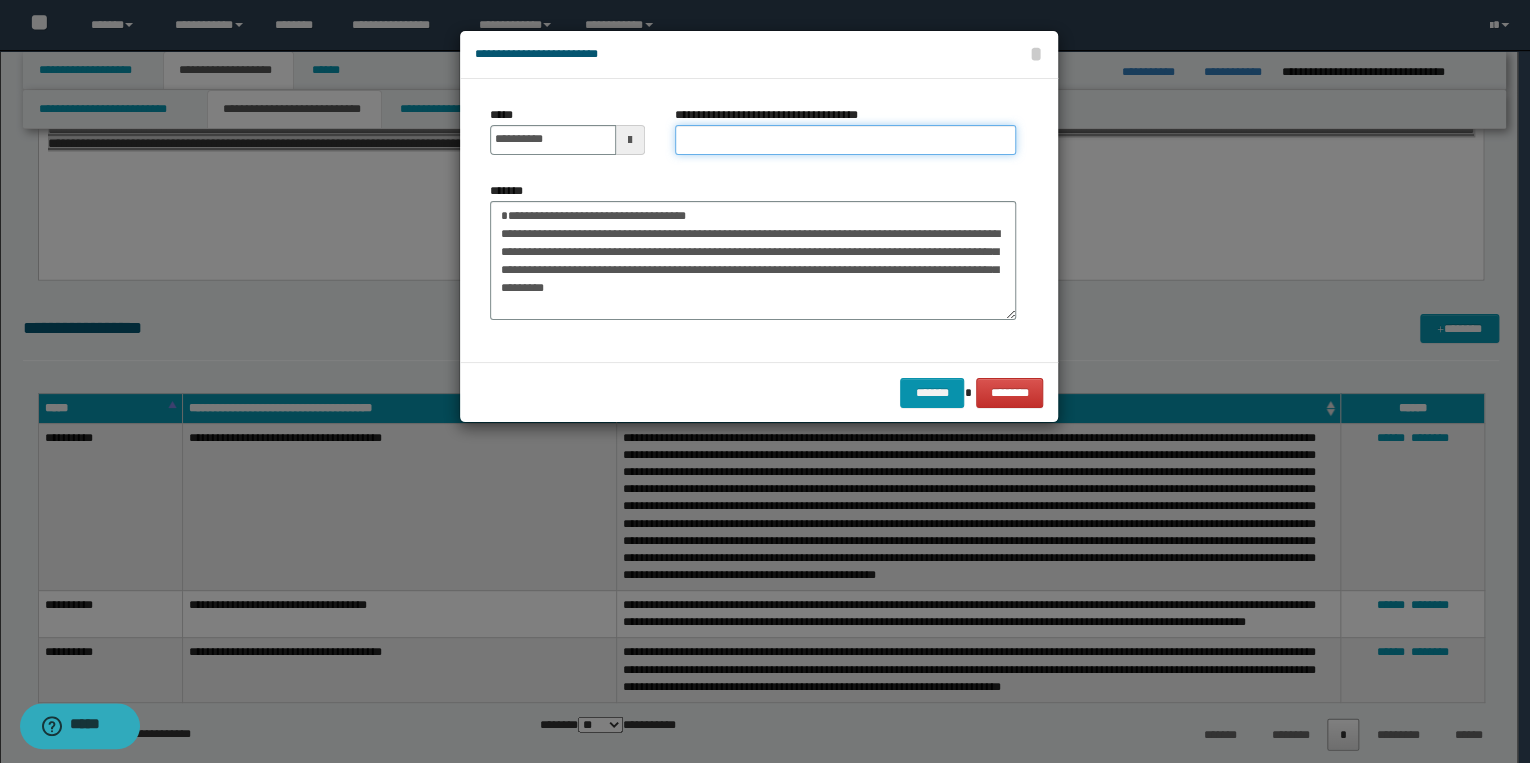 drag, startPoint x: 705, startPoint y: 140, endPoint x: 647, endPoint y: 172, distance: 66.24198 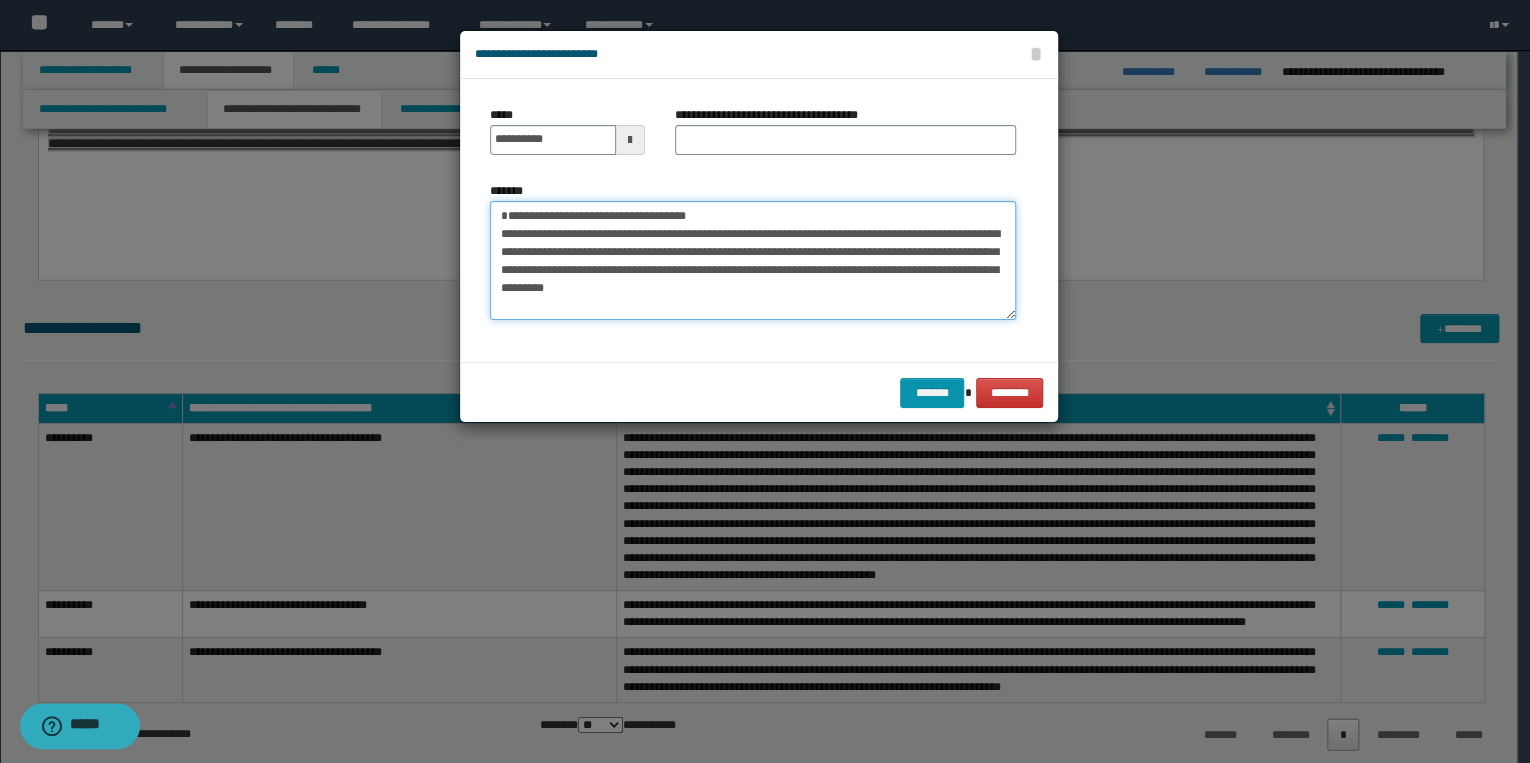 drag, startPoint x: 500, startPoint y: 216, endPoint x: 732, endPoint y: 213, distance: 232.0194 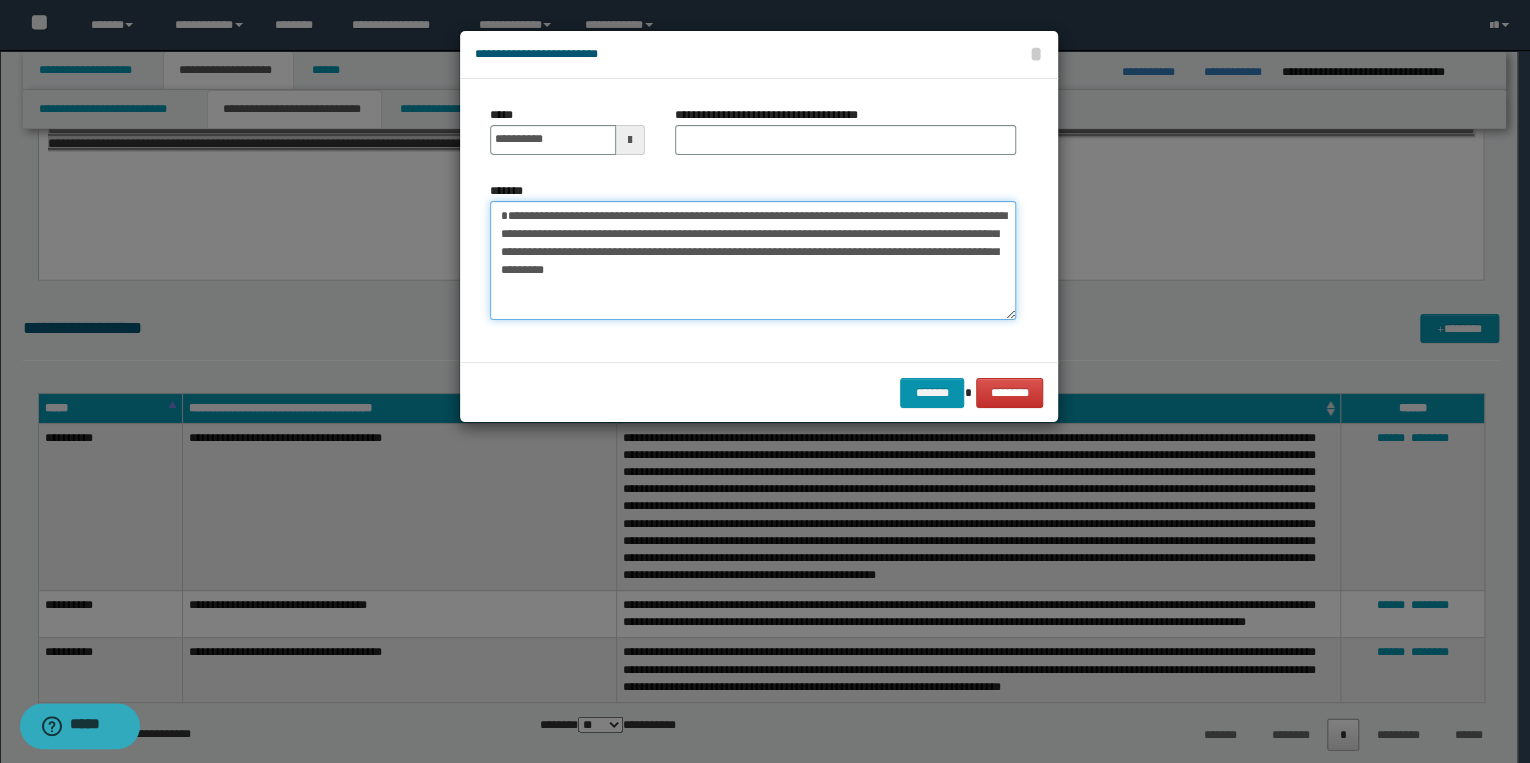 type on "**********" 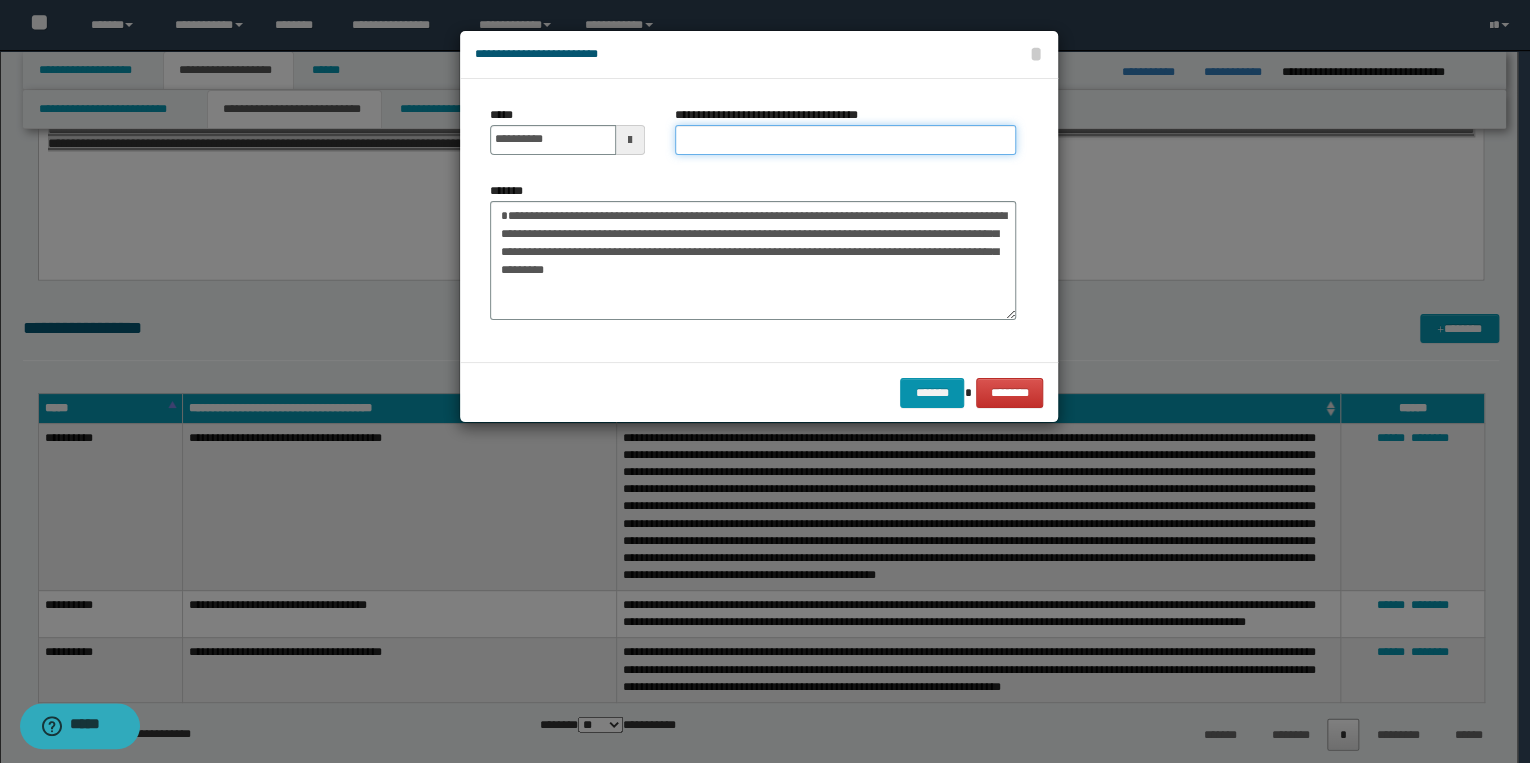 click on "**********" at bounding box center (845, 140) 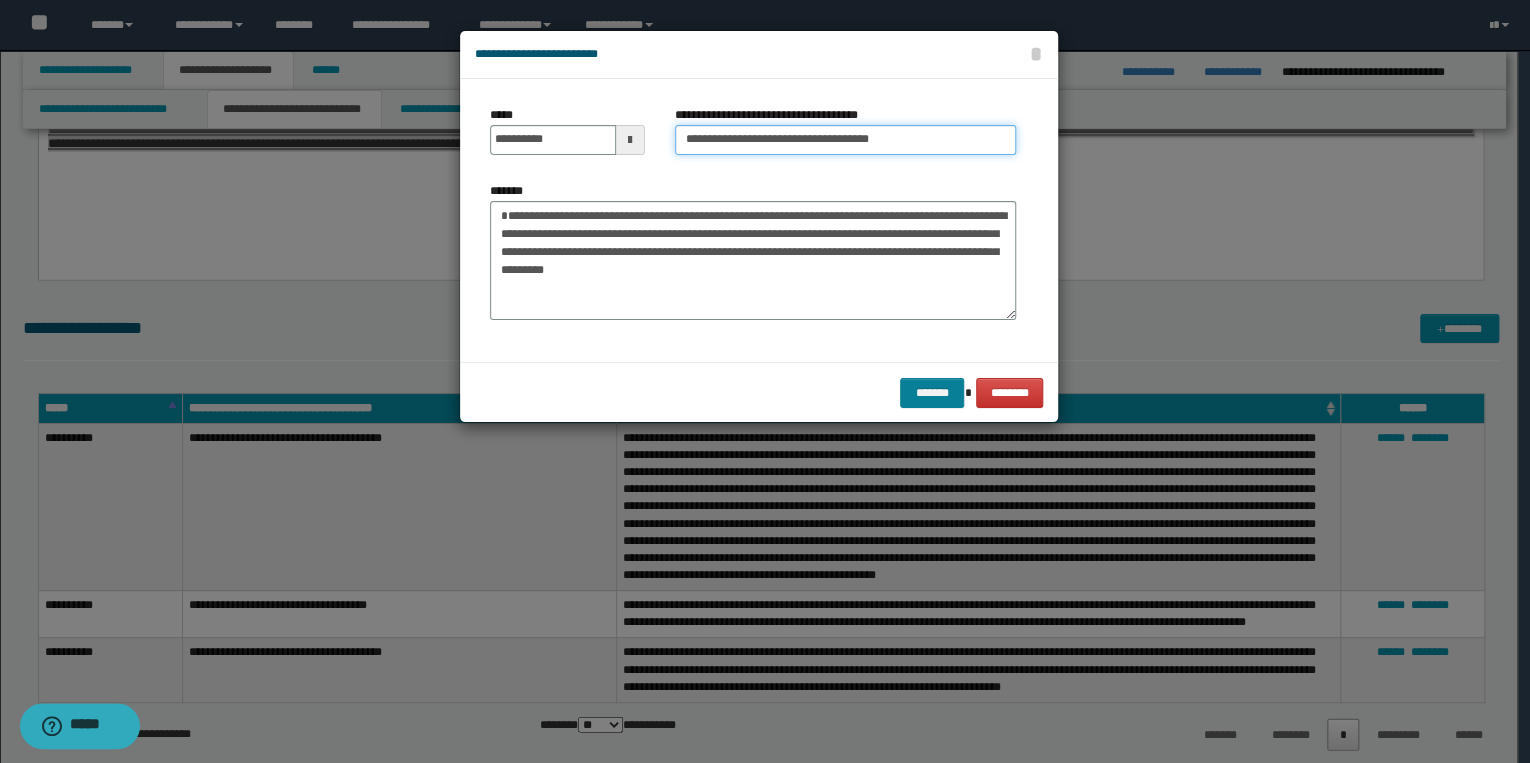type on "**********" 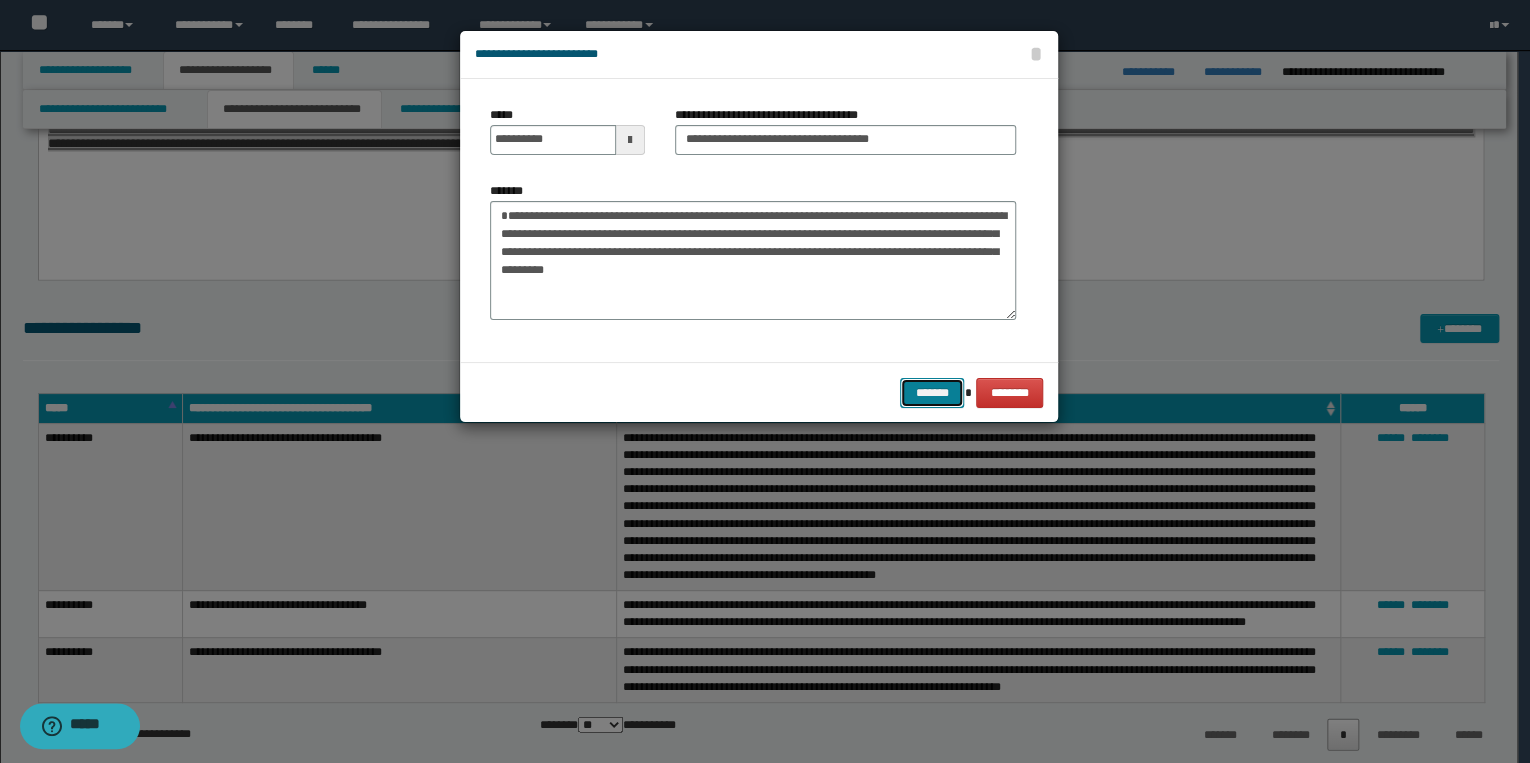 click on "*******" at bounding box center [932, 393] 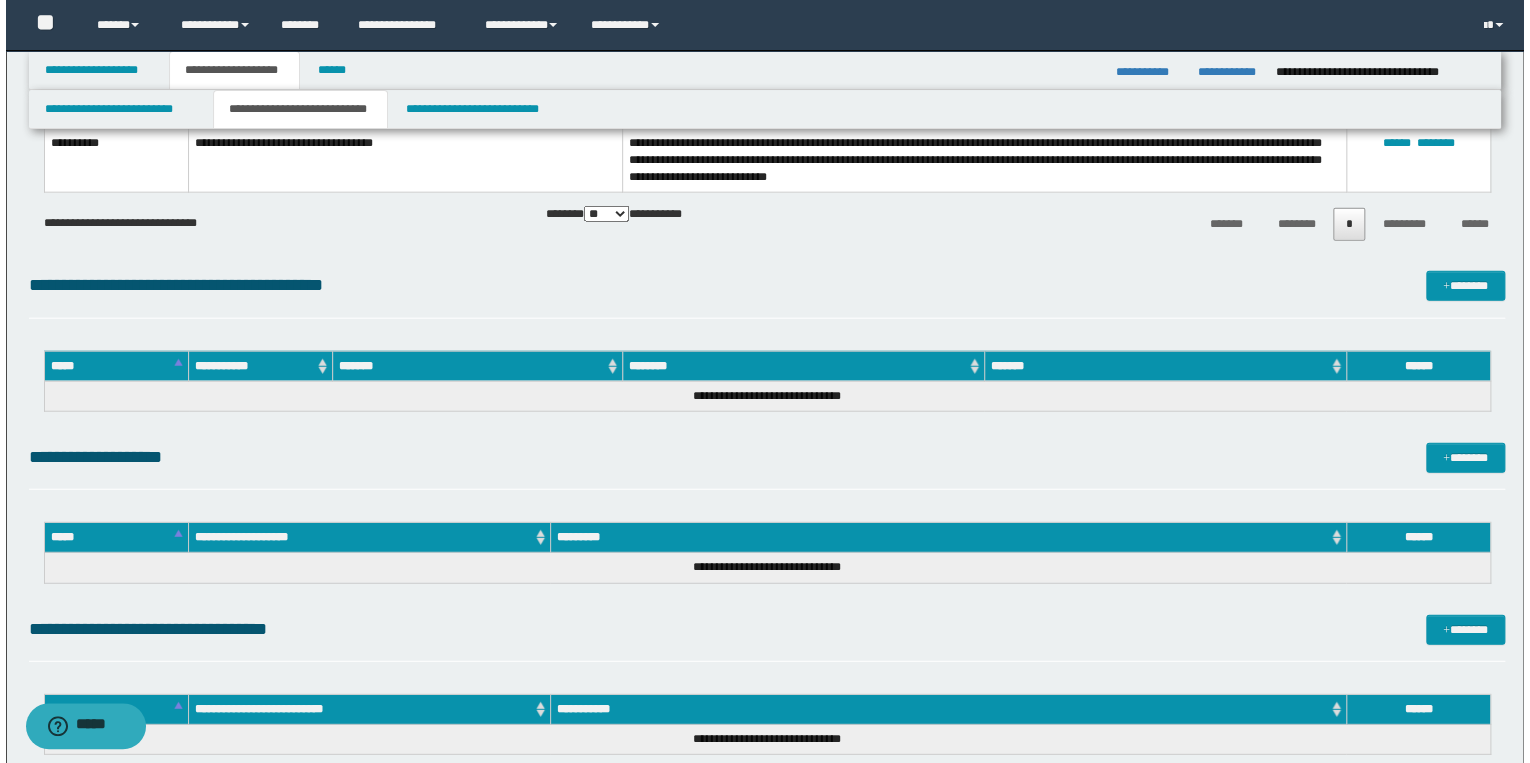 scroll, scrollTop: 2320, scrollLeft: 0, axis: vertical 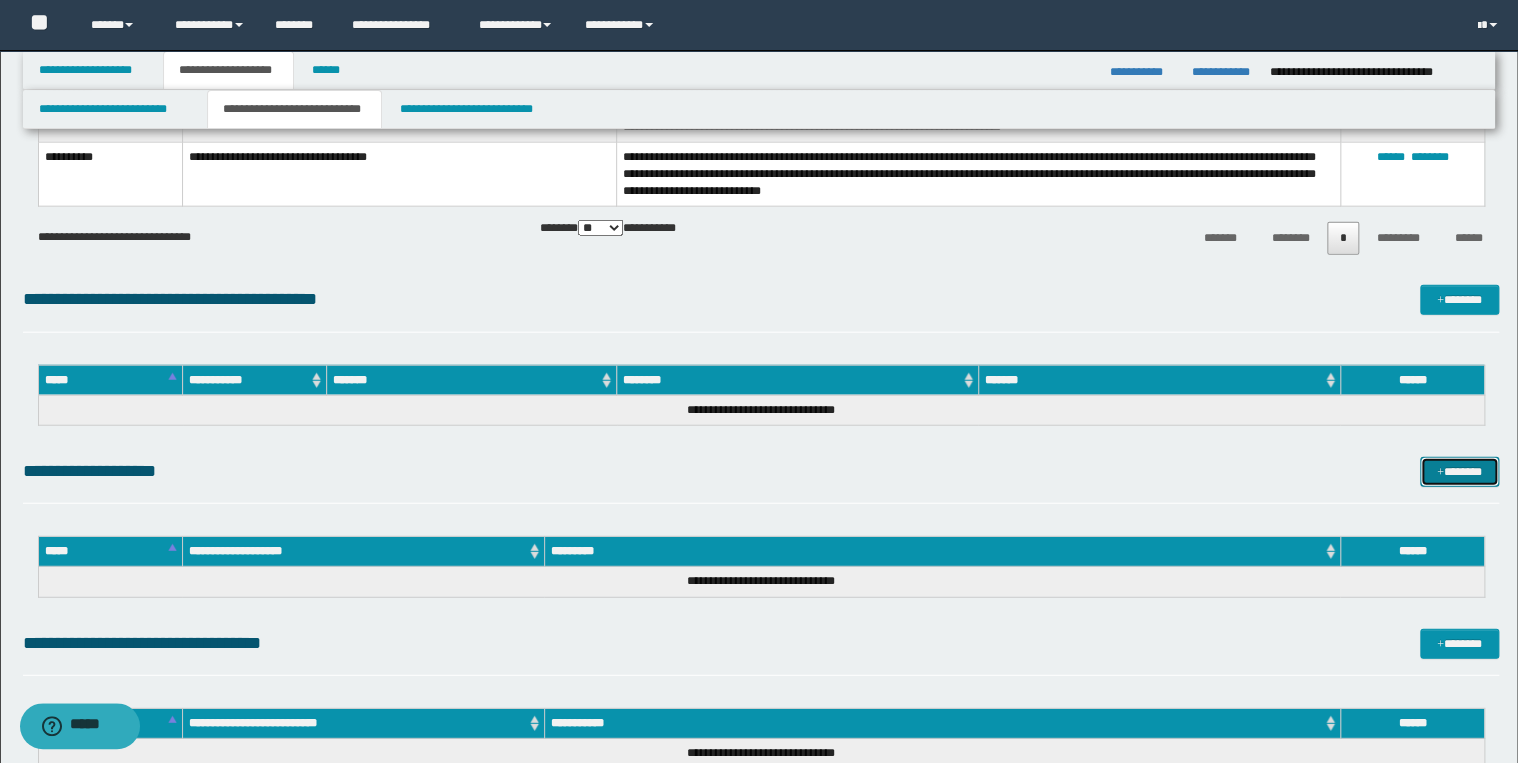 click on "*******" at bounding box center [1459, 472] 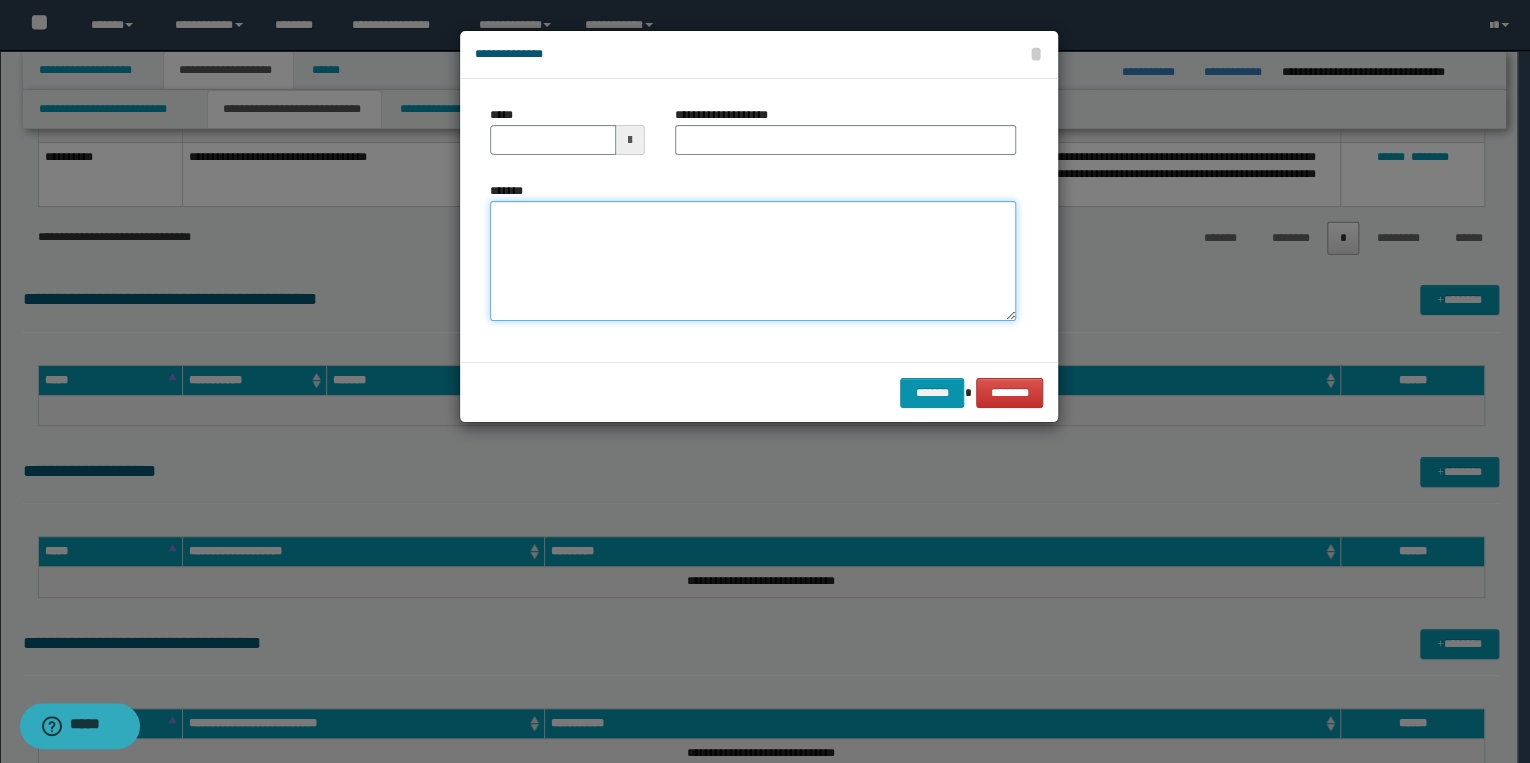 click on "*******" at bounding box center (753, 261) 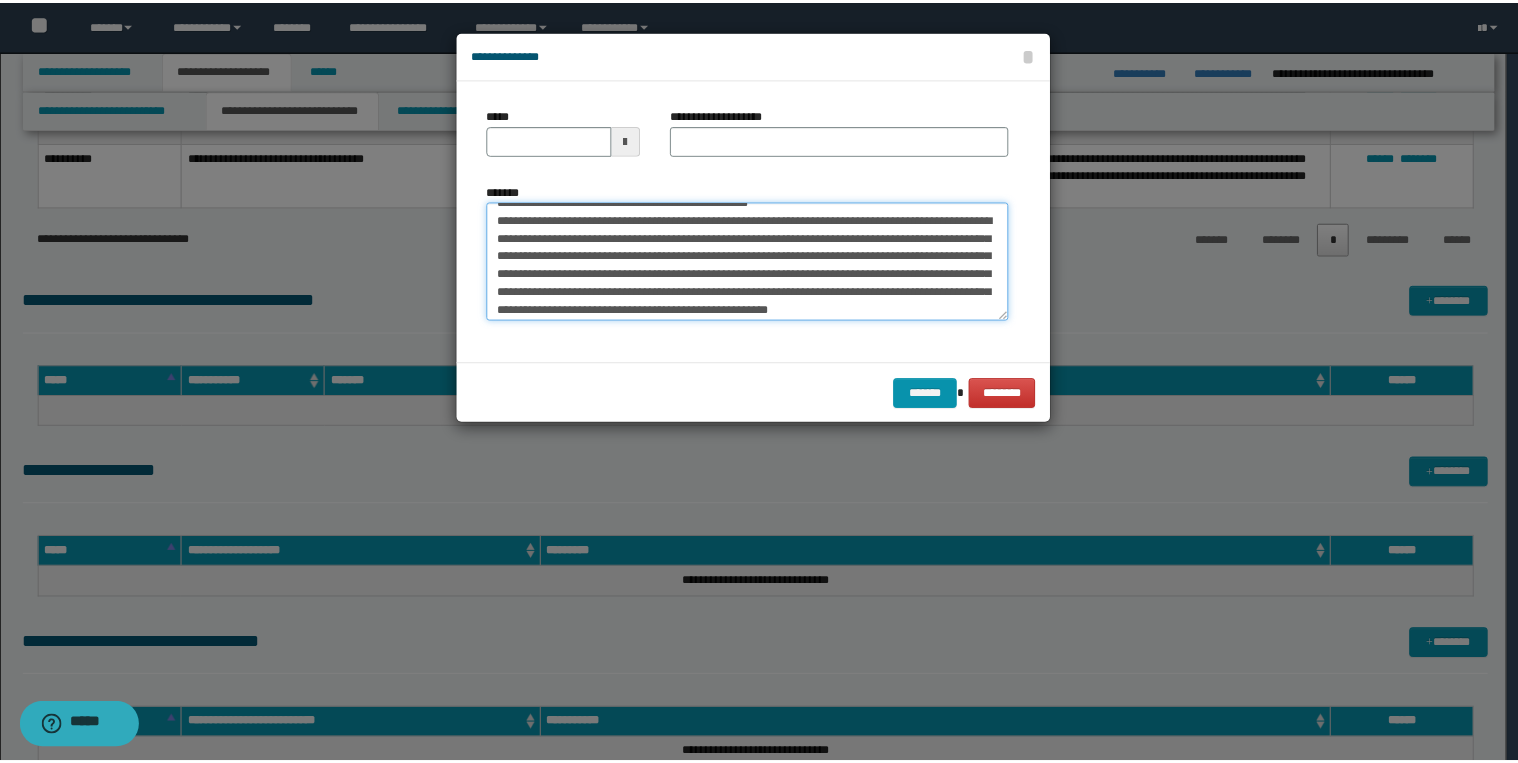 scroll, scrollTop: 0, scrollLeft: 0, axis: both 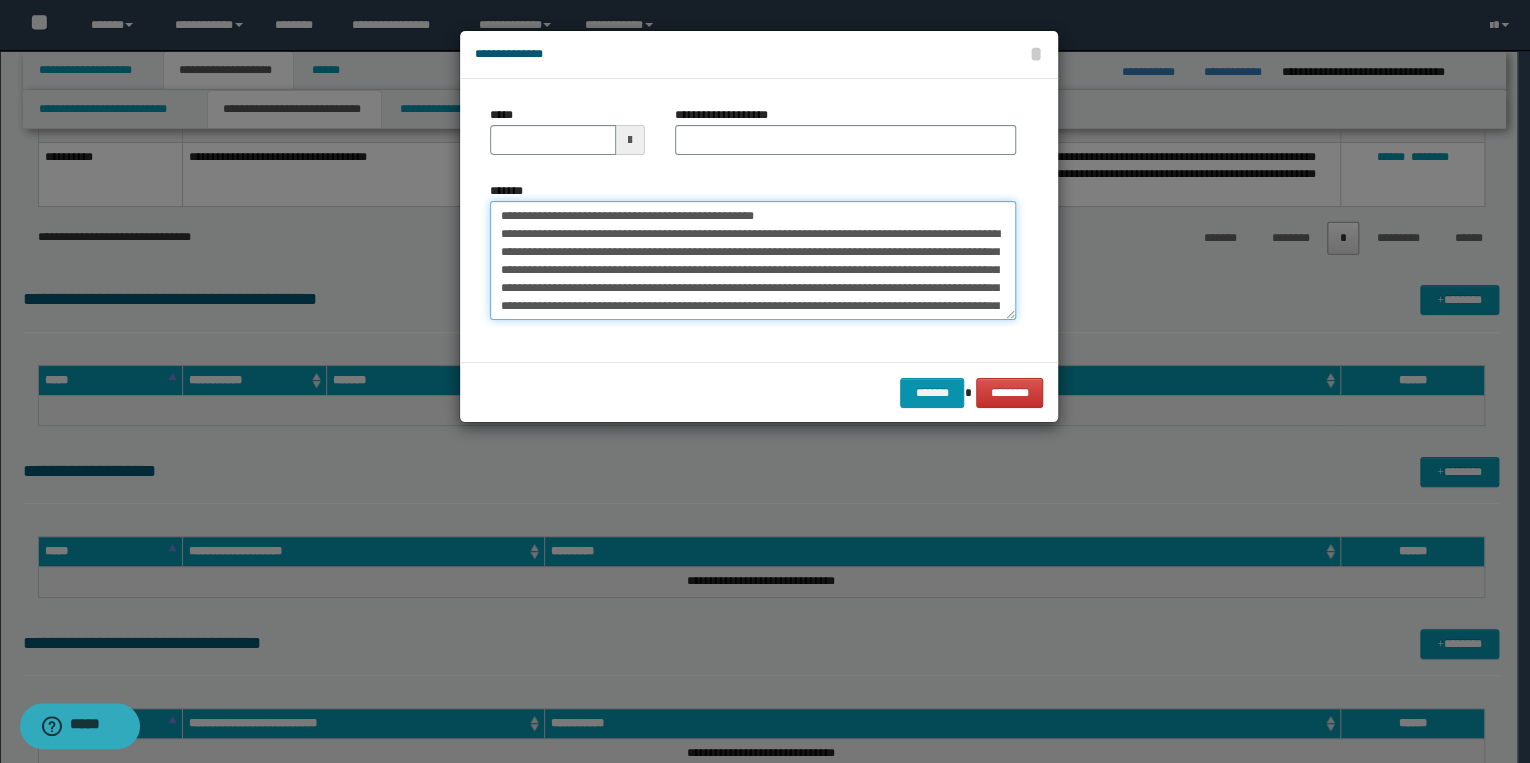 drag, startPoint x: 560, startPoint y: 216, endPoint x: 484, endPoint y: 216, distance: 76 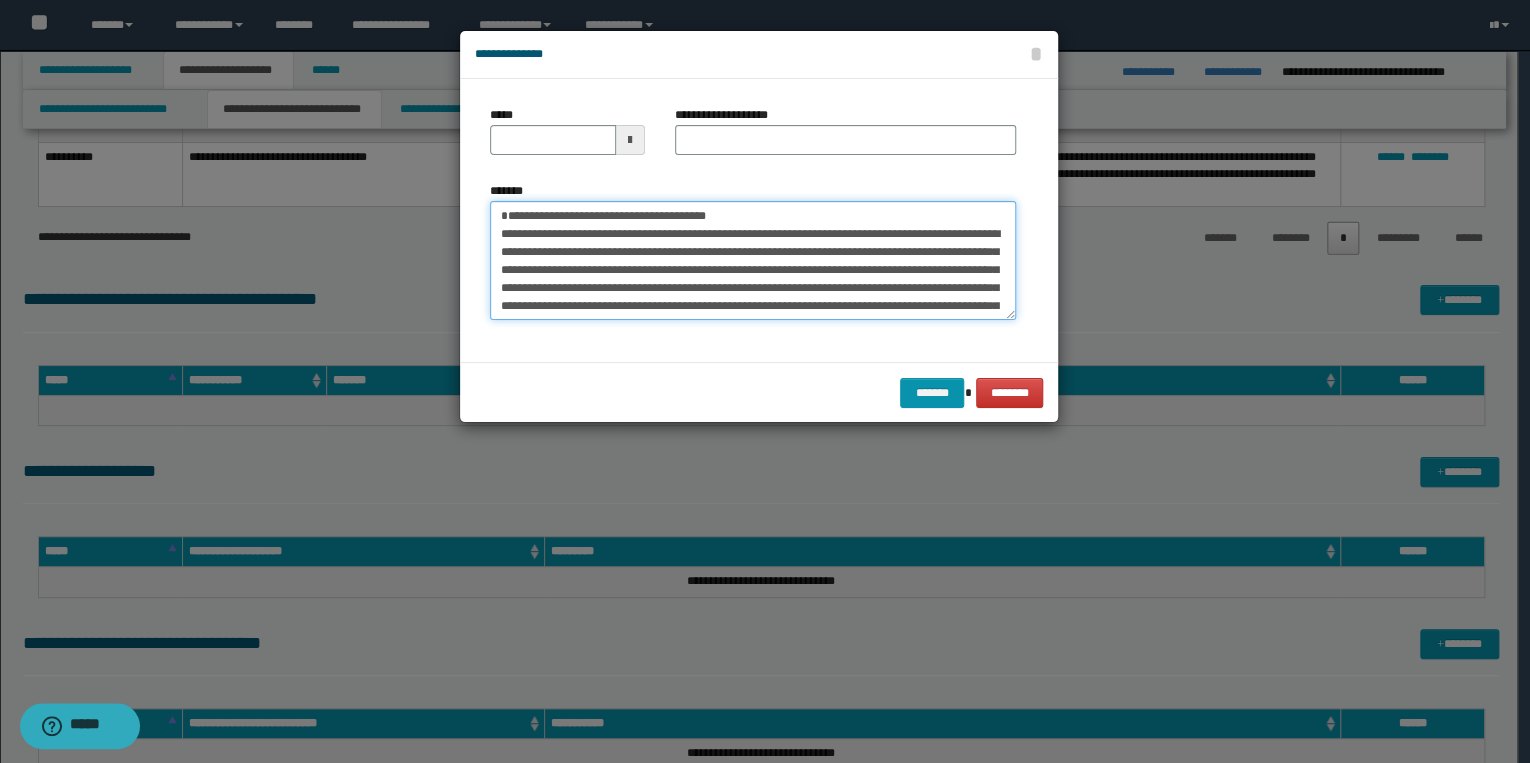 type 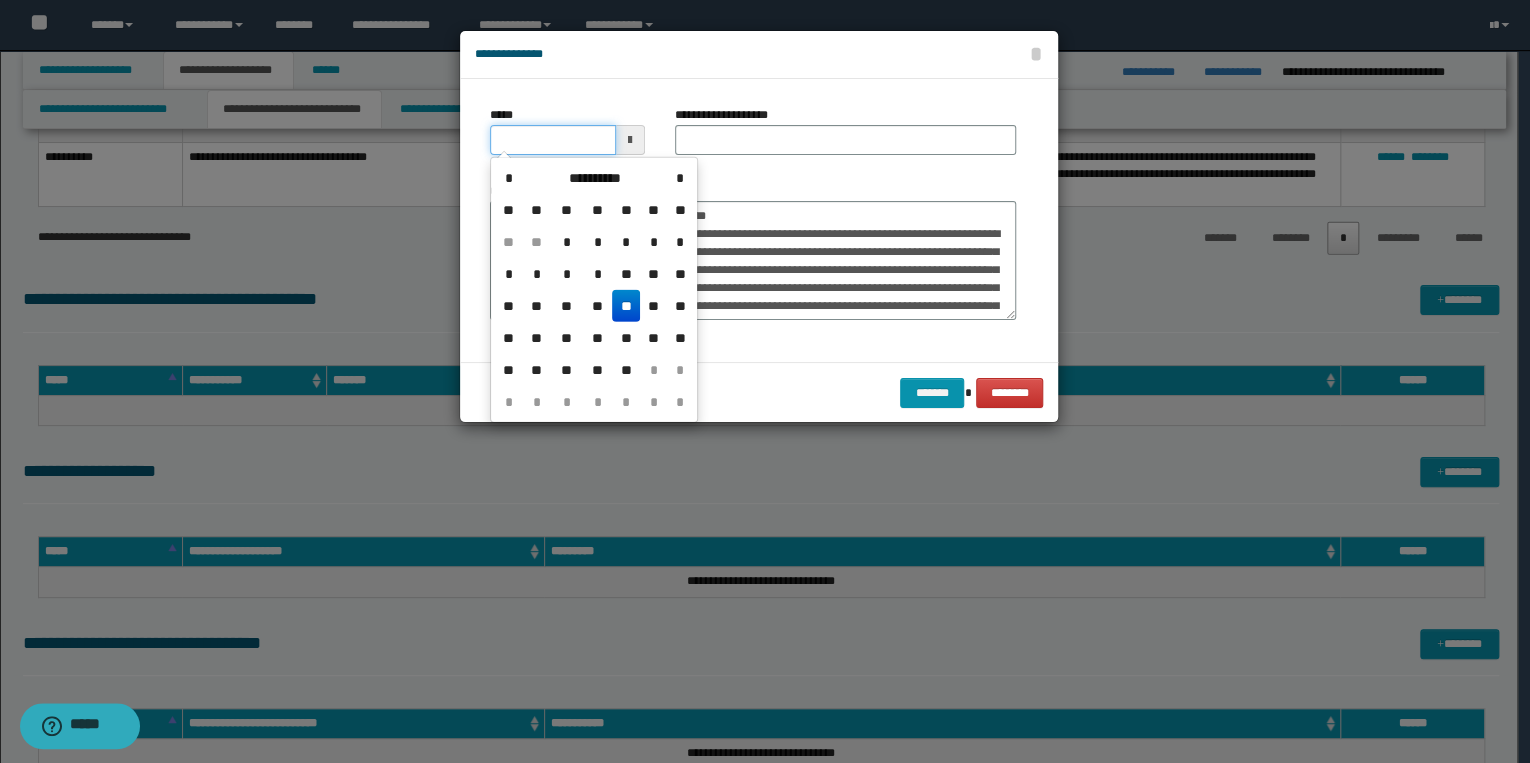 click on "*****" at bounding box center [553, 140] 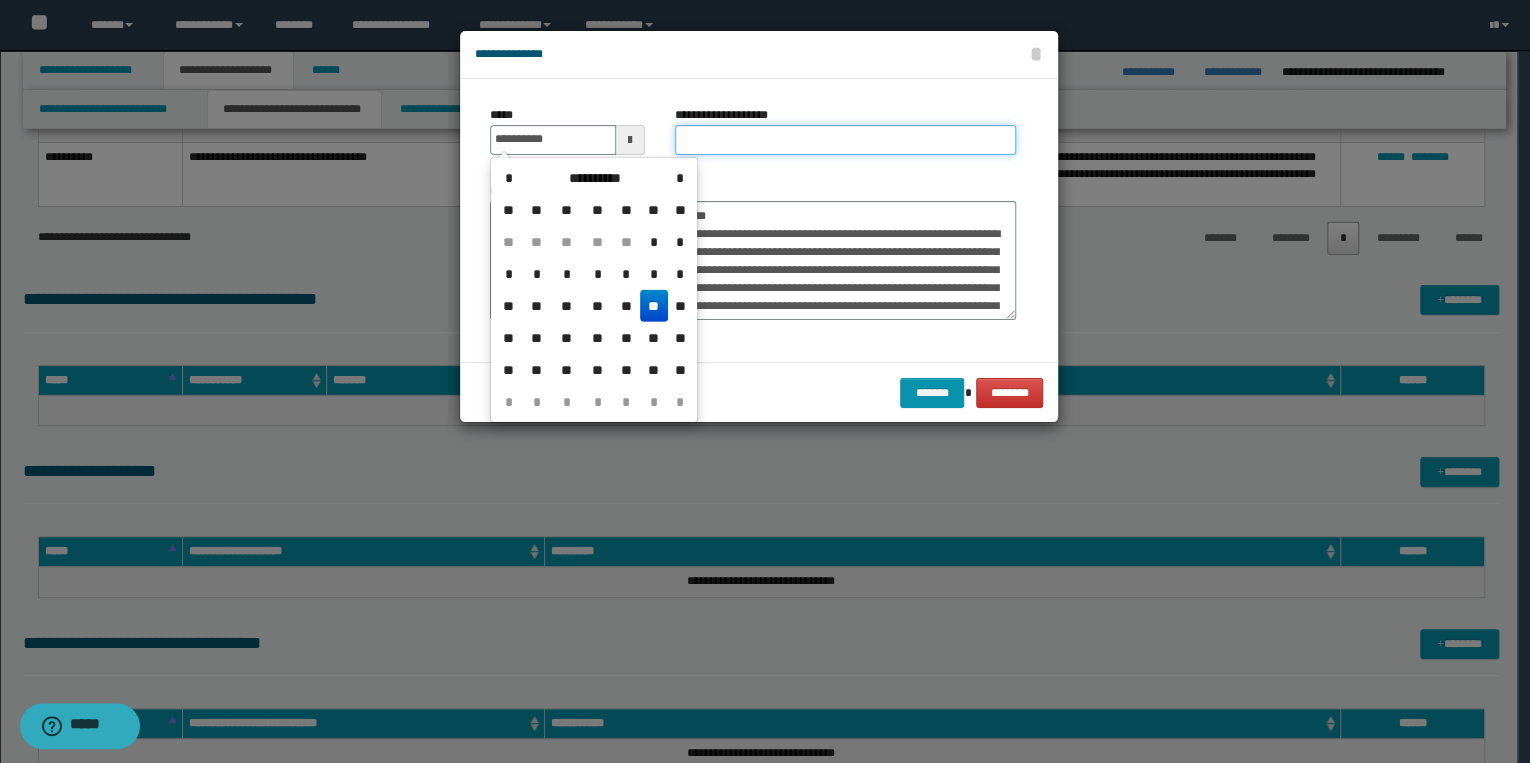 type on "**********" 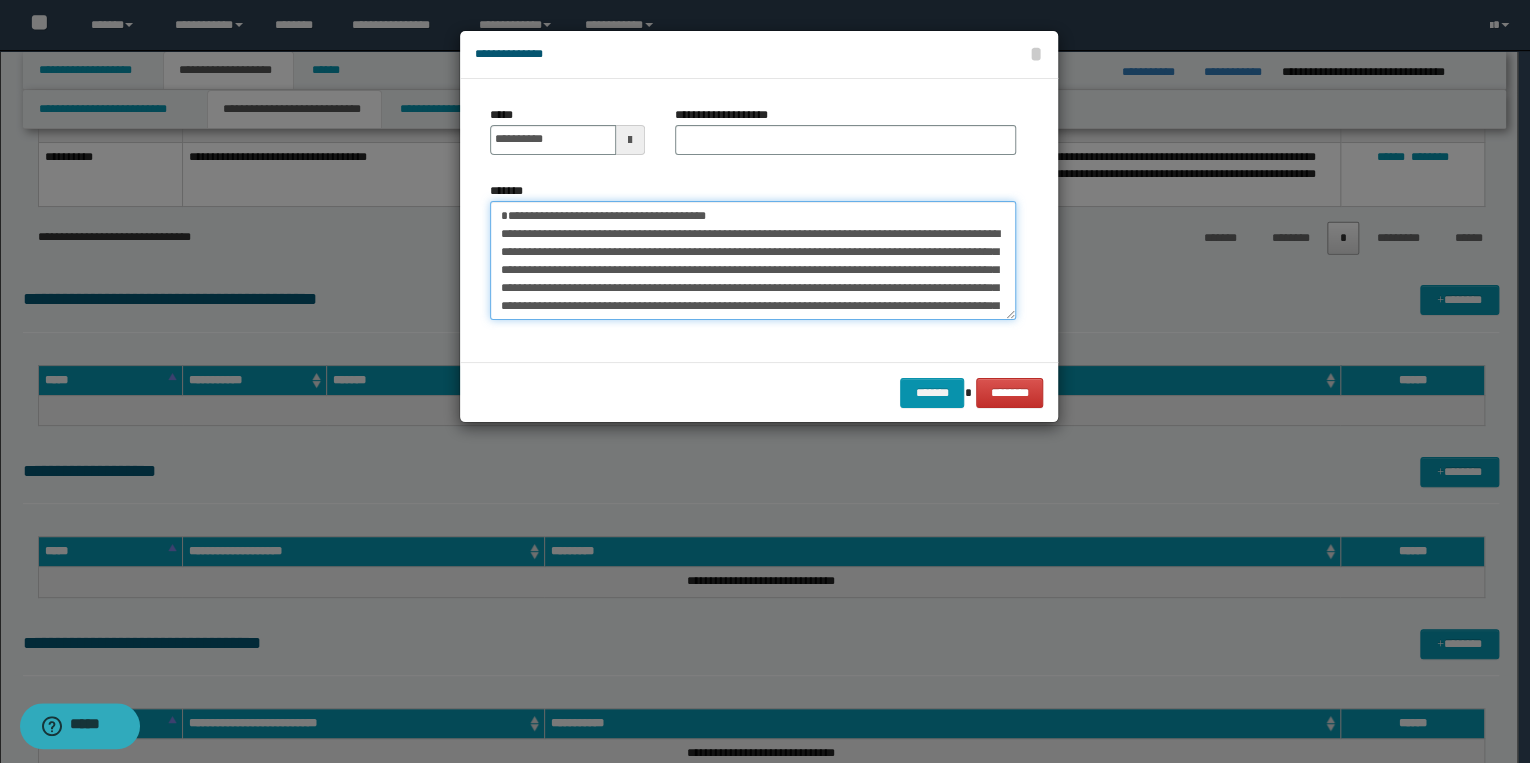 drag, startPoint x: 500, startPoint y: 214, endPoint x: 792, endPoint y: 212, distance: 292.00684 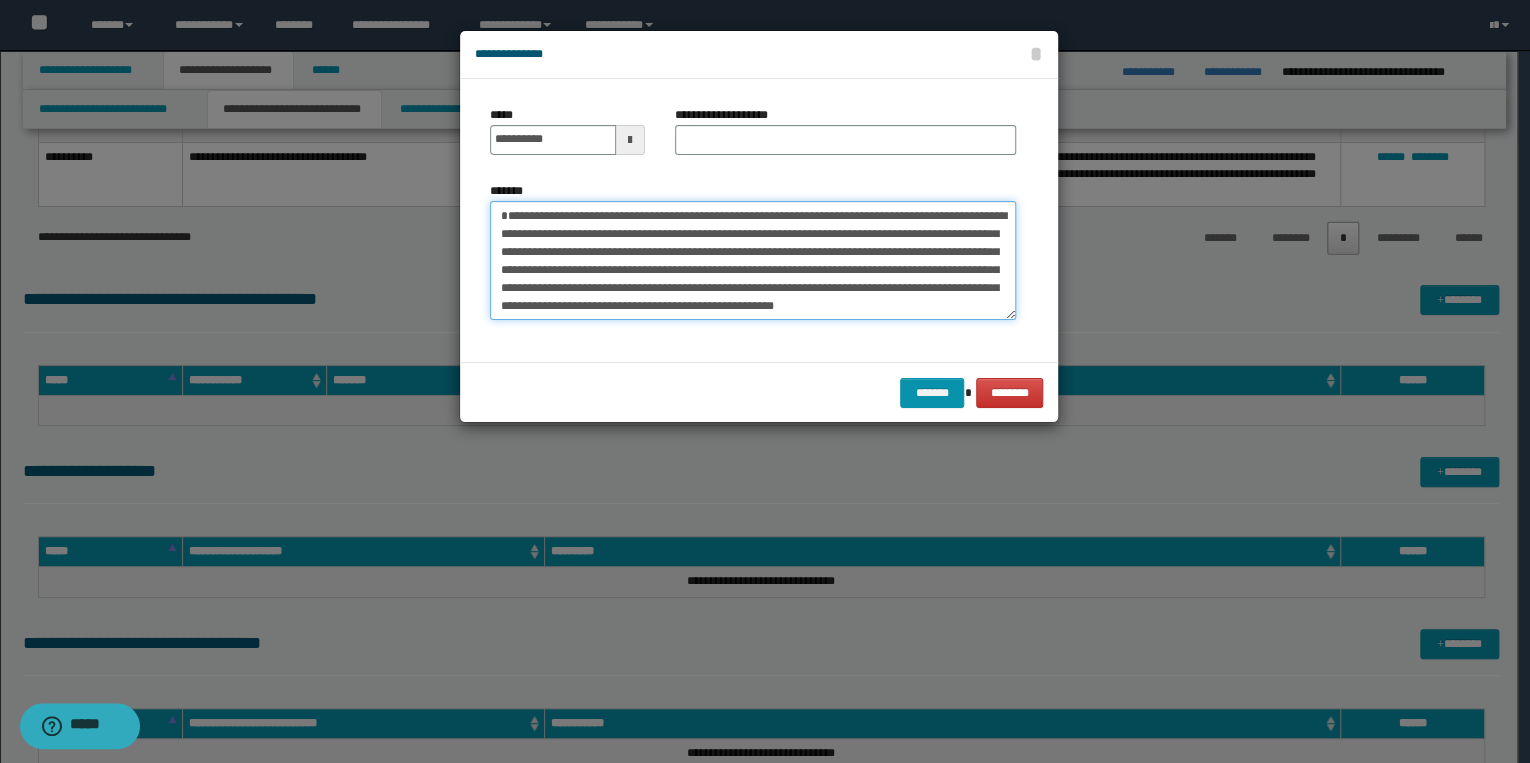 type on "**********" 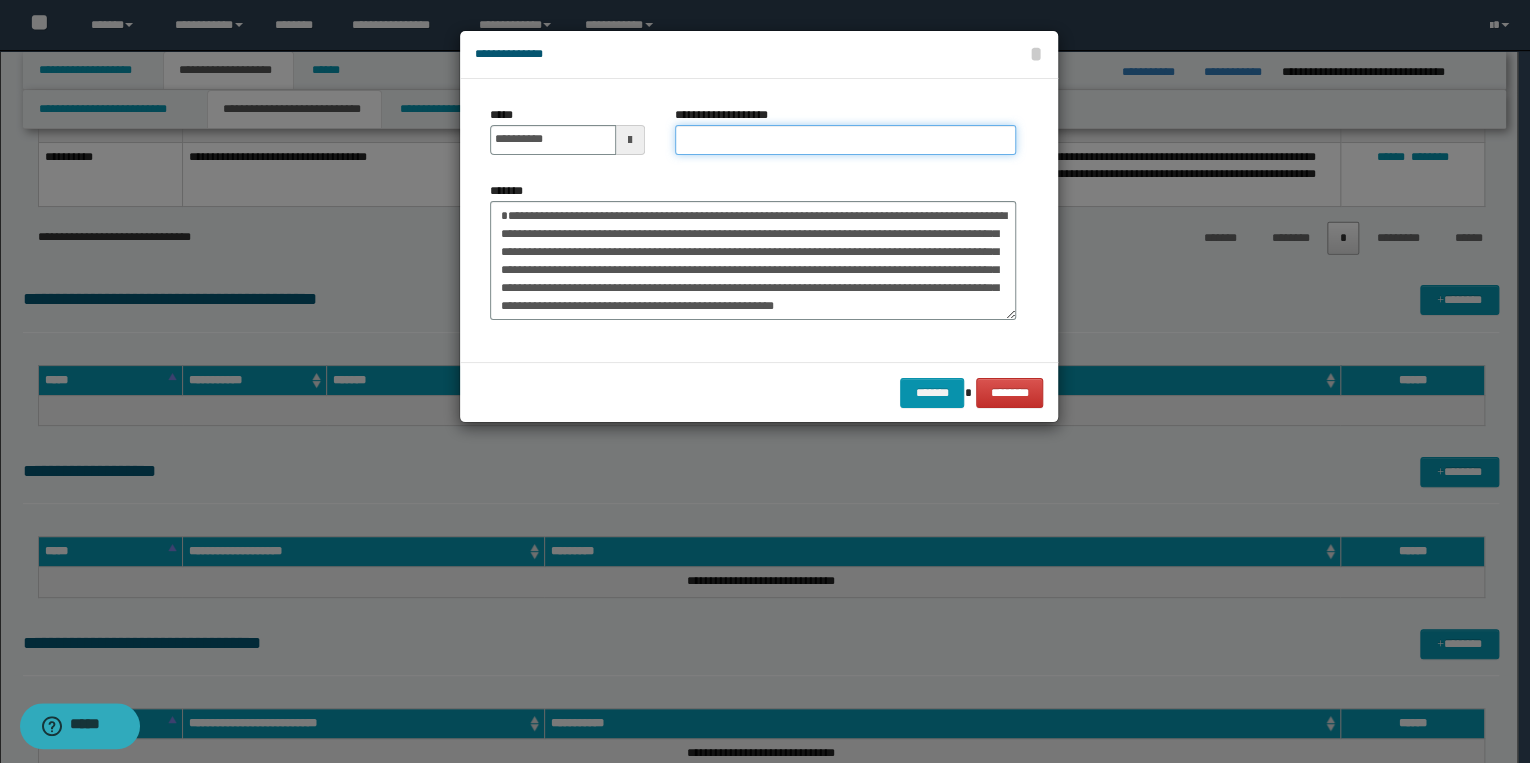 click on "**********" at bounding box center (845, 140) 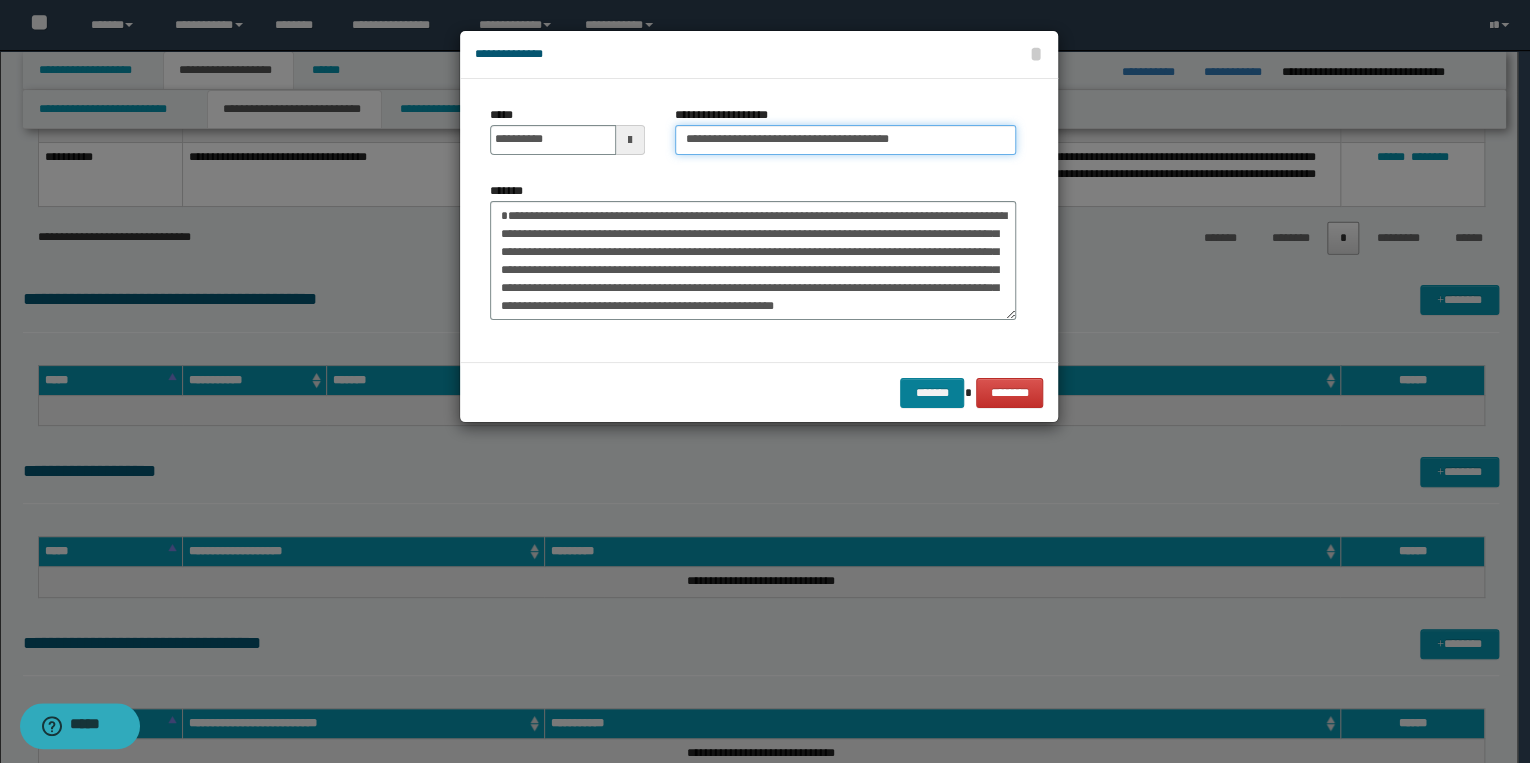 type on "**********" 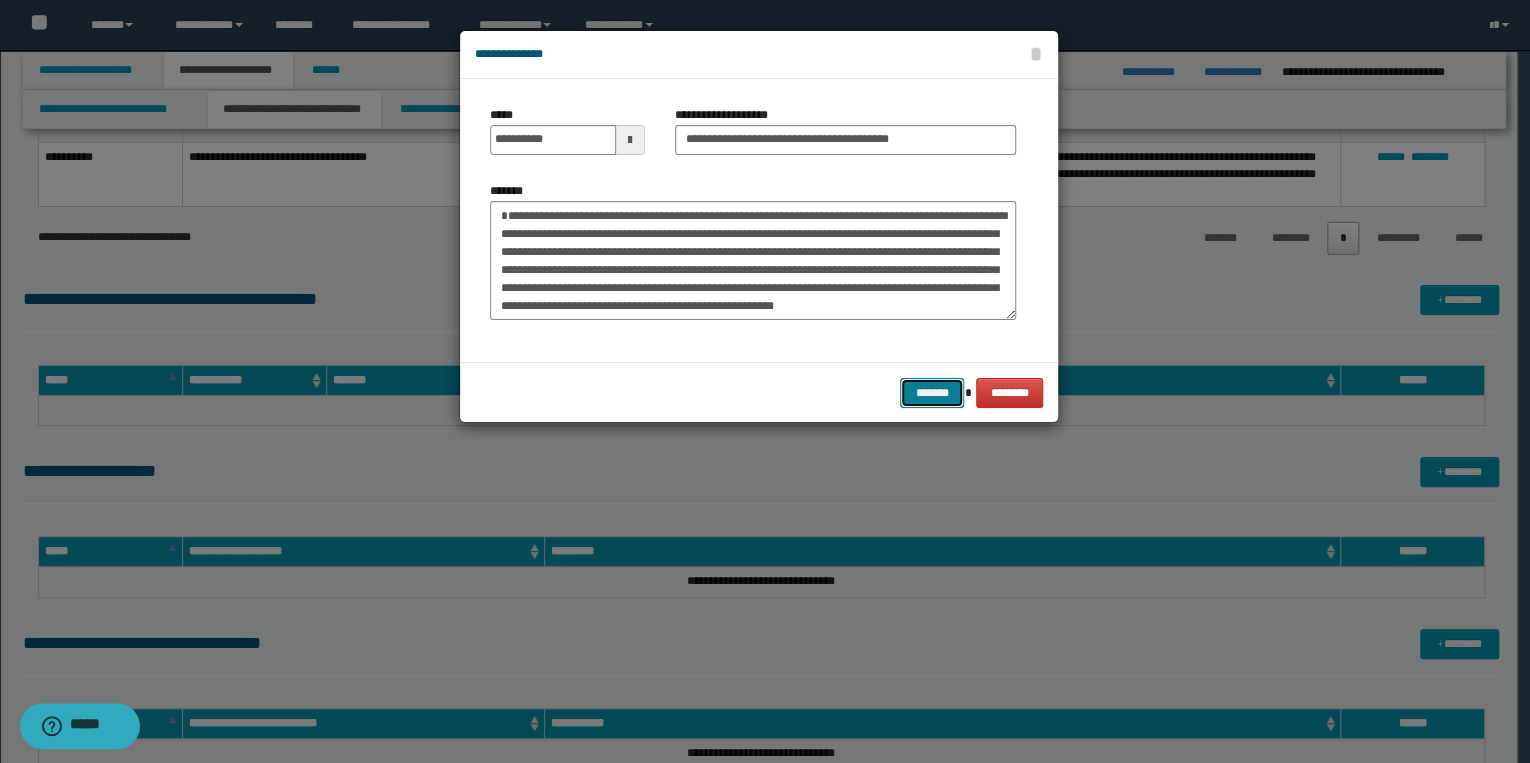 click on "*******" at bounding box center (932, 393) 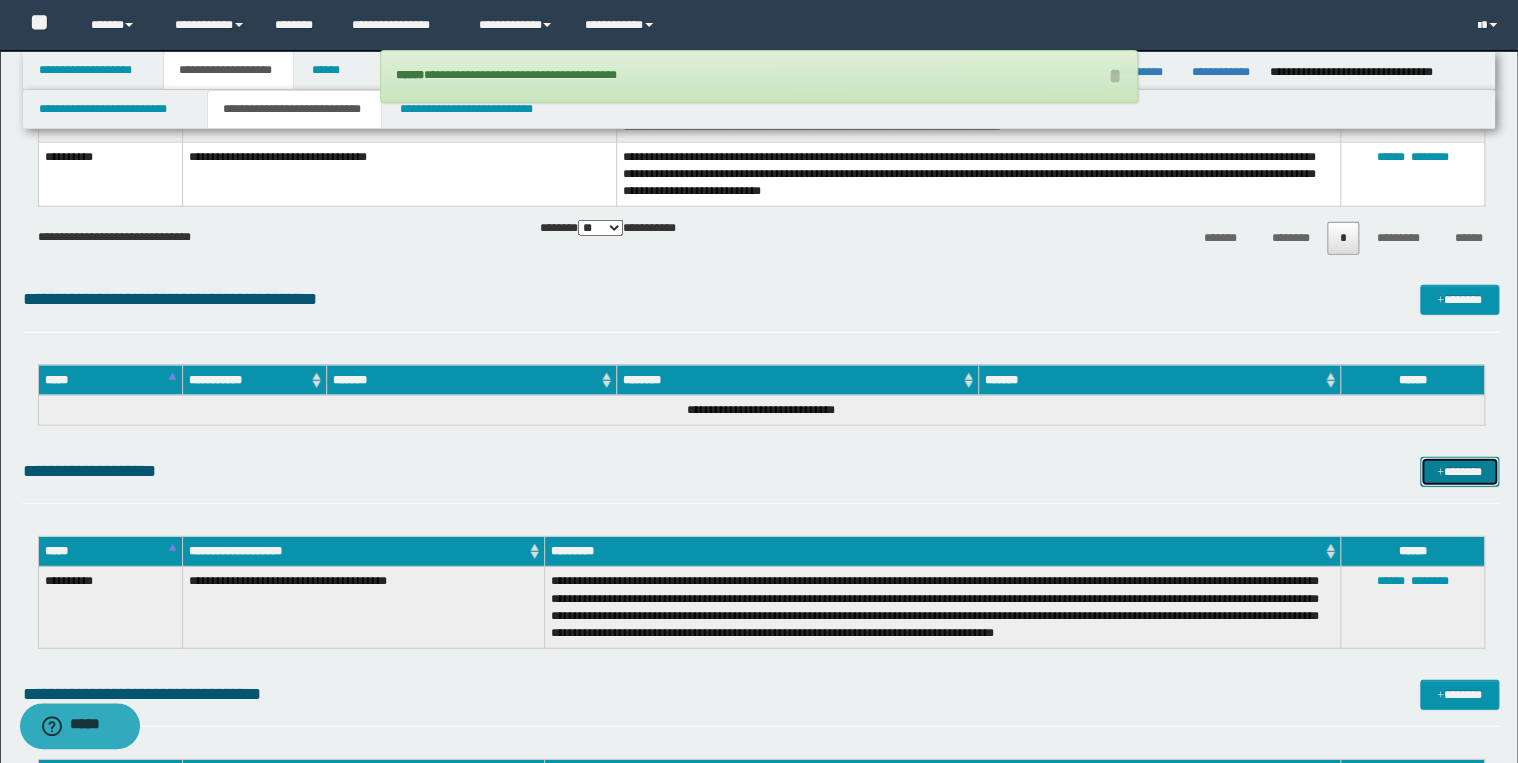 click at bounding box center [1440, 473] 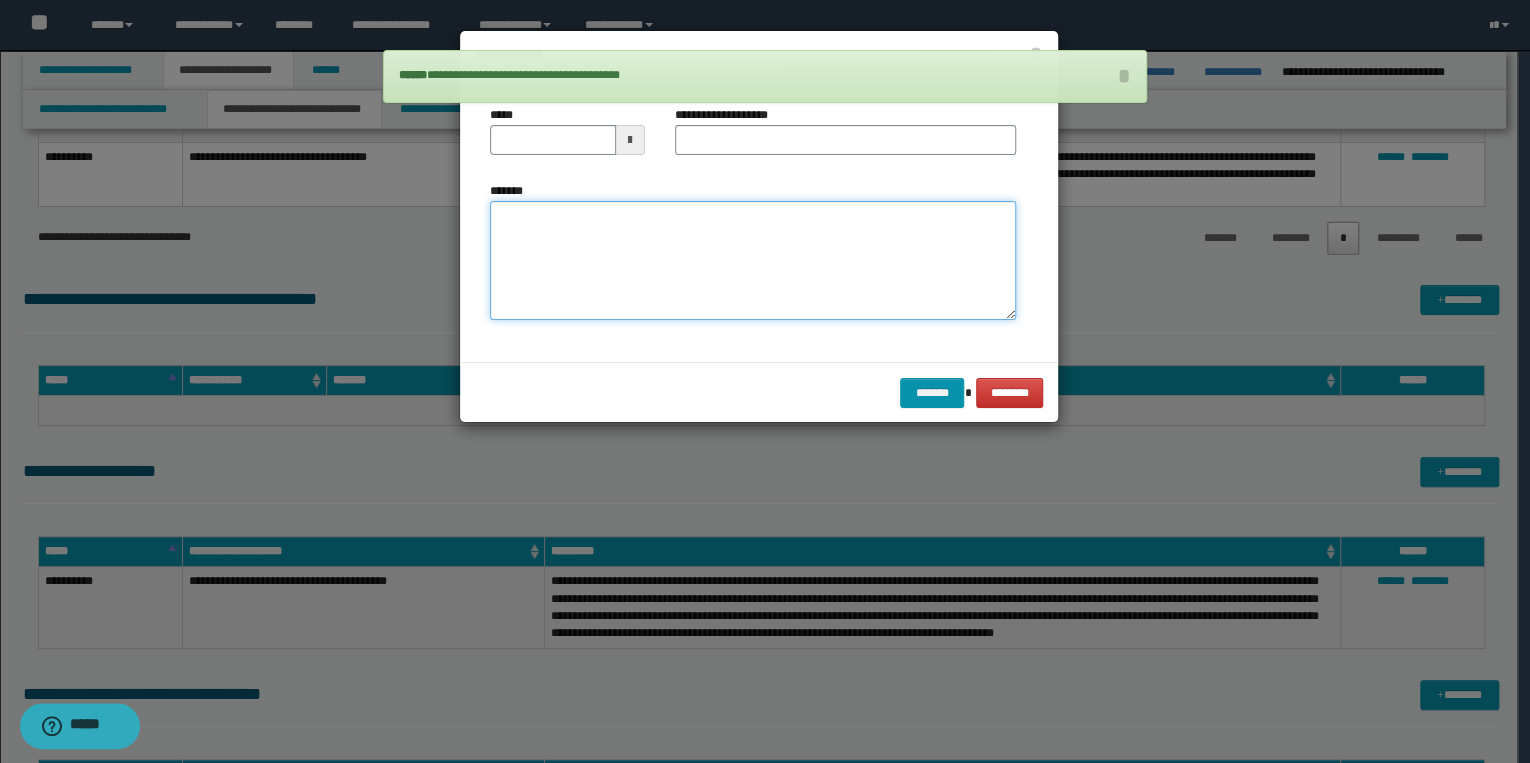 click on "*******" at bounding box center [753, 261] 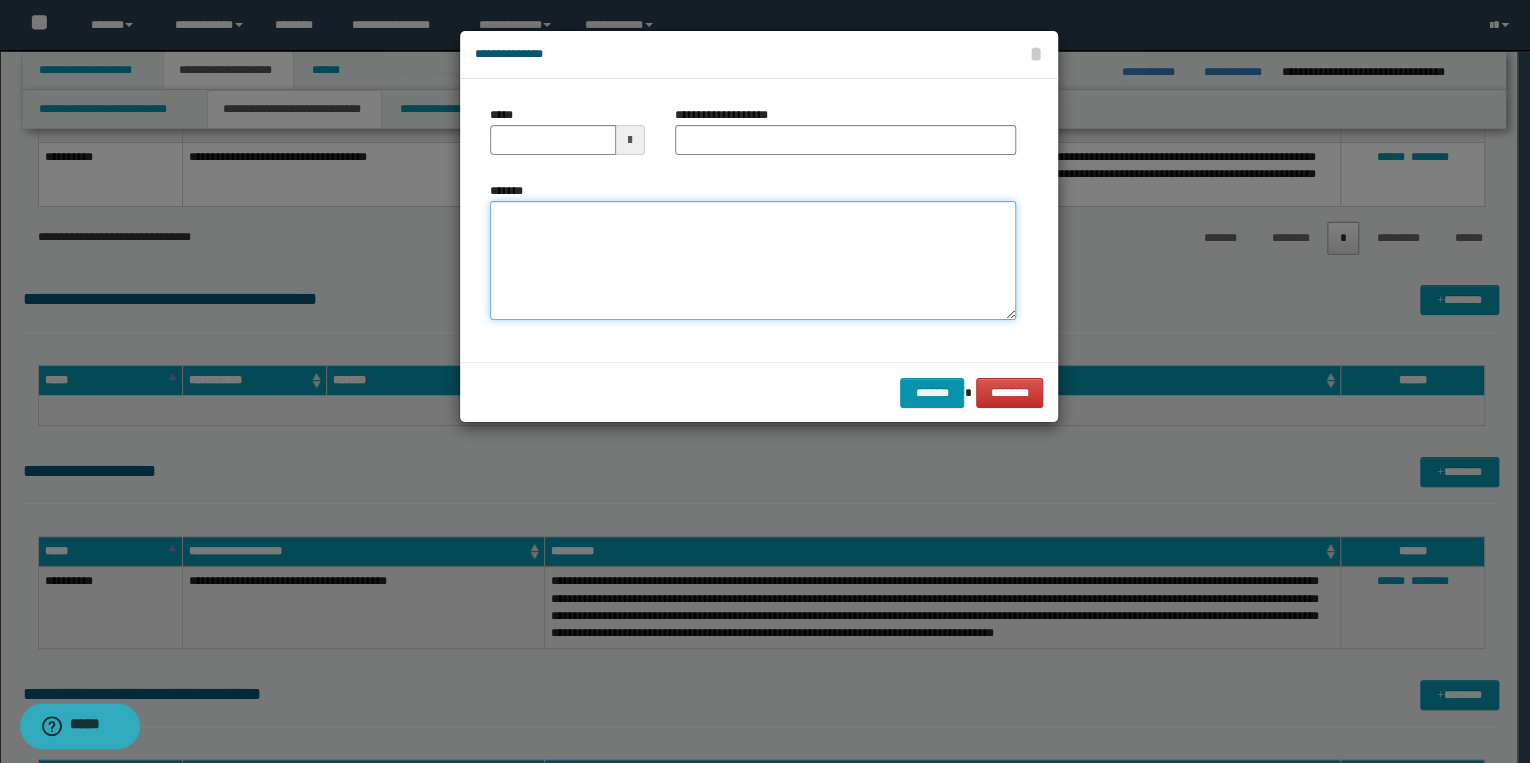 paste on "**********" 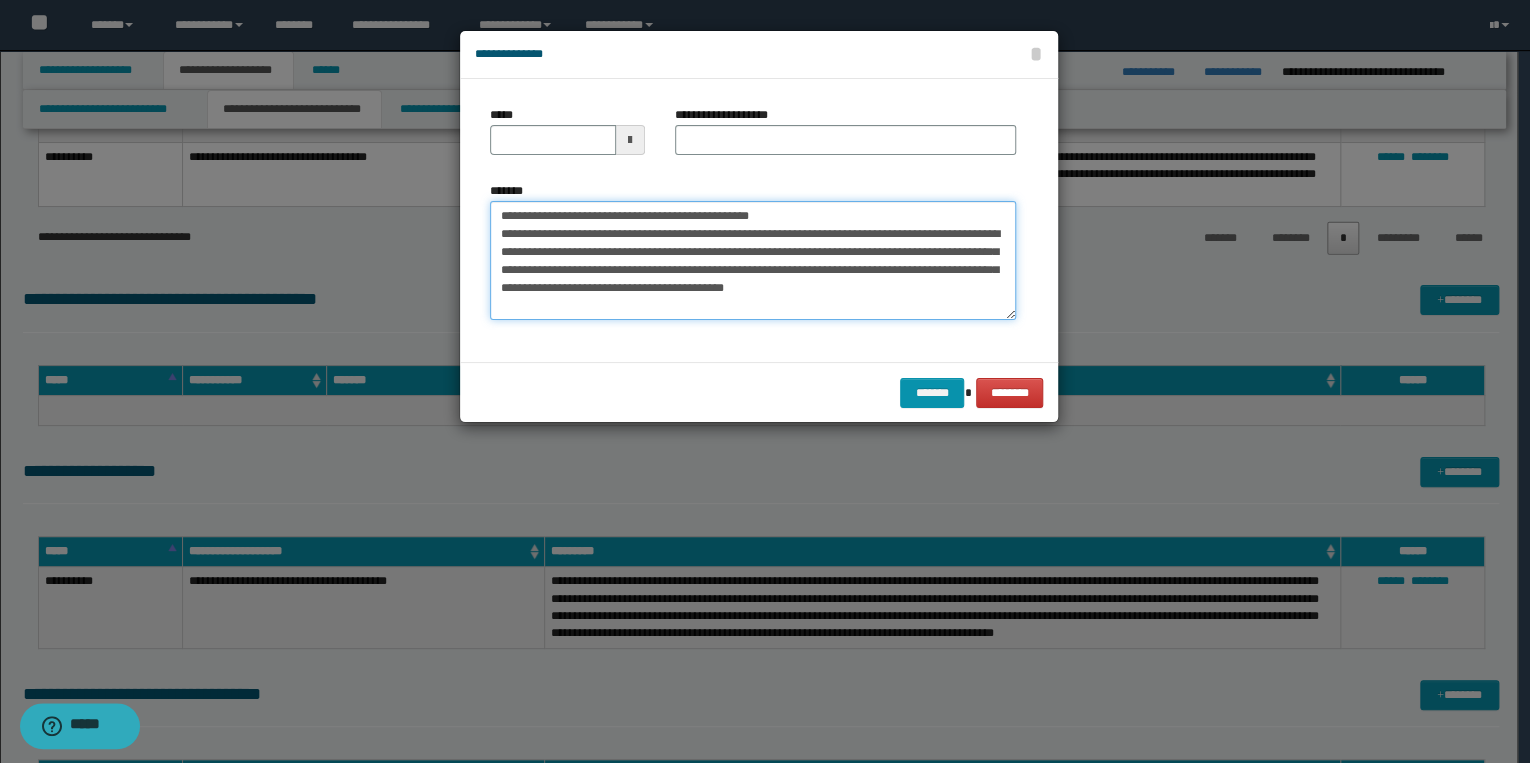 drag, startPoint x: 556, startPoint y: 214, endPoint x: 480, endPoint y: 213, distance: 76.00658 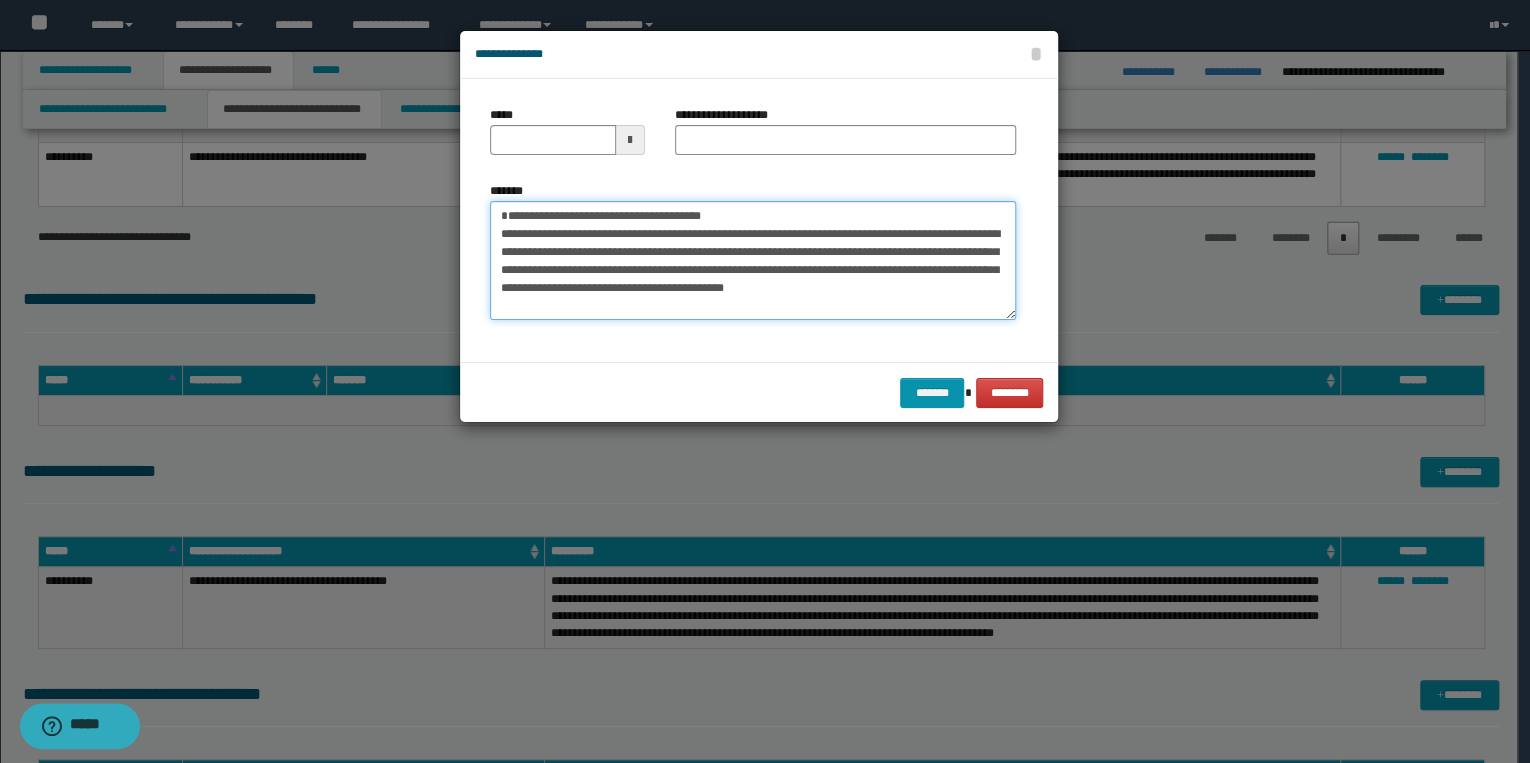 type 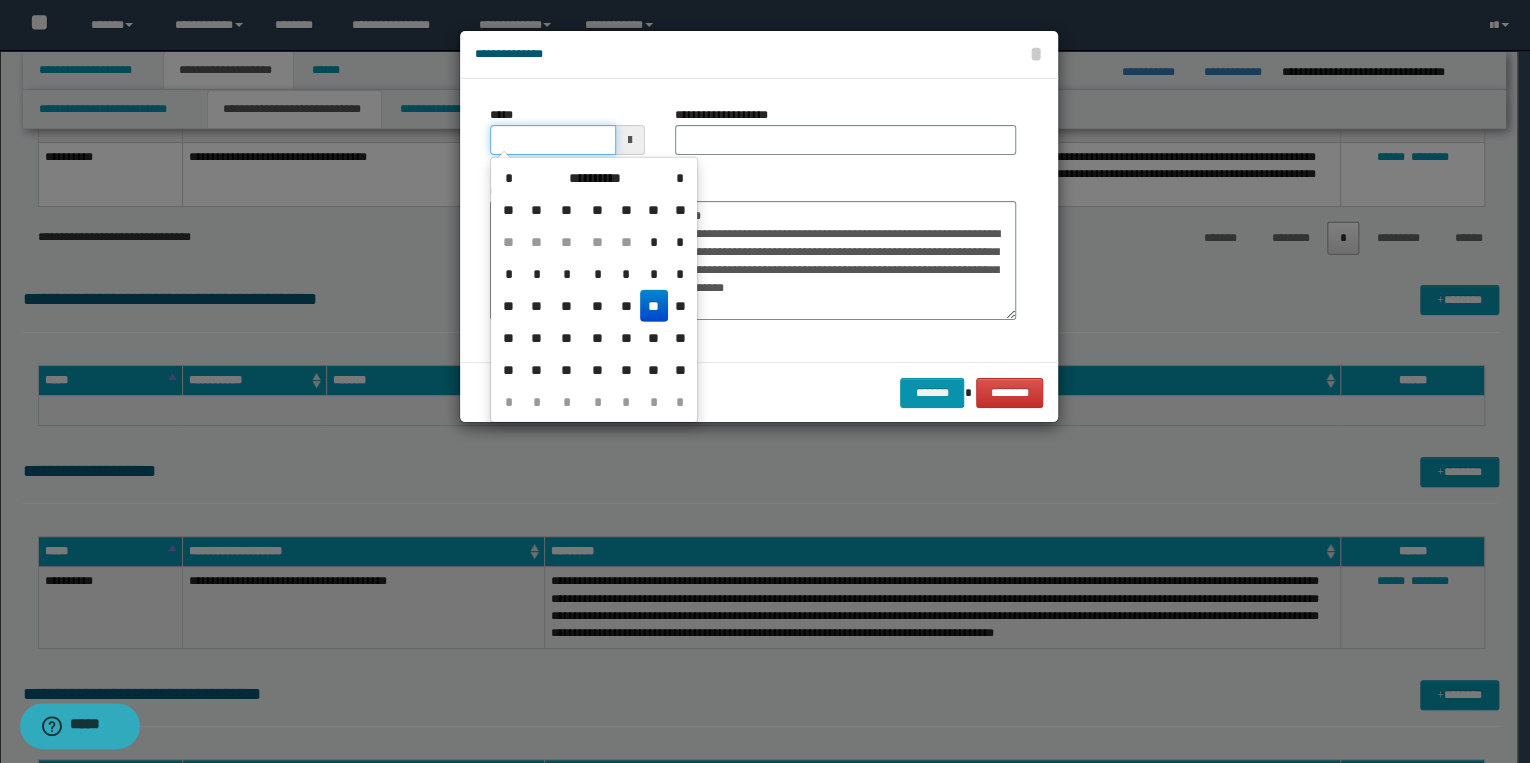 click on "*****" at bounding box center [553, 140] 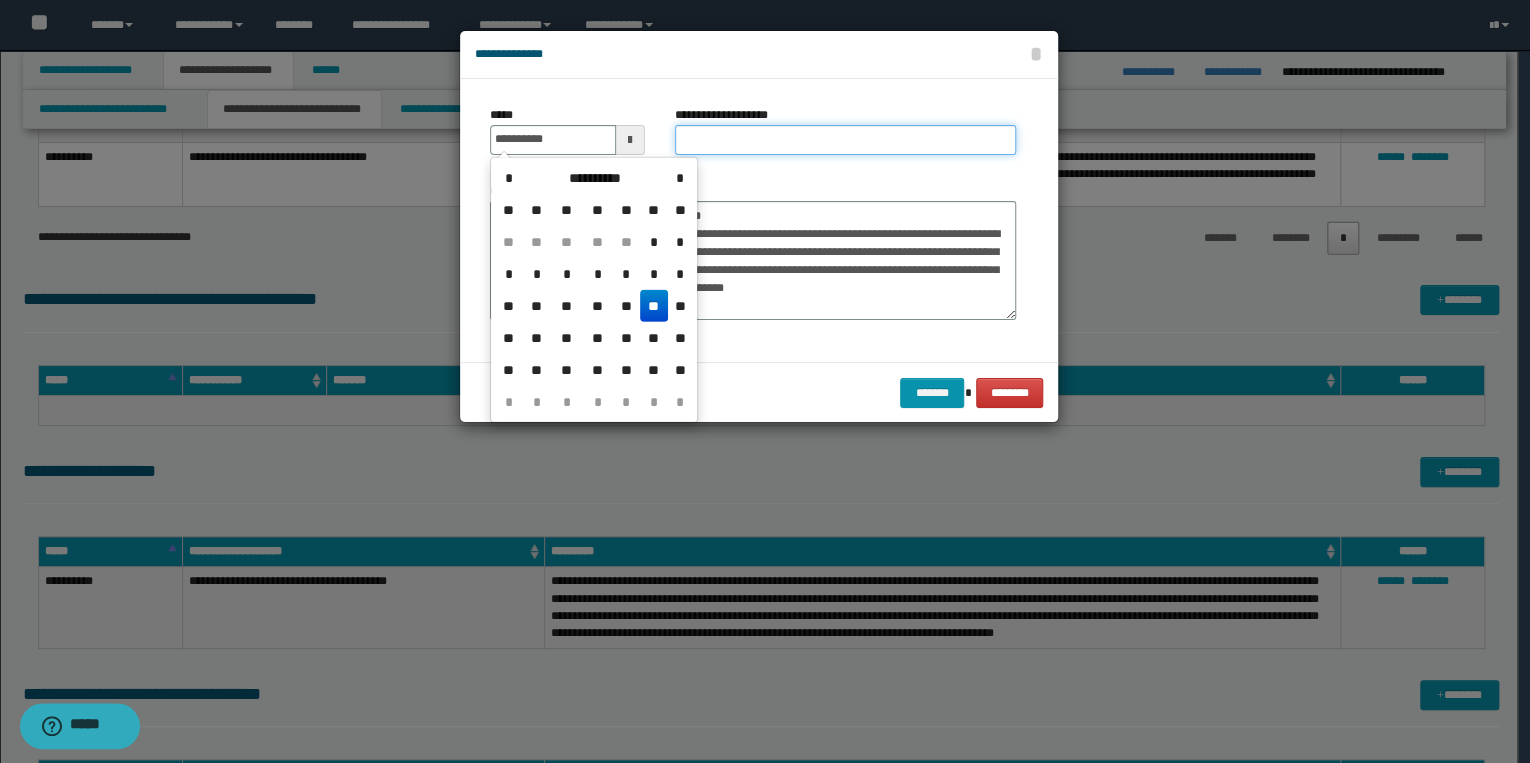 type on "**********" 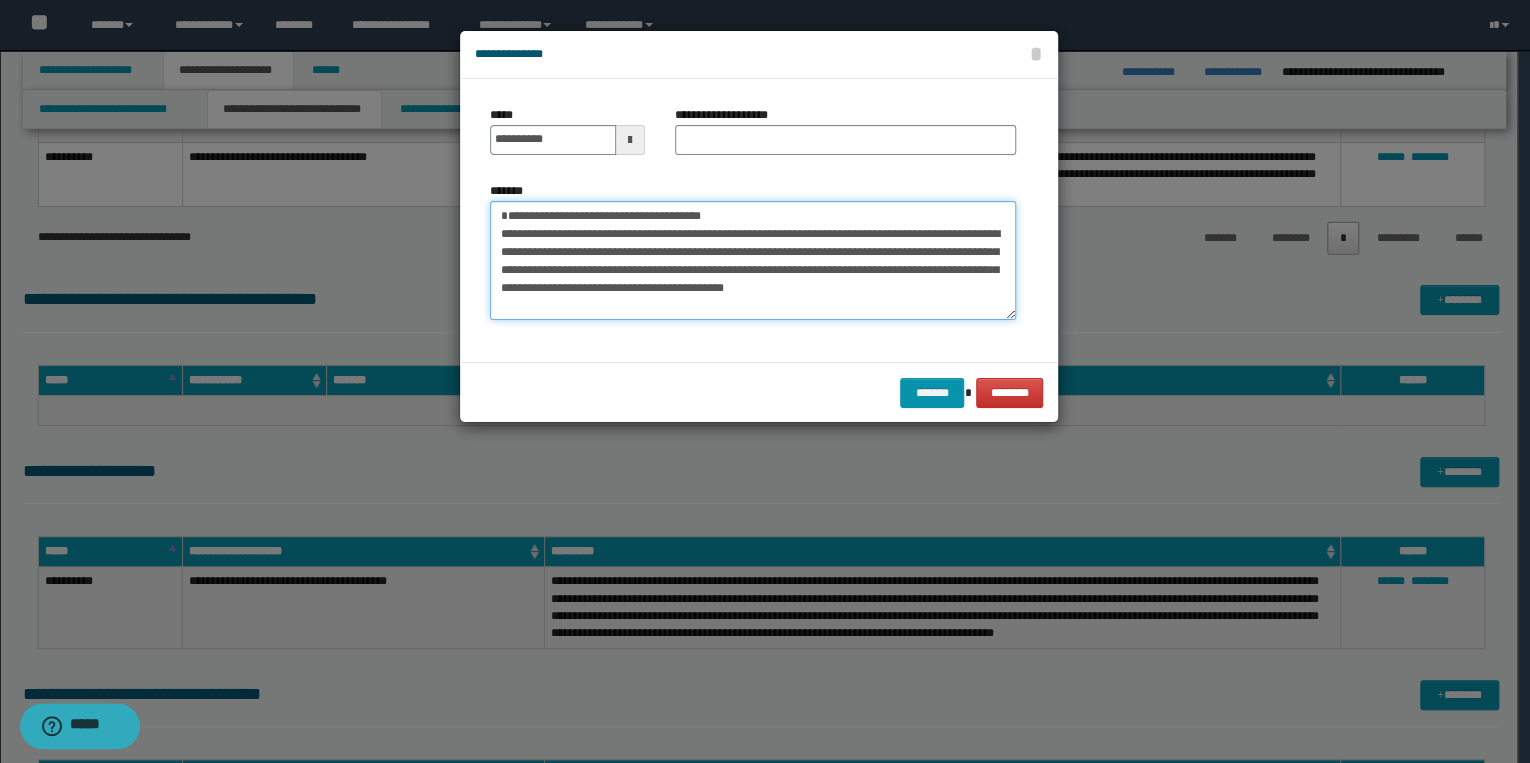 click on "**********" at bounding box center [753, 261] 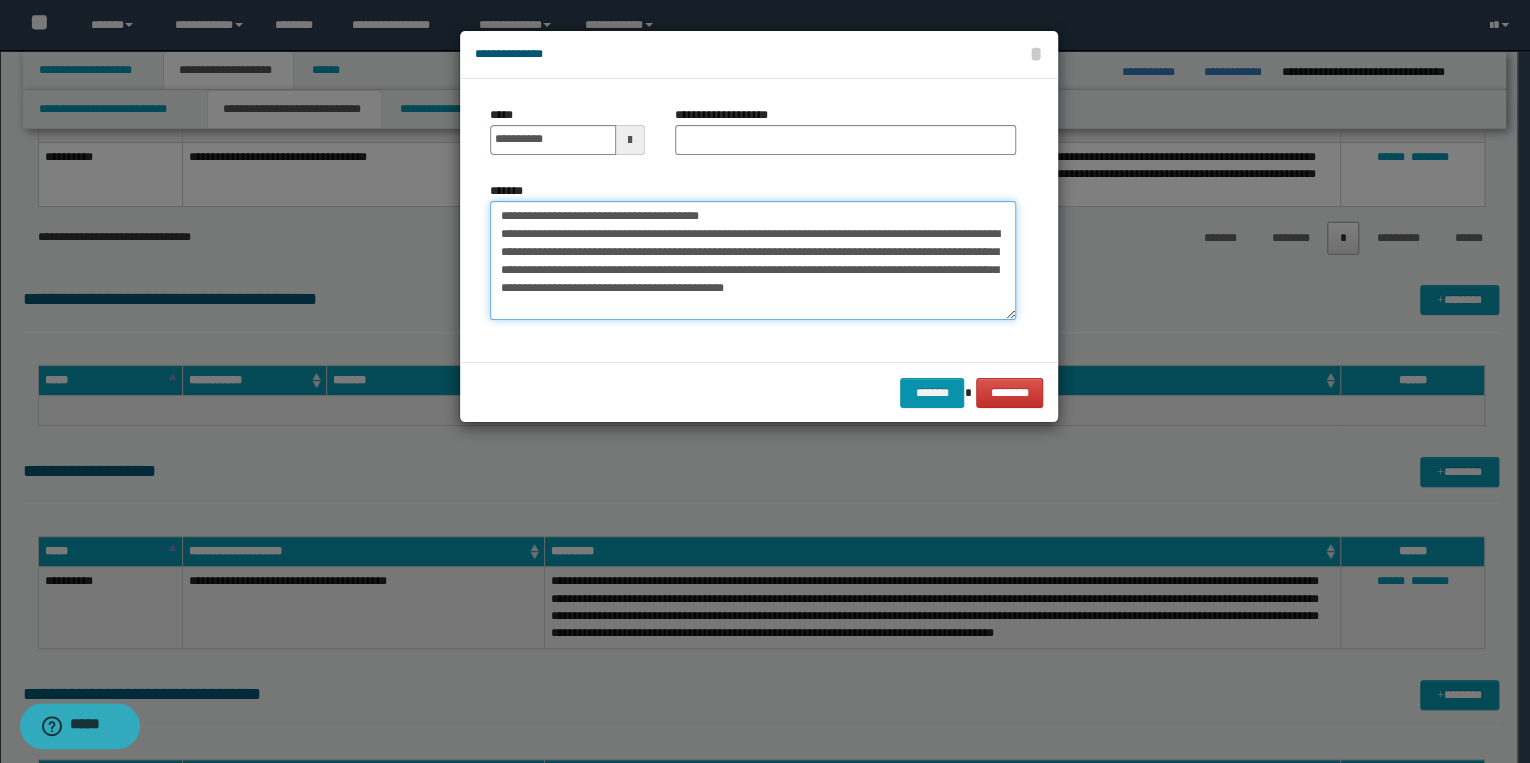 drag, startPoint x: 496, startPoint y: 216, endPoint x: 770, endPoint y: 215, distance: 274.00183 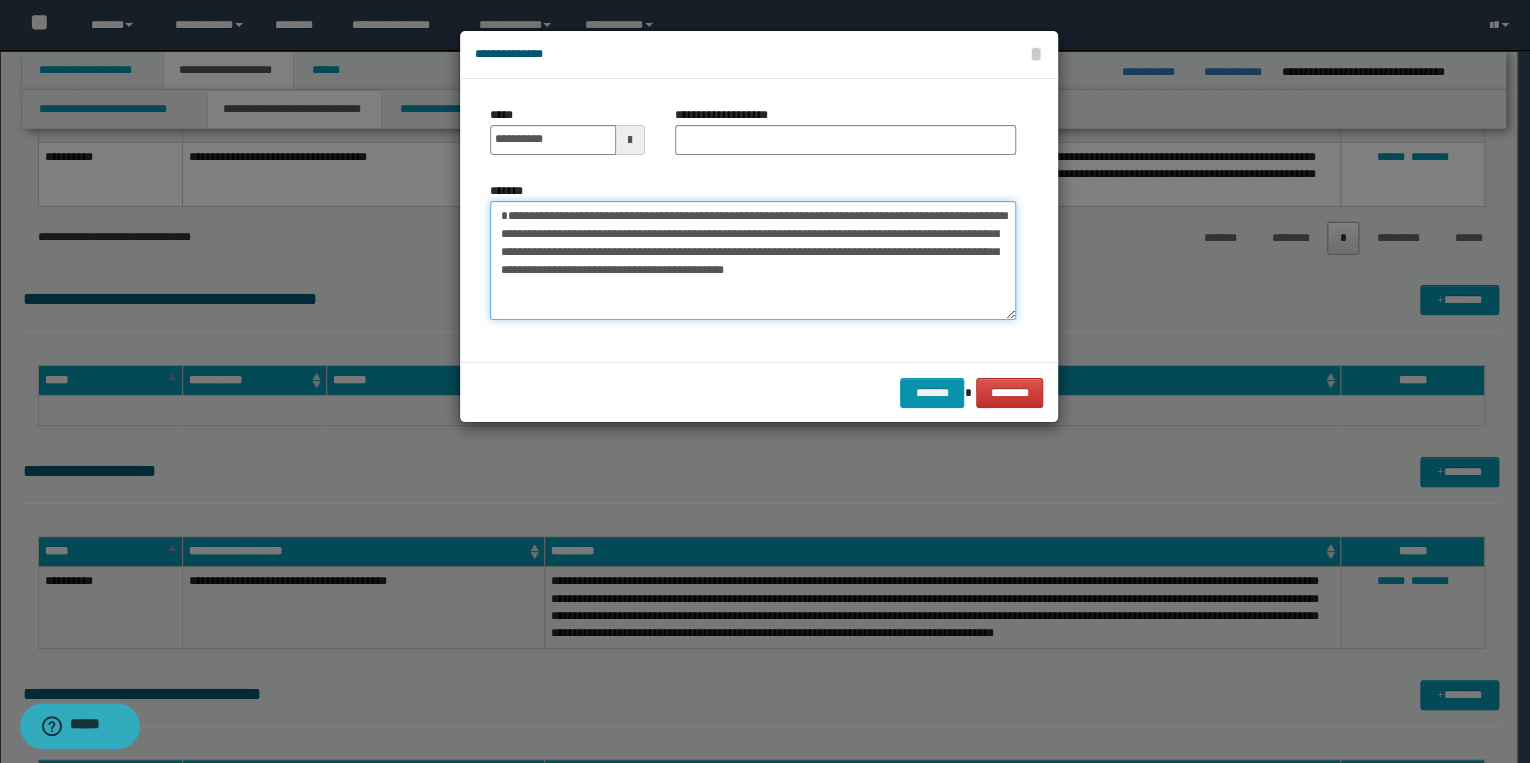 type on "**********" 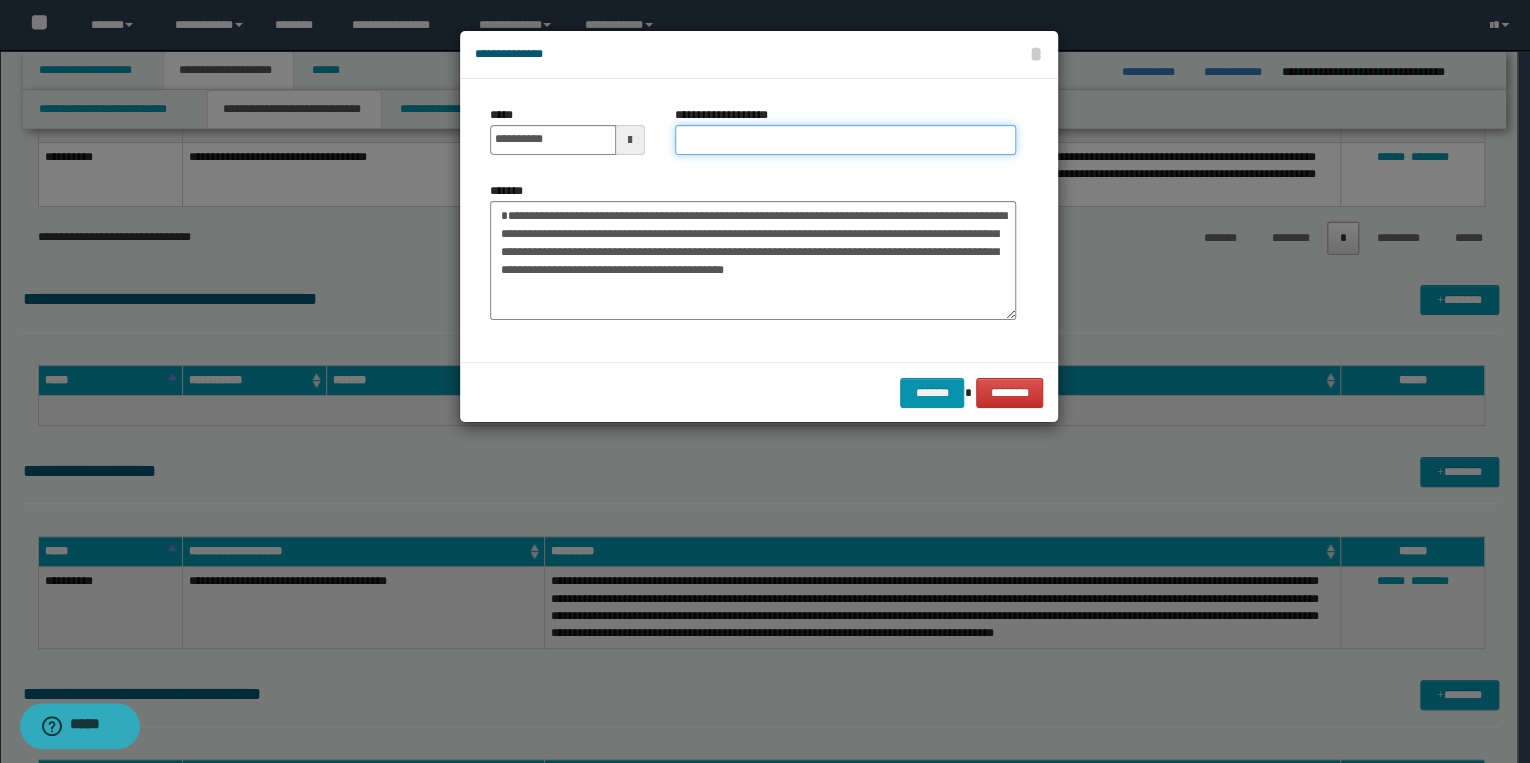 click on "**********" at bounding box center [845, 140] 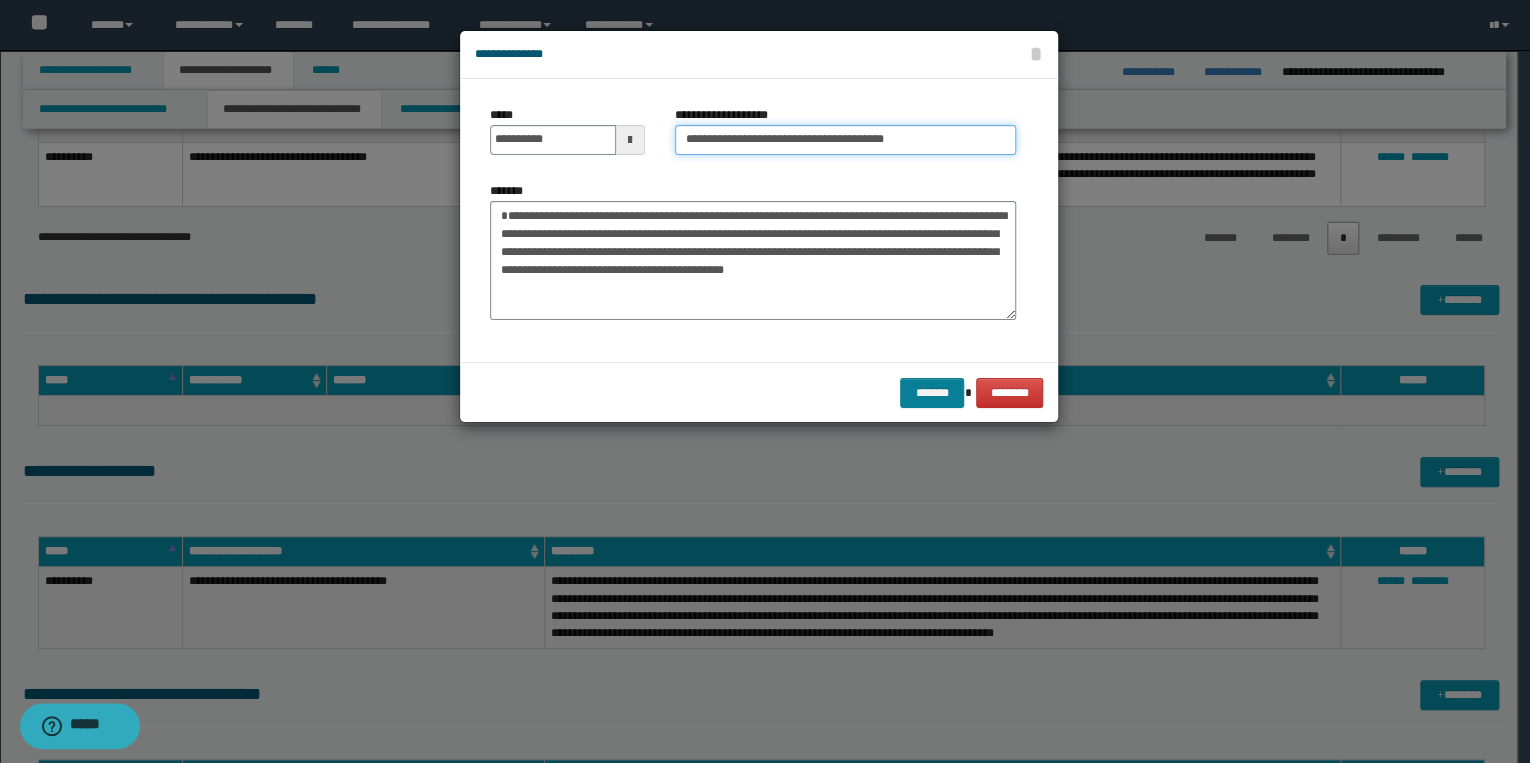 type on "**********" 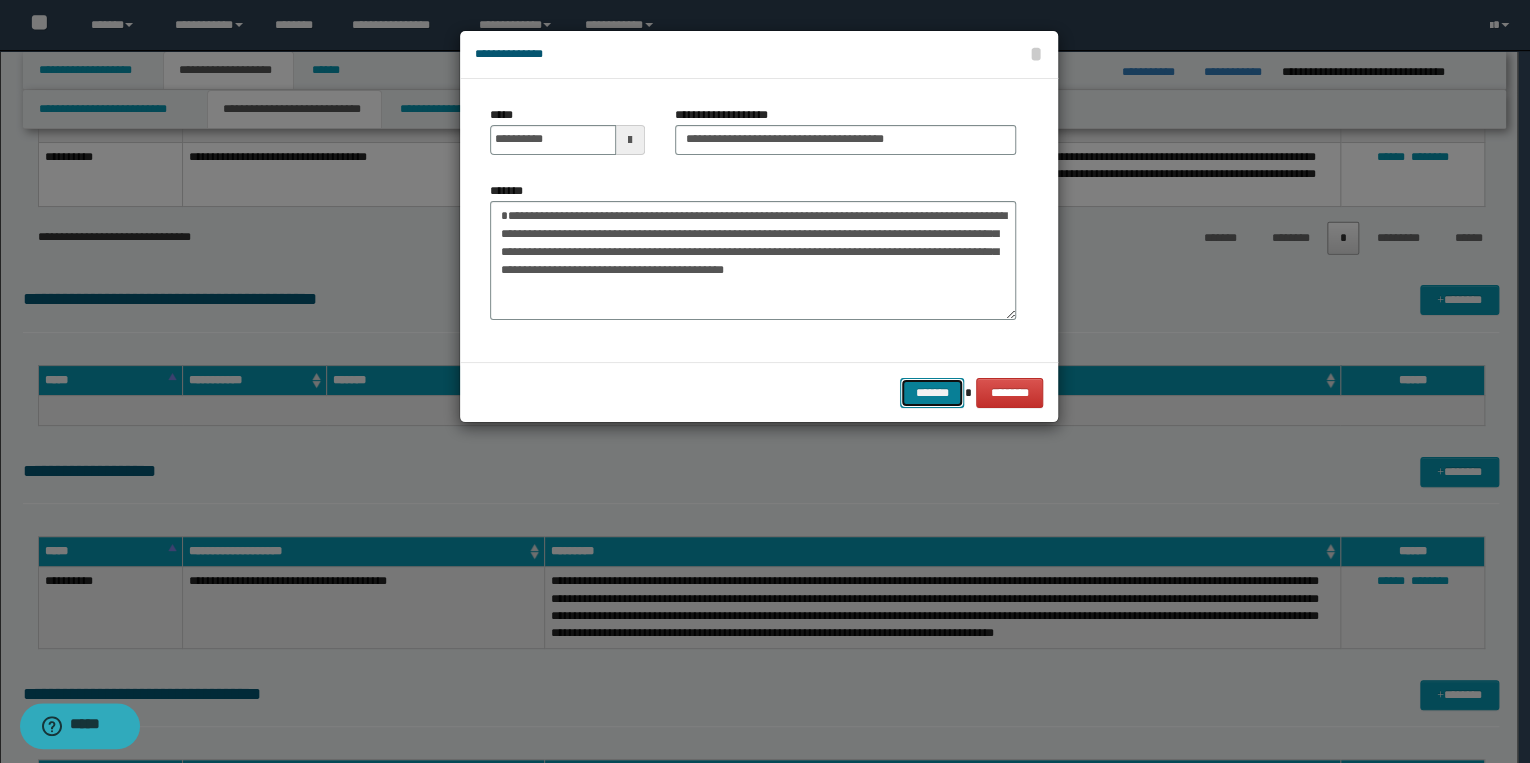 click on "*******" at bounding box center (932, 393) 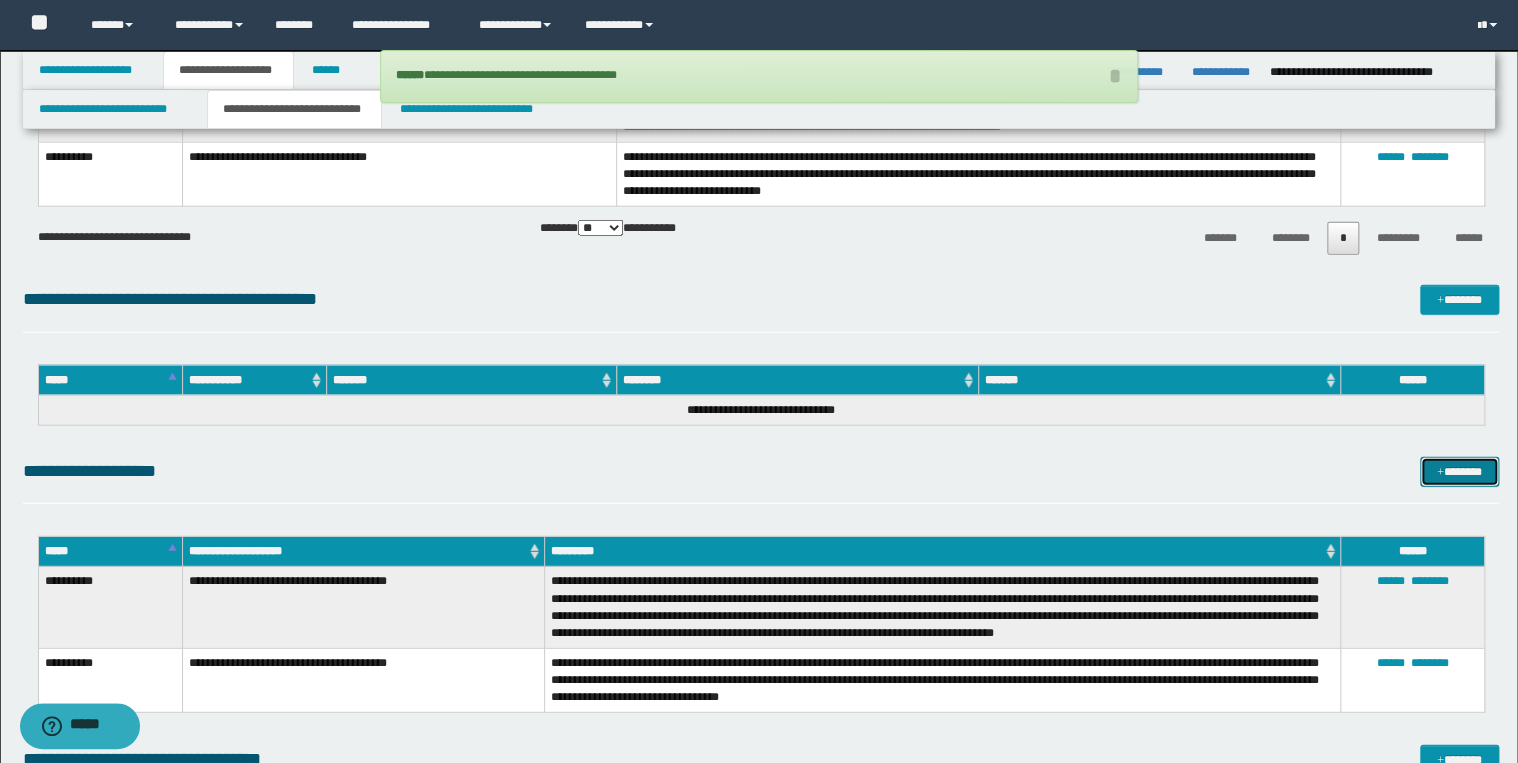 click on "*******" at bounding box center (1459, 472) 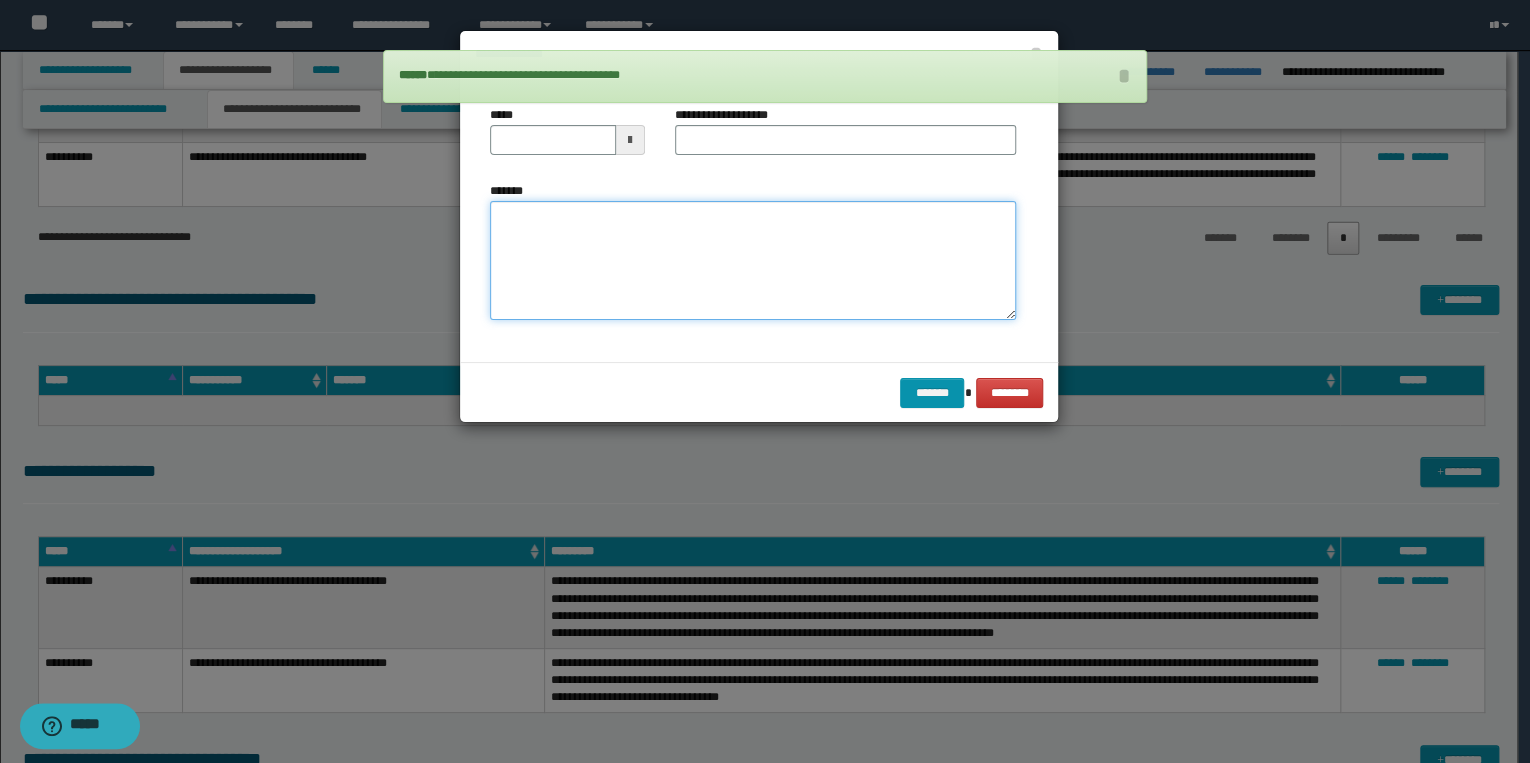 click on "*******" at bounding box center (753, 261) 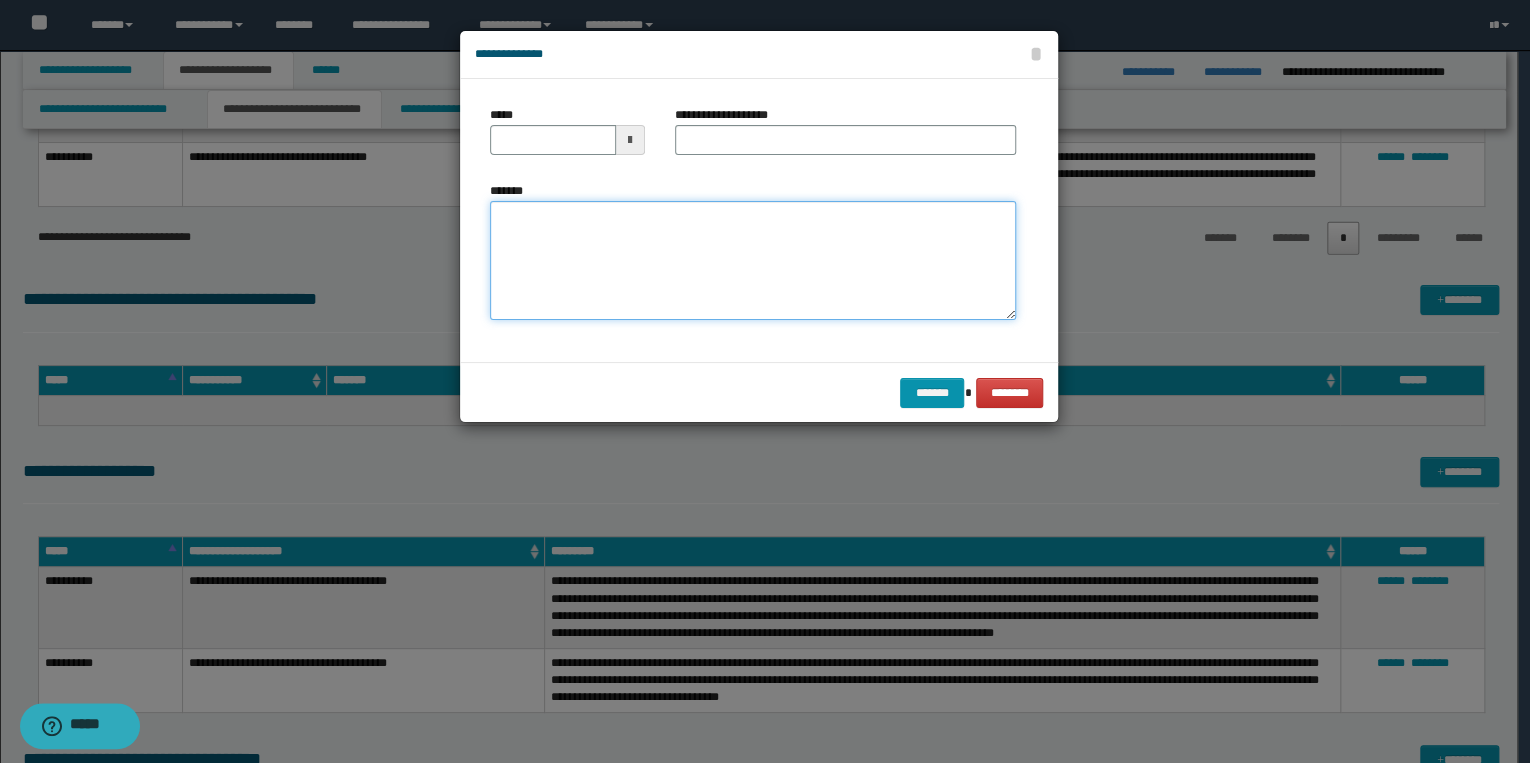 paste on "**********" 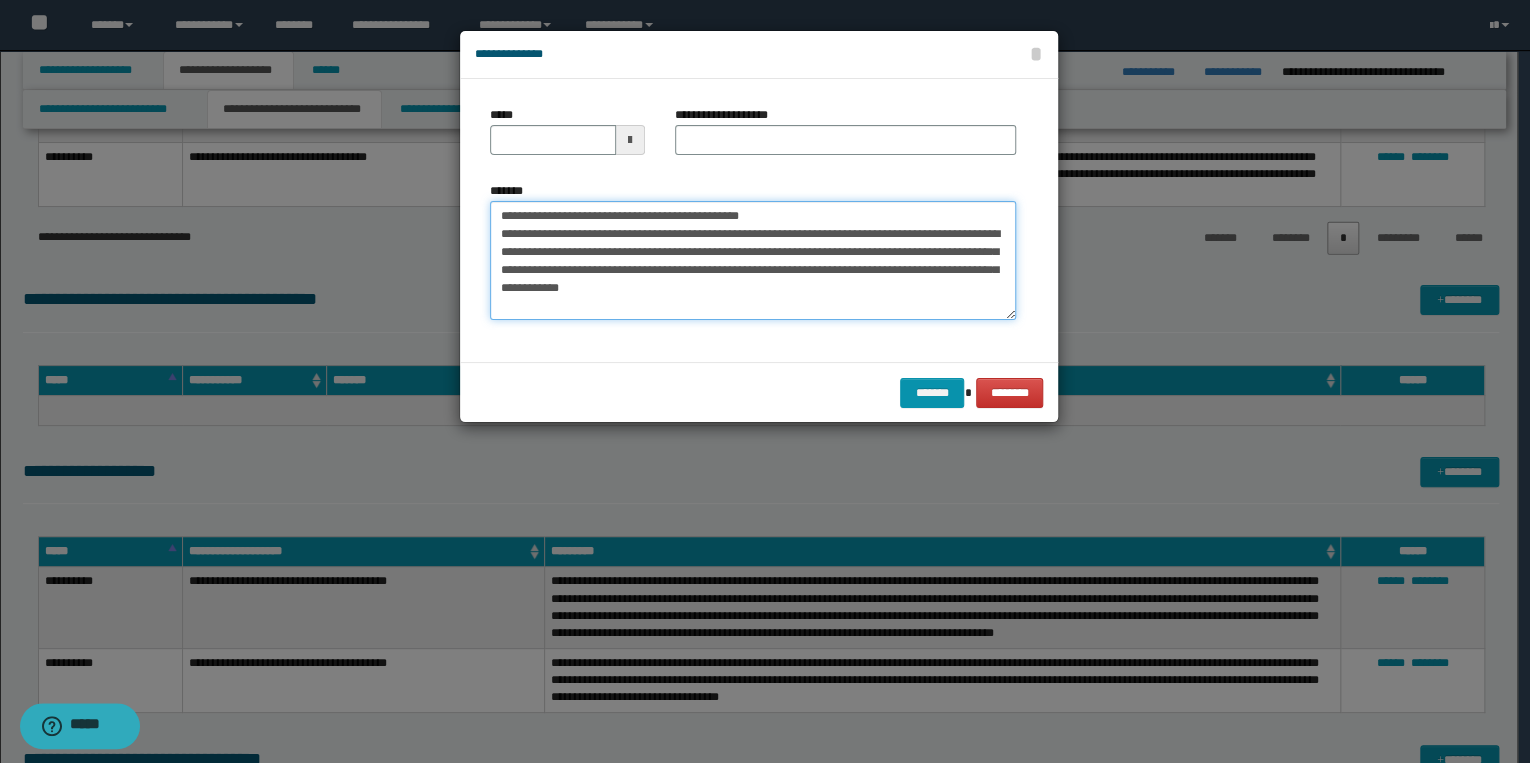 drag, startPoint x: 561, startPoint y: 216, endPoint x: 484, endPoint y: 209, distance: 77.31753 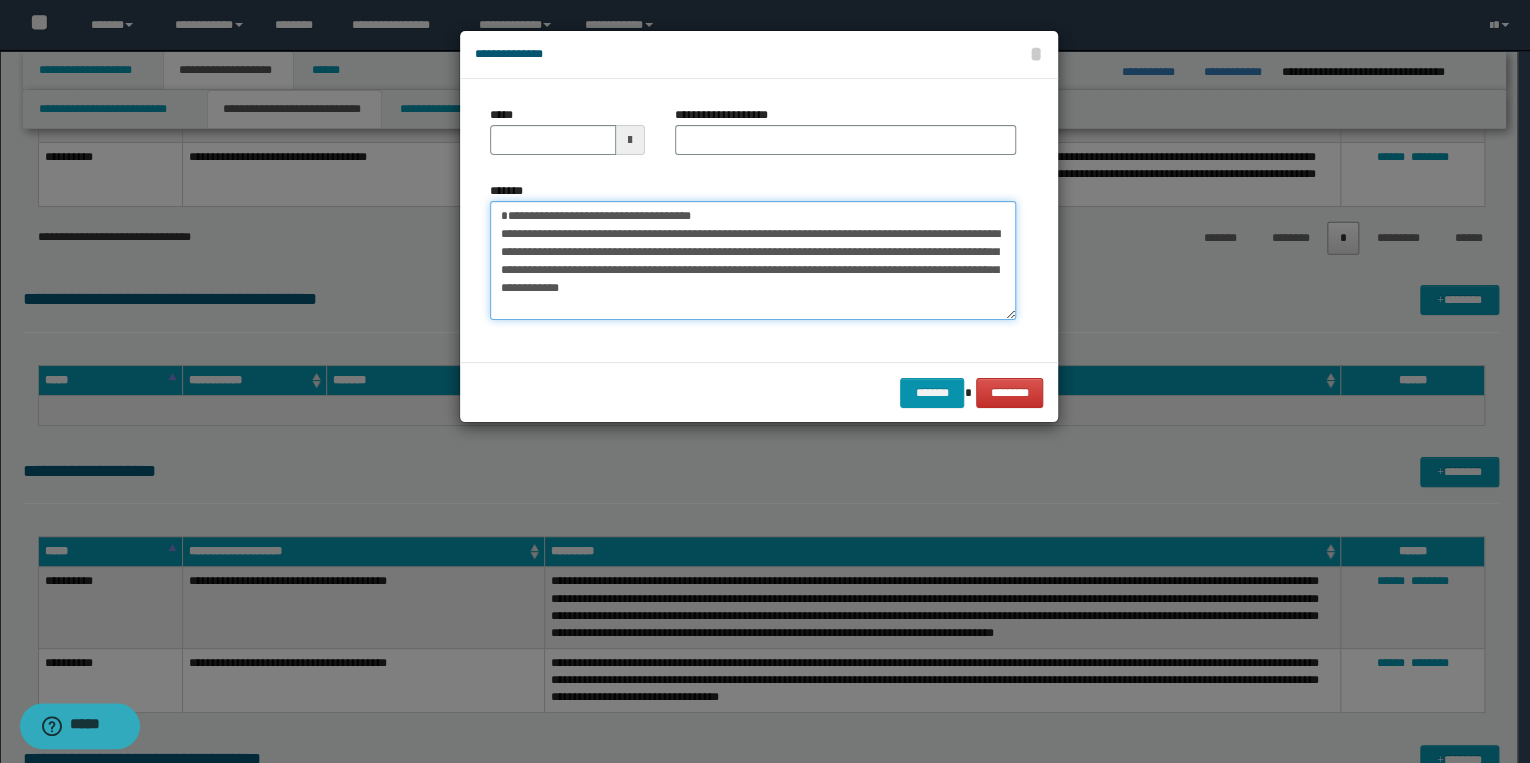 type 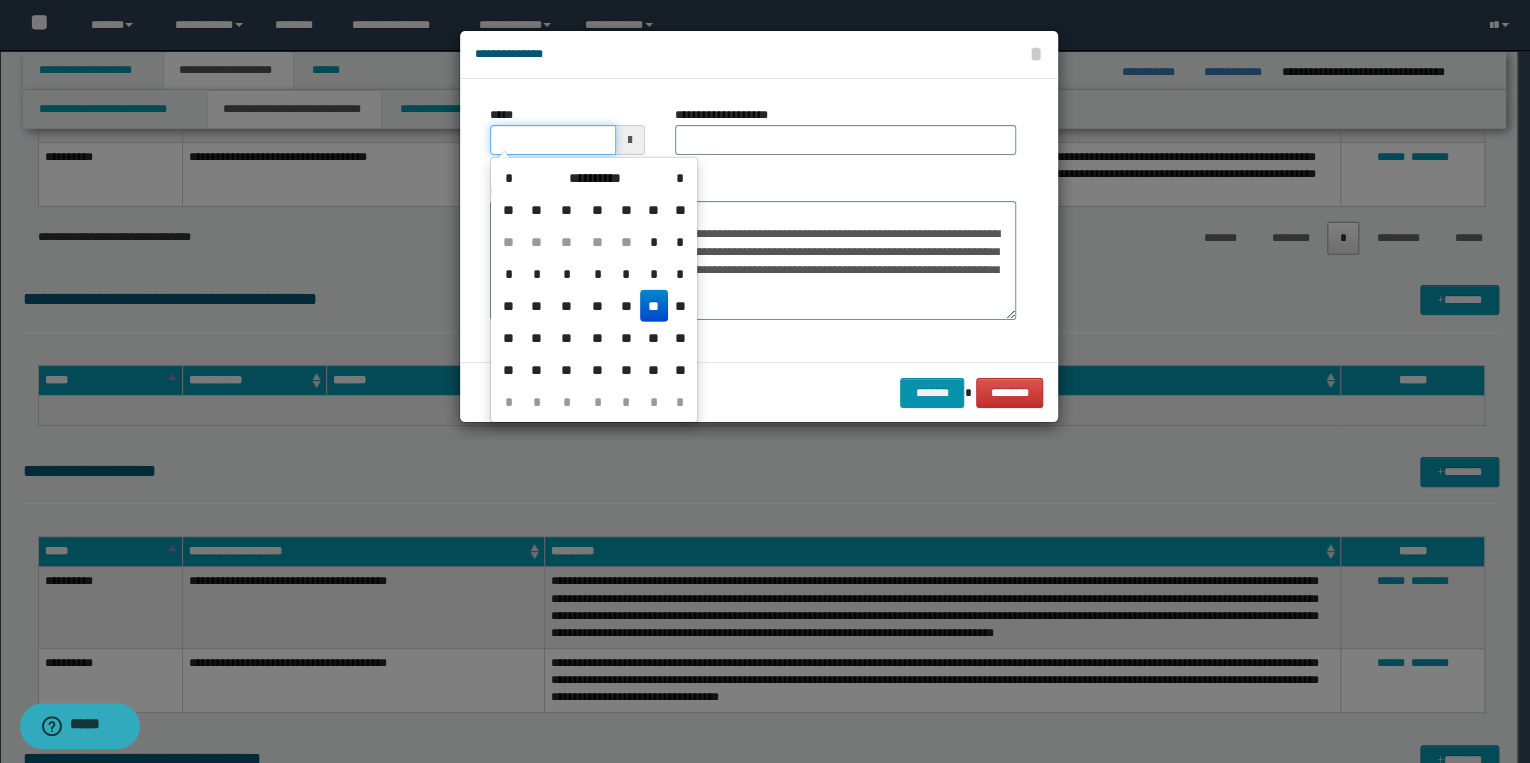 click on "*****" at bounding box center [553, 140] 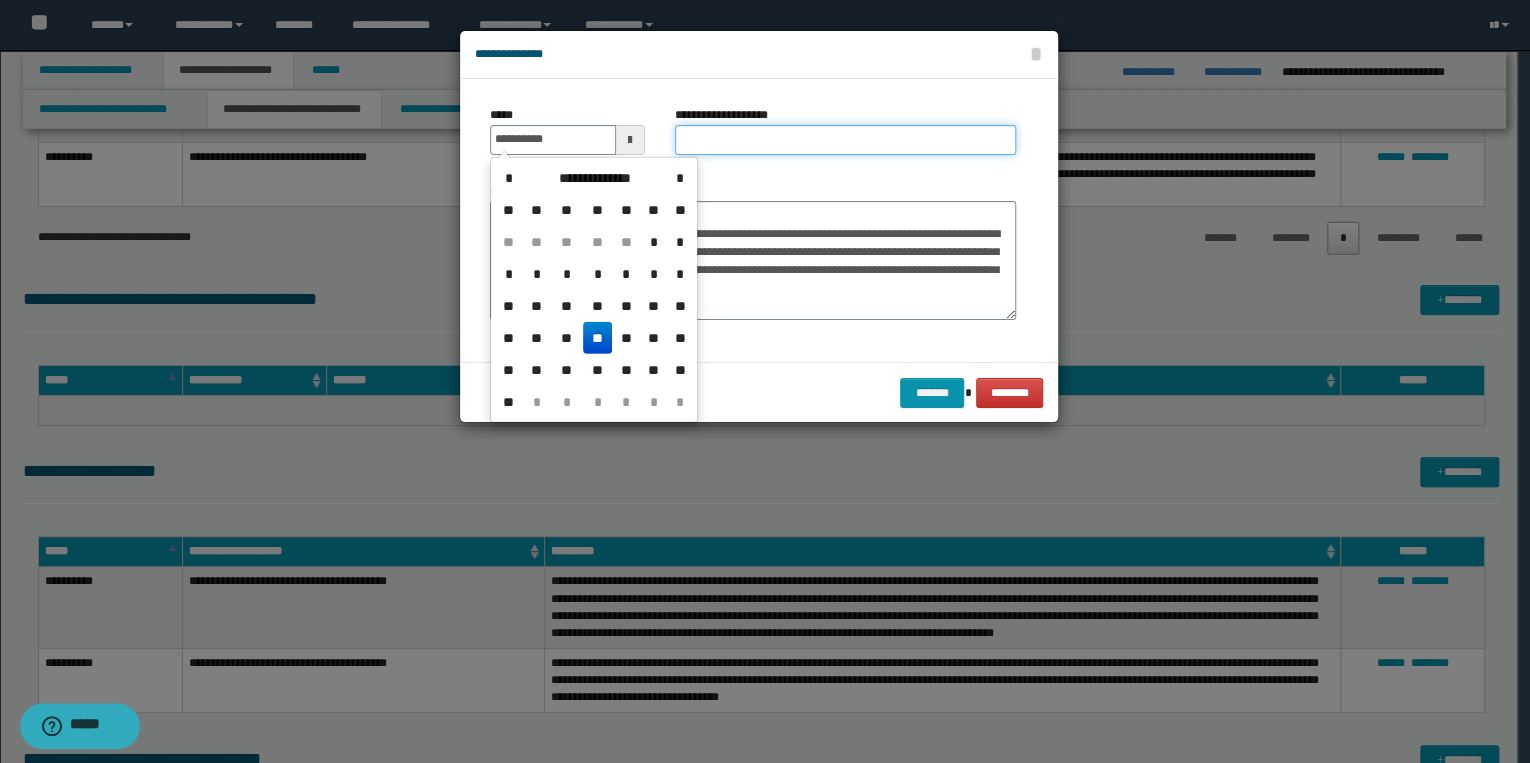 type on "**********" 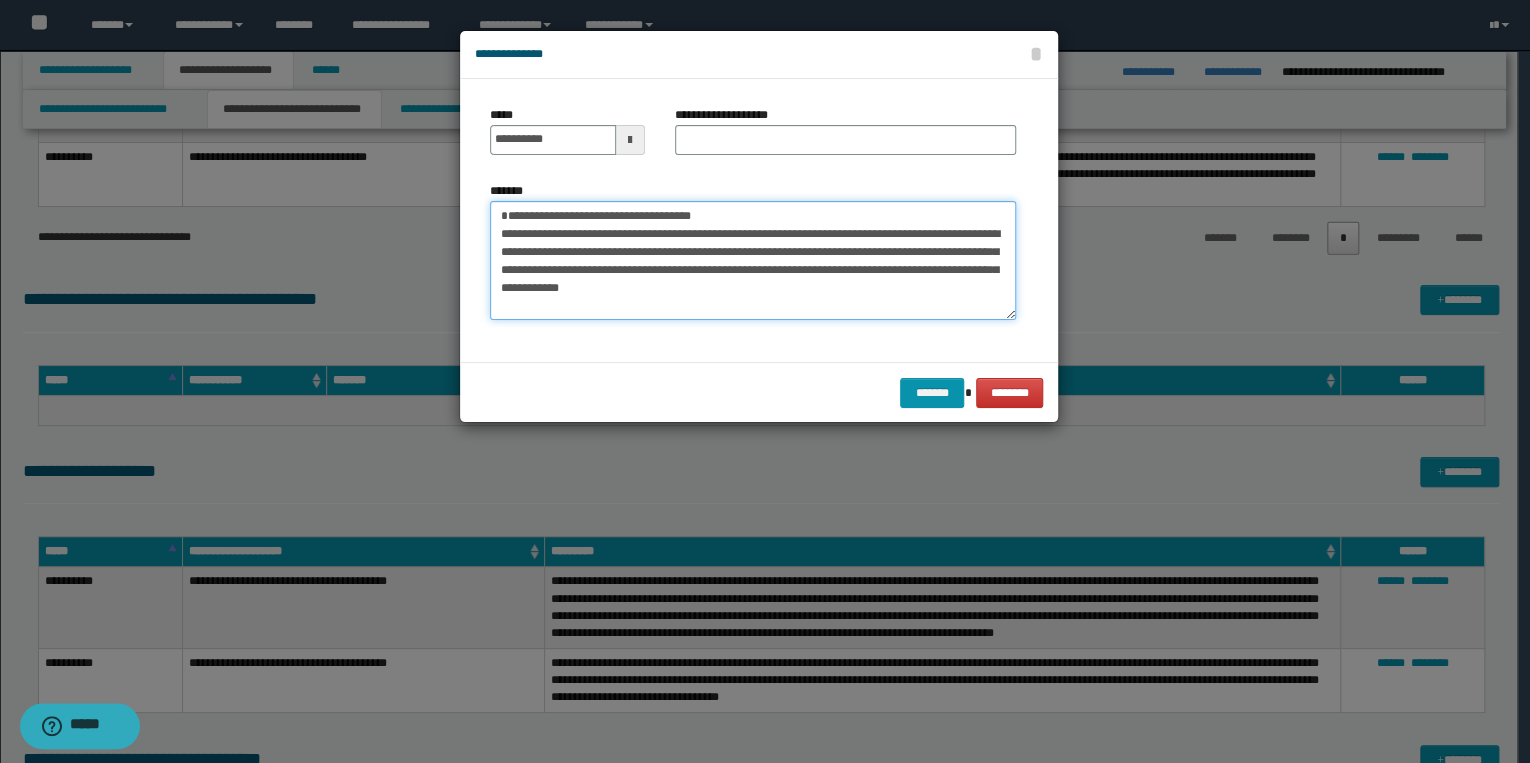 drag, startPoint x: 499, startPoint y: 214, endPoint x: 755, endPoint y: 207, distance: 256.09567 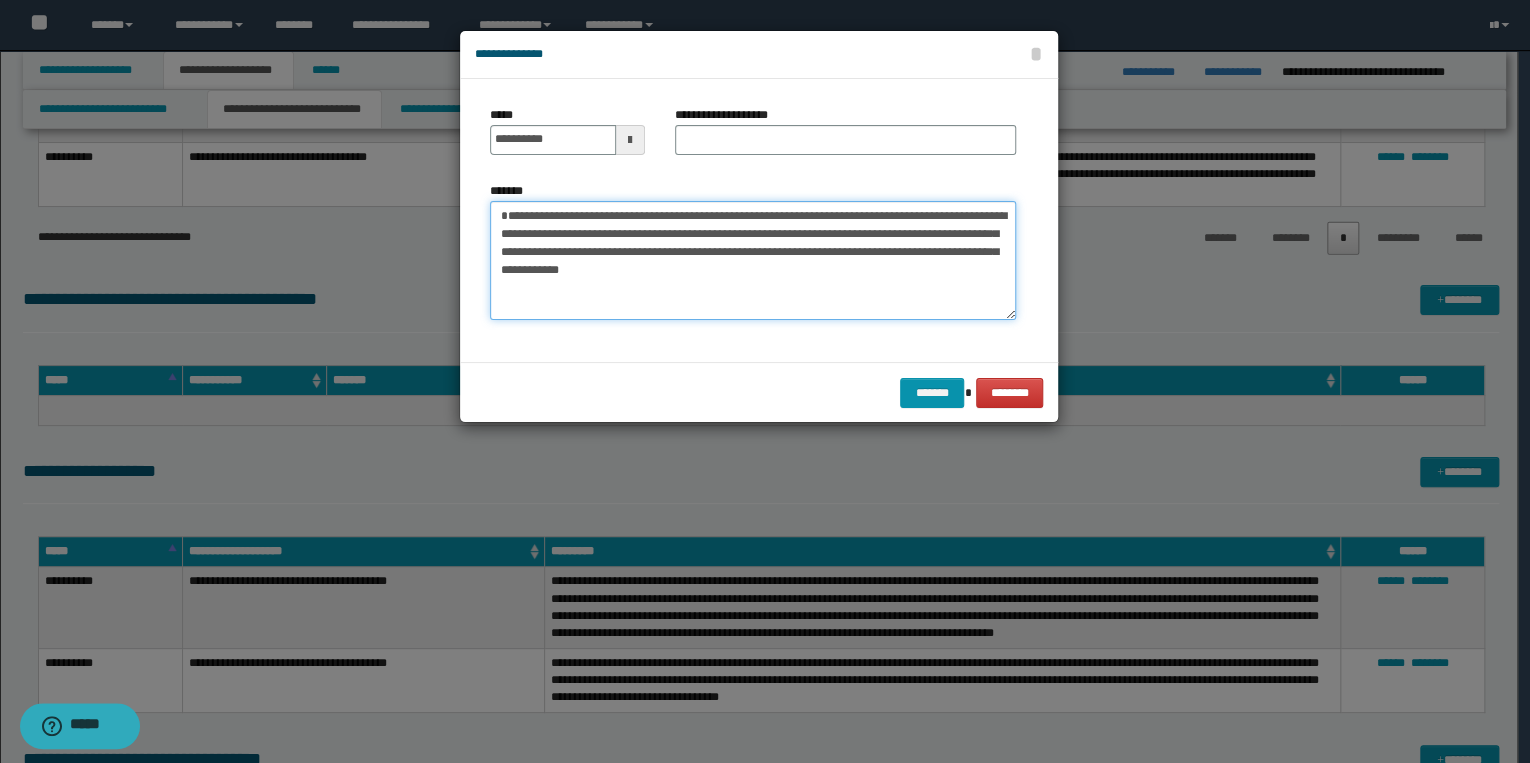 type on "**********" 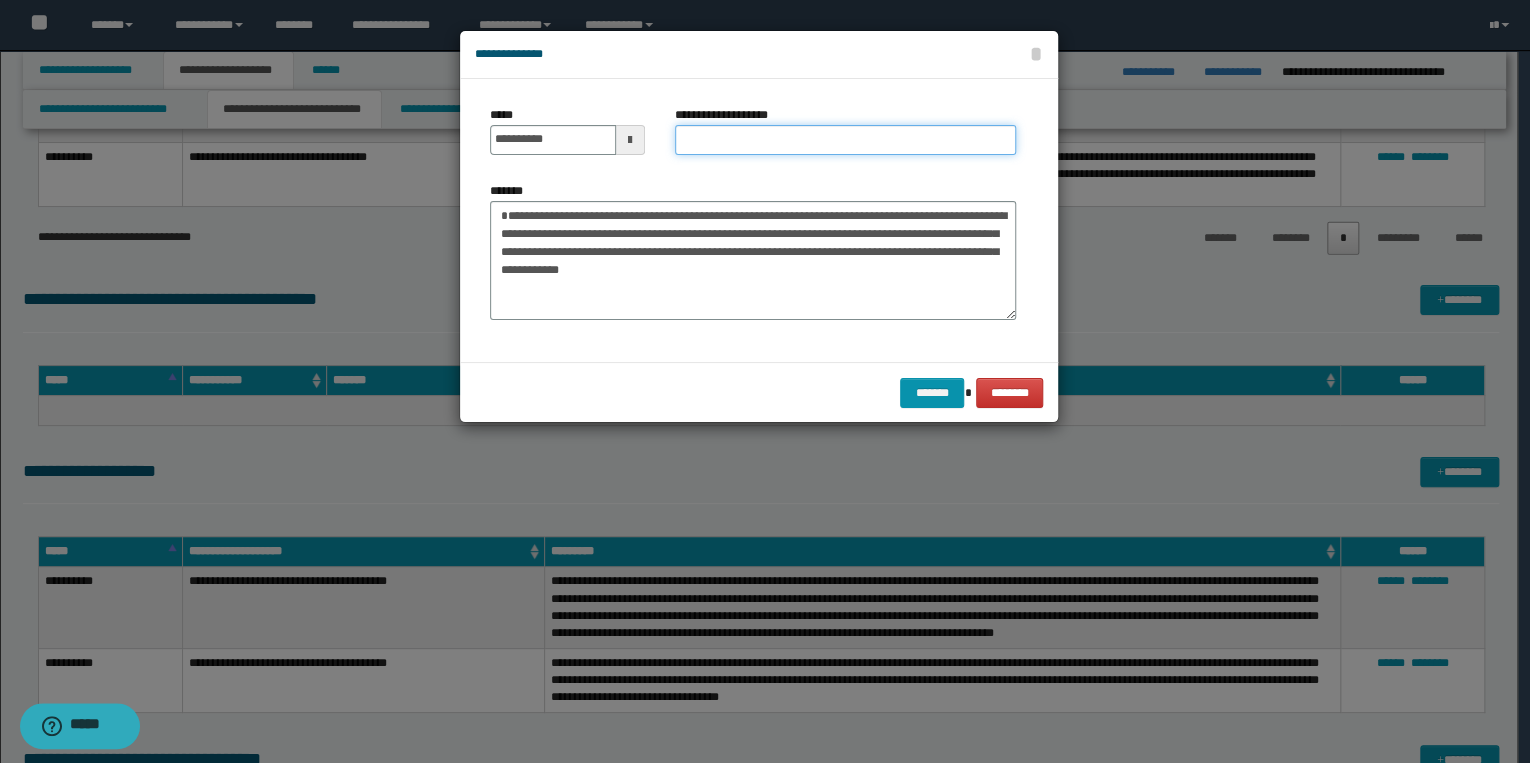 click on "**********" at bounding box center (845, 140) 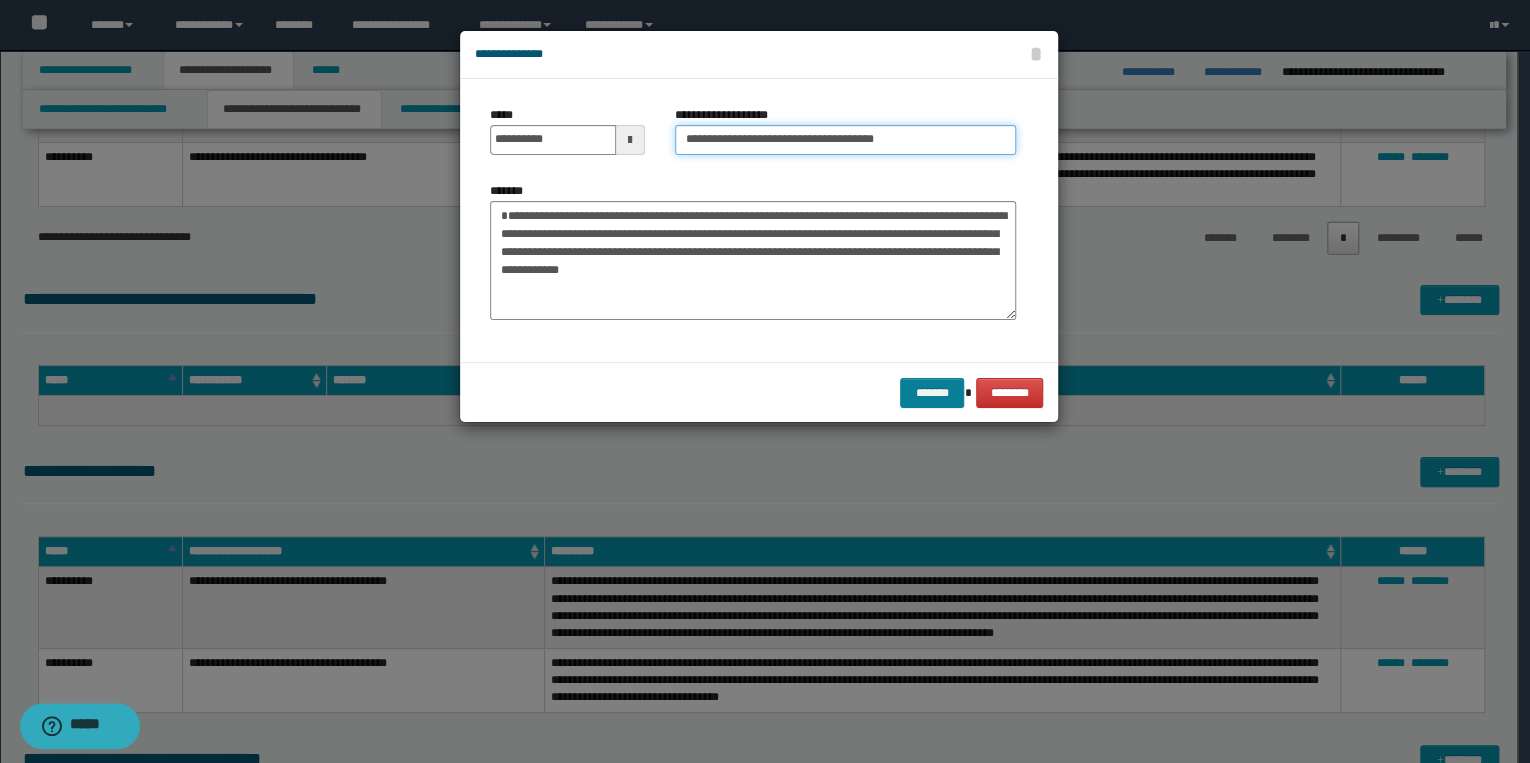 type on "**********" 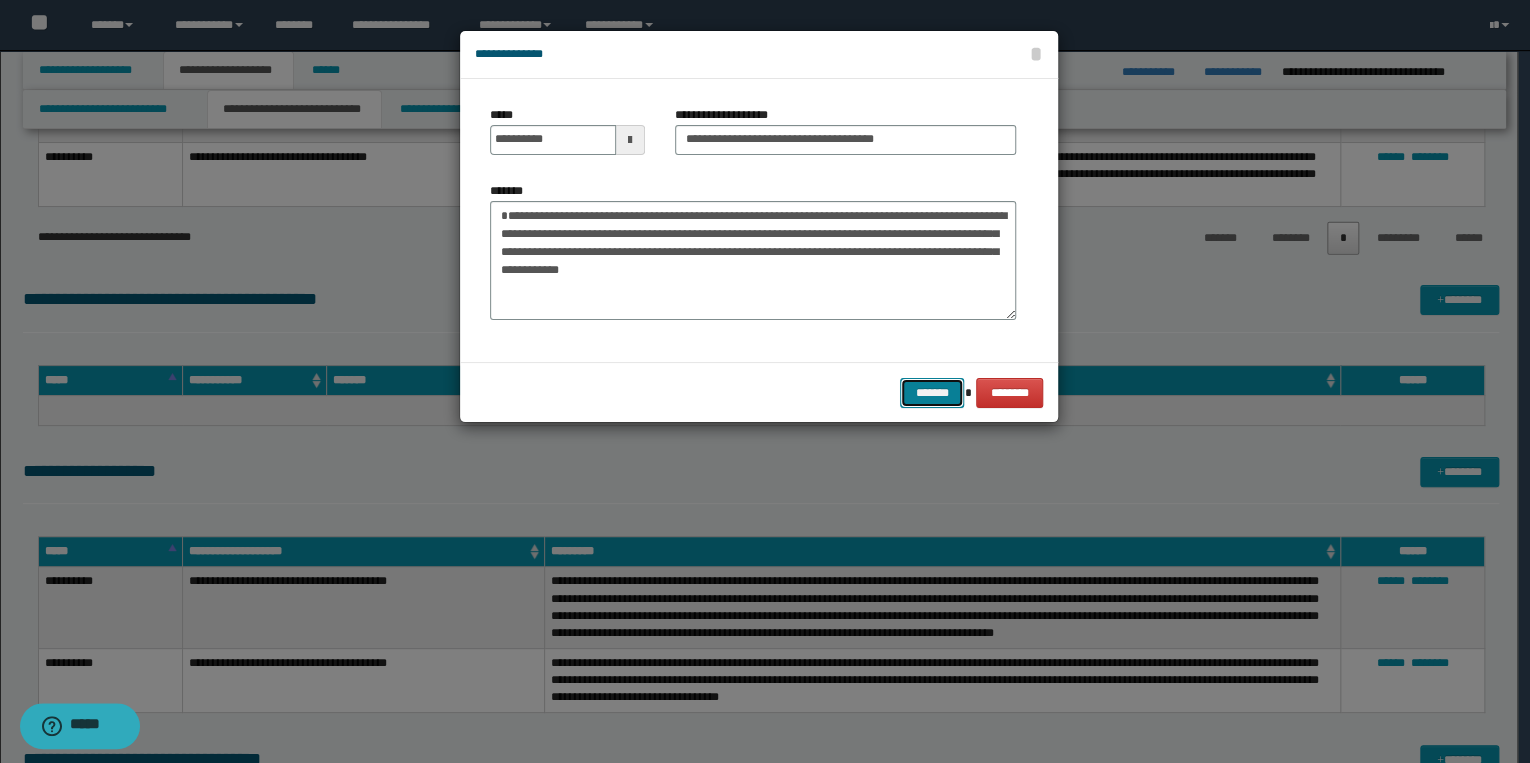 click on "*******" at bounding box center (932, 393) 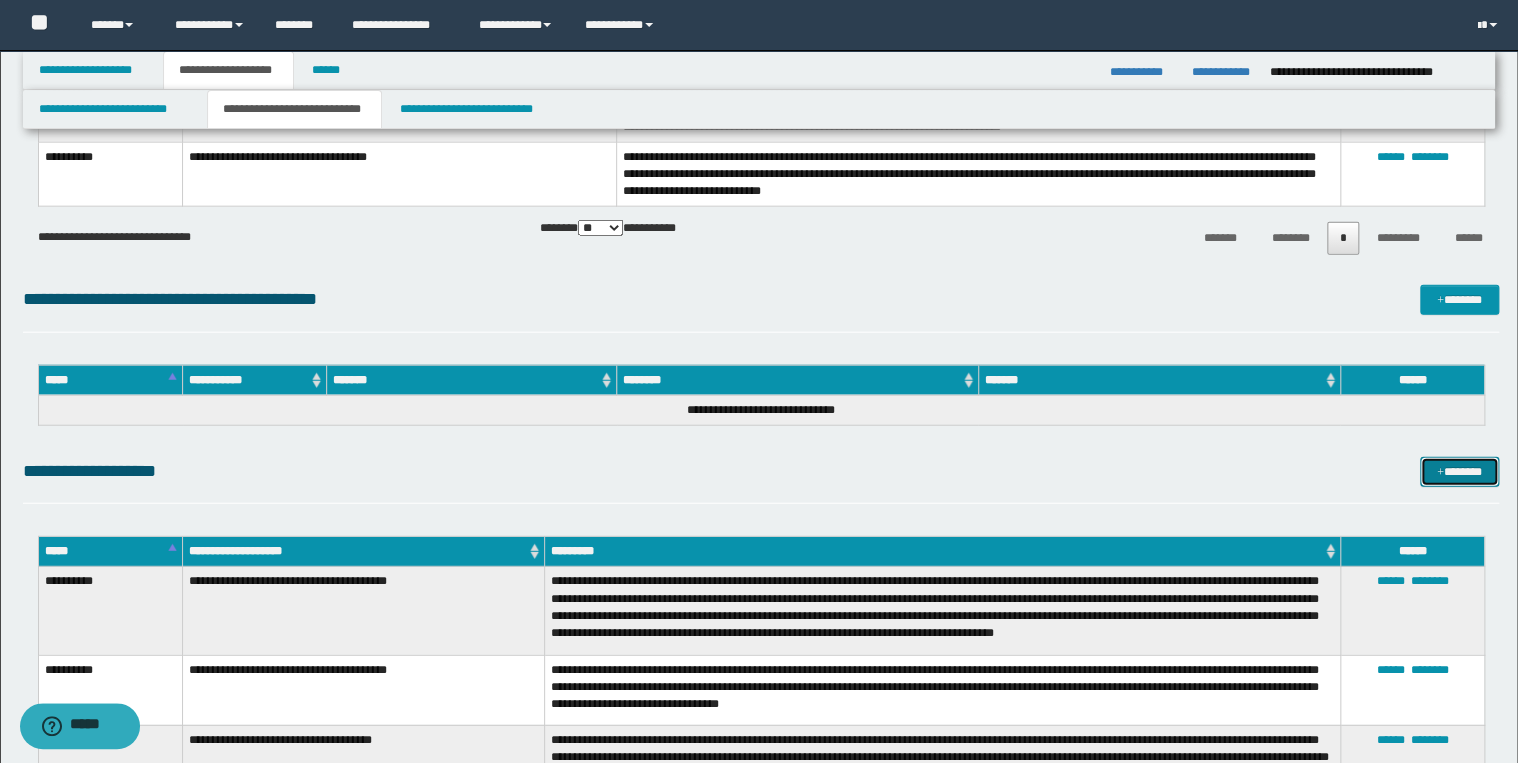 click on "*******" at bounding box center [1459, 472] 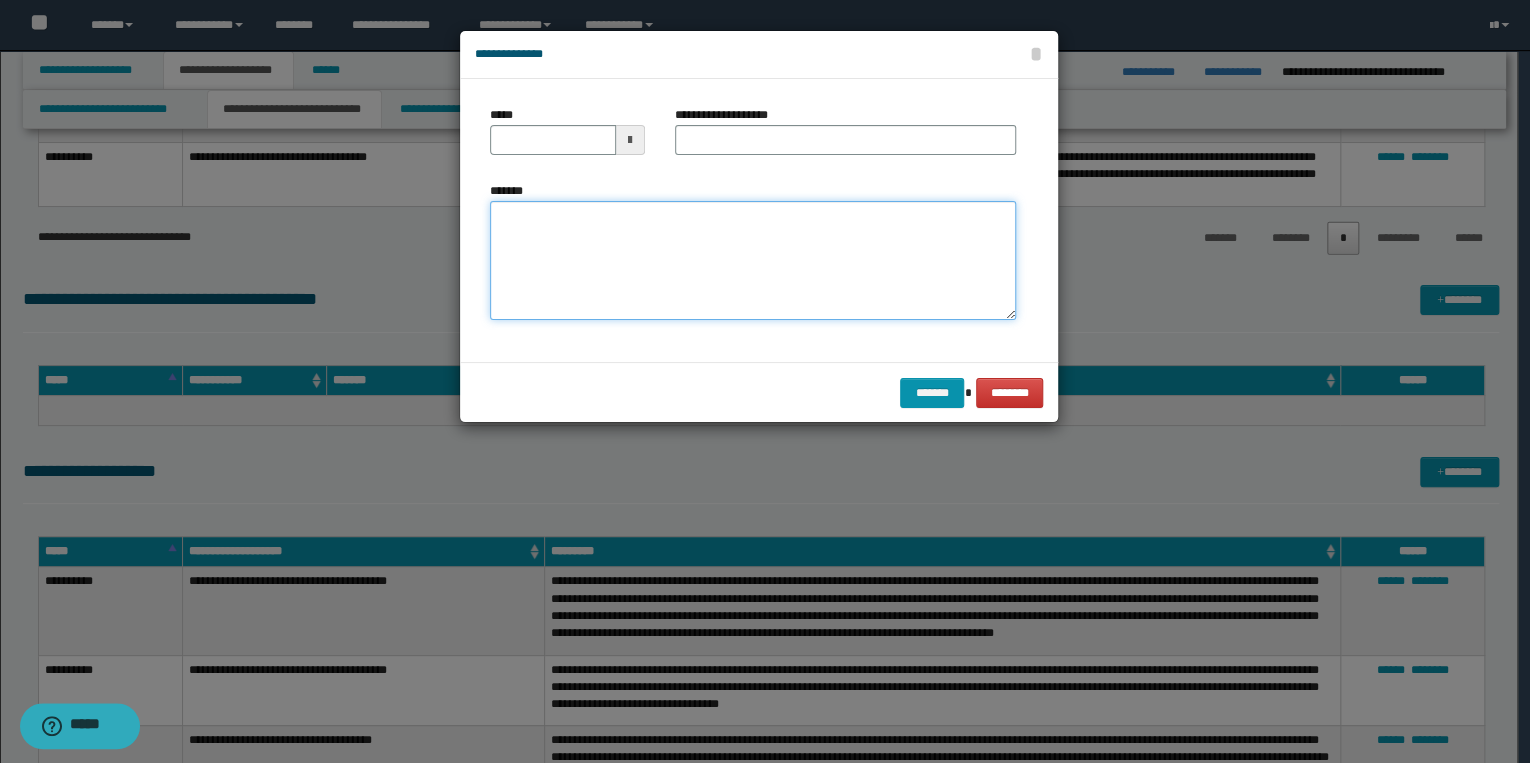 click on "*******" at bounding box center (753, 261) 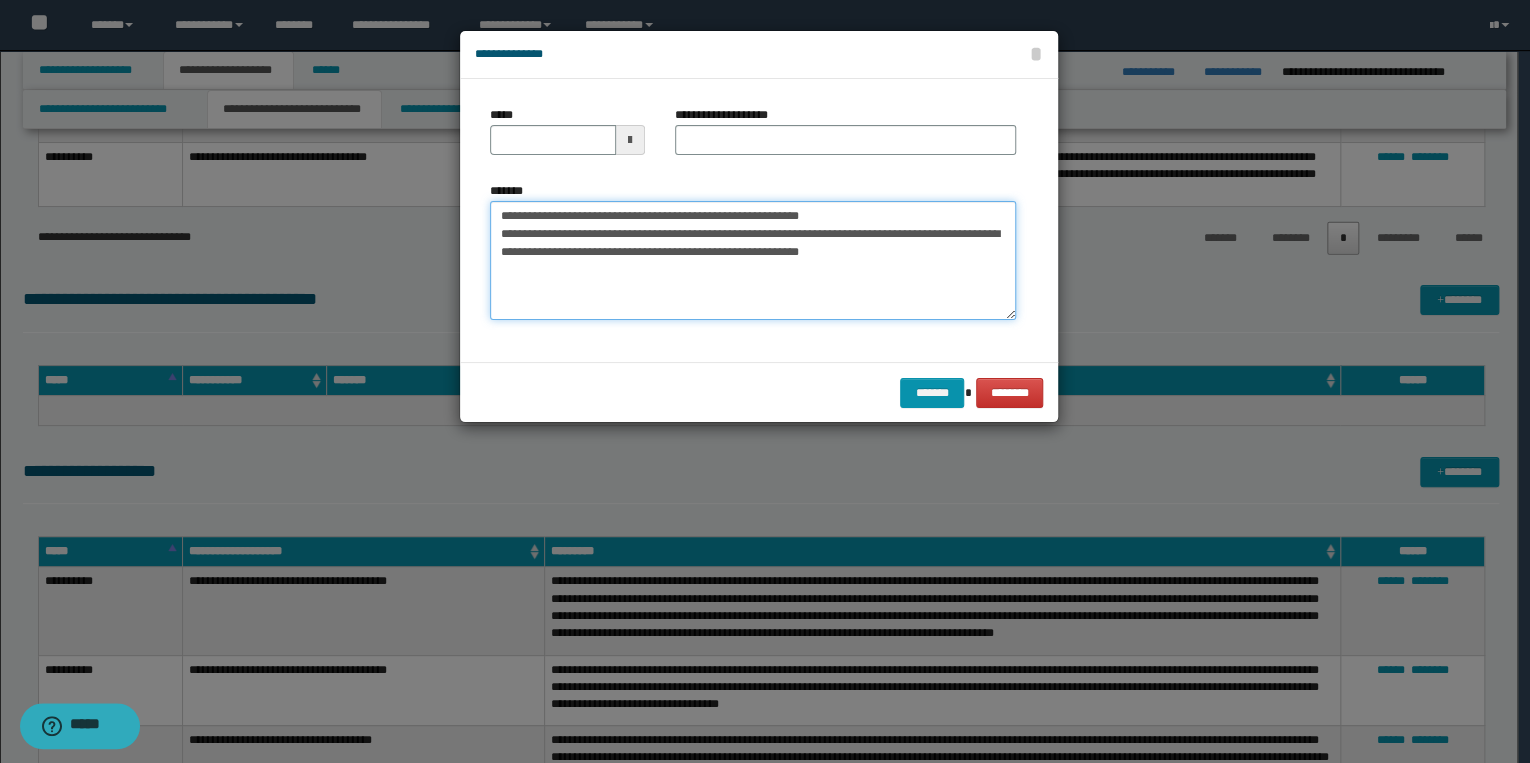 drag, startPoint x: 562, startPoint y: 214, endPoint x: 475, endPoint y: 213, distance: 87.005745 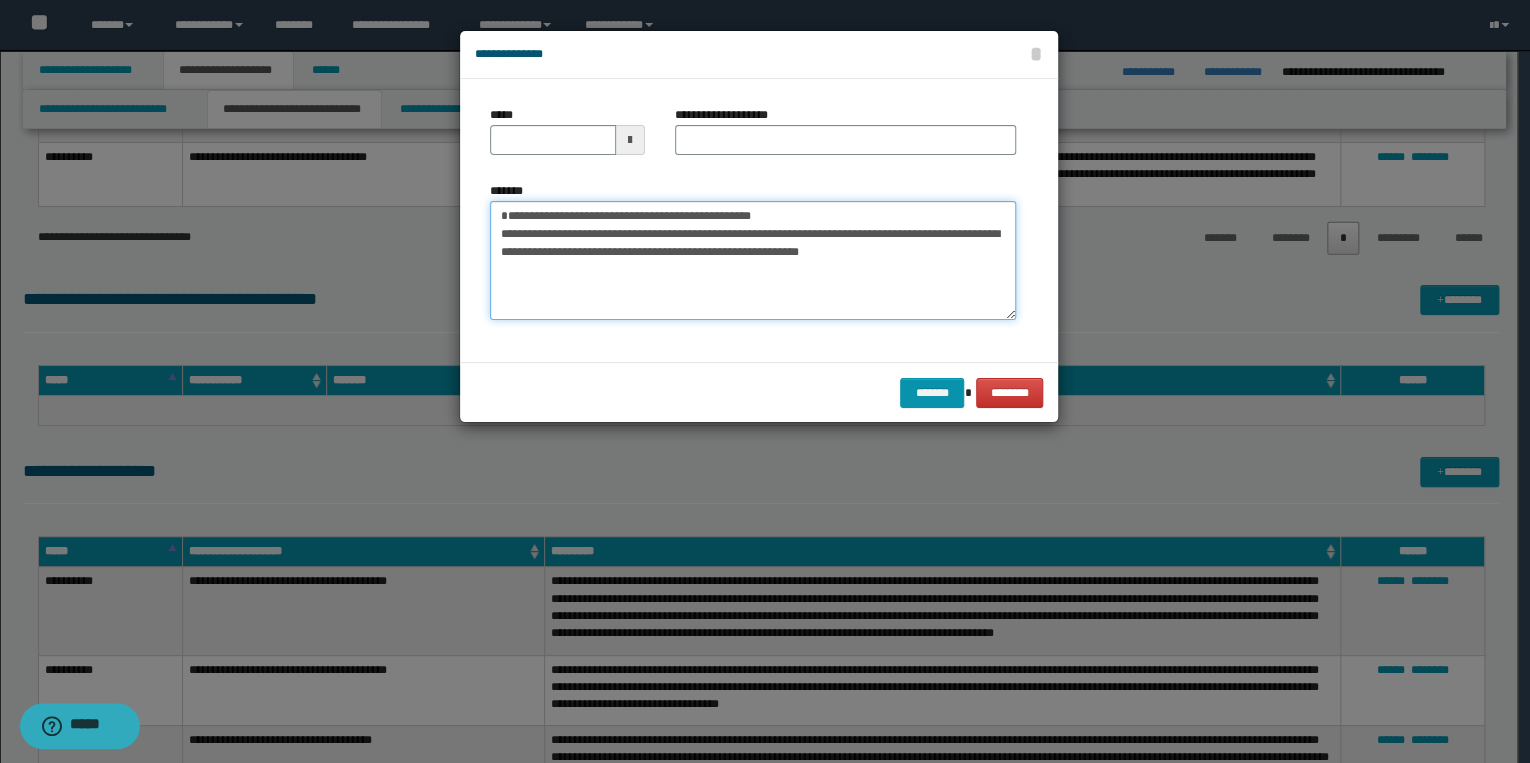 type on "**********" 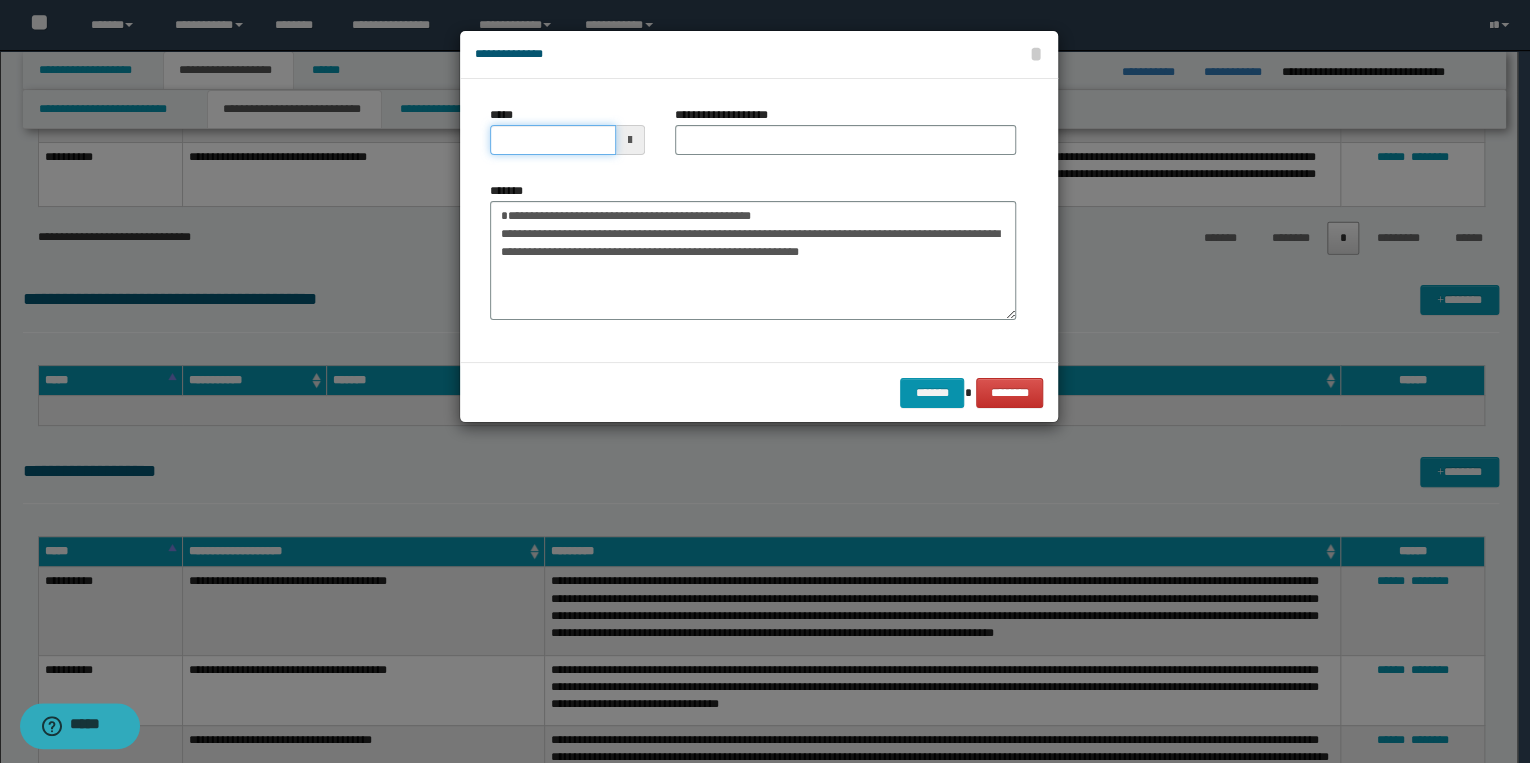 click on "*****" at bounding box center (553, 140) 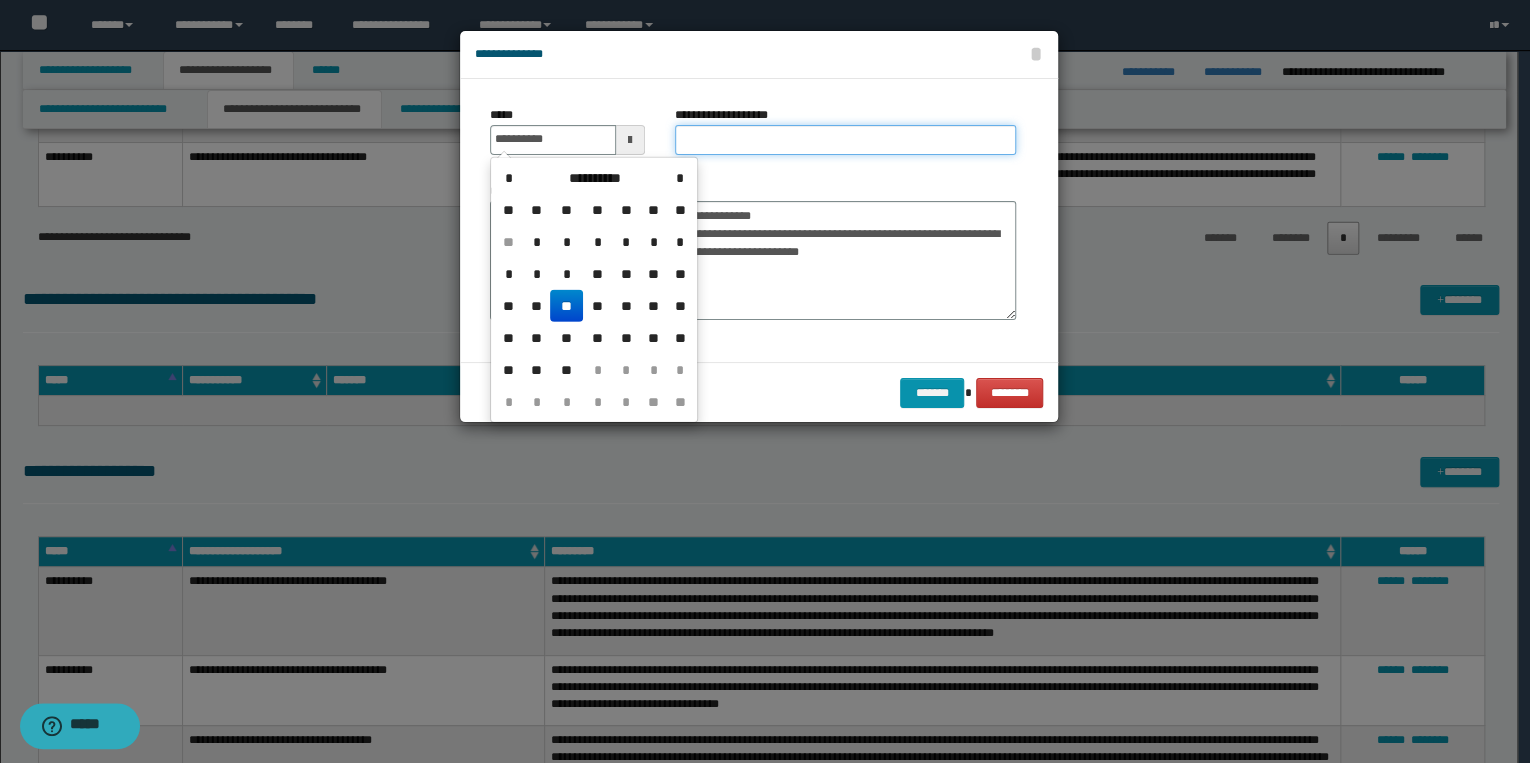type on "**********" 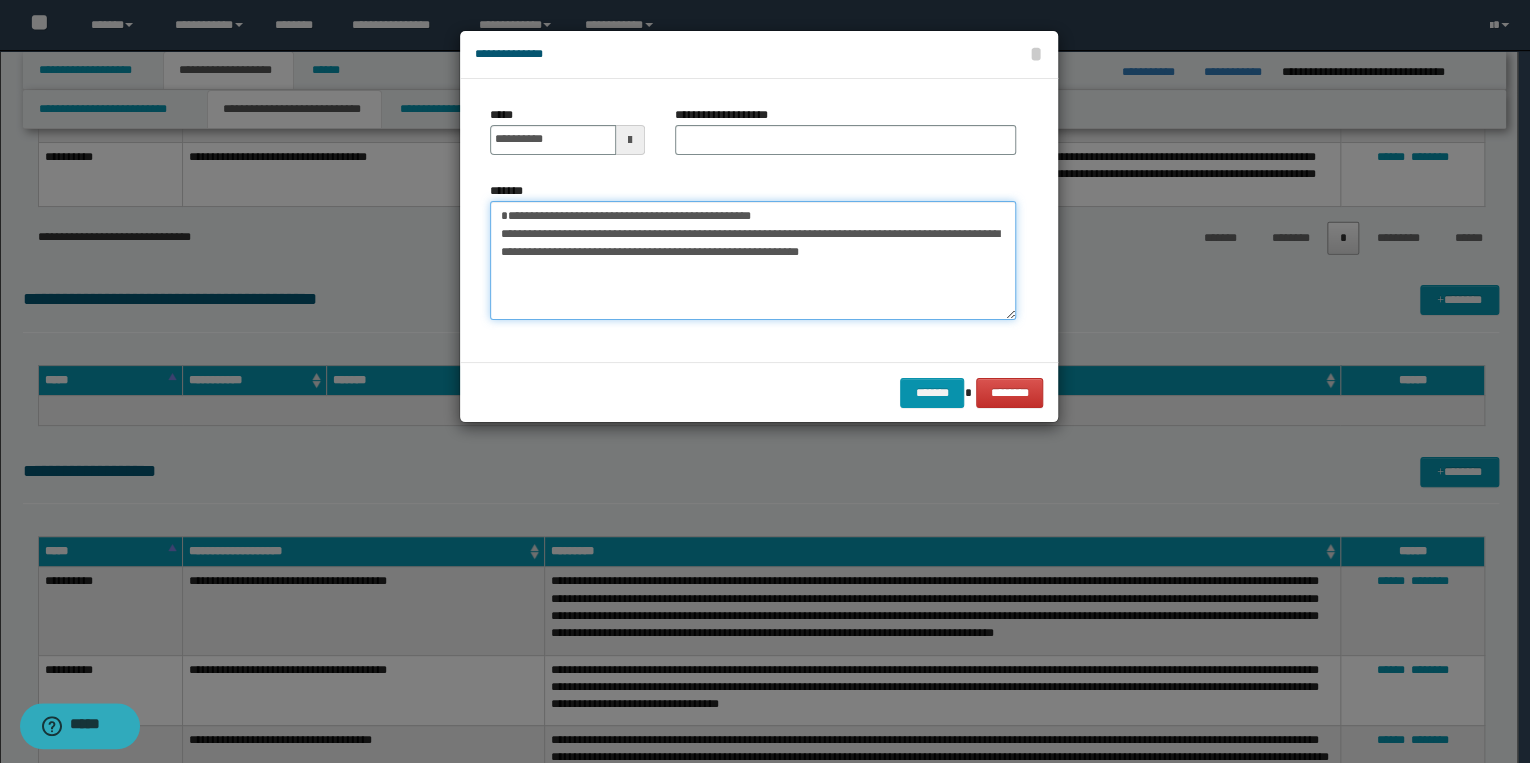 drag, startPoint x: 516, startPoint y: 213, endPoint x: 813, endPoint y: 208, distance: 297.04208 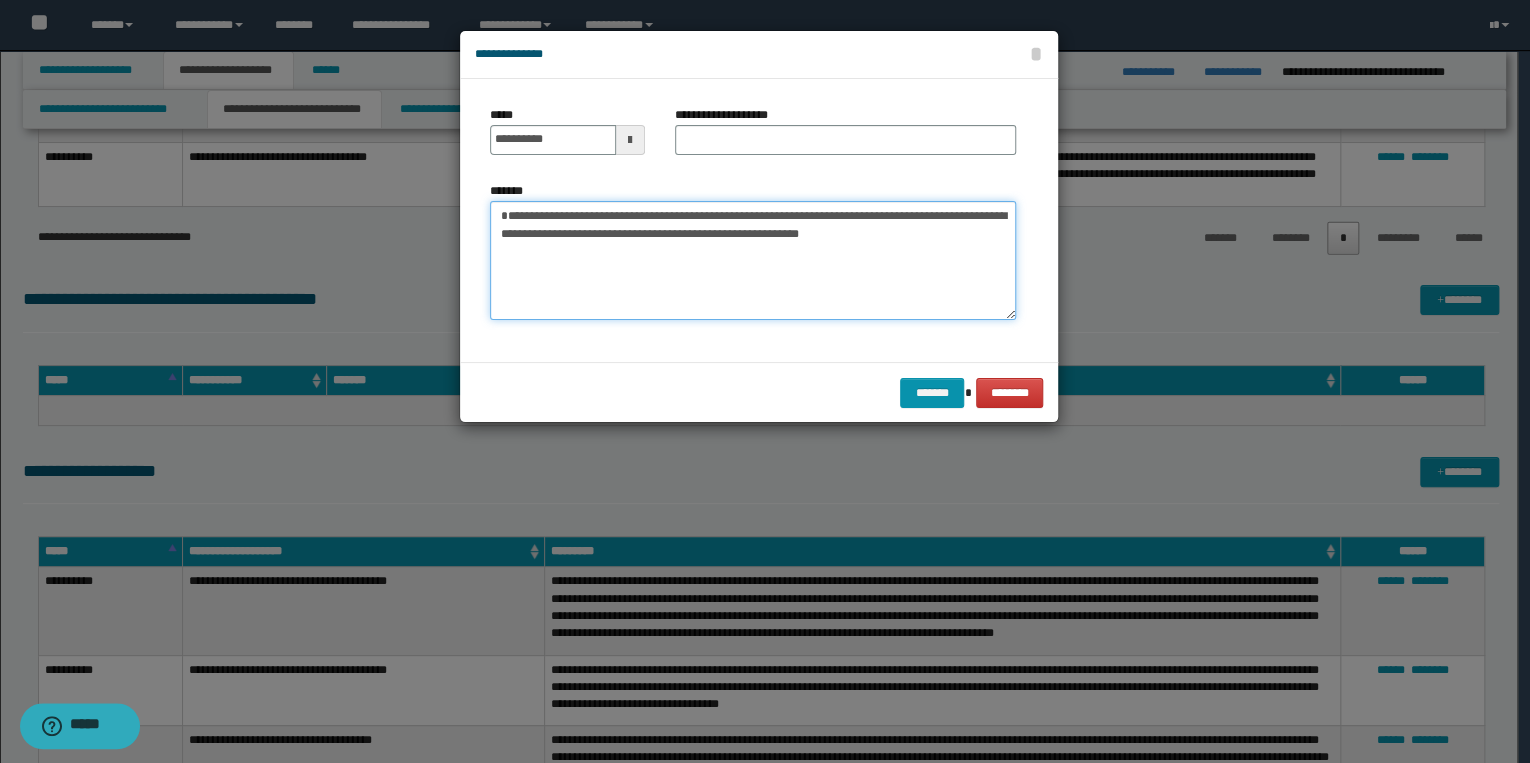 type on "**********" 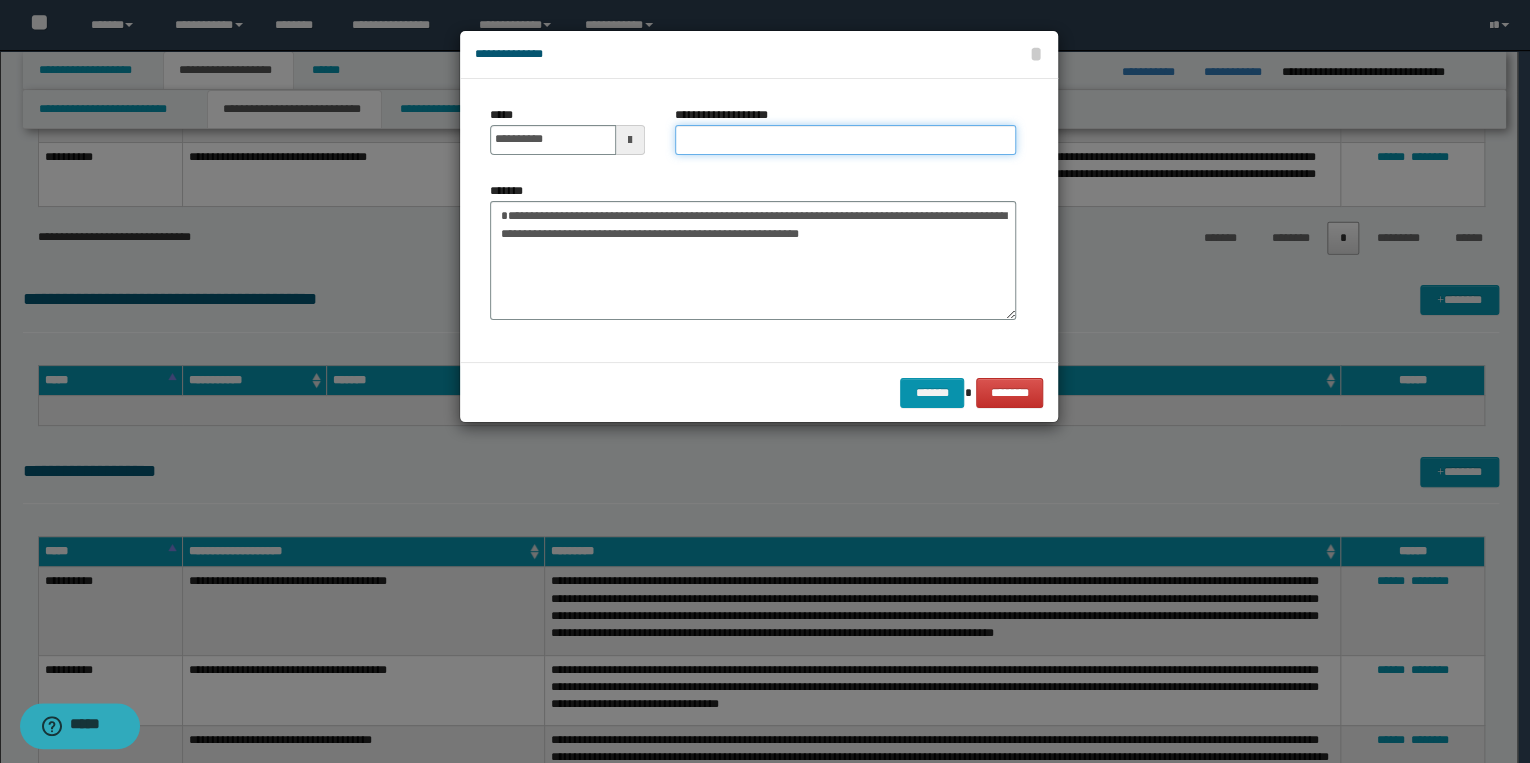click on "**********" at bounding box center (845, 140) 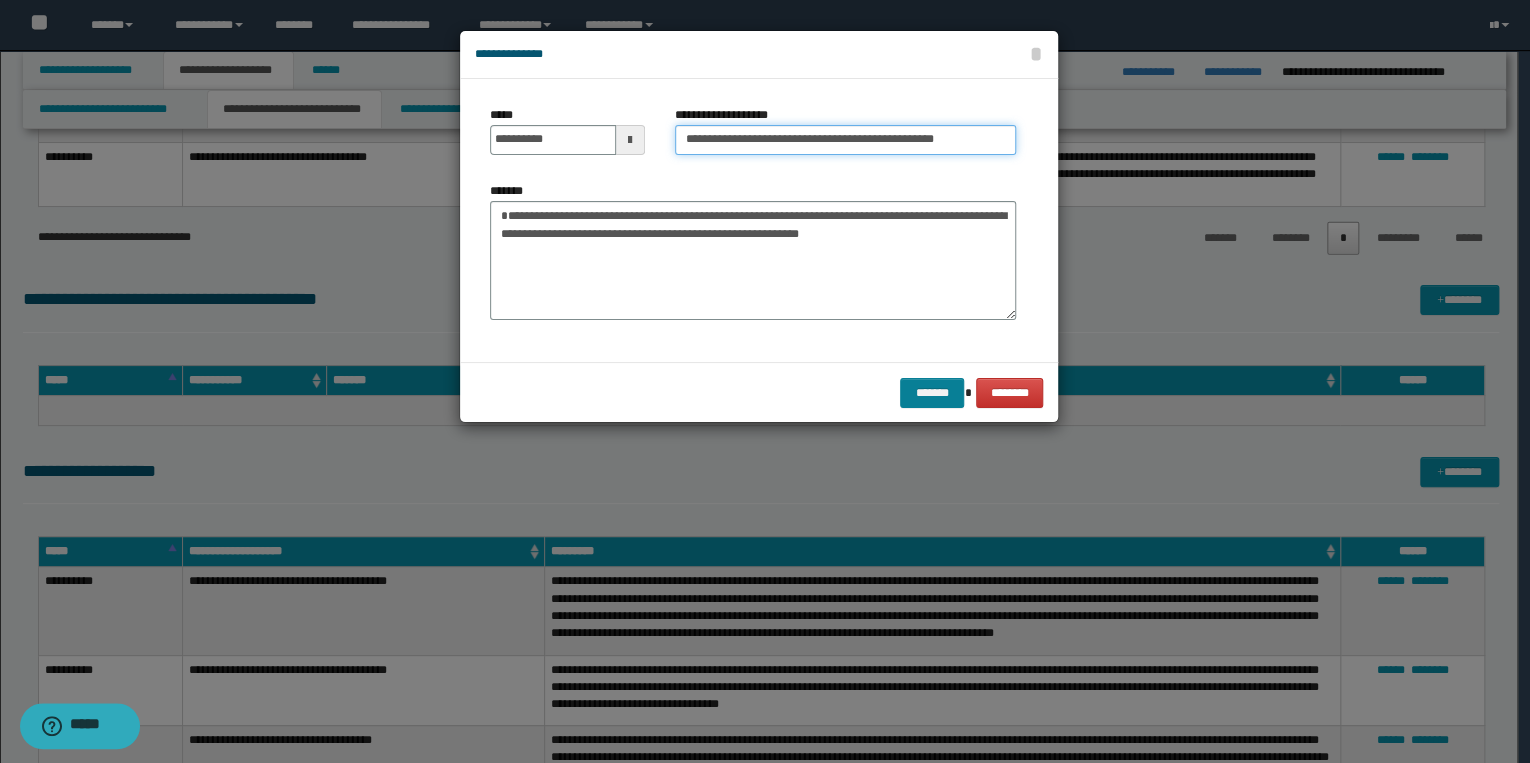 type on "**********" 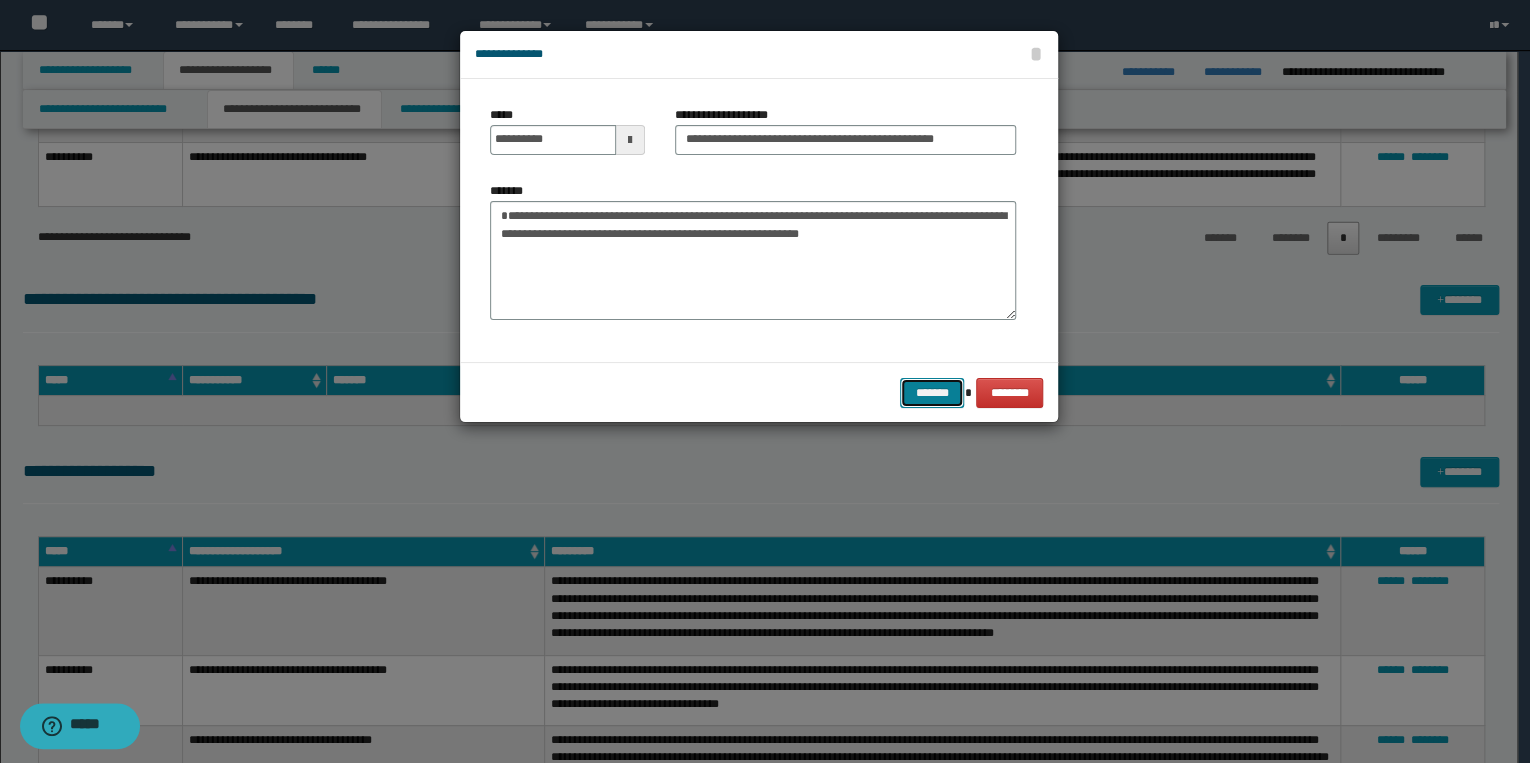 click on "*******" at bounding box center (932, 393) 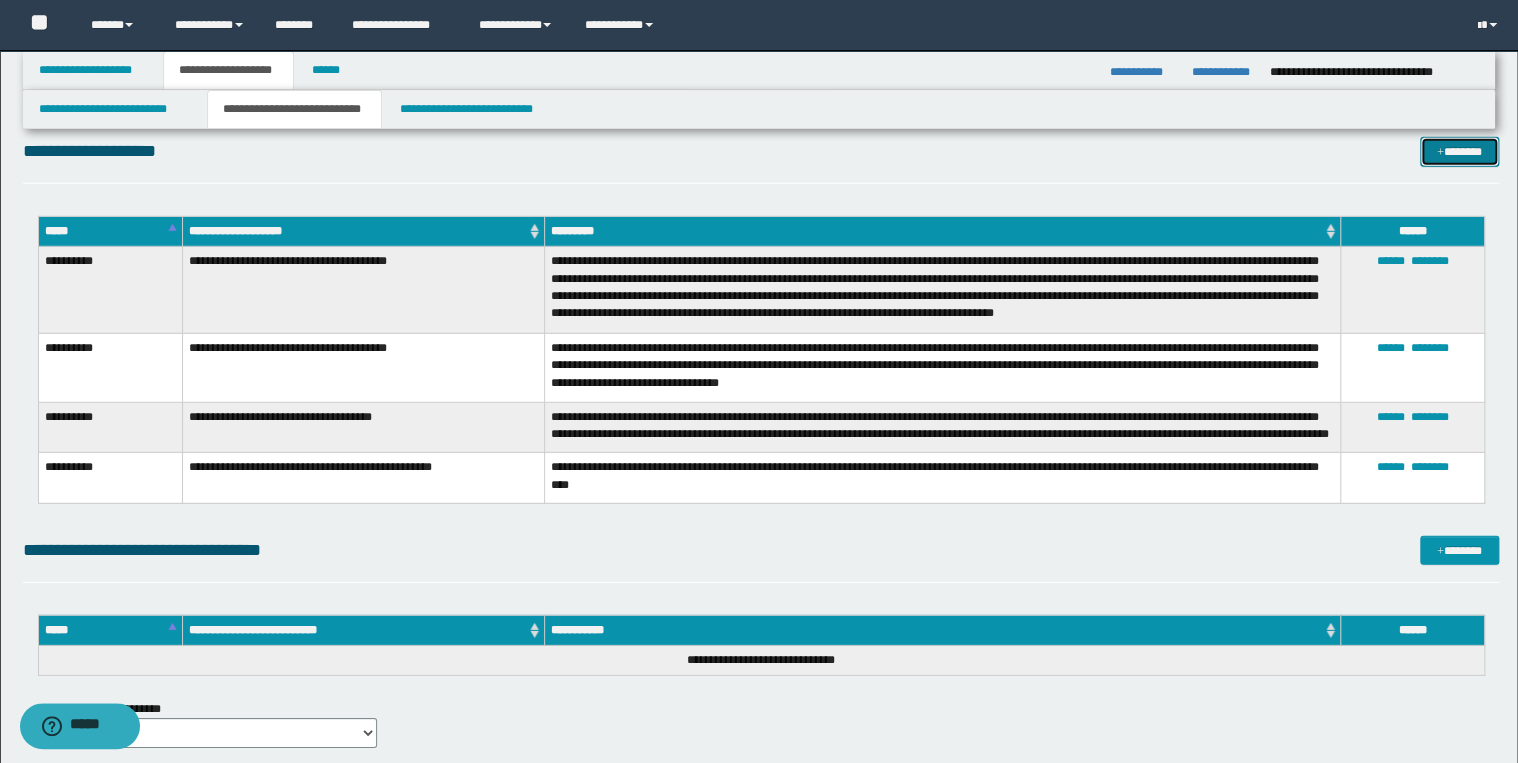 scroll, scrollTop: 2720, scrollLeft: 0, axis: vertical 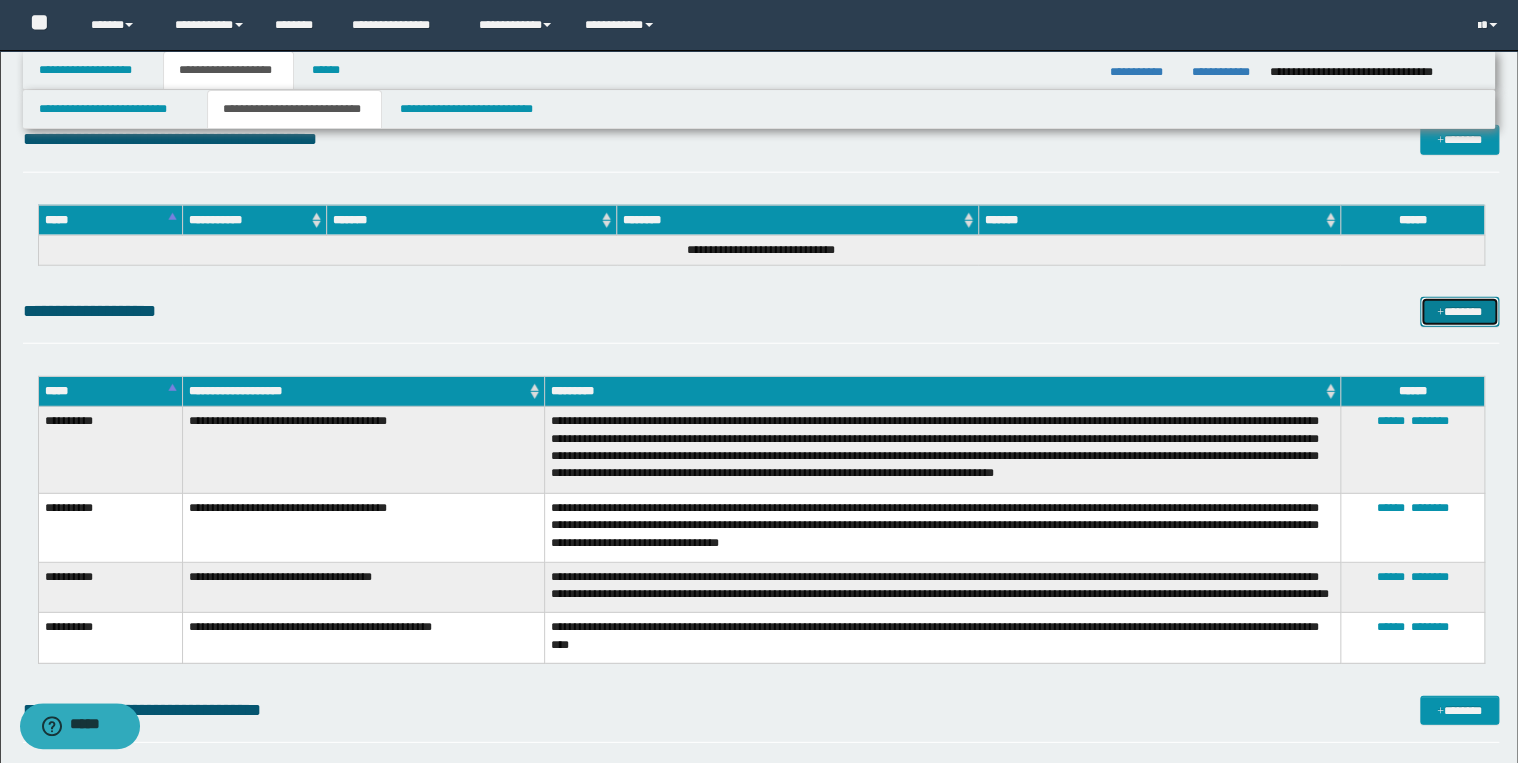 click on "*******" at bounding box center [1459, 312] 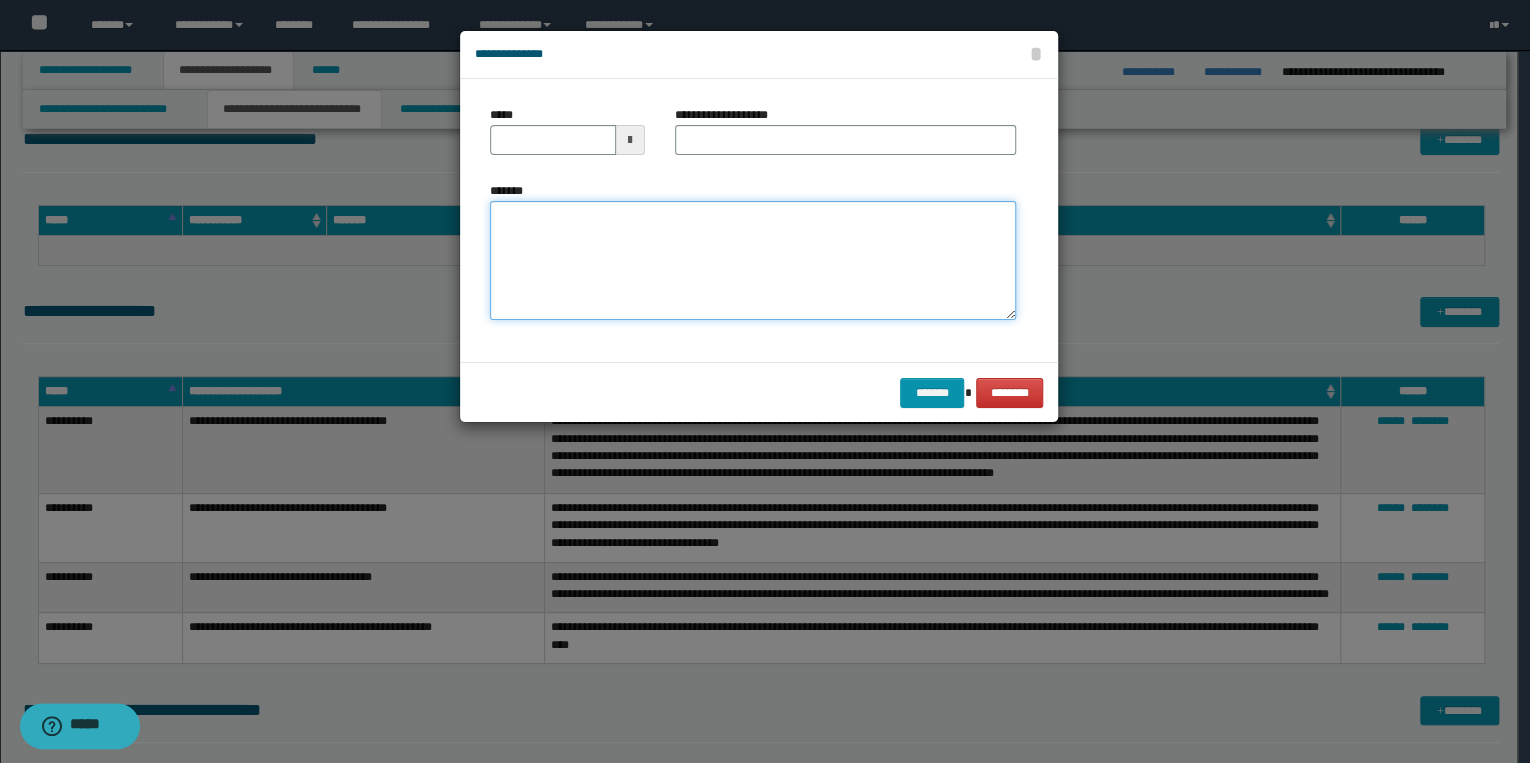 click on "*******" at bounding box center [753, 261] 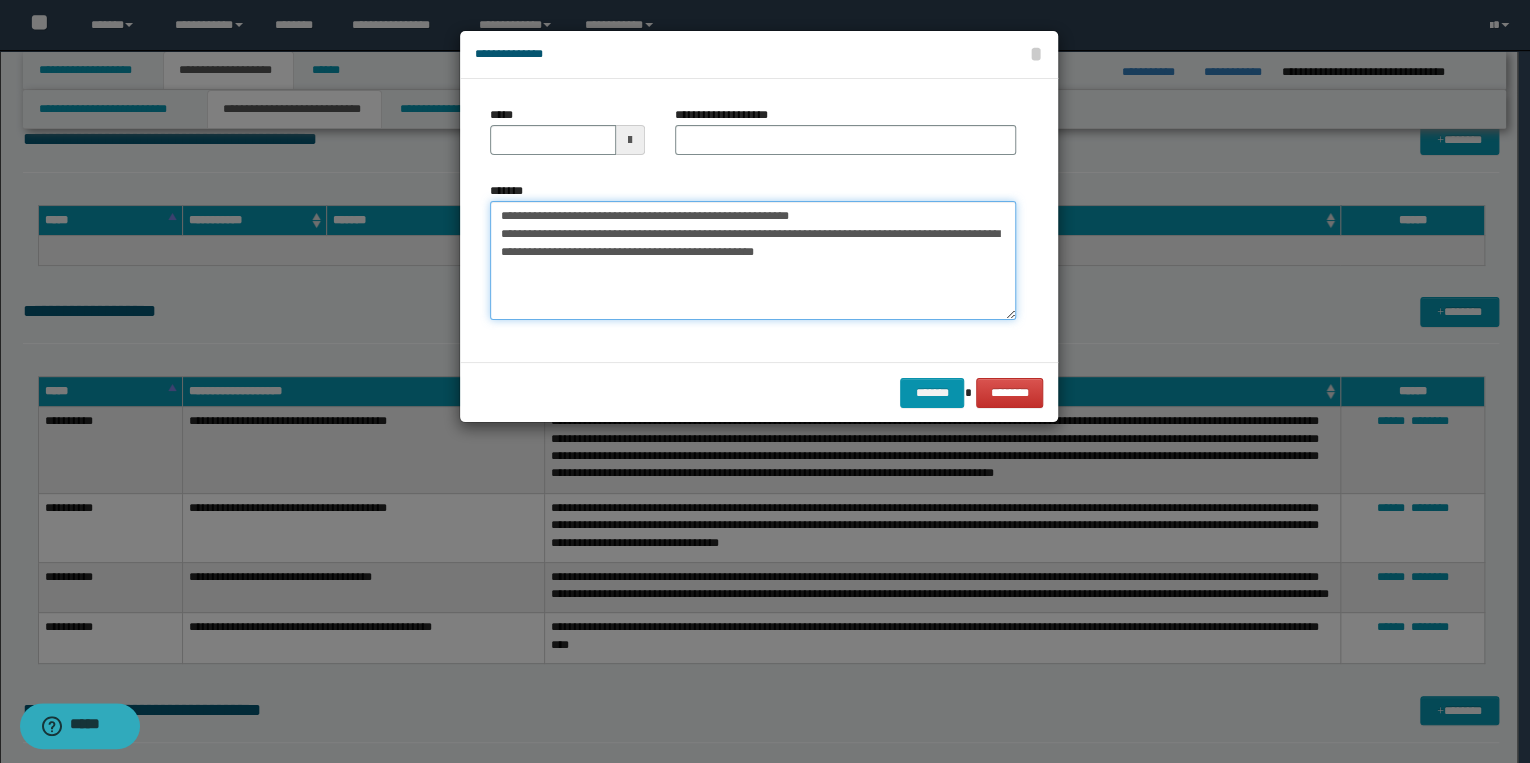 drag, startPoint x: 565, startPoint y: 215, endPoint x: 480, endPoint y: 212, distance: 85.052925 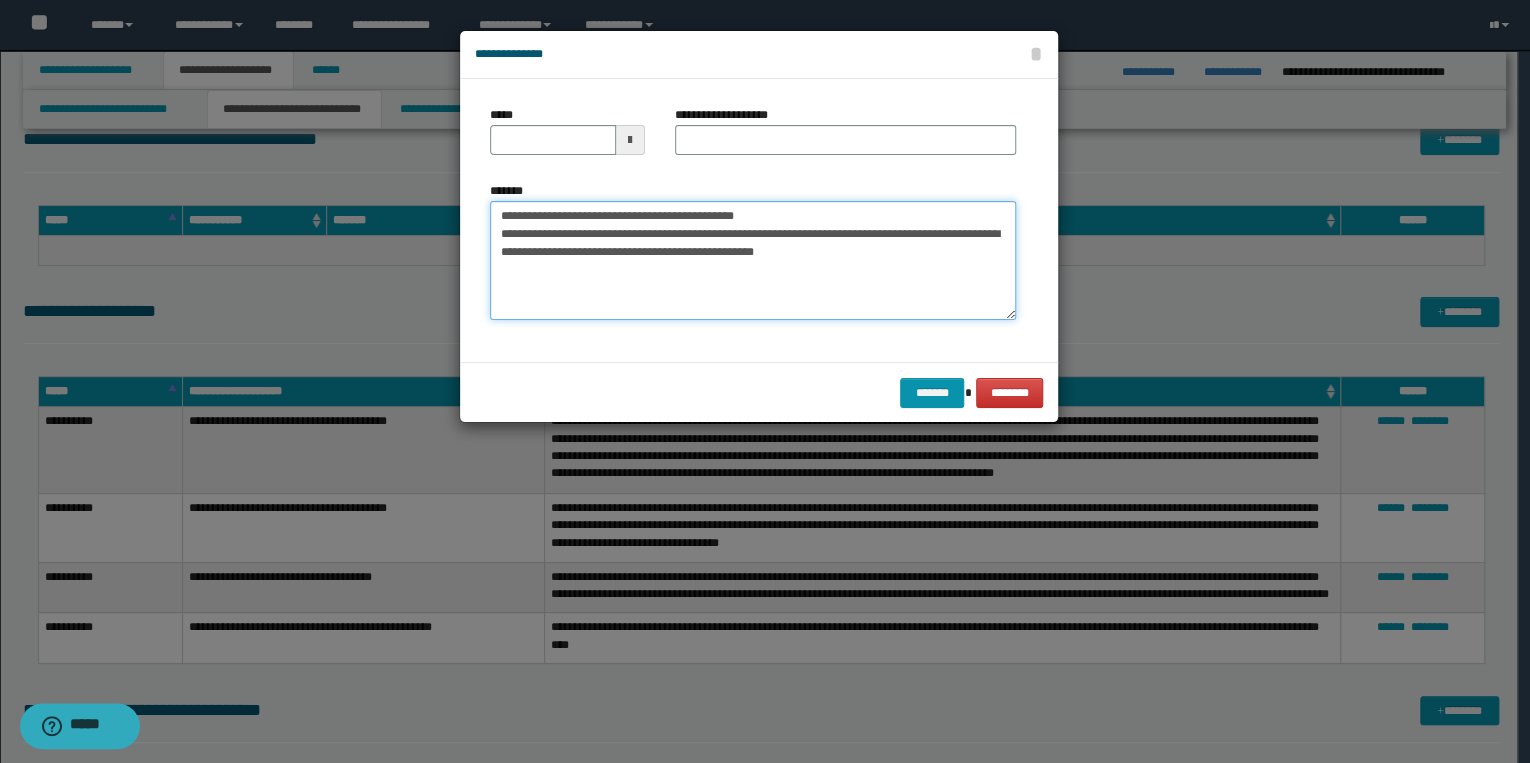 type 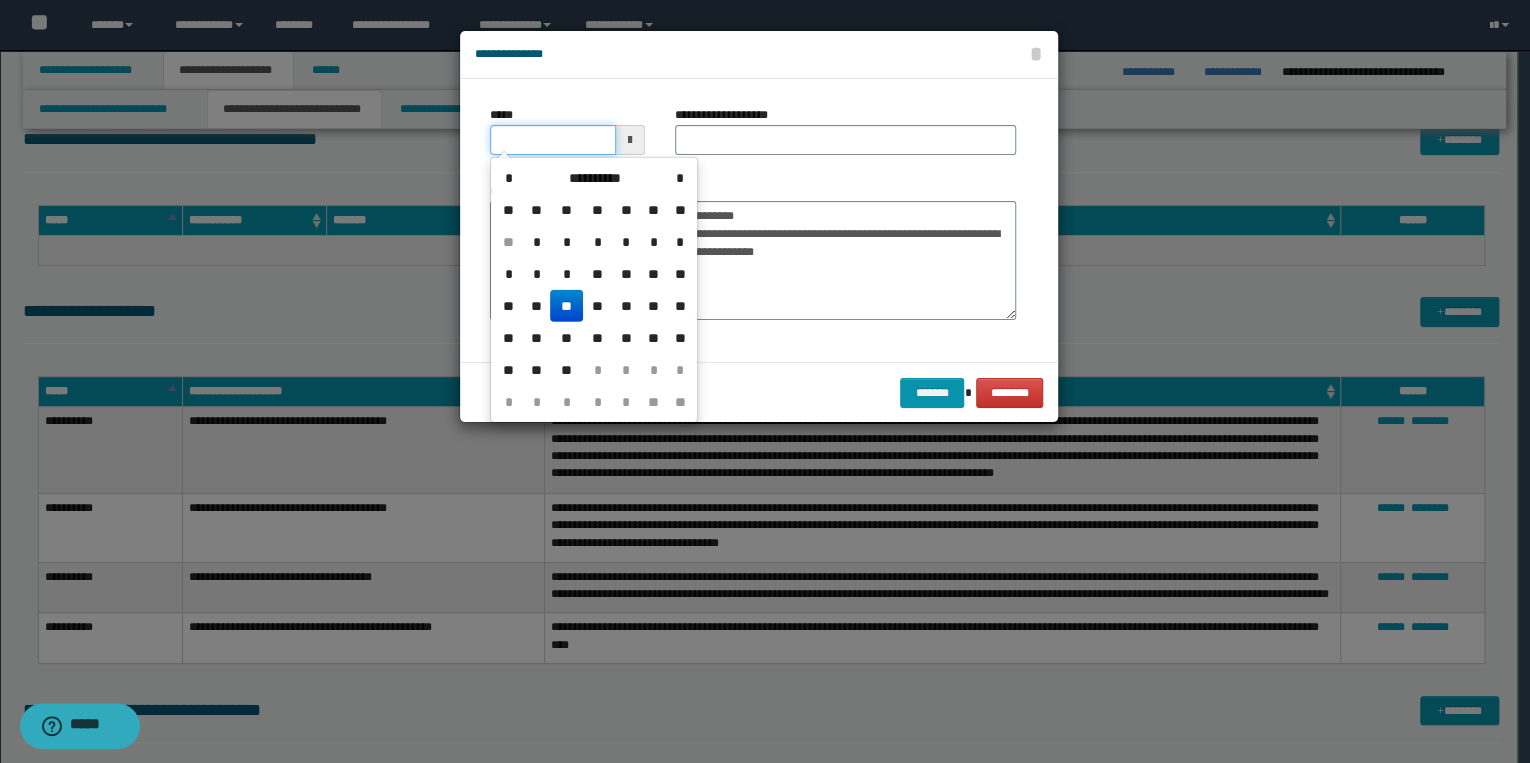 click on "*****" at bounding box center [553, 140] 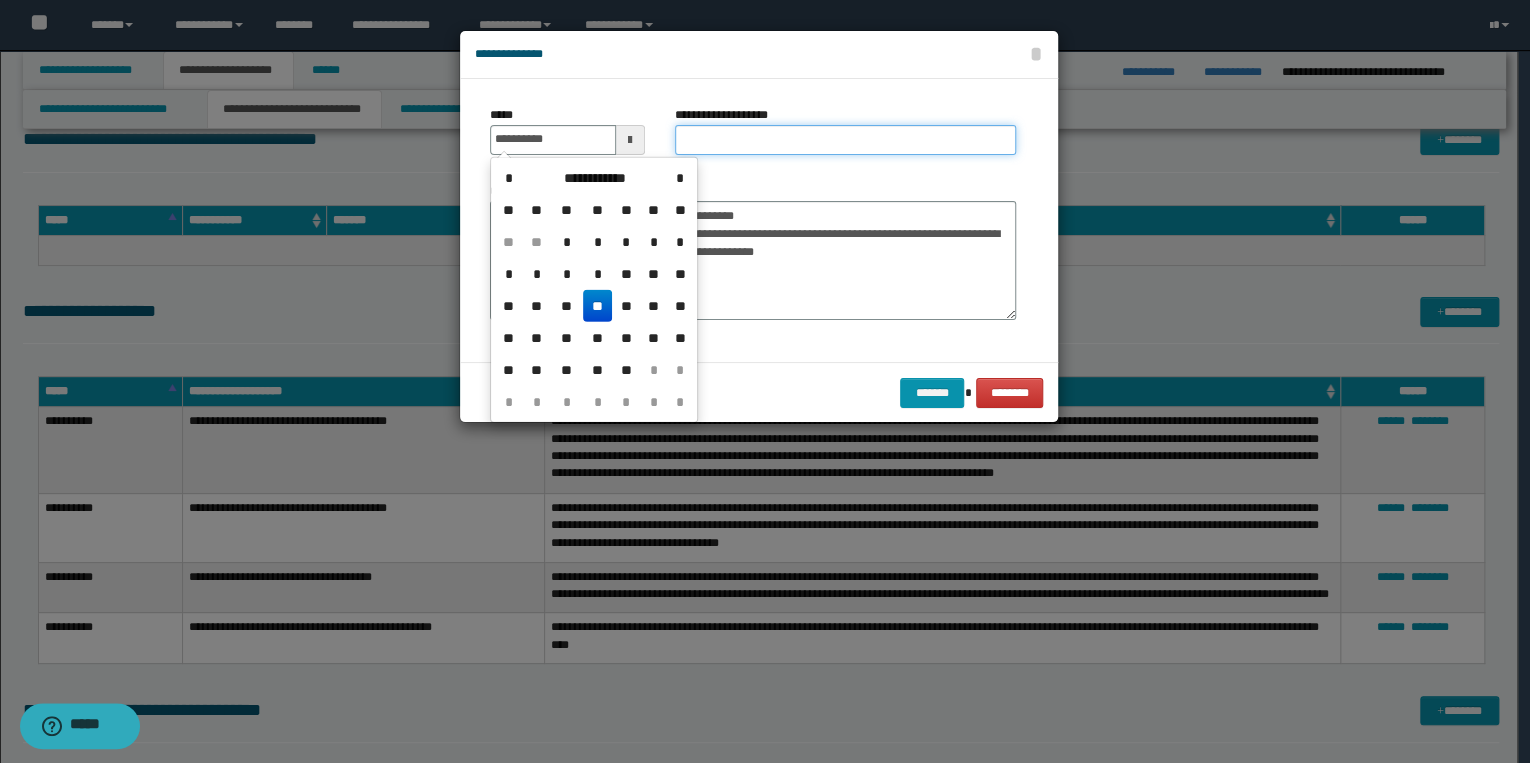 type on "**********" 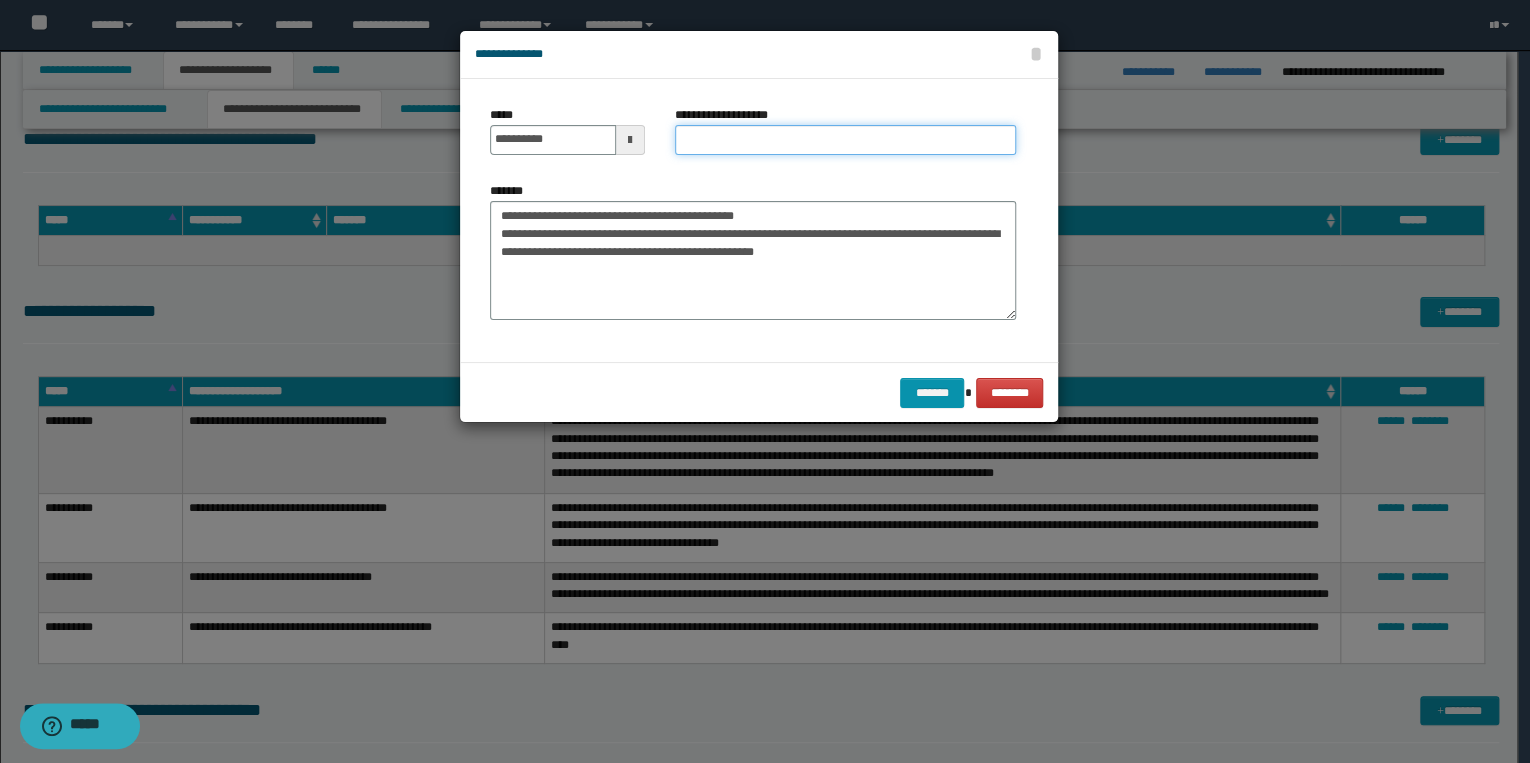 drag, startPoint x: 716, startPoint y: 145, endPoint x: 673, endPoint y: 167, distance: 48.30114 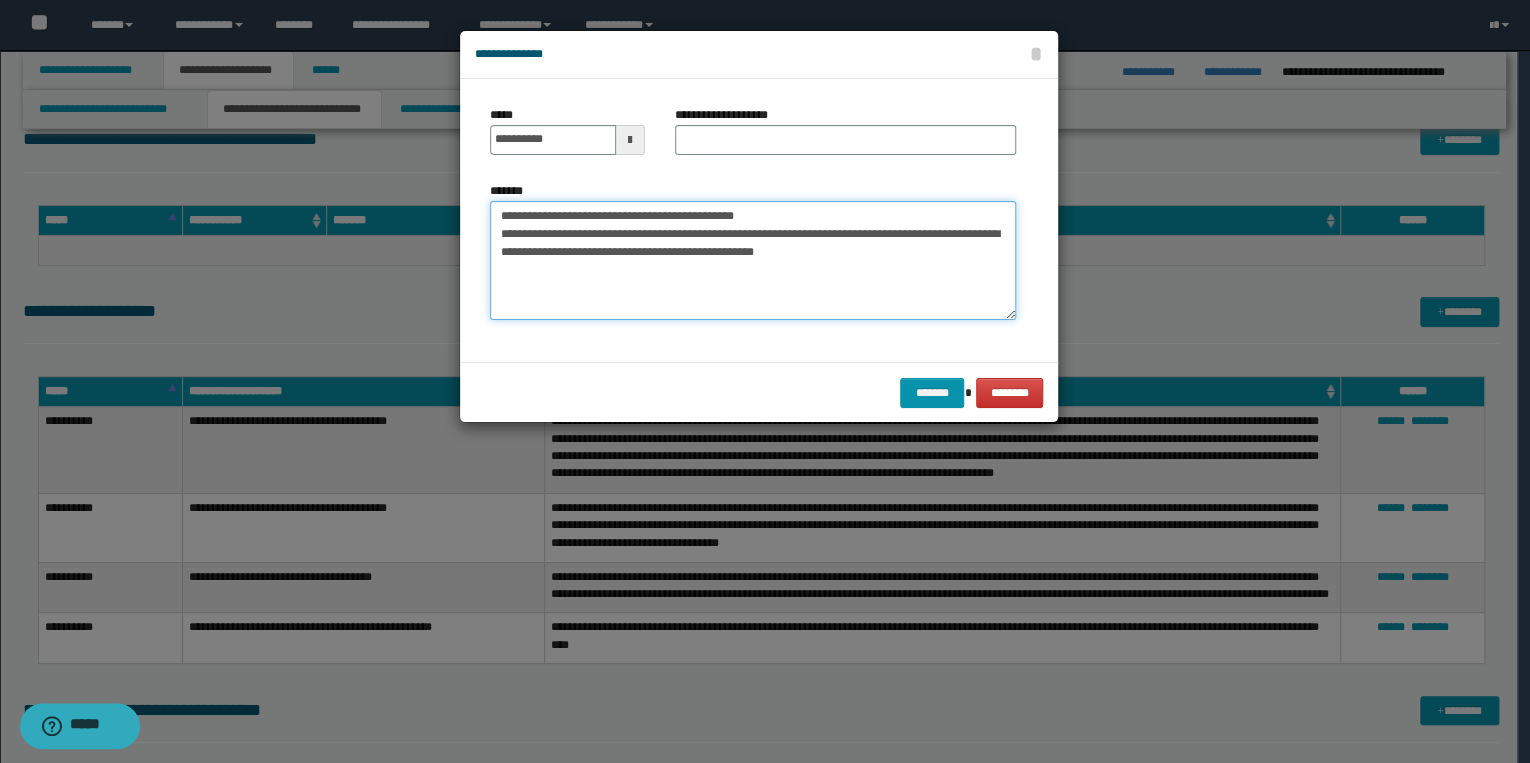 drag, startPoint x: 500, startPoint y: 216, endPoint x: 798, endPoint y: 216, distance: 298 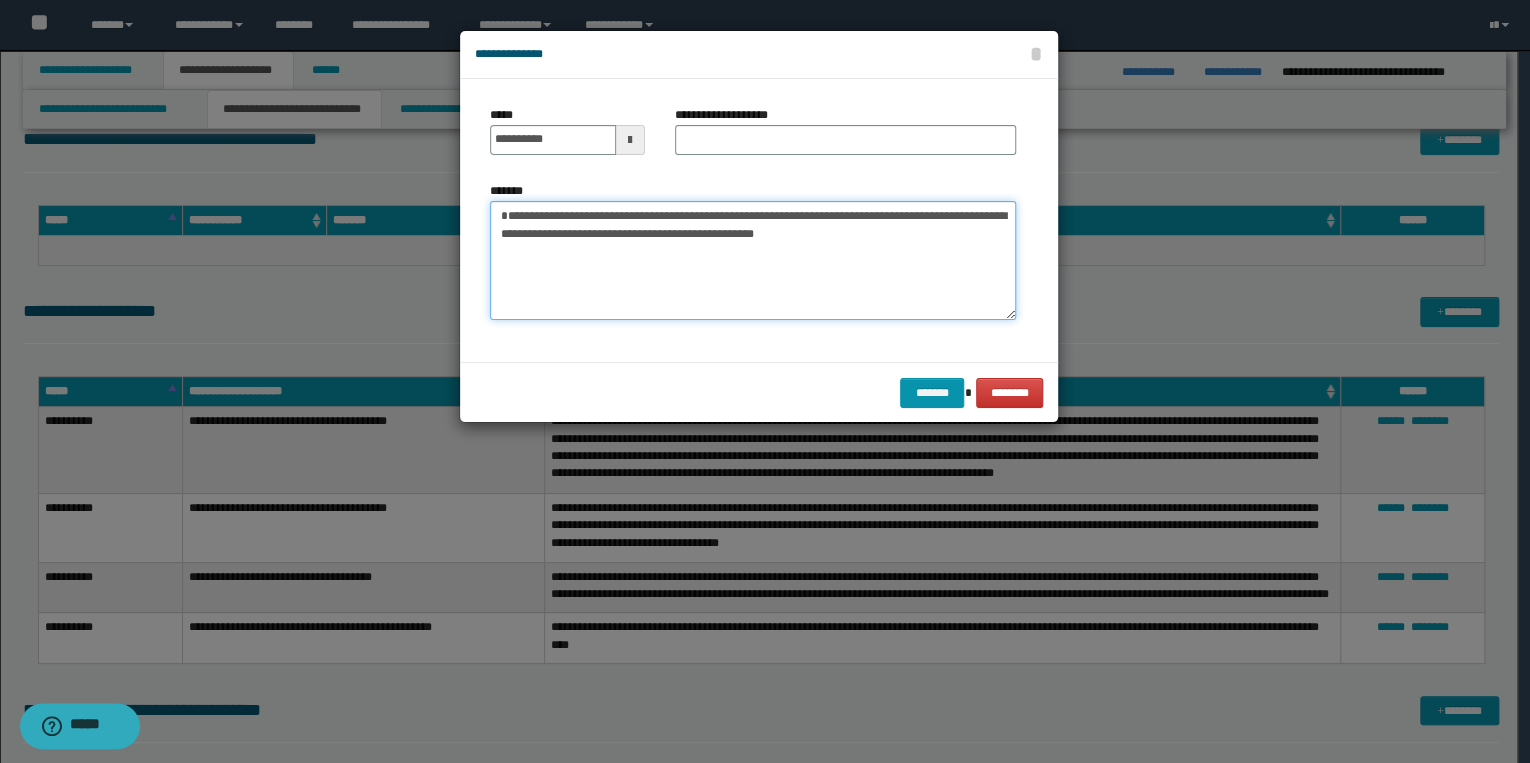 type on "**********" 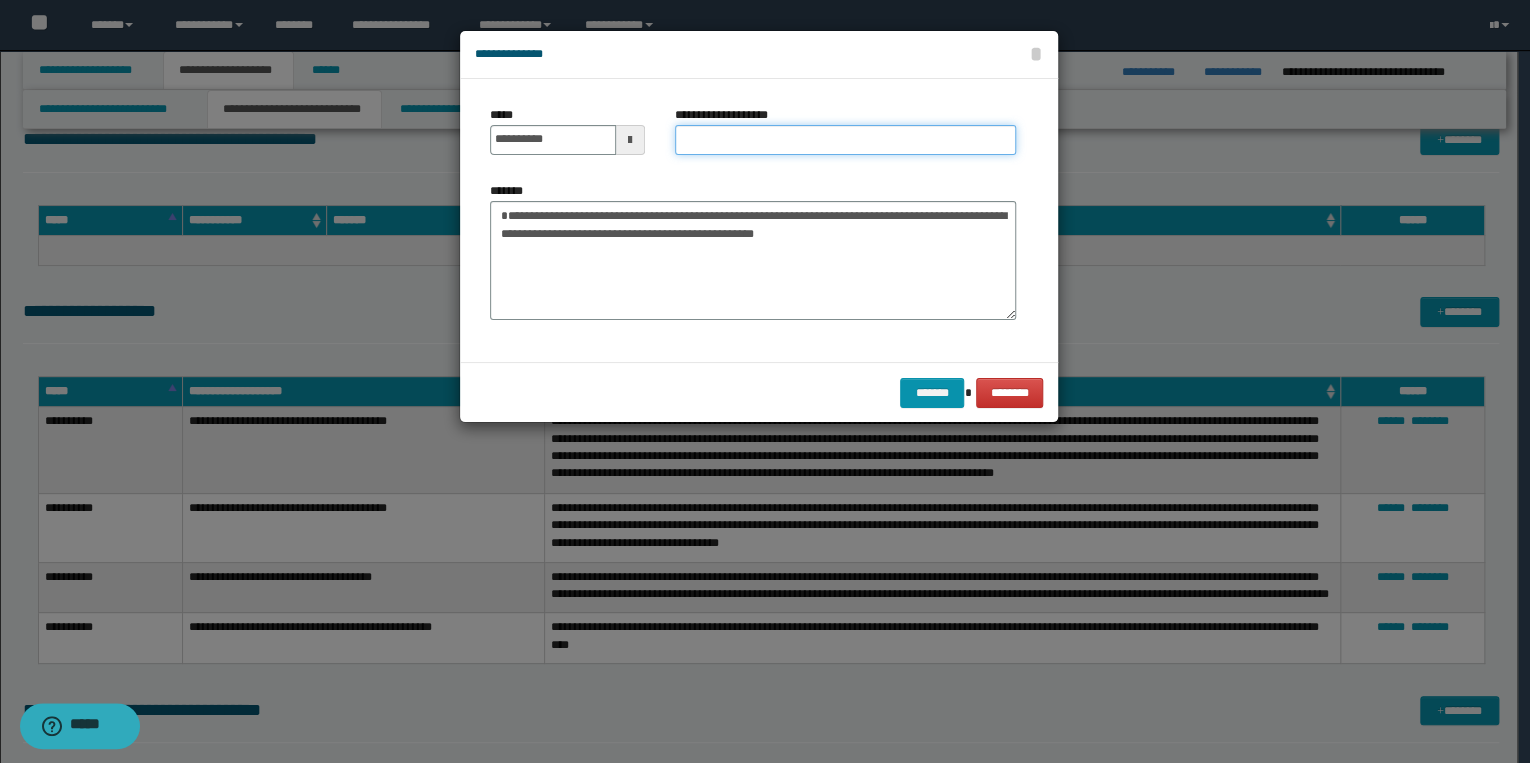 click on "**********" at bounding box center [845, 140] 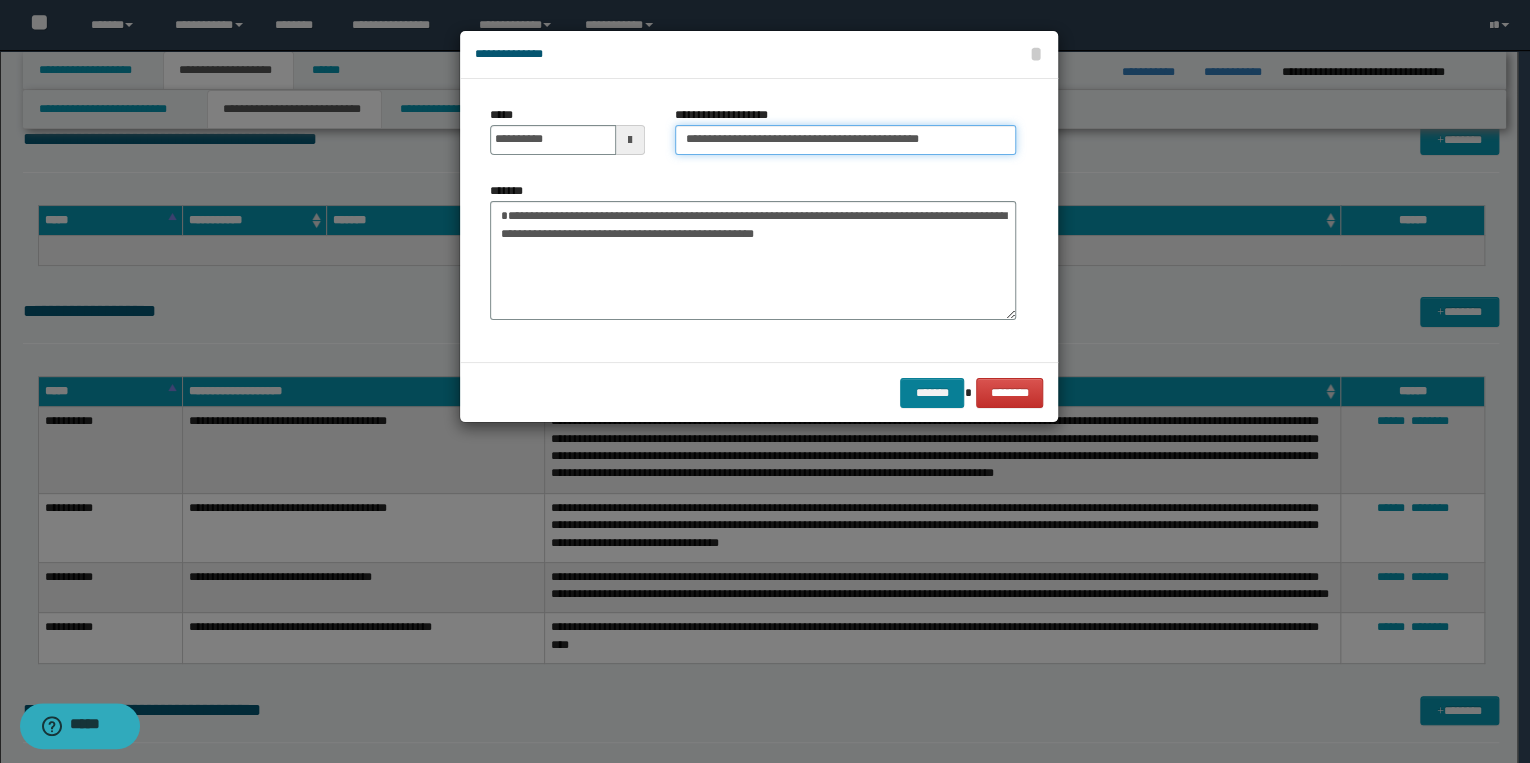 type on "**********" 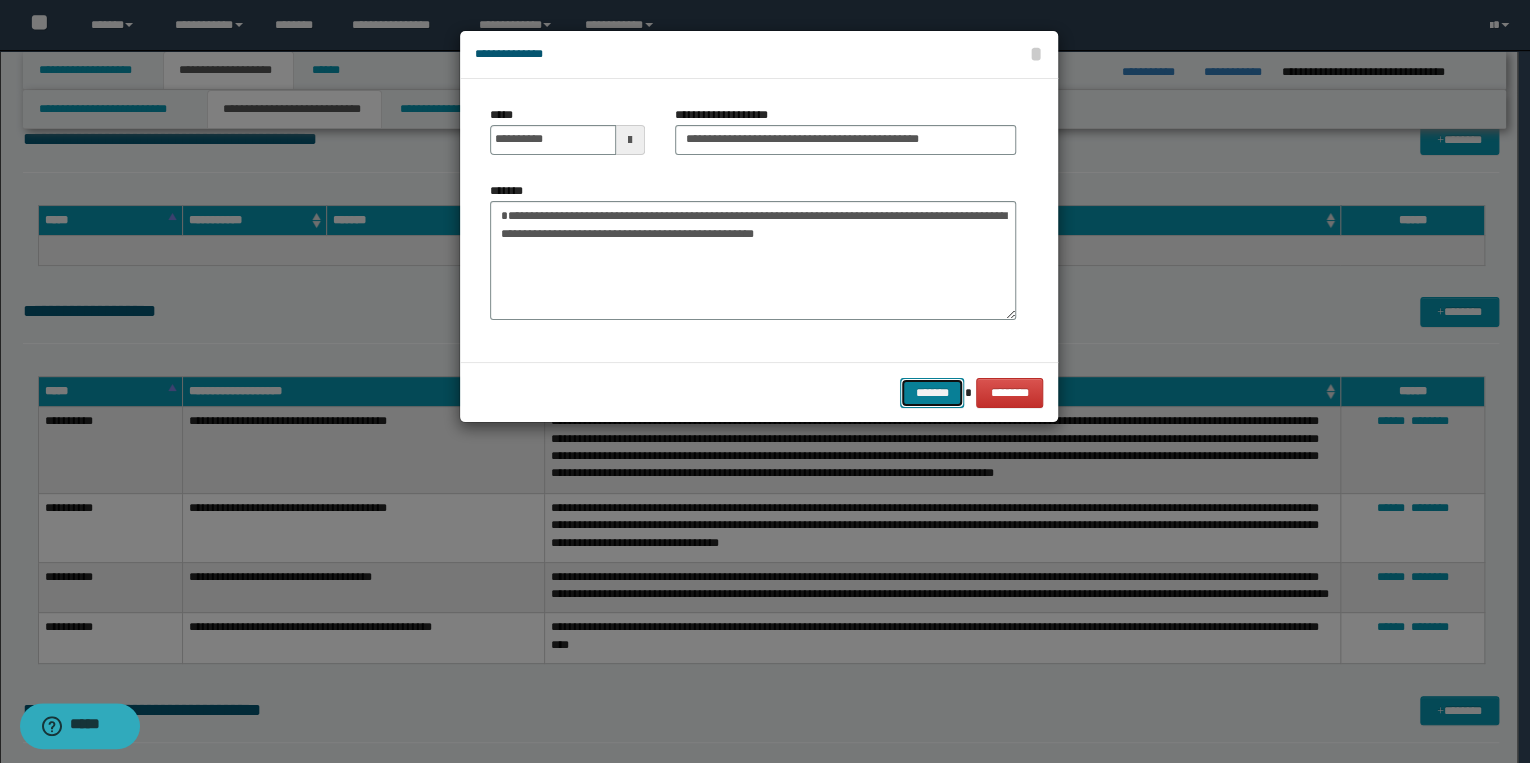 click on "*******" at bounding box center (932, 393) 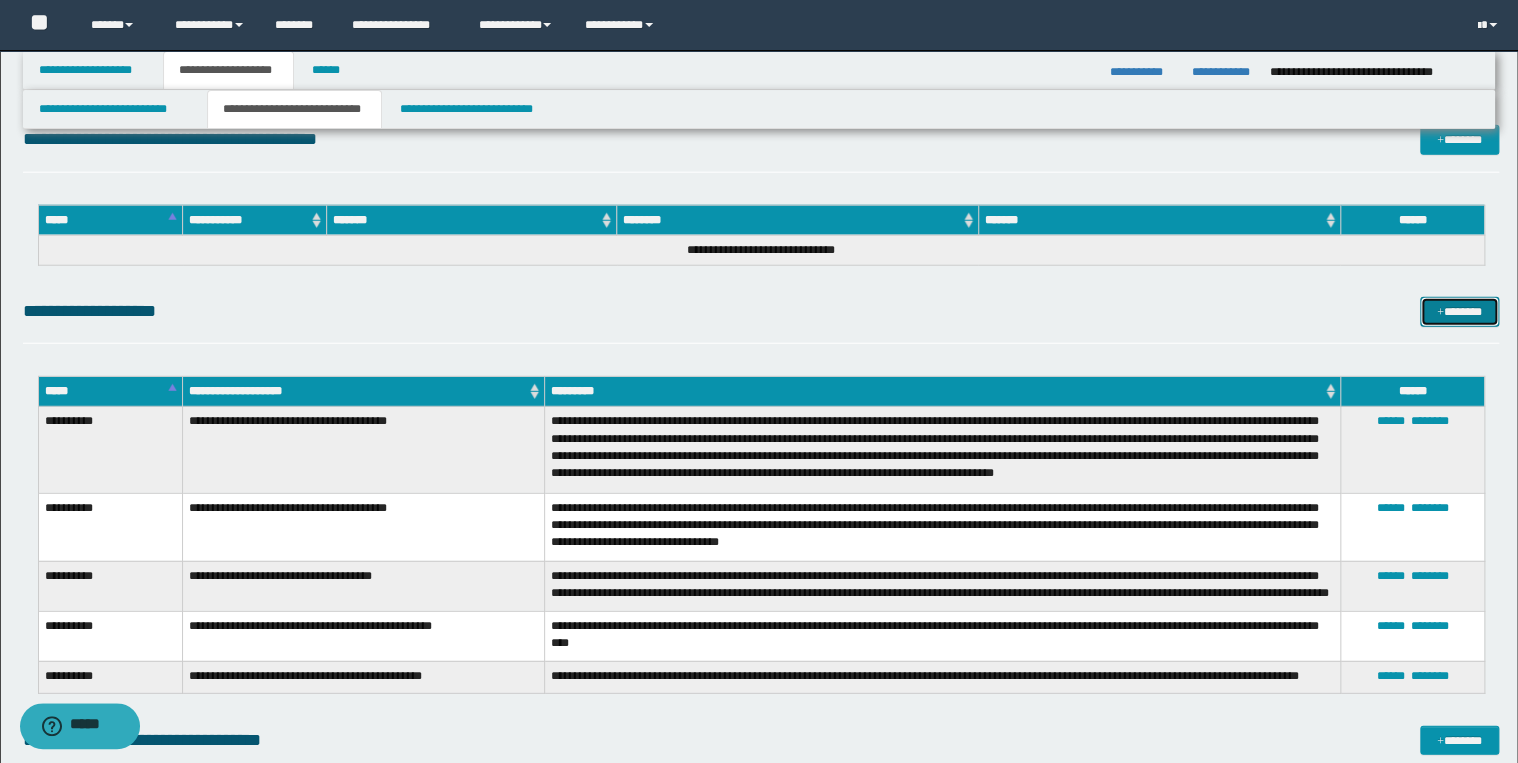 click on "*******" at bounding box center (1459, 312) 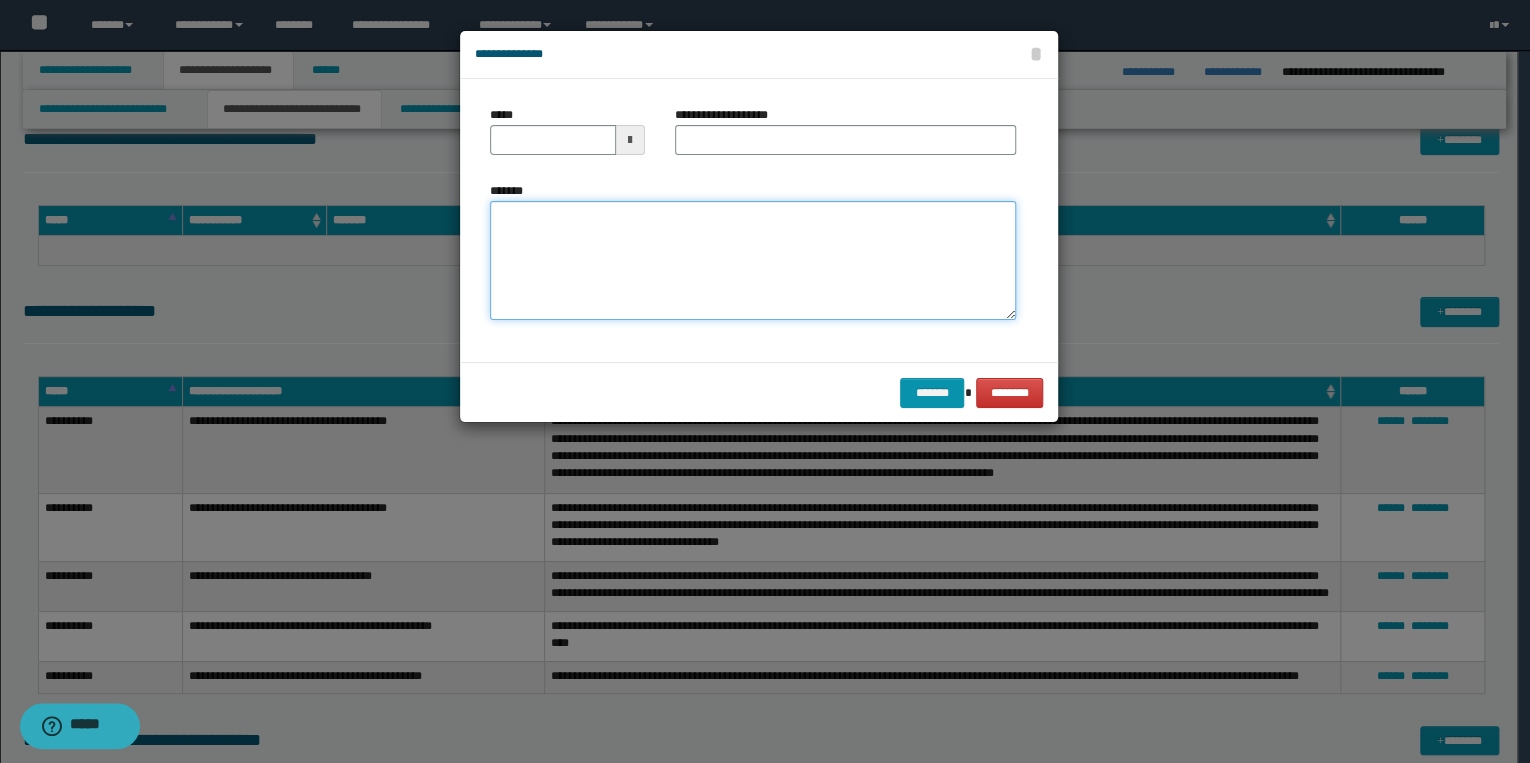 click on "*******" at bounding box center (753, 261) 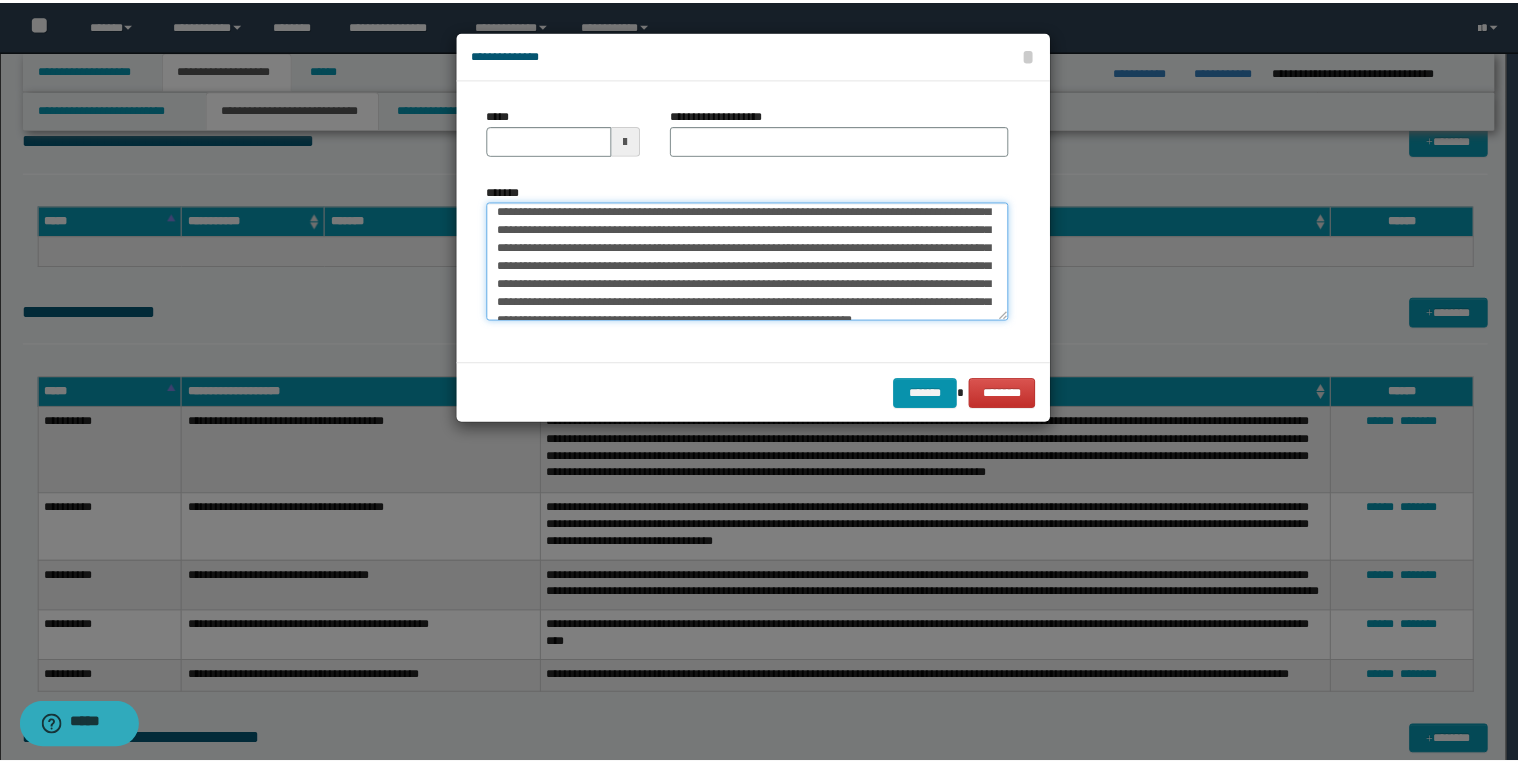 scroll, scrollTop: 0, scrollLeft: 0, axis: both 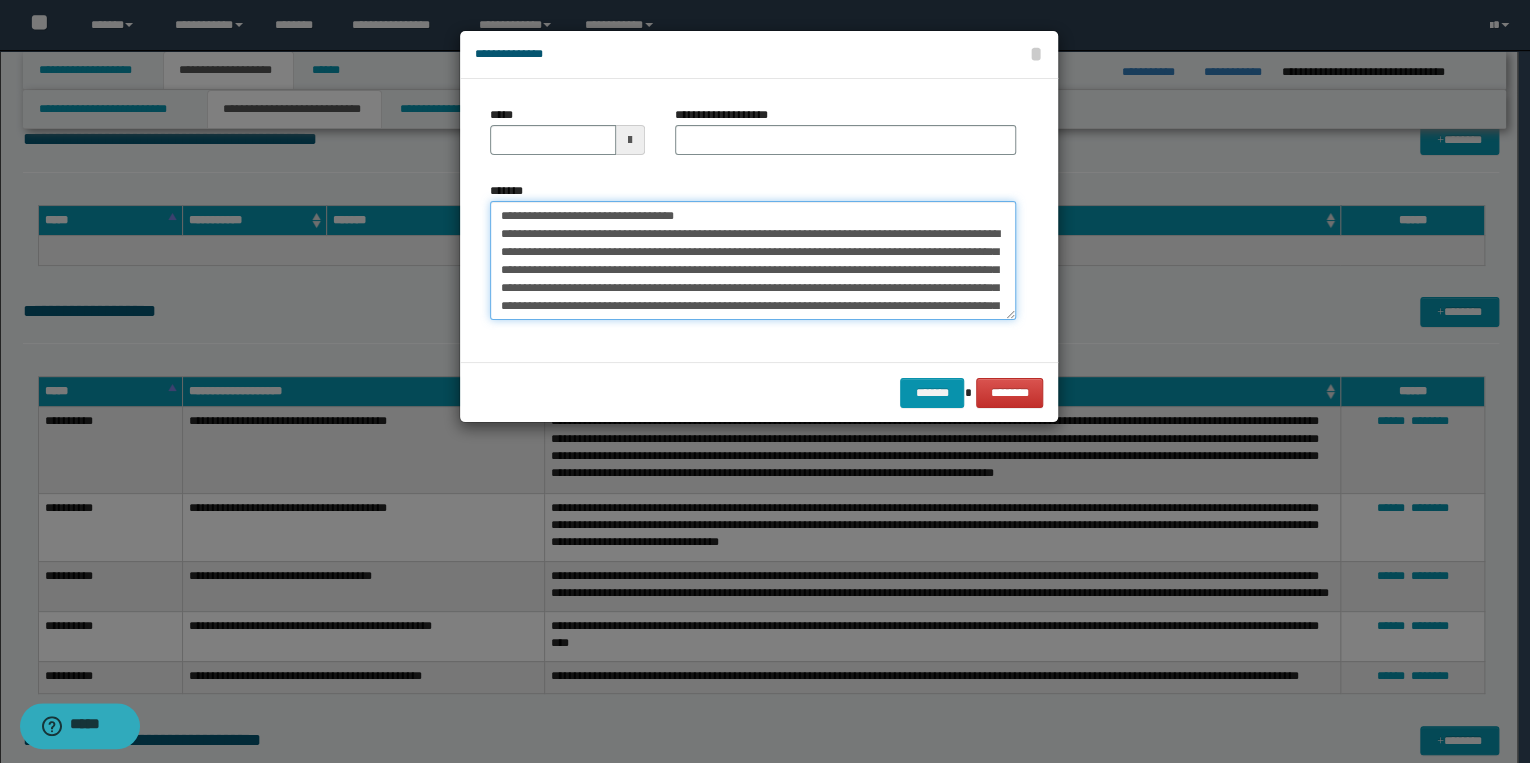 drag, startPoint x: 561, startPoint y: 214, endPoint x: 496, endPoint y: 214, distance: 65 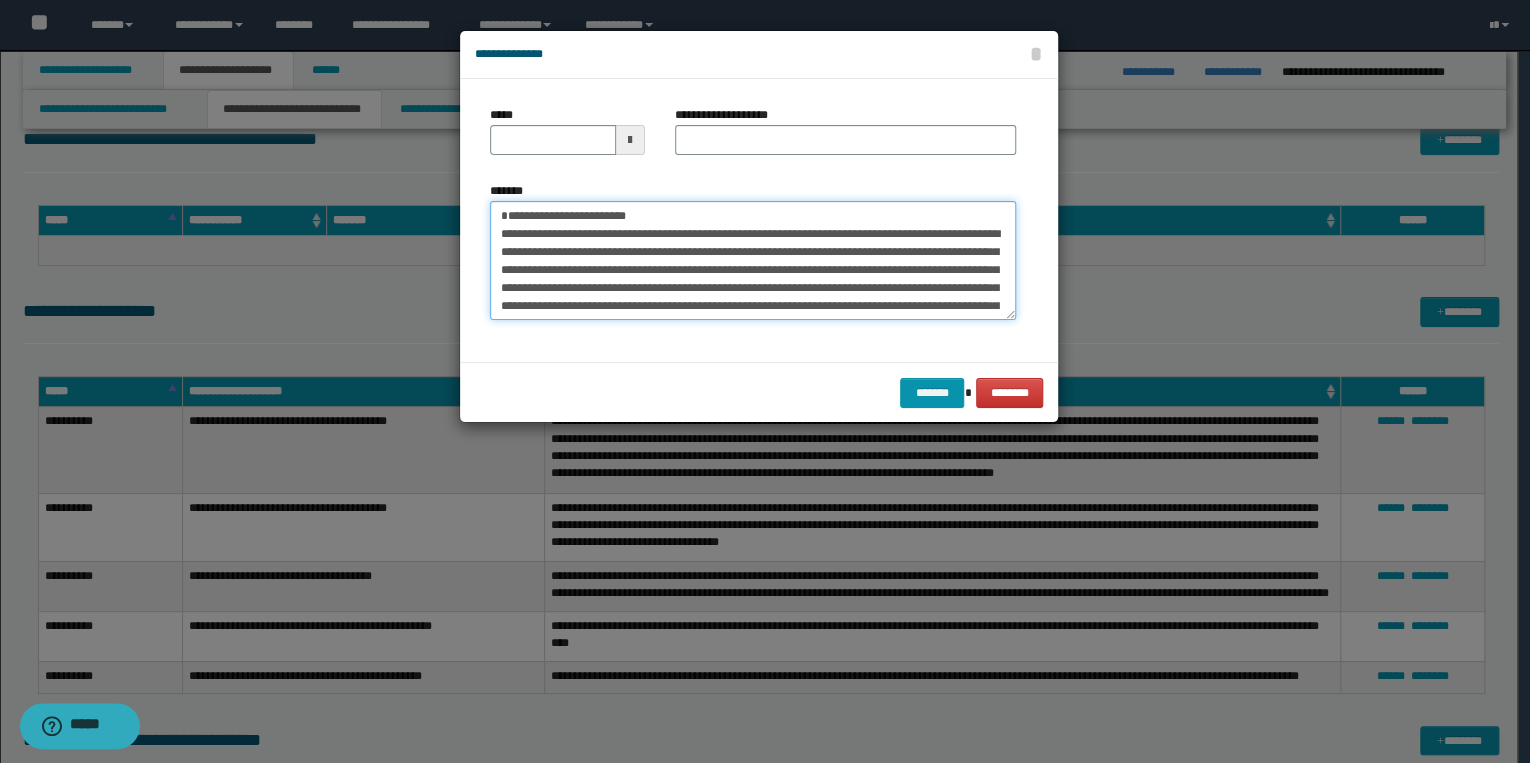 type 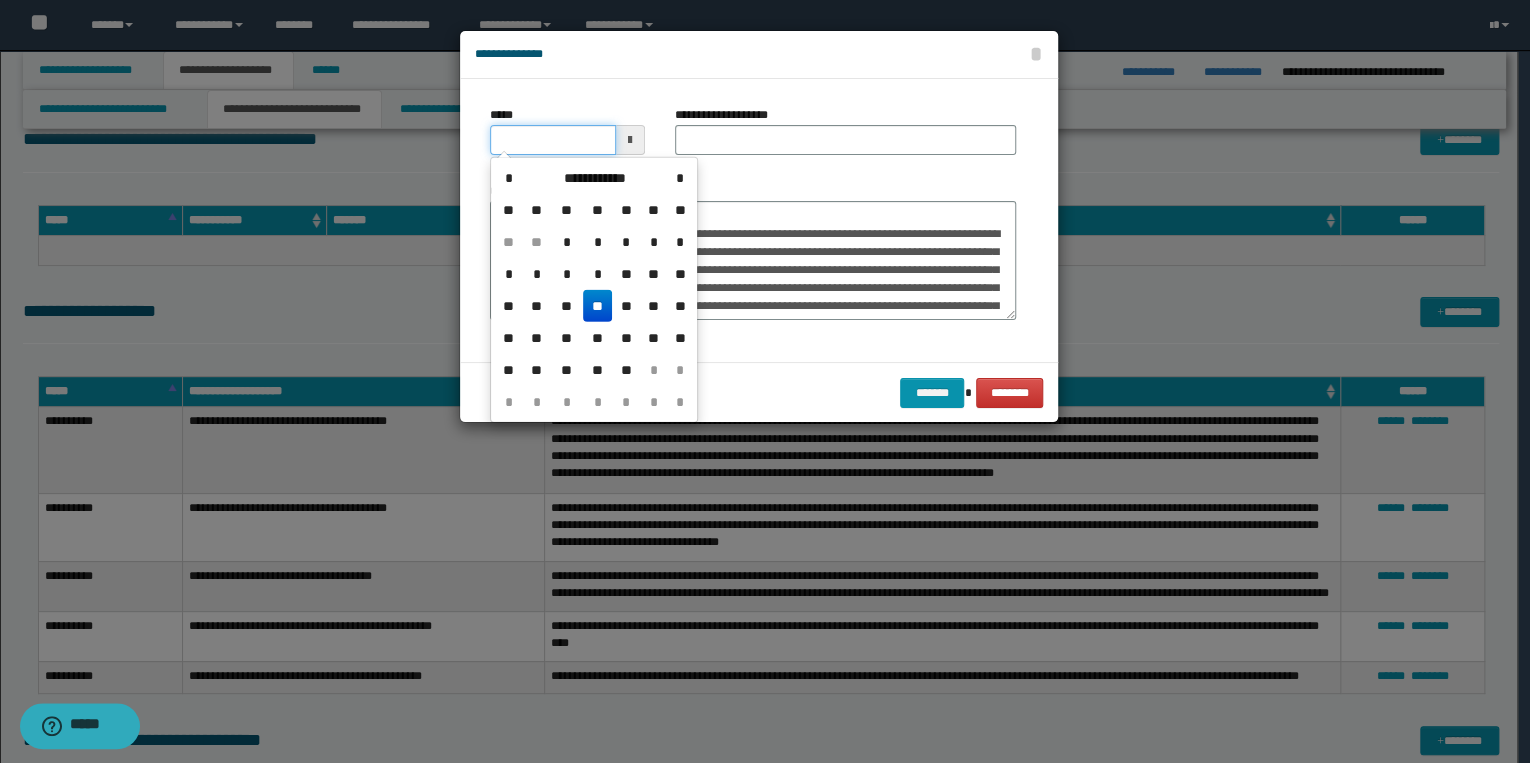 click on "*****" at bounding box center [553, 140] 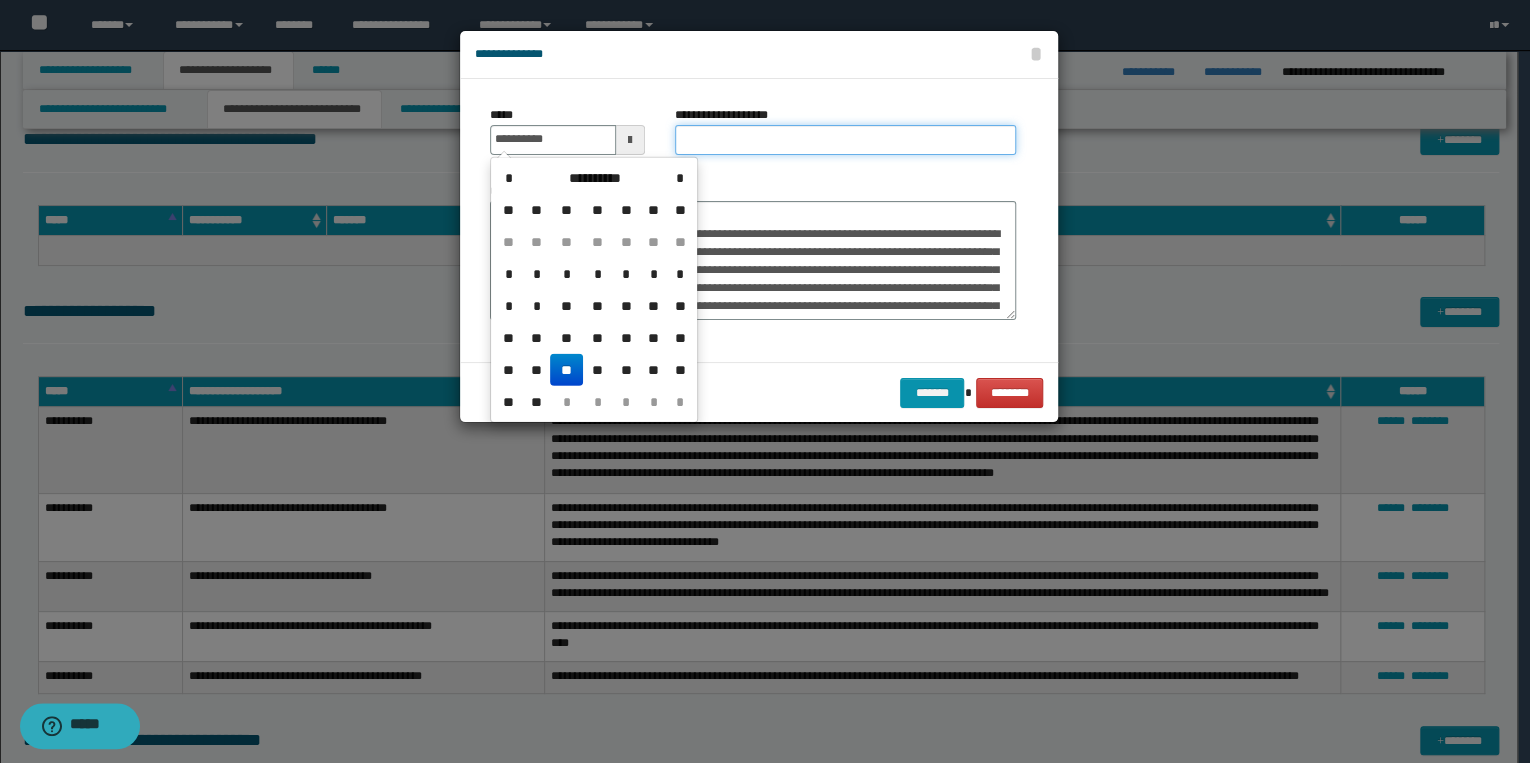 type on "**********" 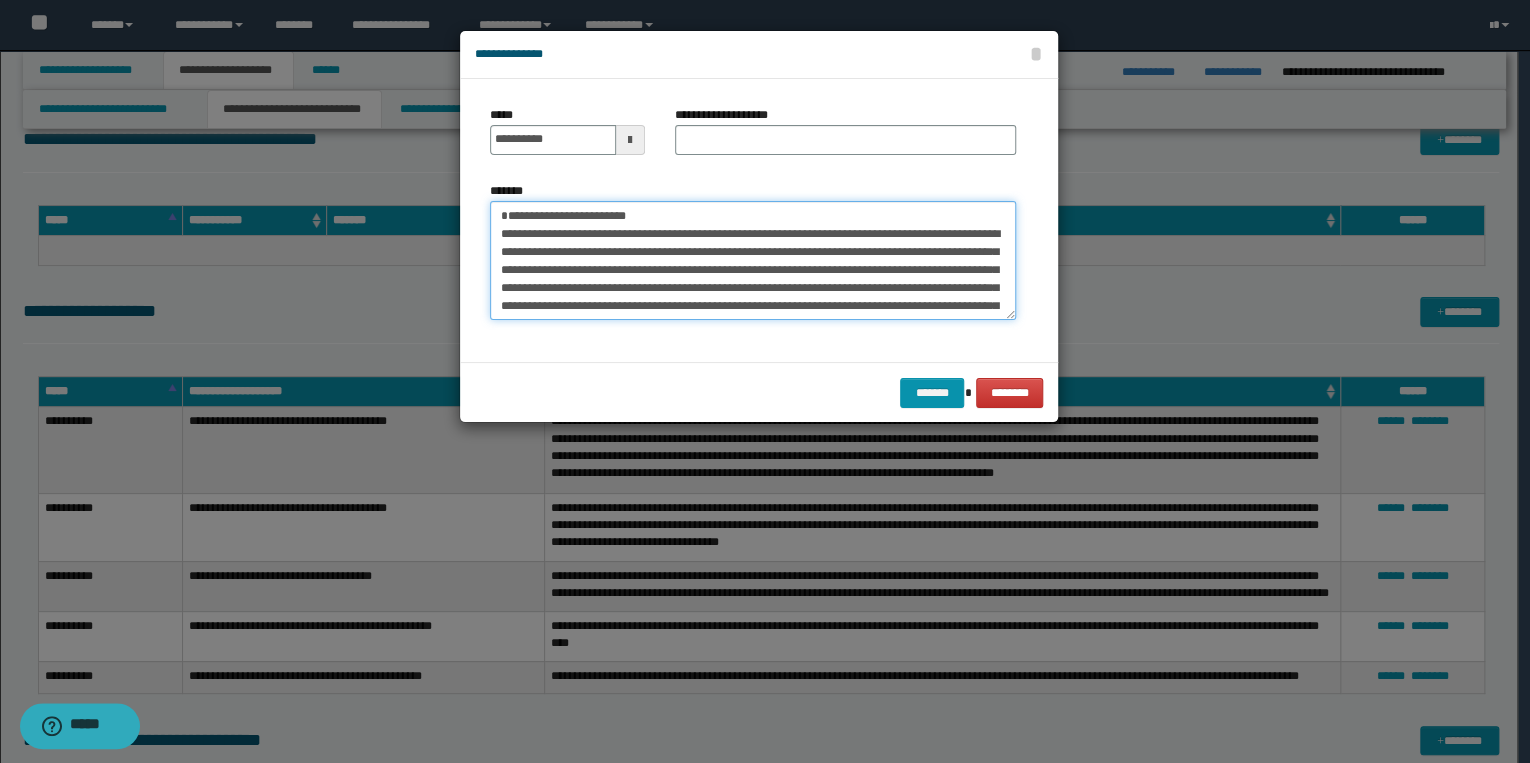 drag, startPoint x: 503, startPoint y: 212, endPoint x: 677, endPoint y: 211, distance: 174.00287 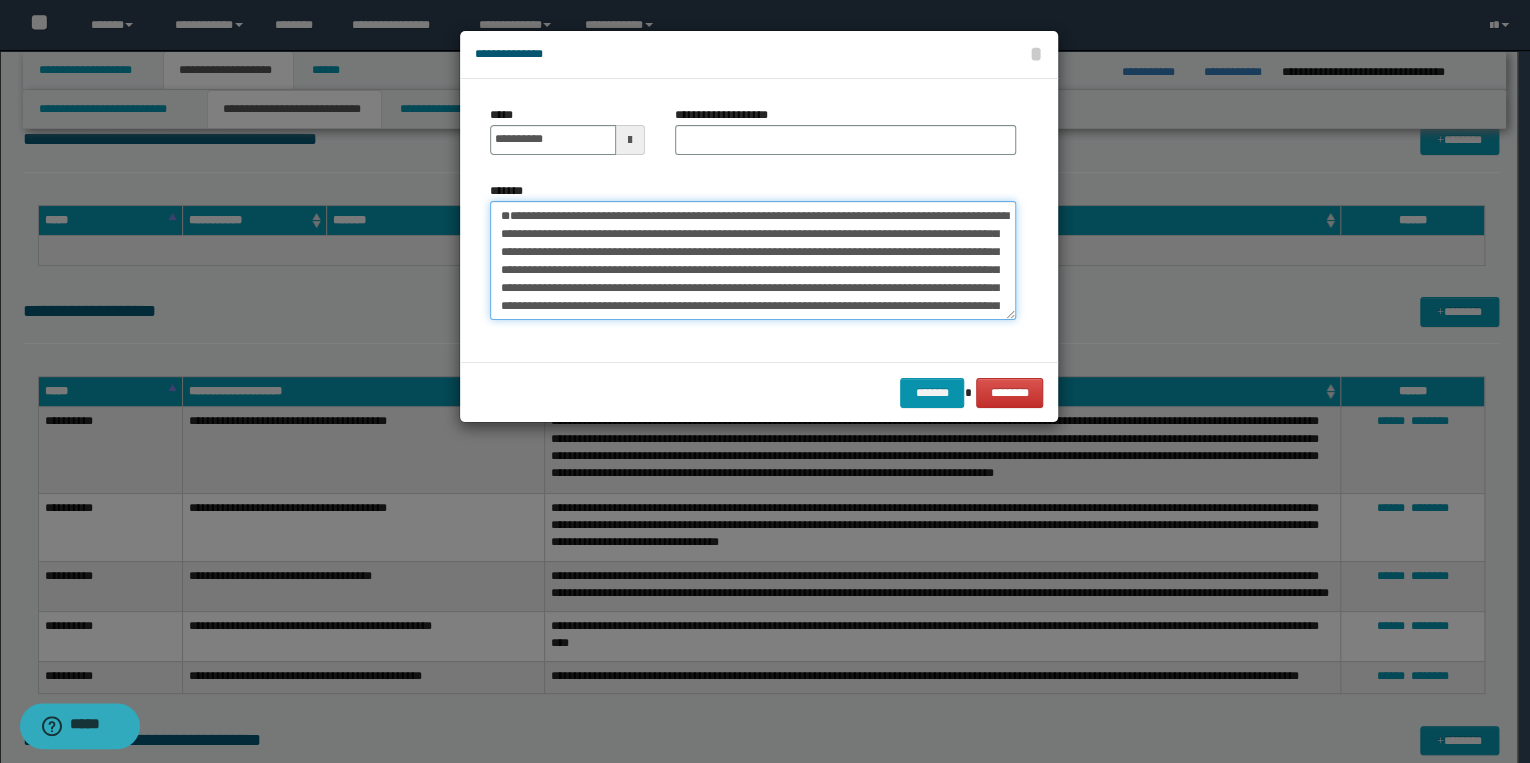type on "**********" 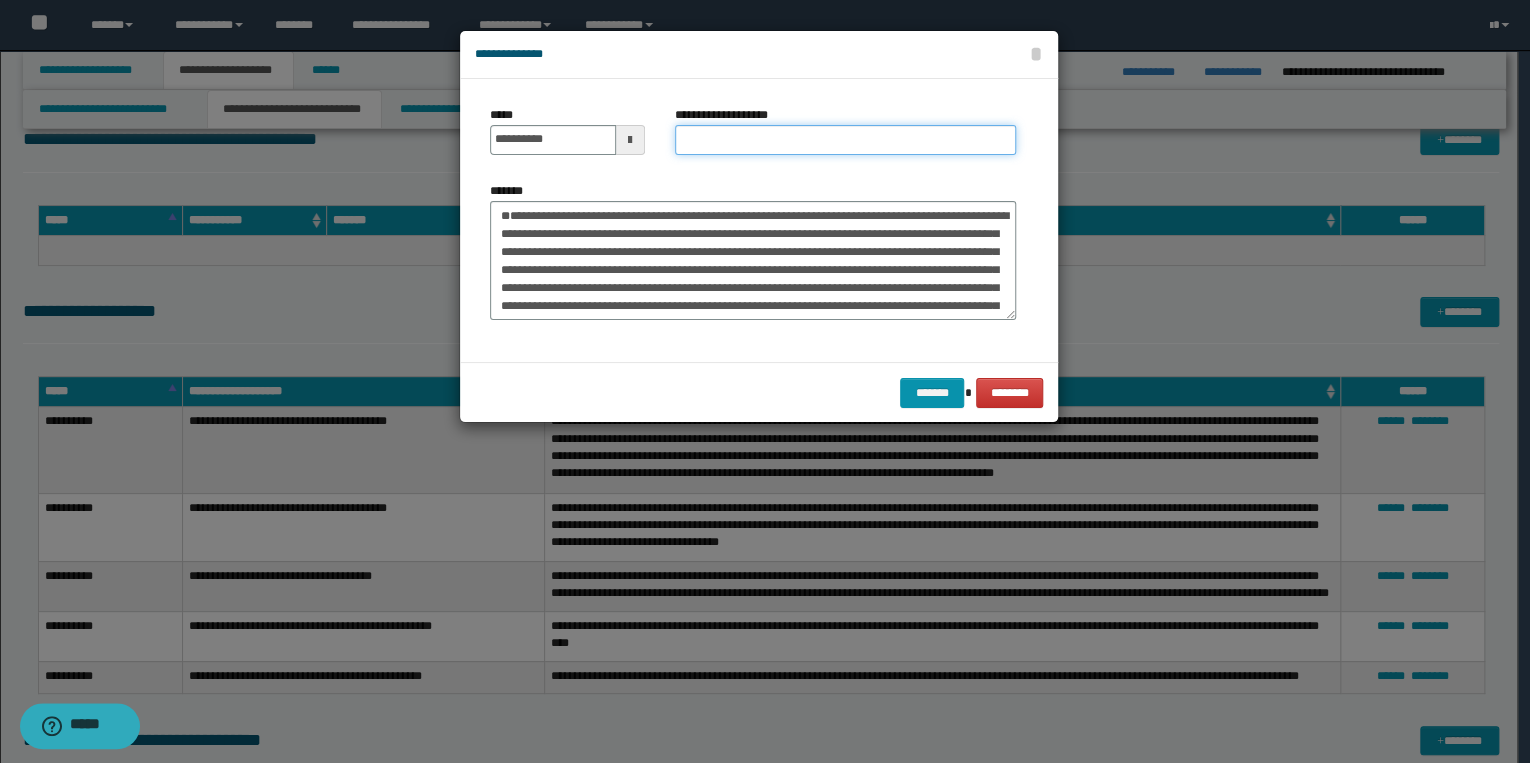 click on "**********" at bounding box center (845, 140) 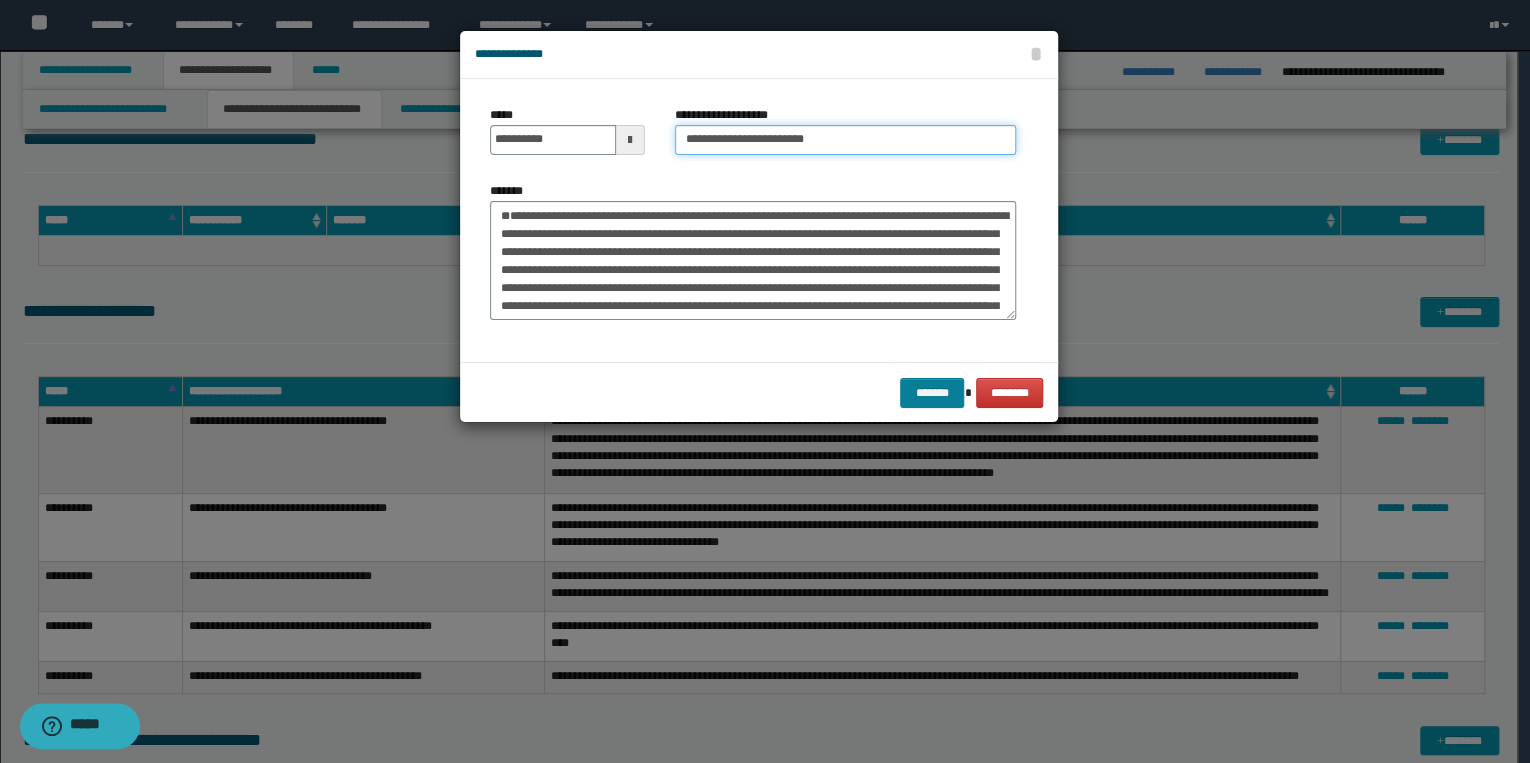type on "**********" 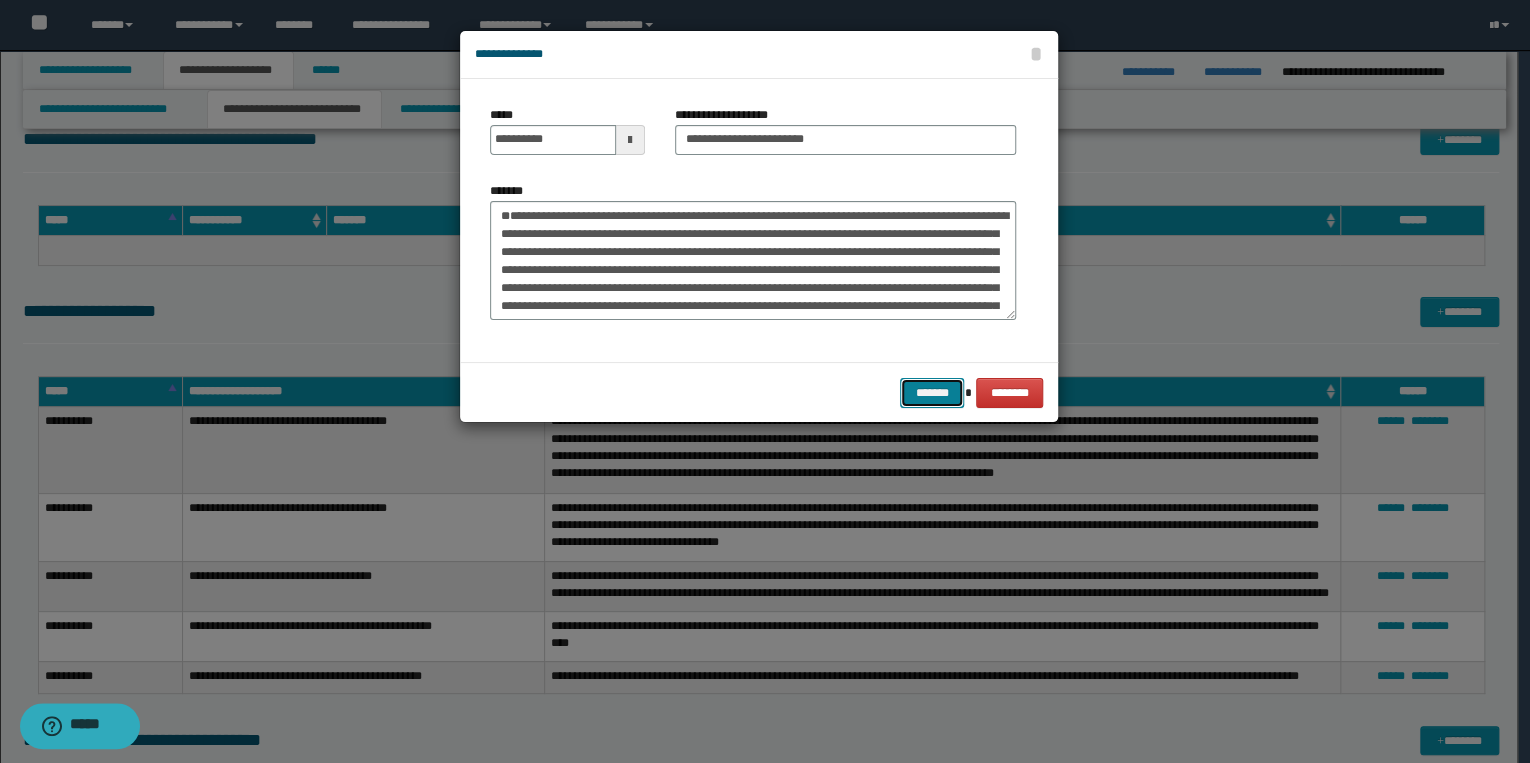 click on "*******" at bounding box center (932, 393) 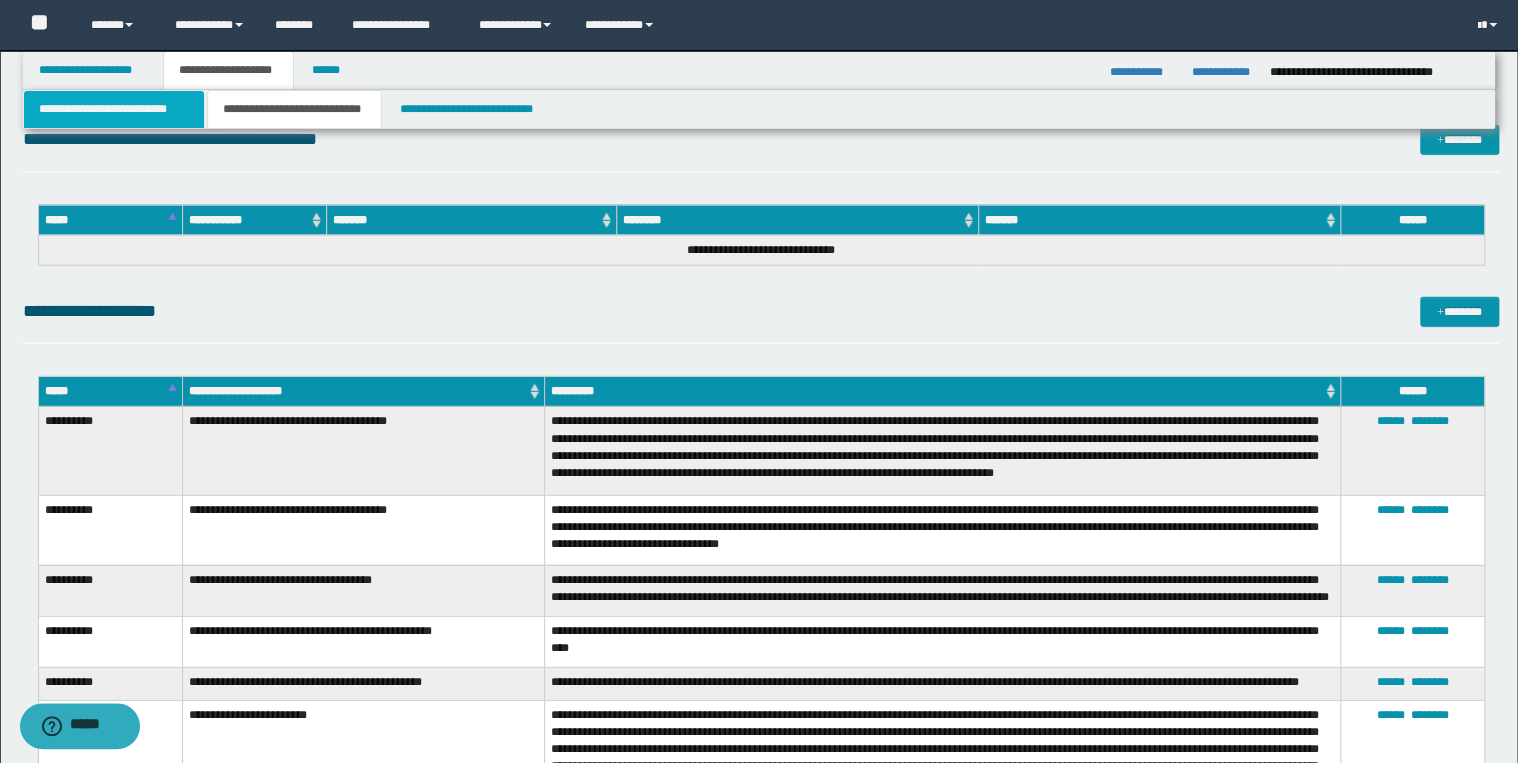 click on "**********" at bounding box center [114, 109] 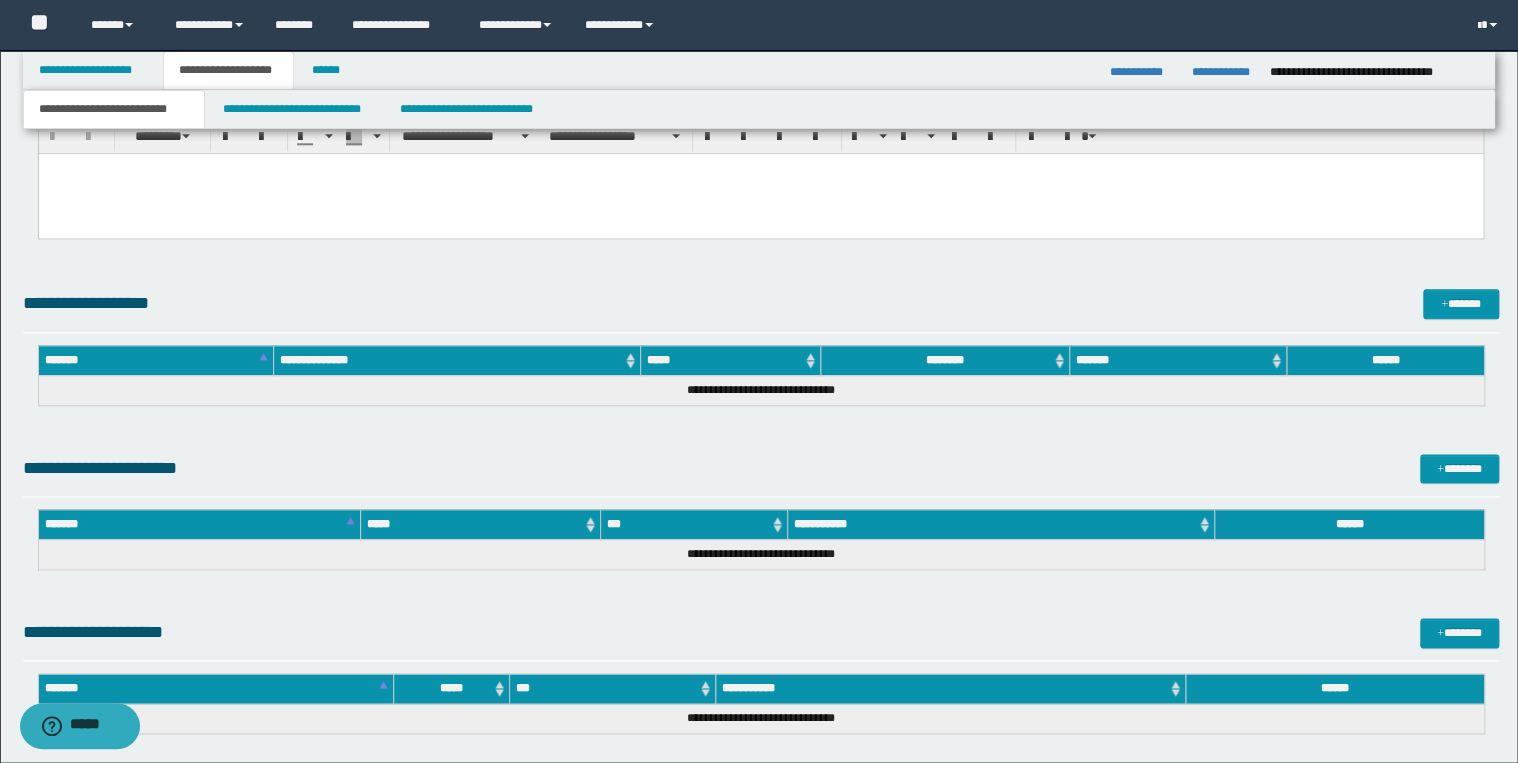 scroll, scrollTop: 827, scrollLeft: 0, axis: vertical 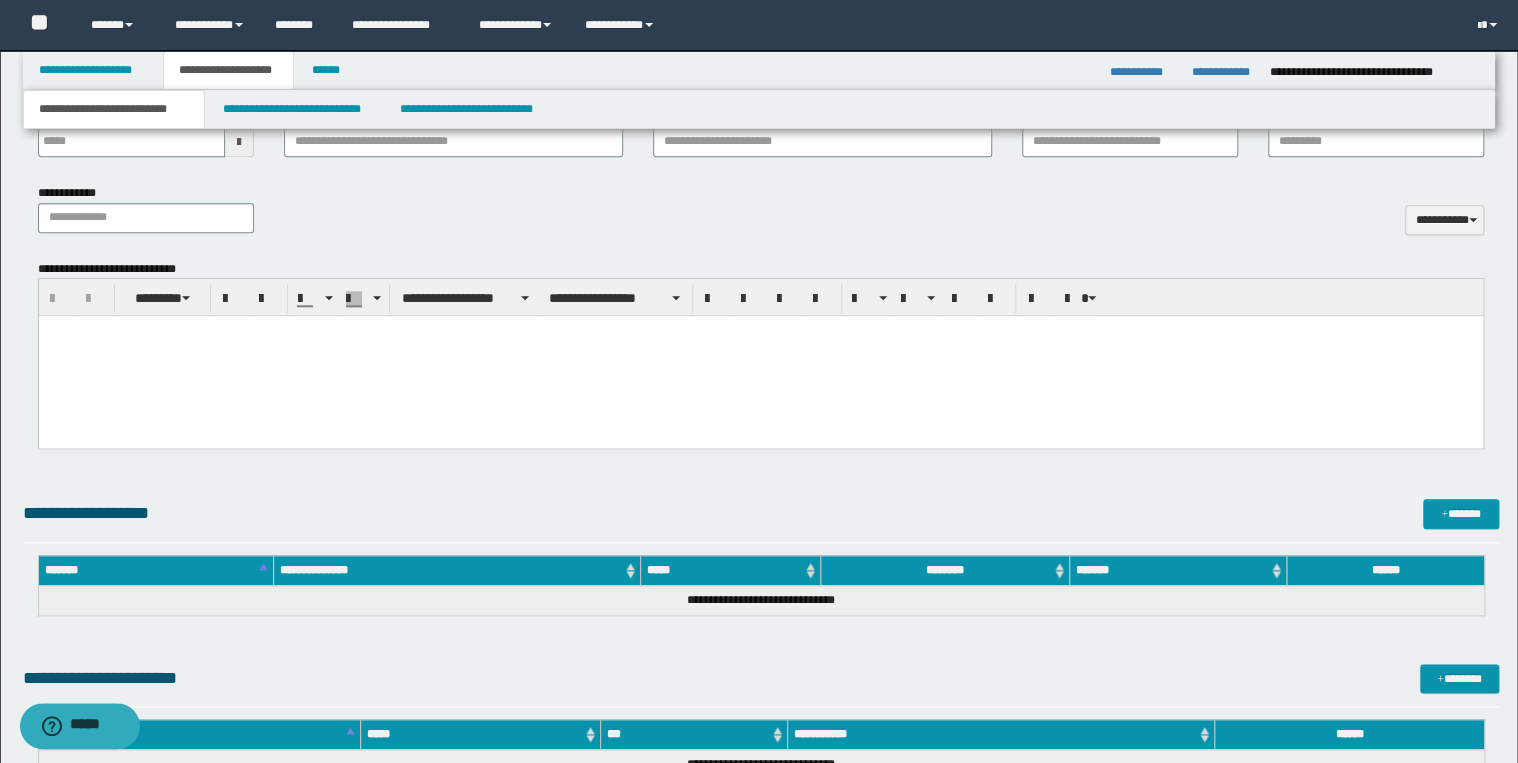 click at bounding box center (760, 356) 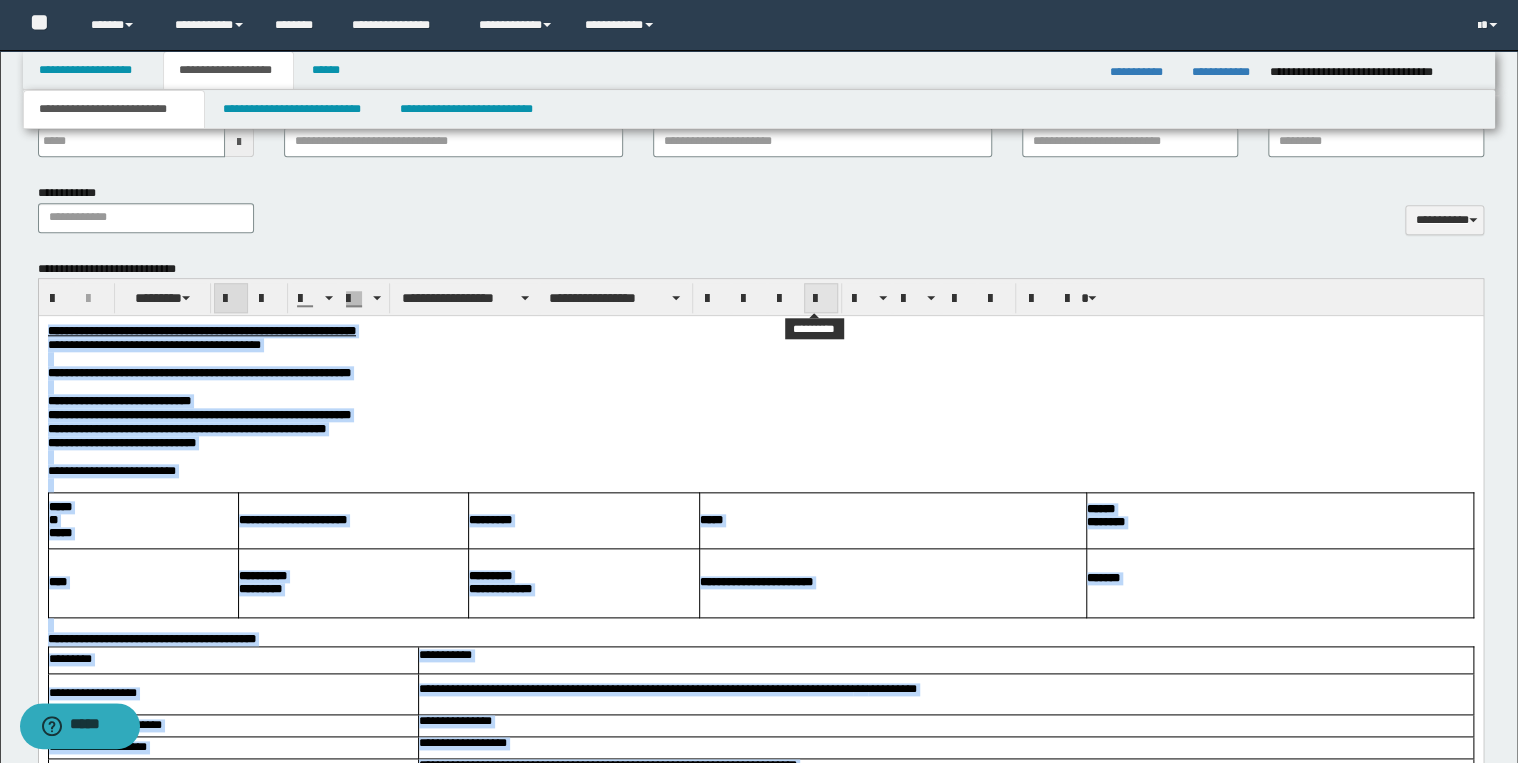click at bounding box center (821, 298) 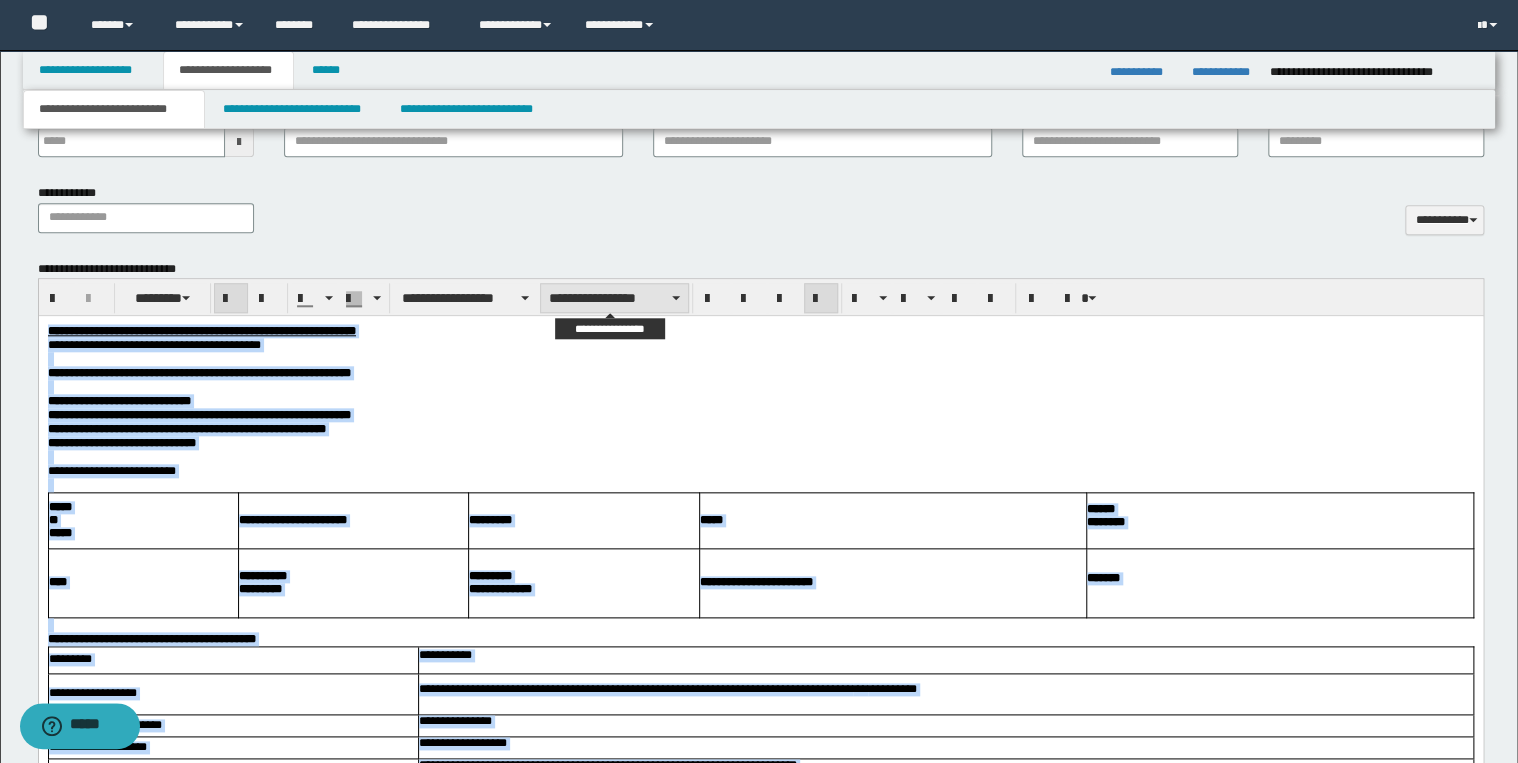 click on "**********" at bounding box center (614, 298) 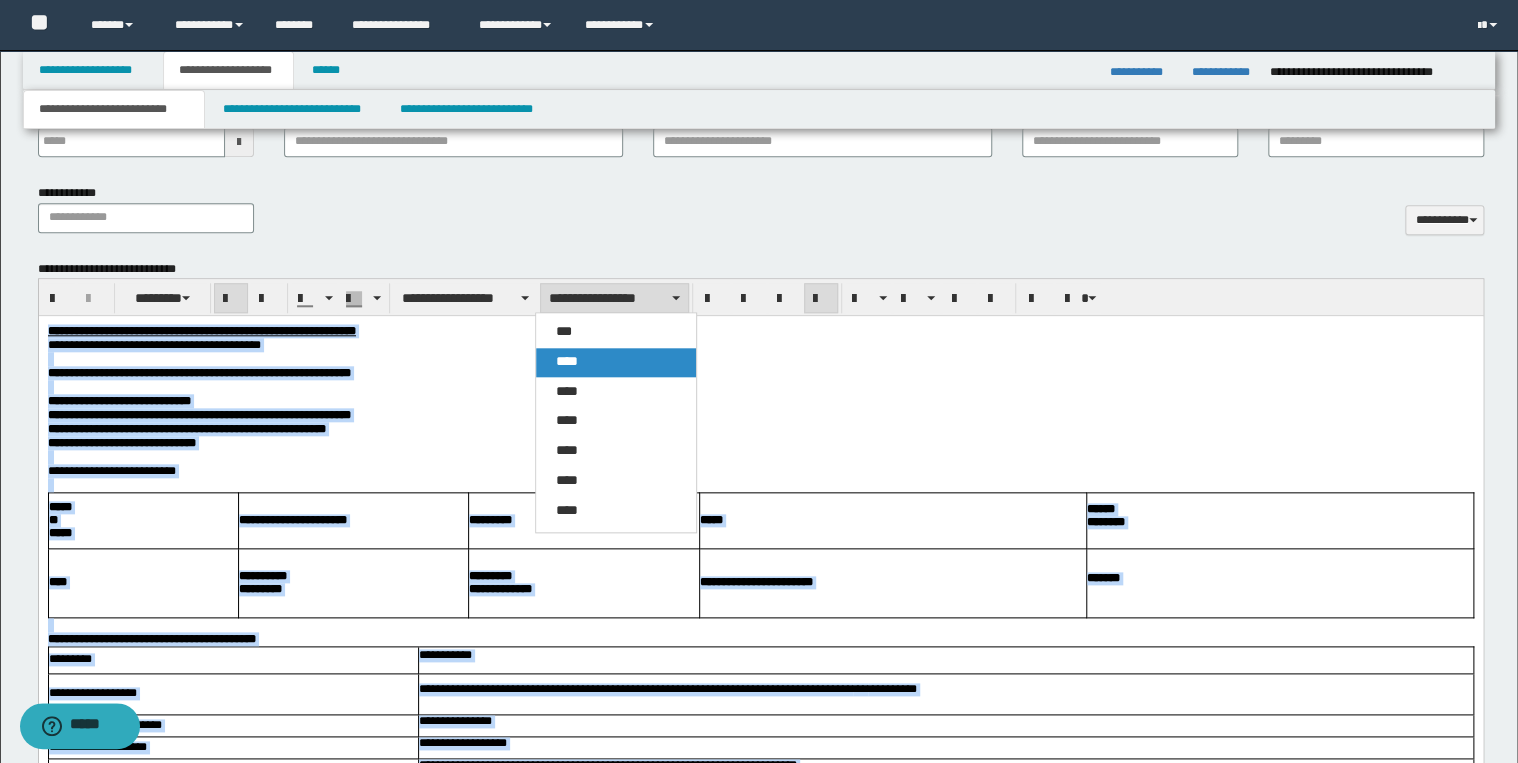 drag, startPoint x: 604, startPoint y: 355, endPoint x: 422, endPoint y: 1, distance: 398.04523 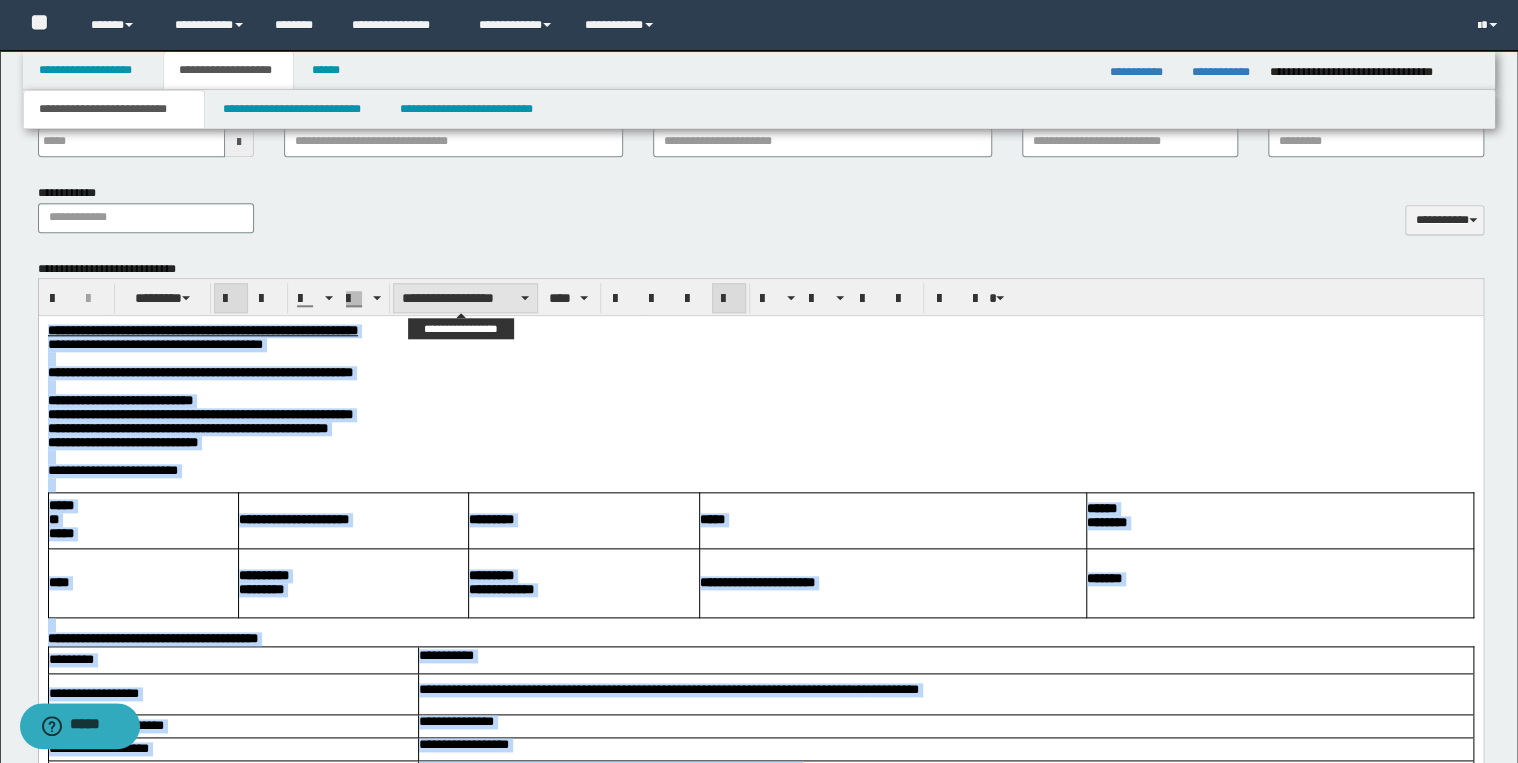 click on "**********" at bounding box center [465, 298] 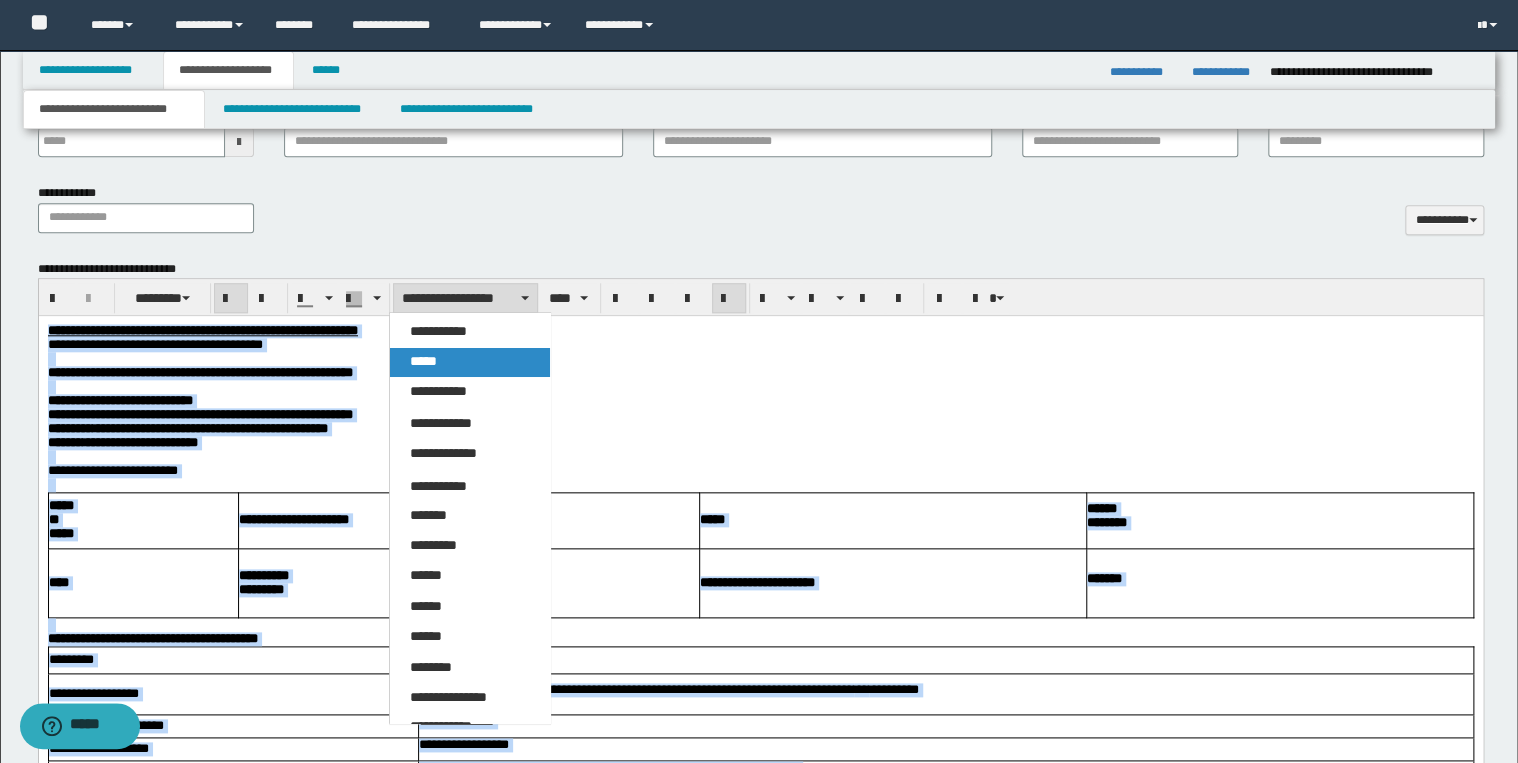 drag, startPoint x: 485, startPoint y: 359, endPoint x: 480, endPoint y: 45, distance: 314.0398 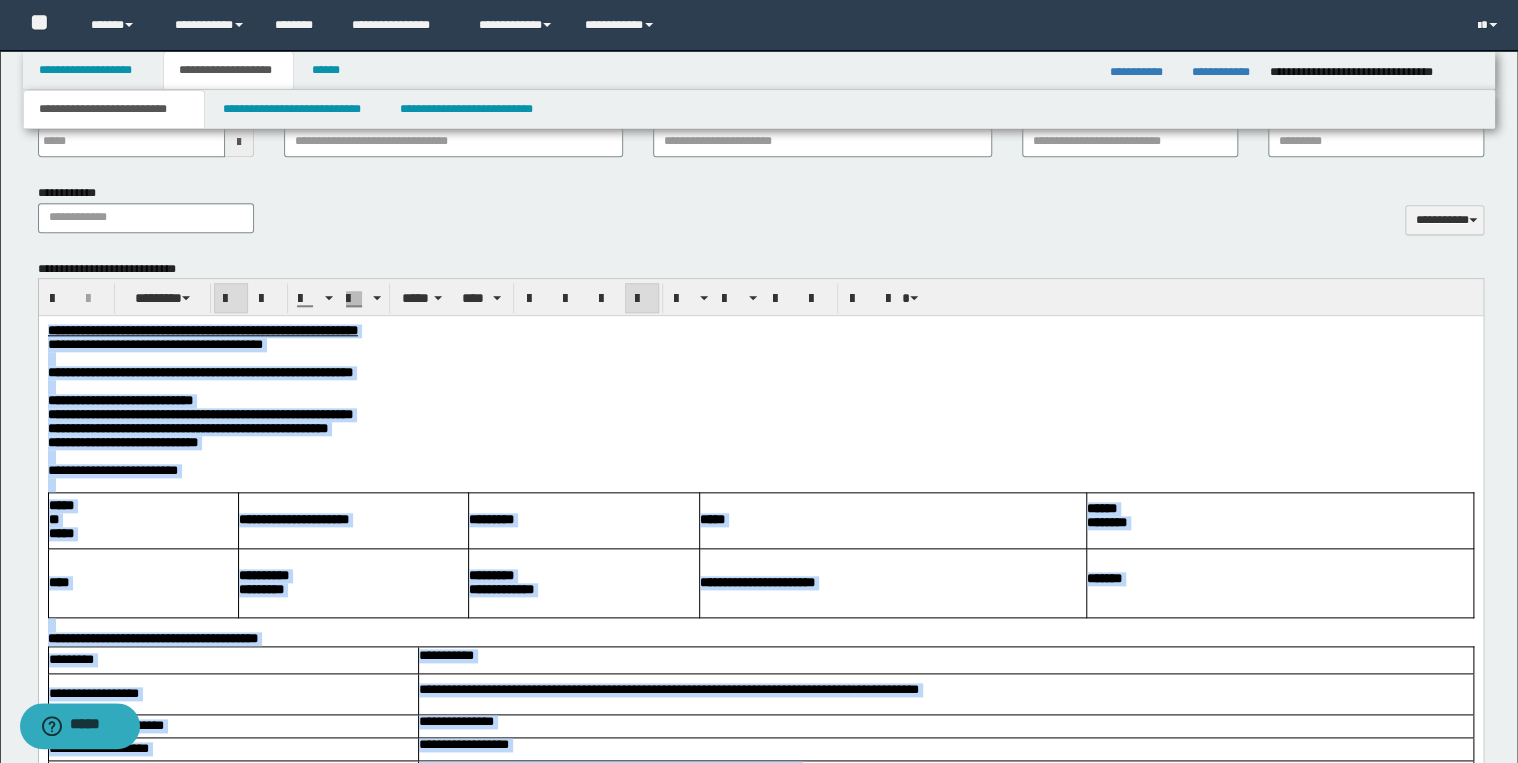 click on "**********" at bounding box center [760, 443] 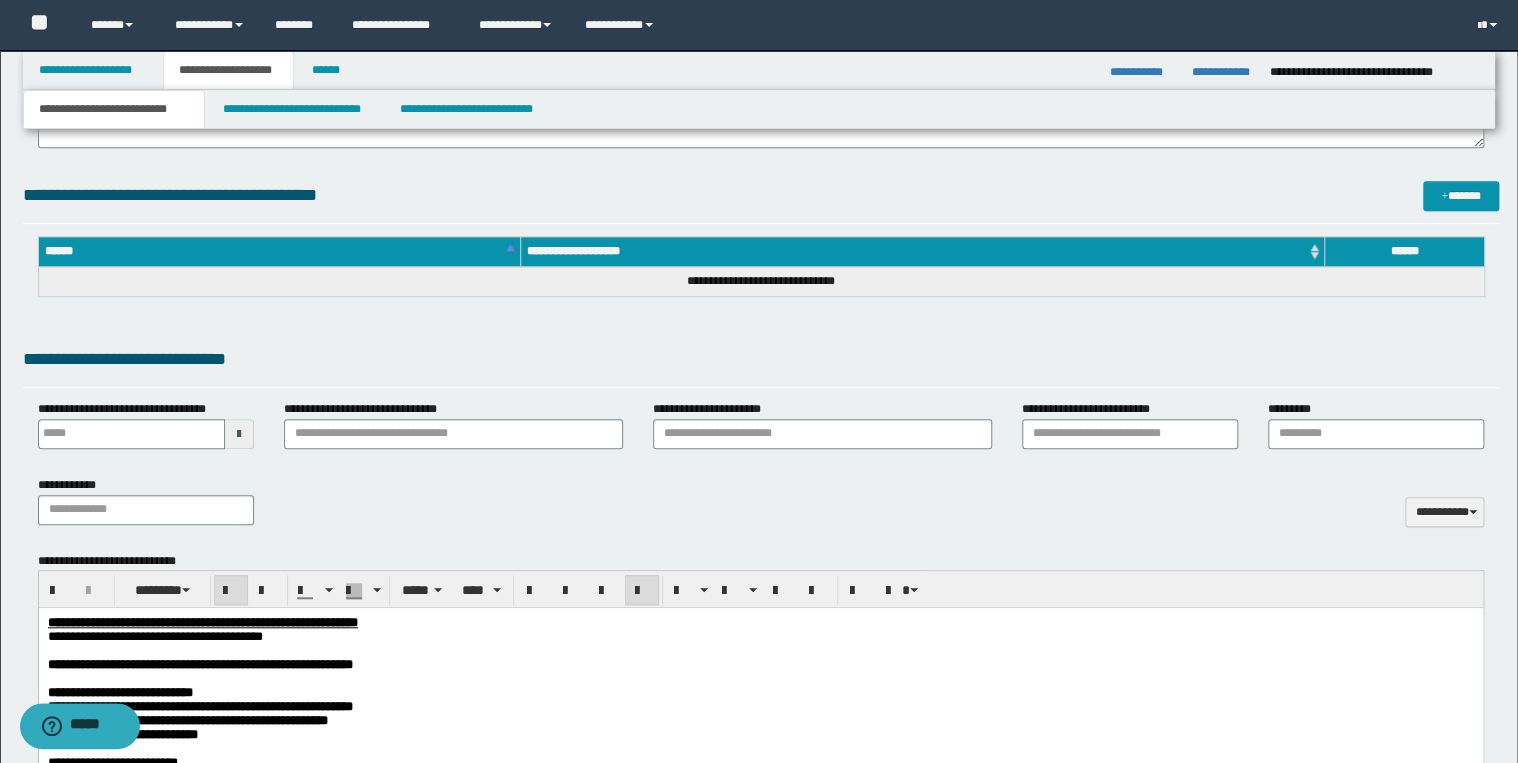 scroll, scrollTop: 507, scrollLeft: 0, axis: vertical 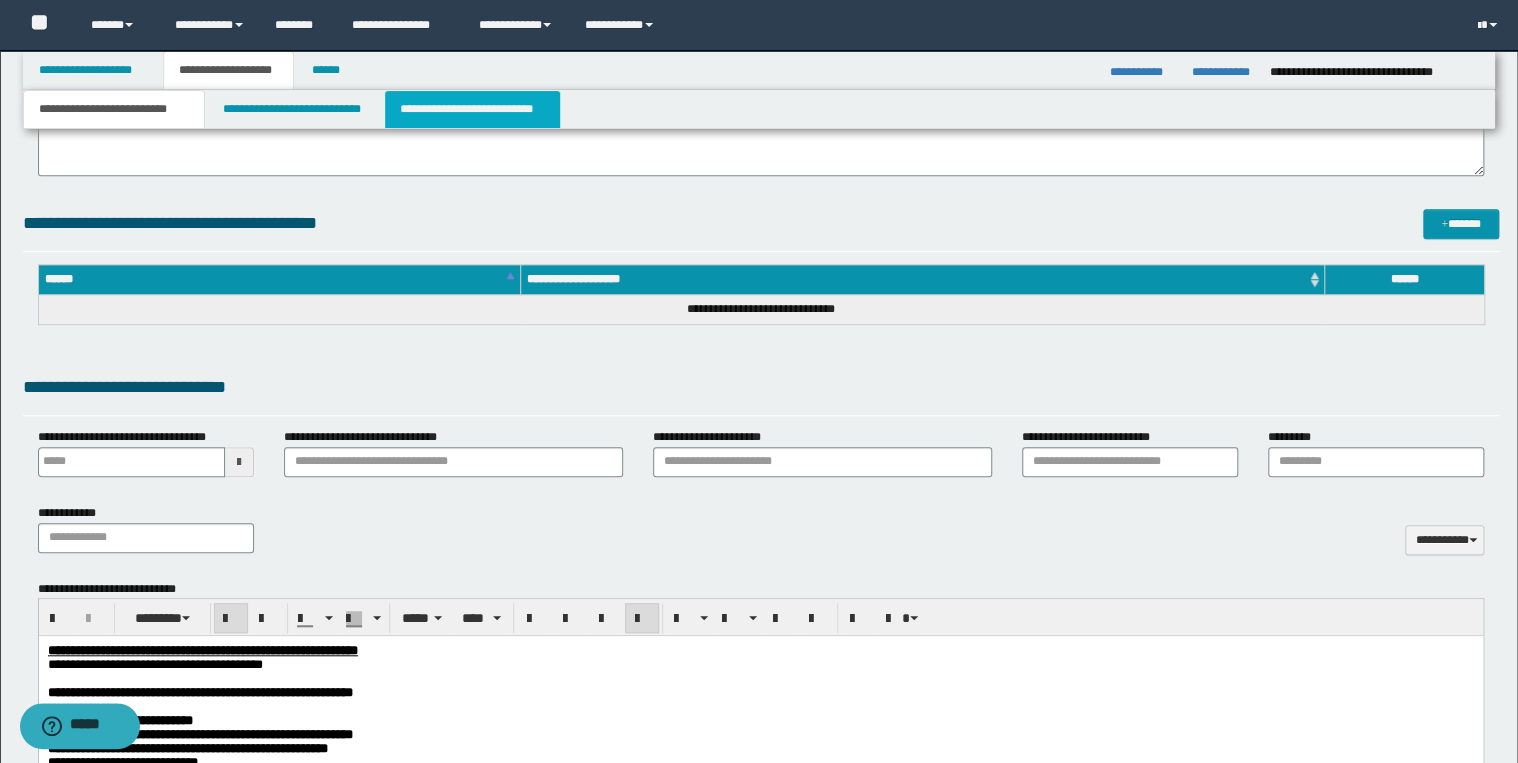 click on "**********" at bounding box center (472, 109) 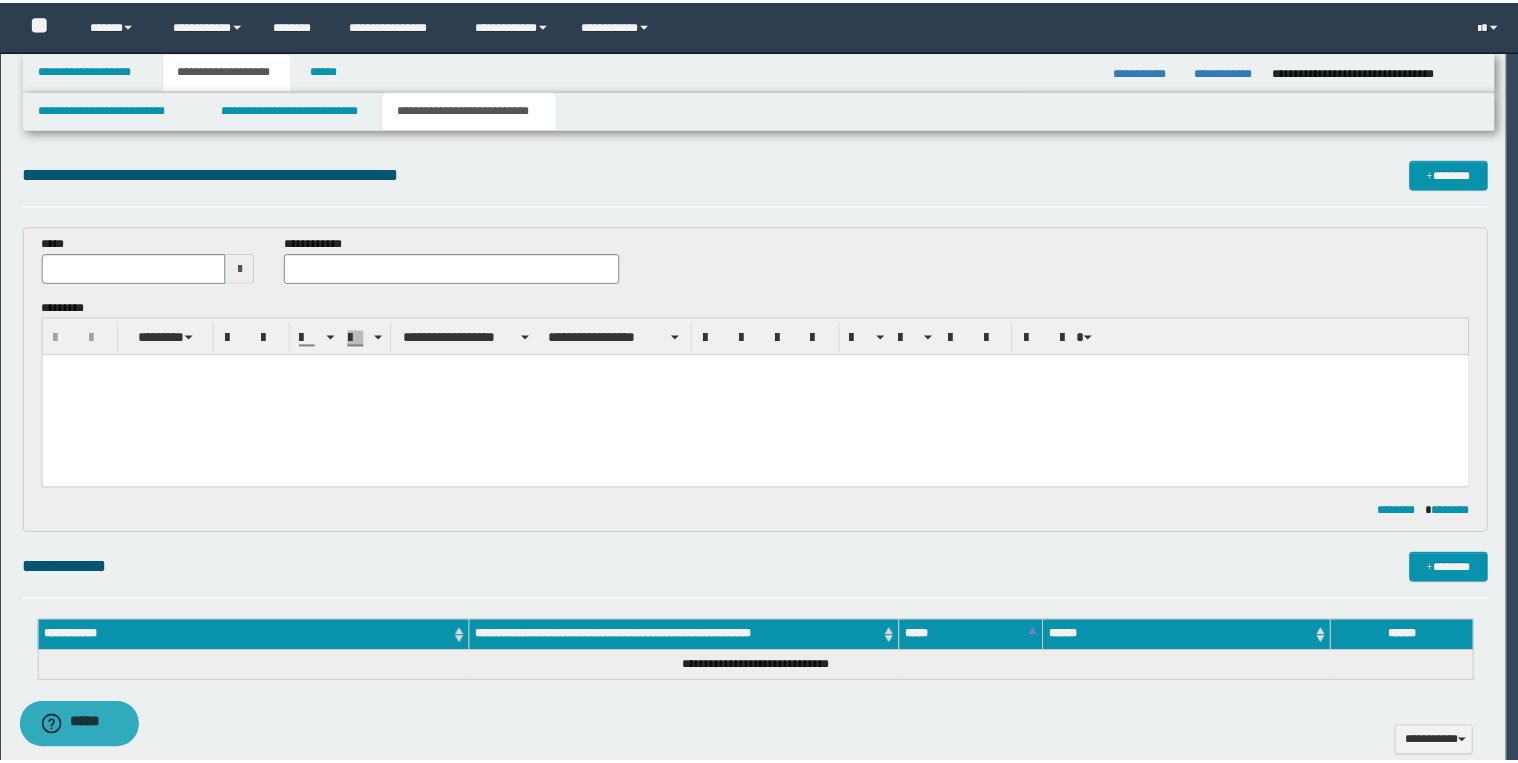 scroll, scrollTop: 0, scrollLeft: 0, axis: both 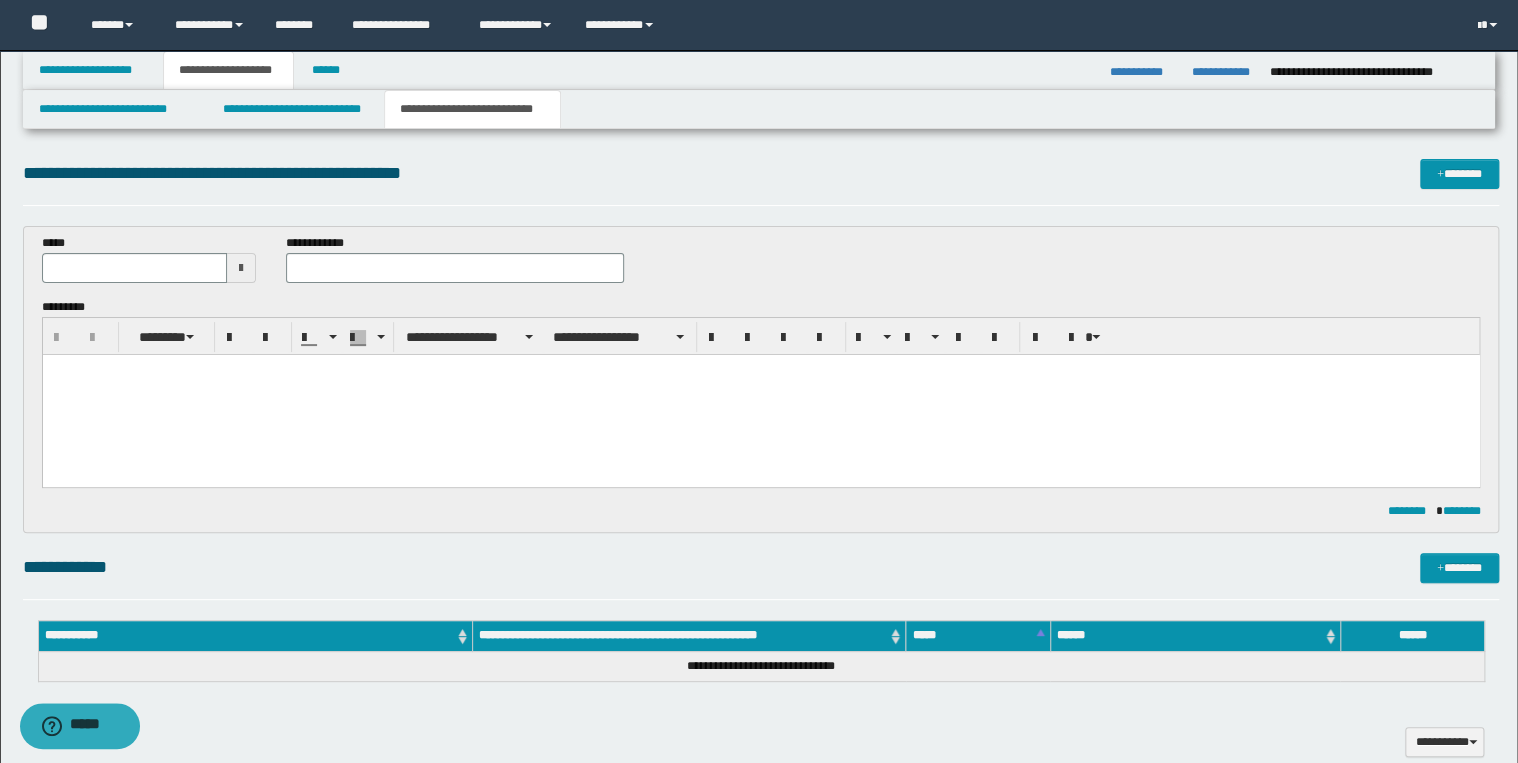 drag, startPoint x: 405, startPoint y: 426, endPoint x: 421, endPoint y: 426, distance: 16 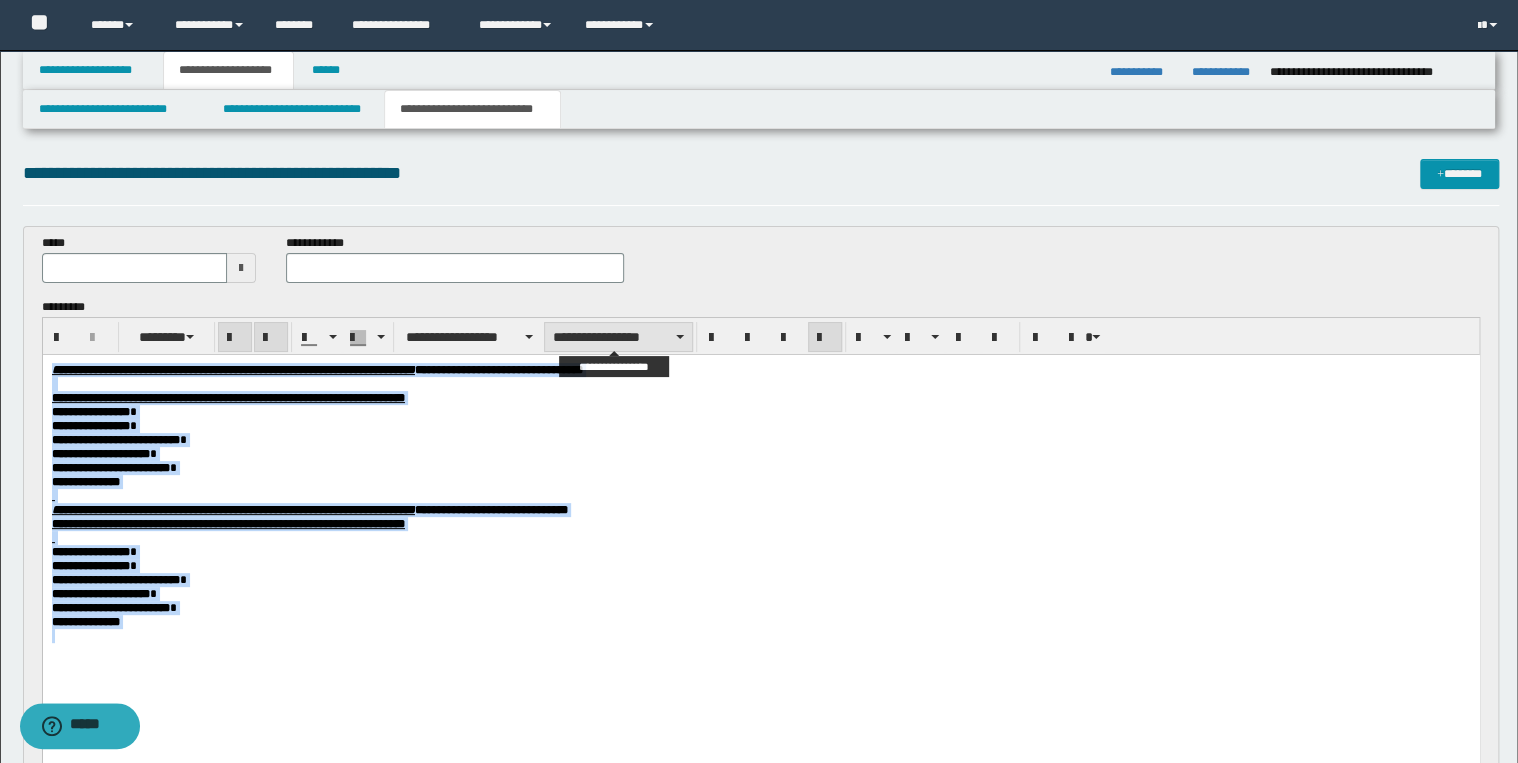 click on "**********" at bounding box center (618, 337) 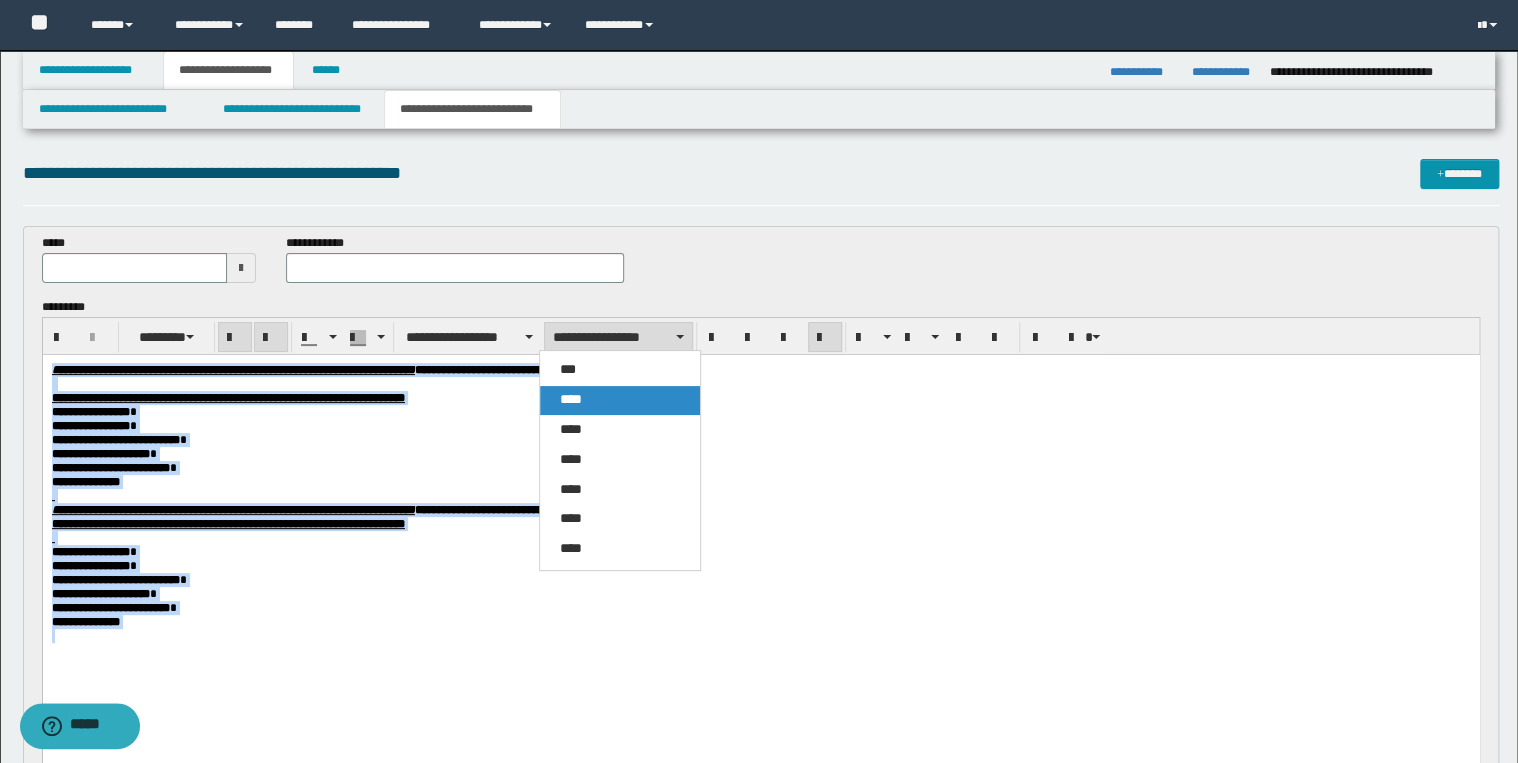 click on "****" at bounding box center (571, 399) 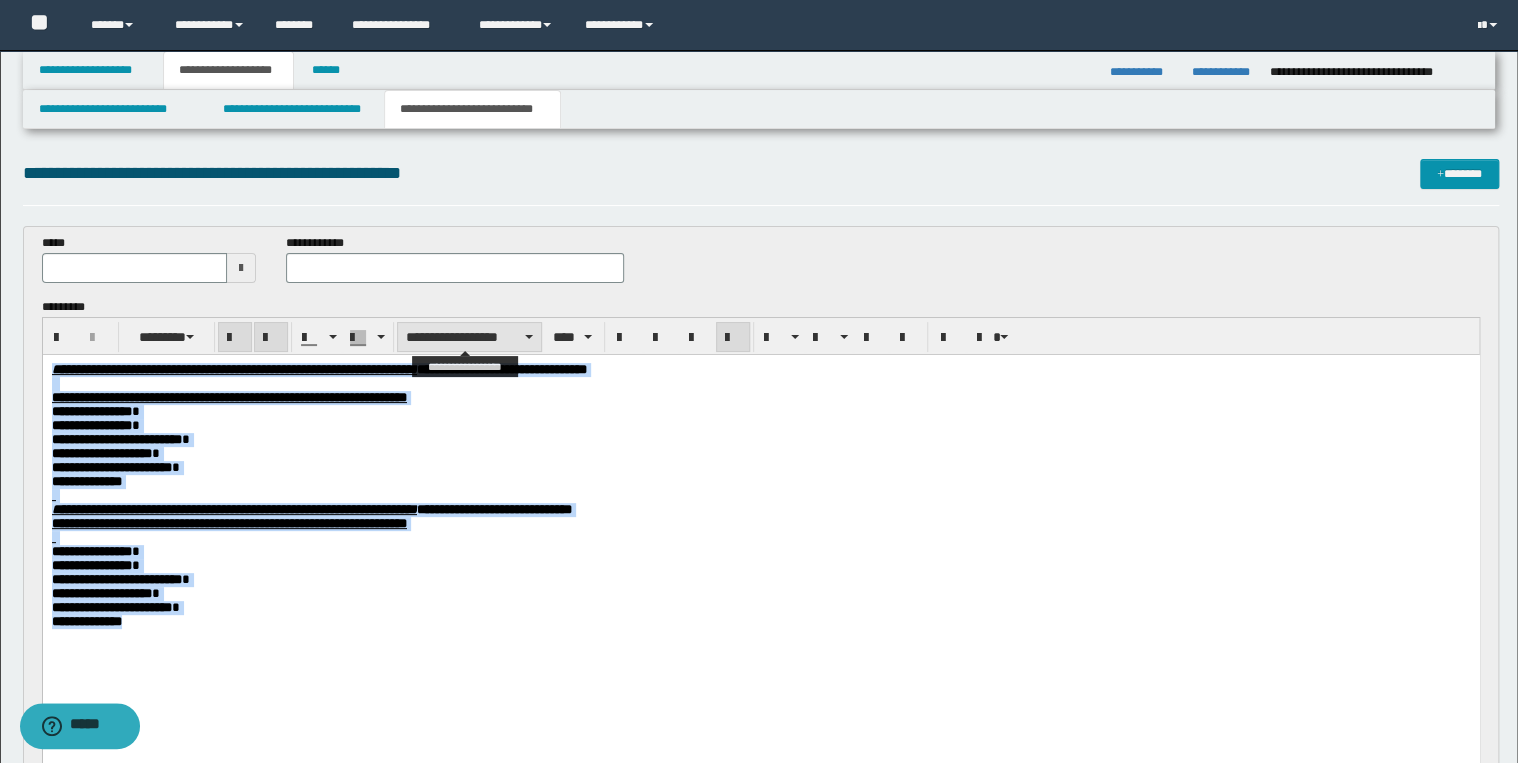 click on "**********" at bounding box center (469, 337) 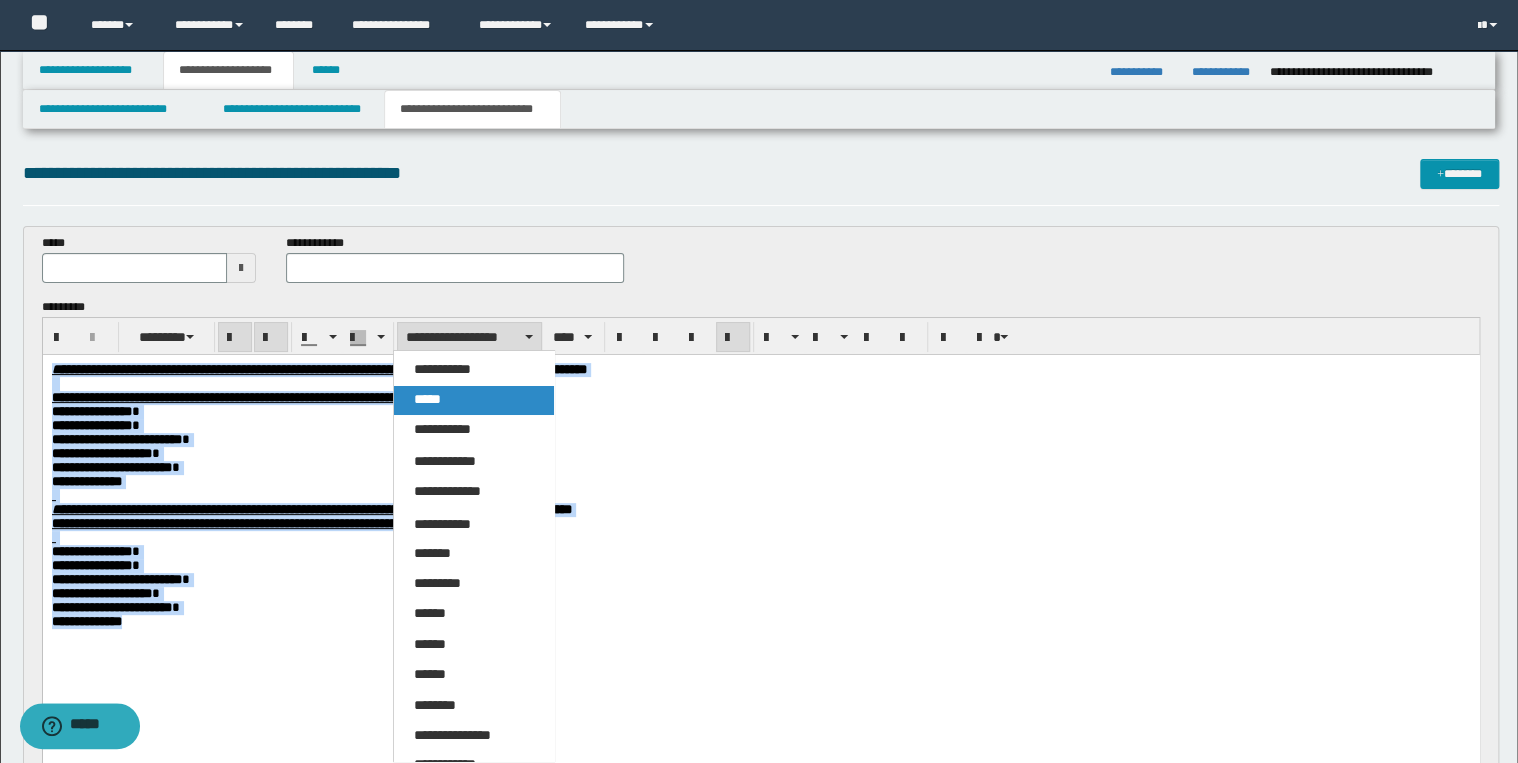 click on "*****" at bounding box center [474, 400] 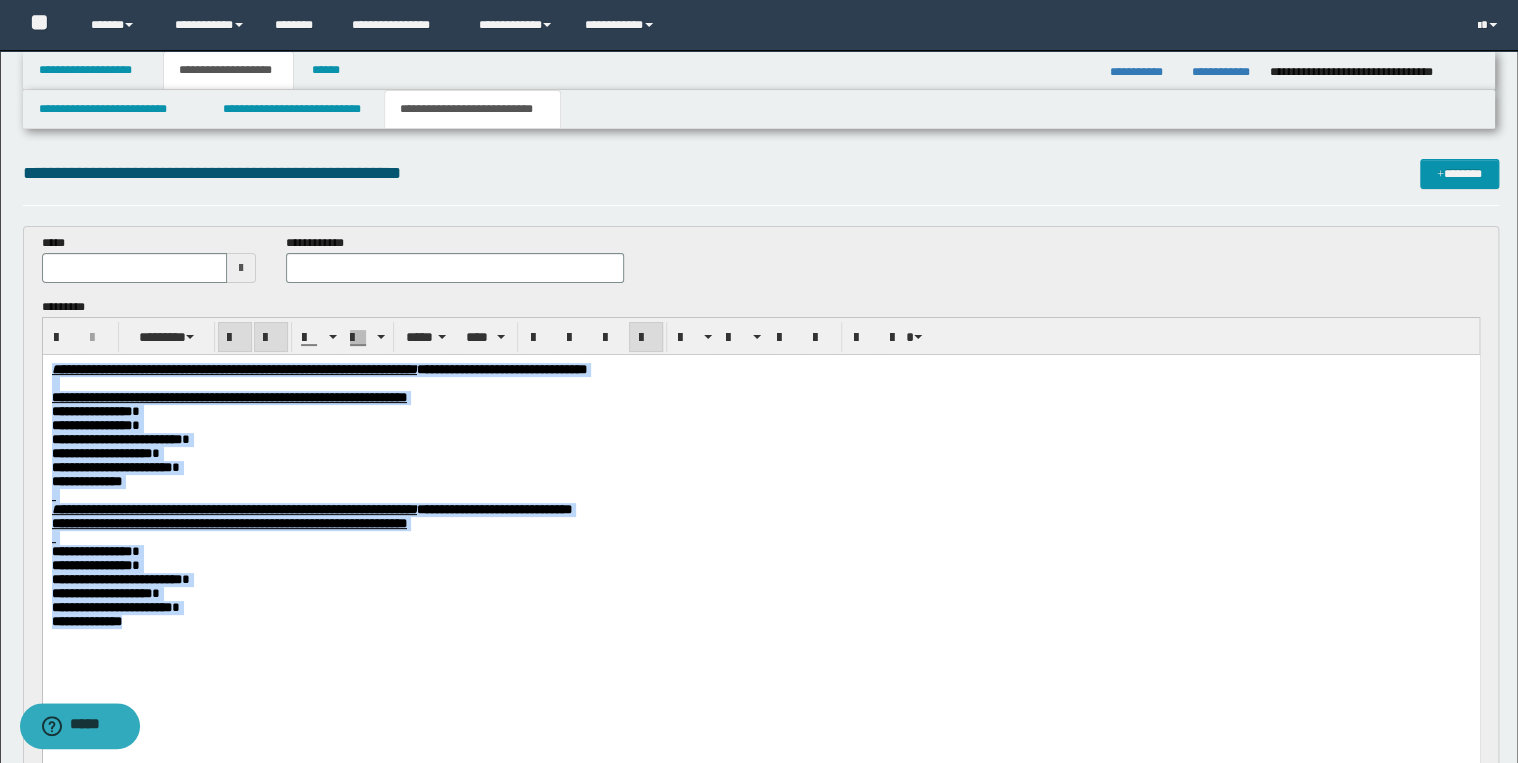 click on "**********" at bounding box center (760, 426) 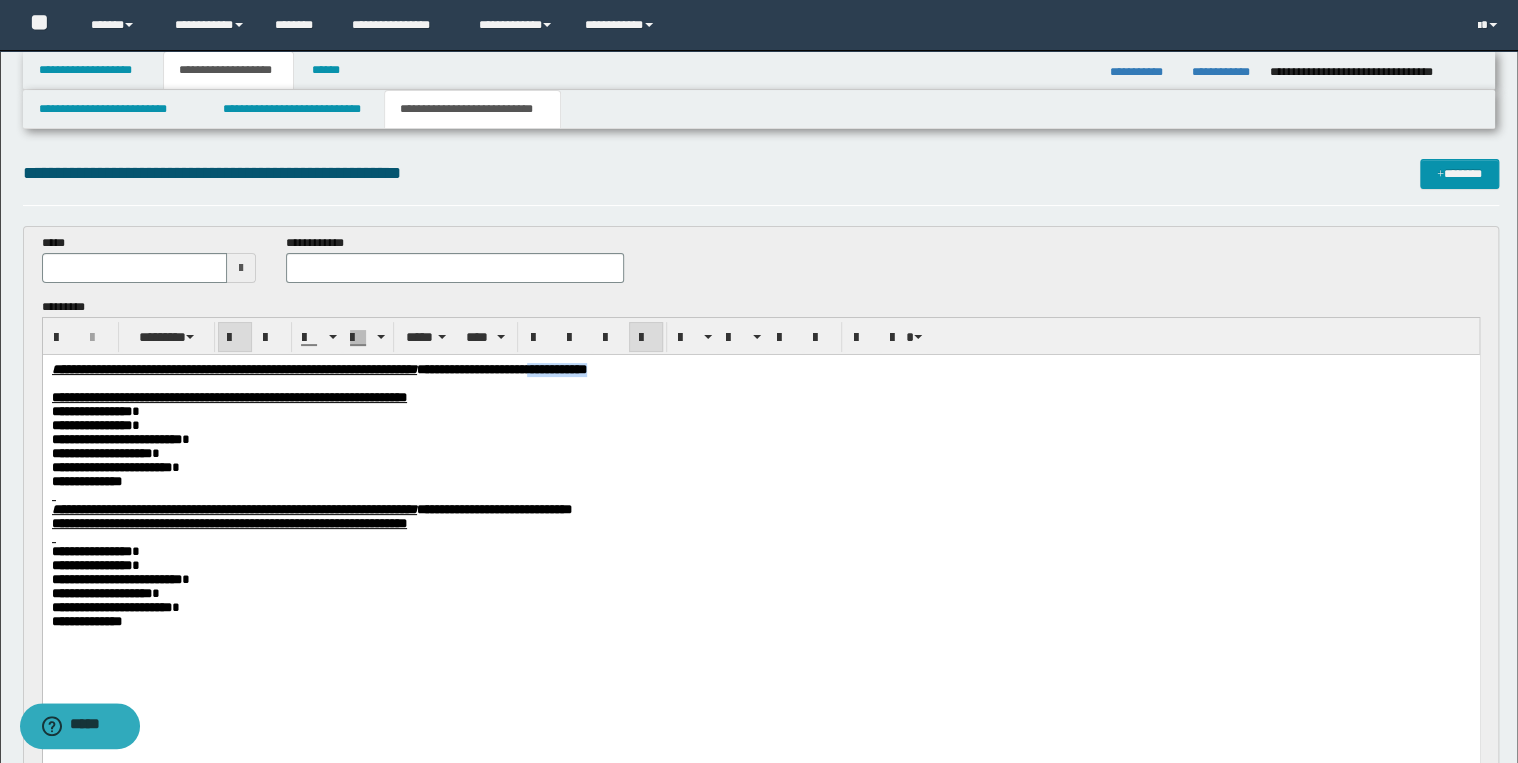 drag, startPoint x: 758, startPoint y: 370, endPoint x: 864, endPoint y: 365, distance: 106.11786 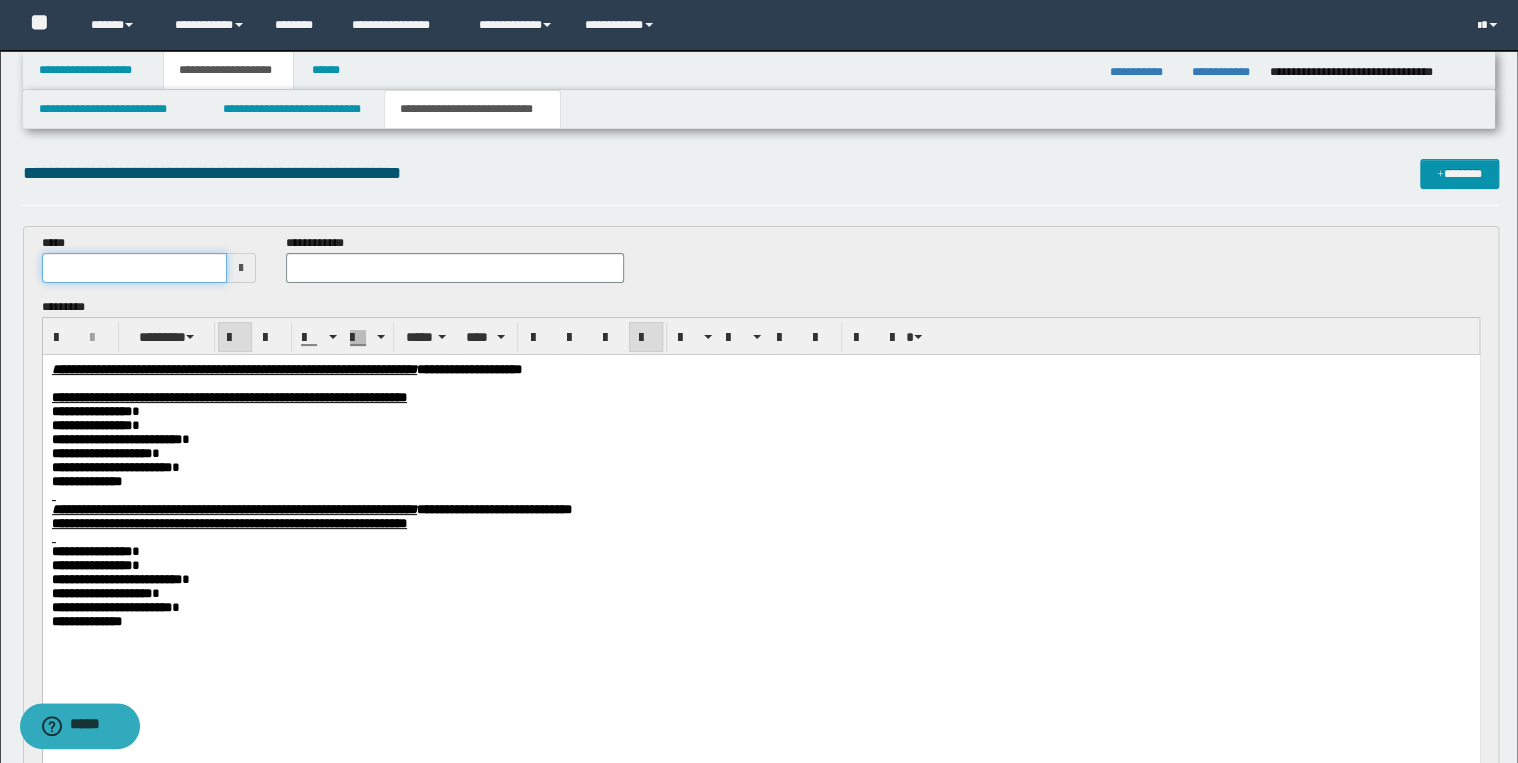 click at bounding box center [135, 268] 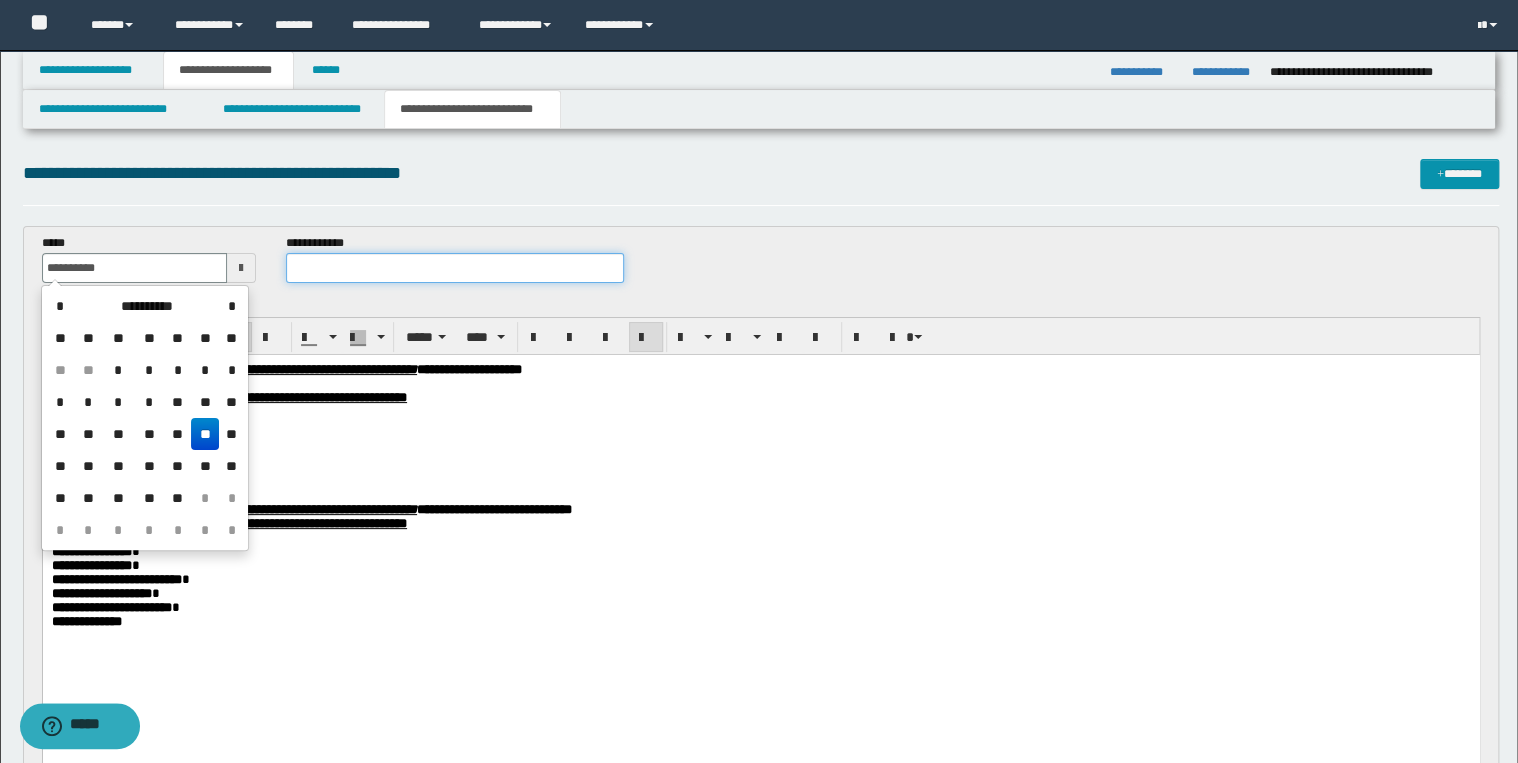 type on "**********" 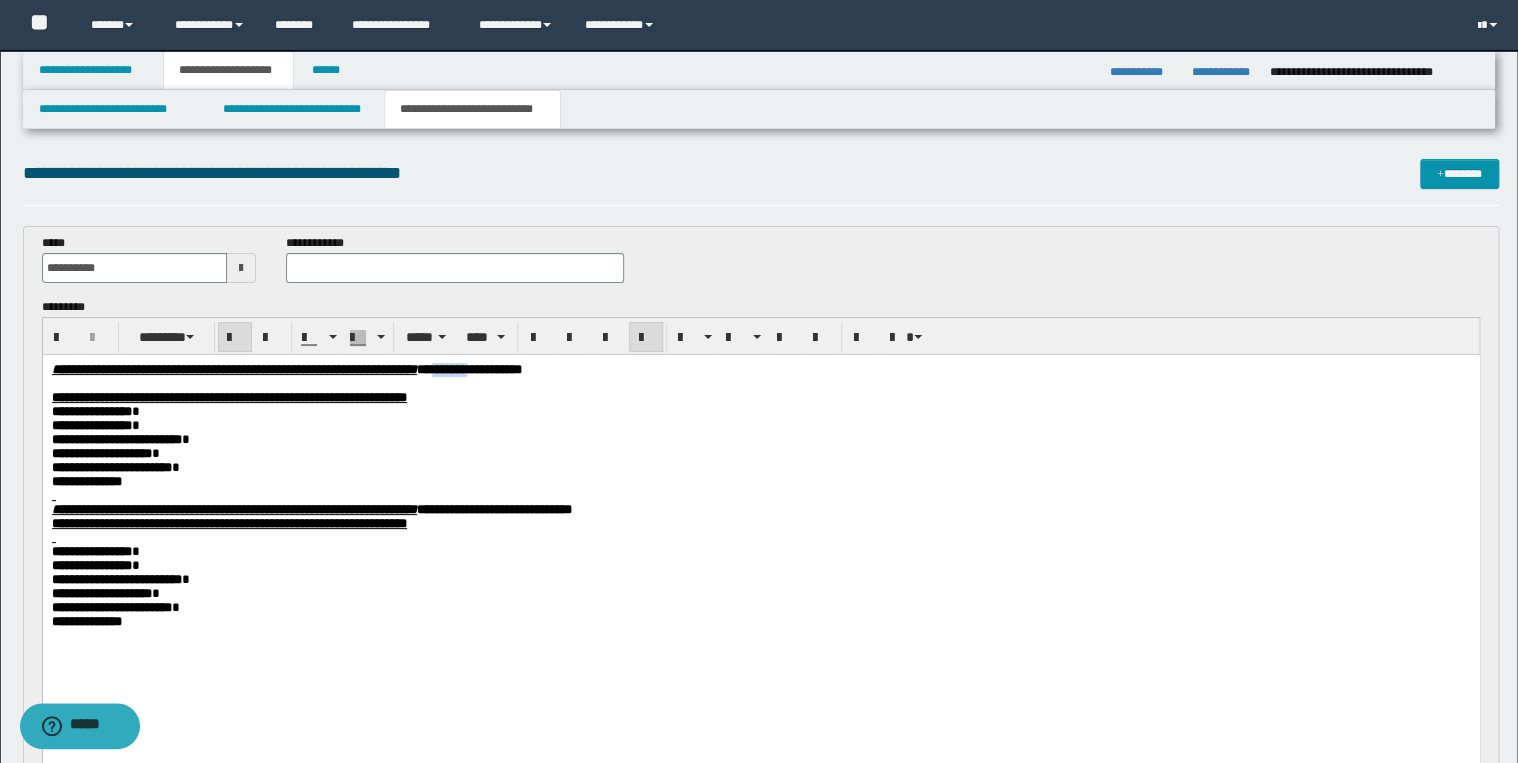 click on "**********" at bounding box center [468, 369] 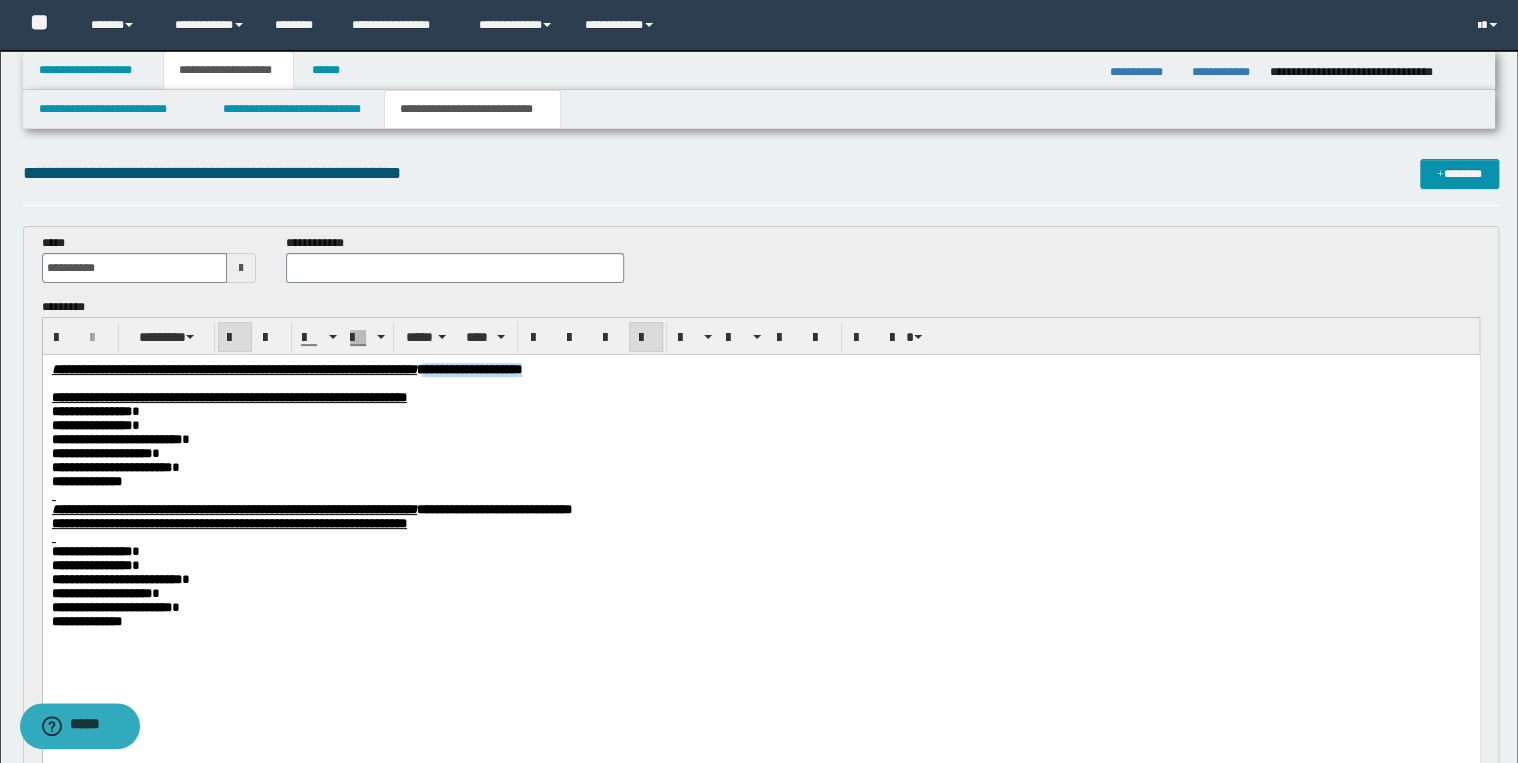 drag, startPoint x: 766, startPoint y: 371, endPoint x: 620, endPoint y: 368, distance: 146.03082 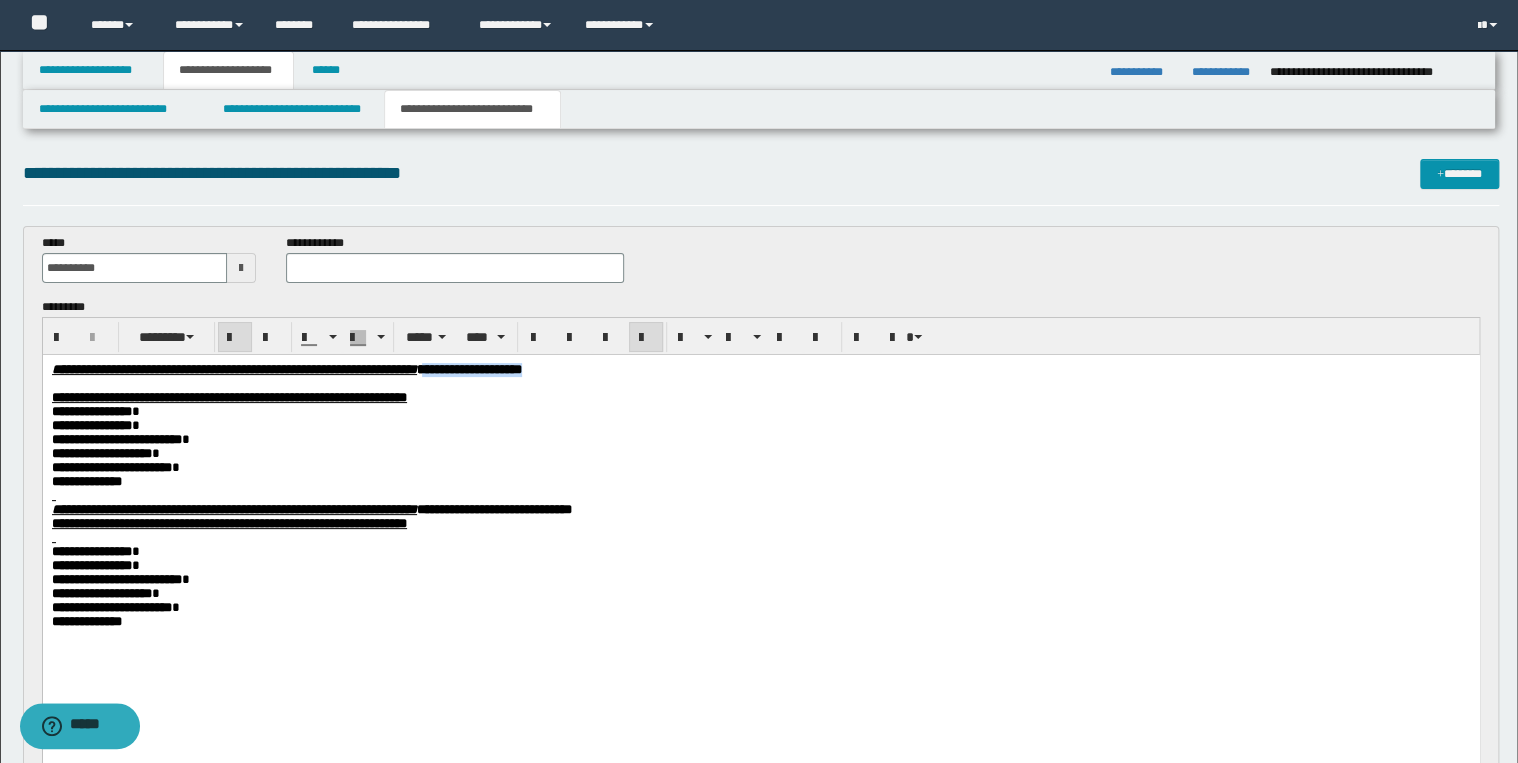 click on "**********" at bounding box center (760, 370) 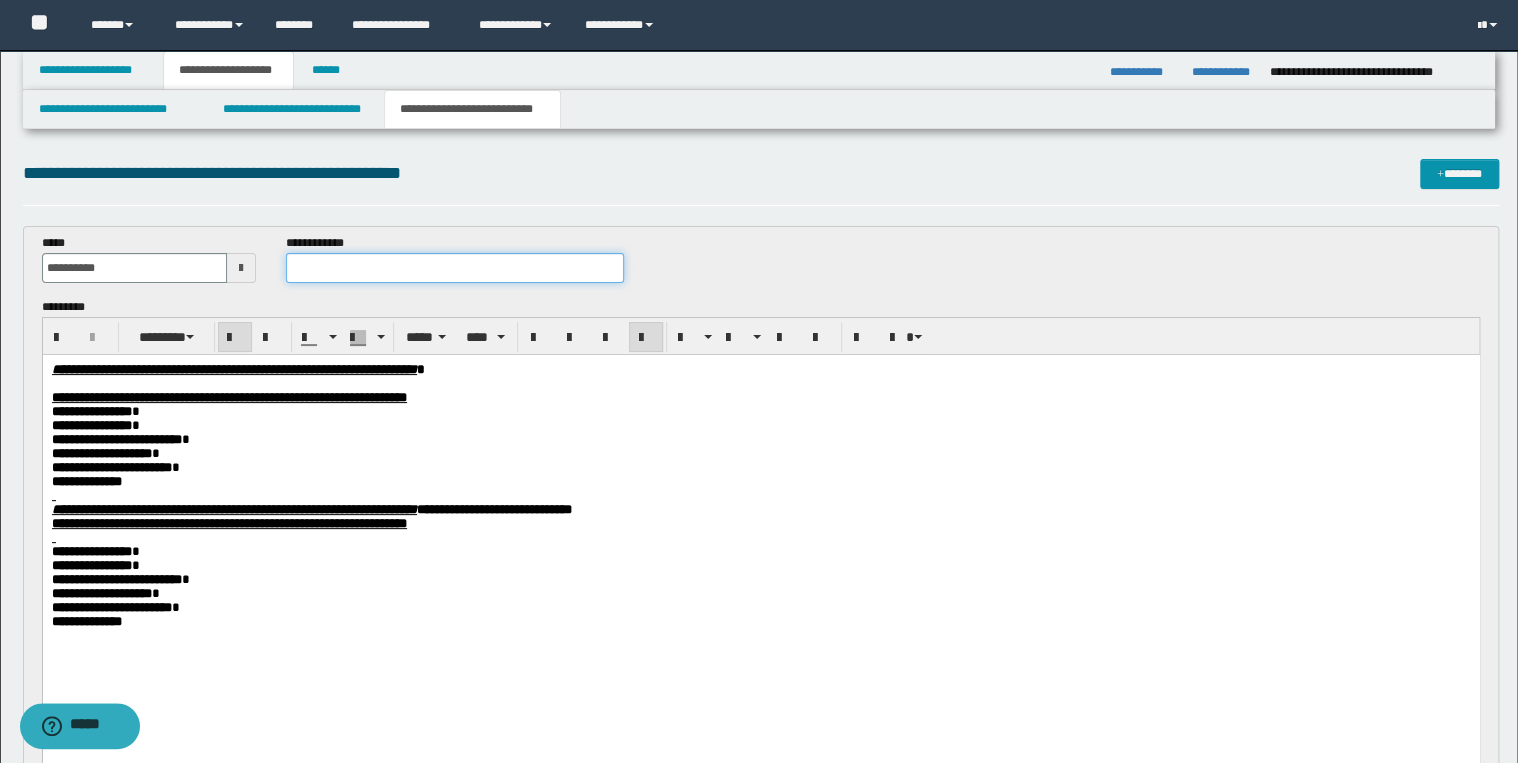 click at bounding box center [454, 268] 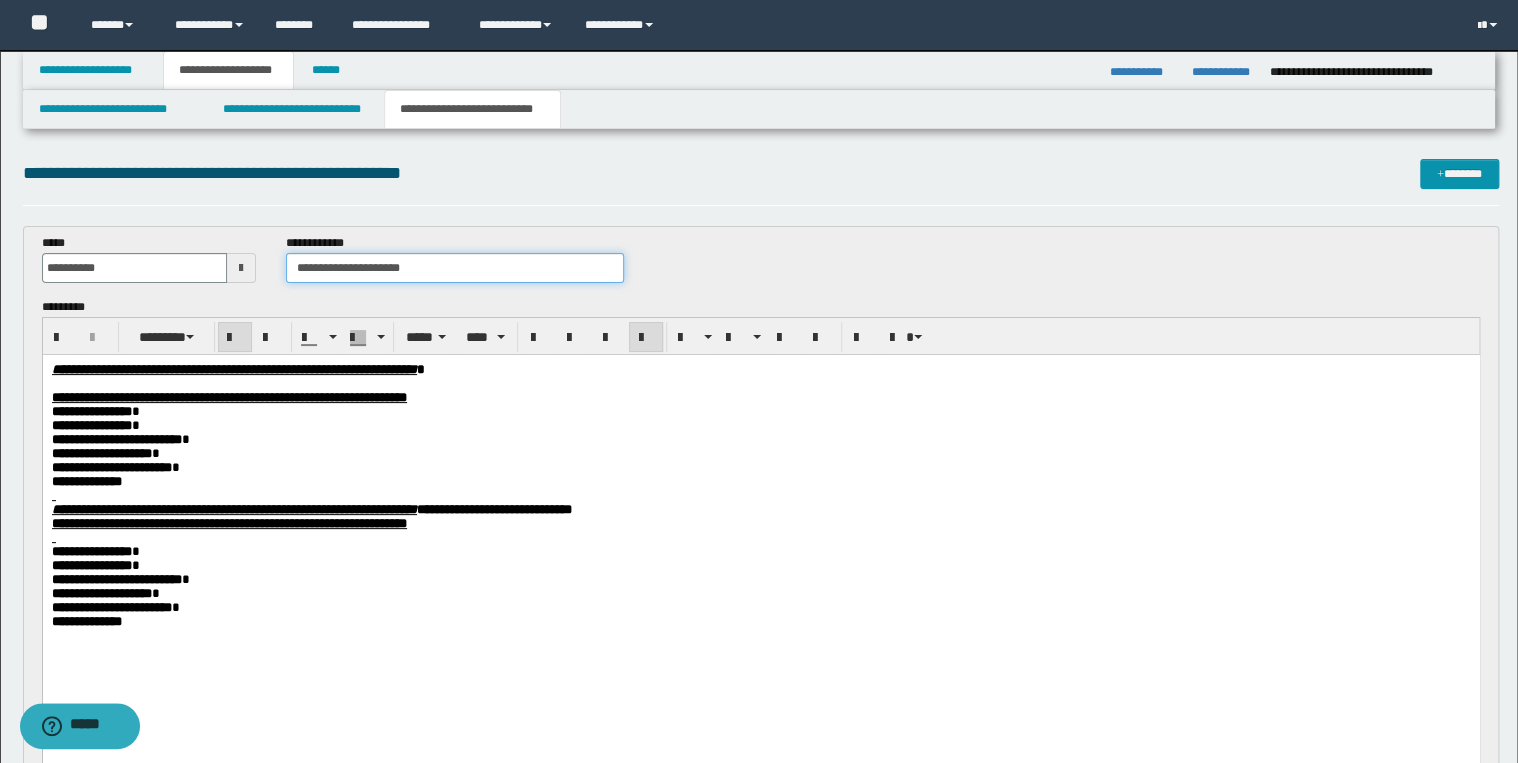 type on "**********" 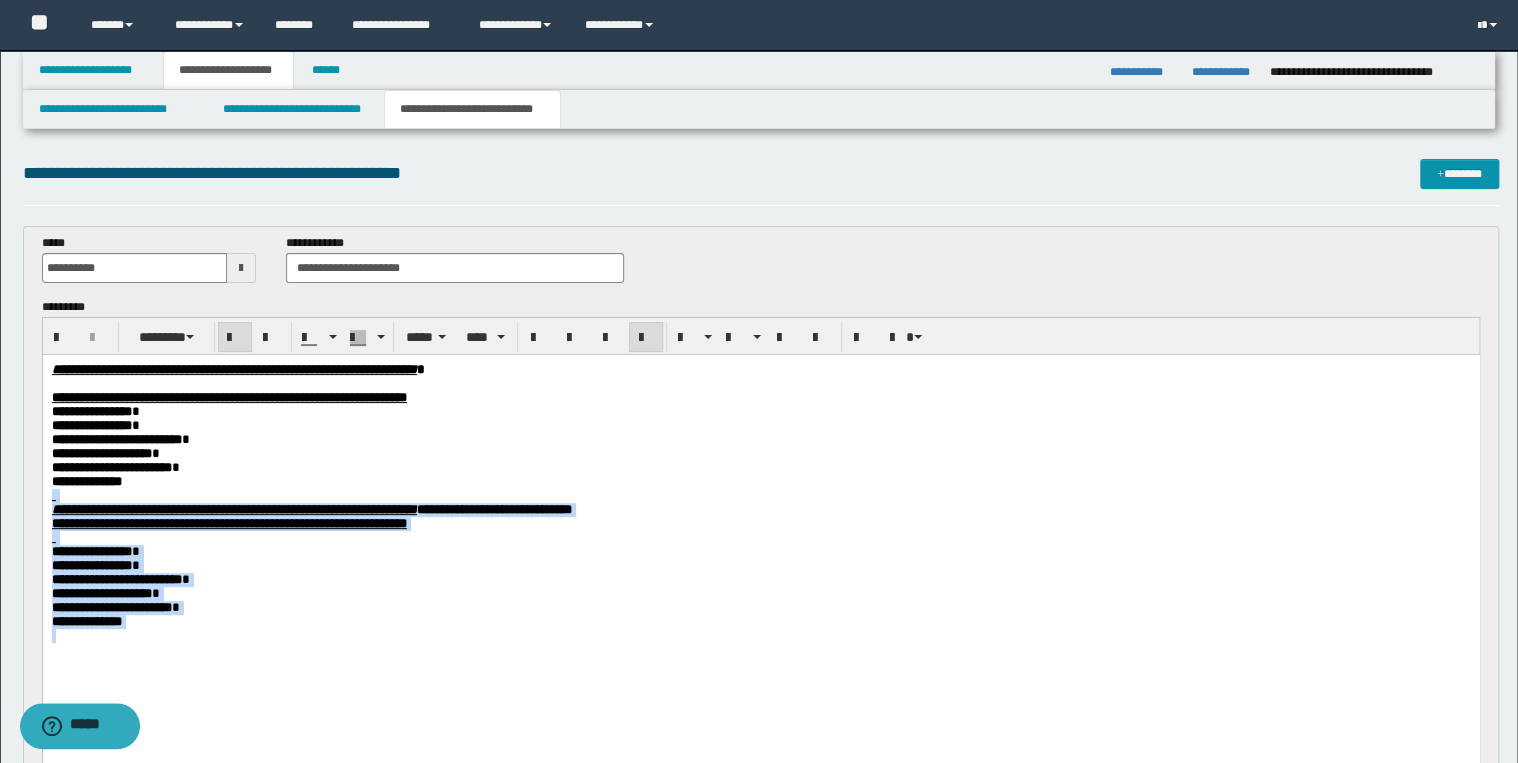 drag, startPoint x: 50, startPoint y: 519, endPoint x: 224, endPoint y: 681, distance: 237.73935 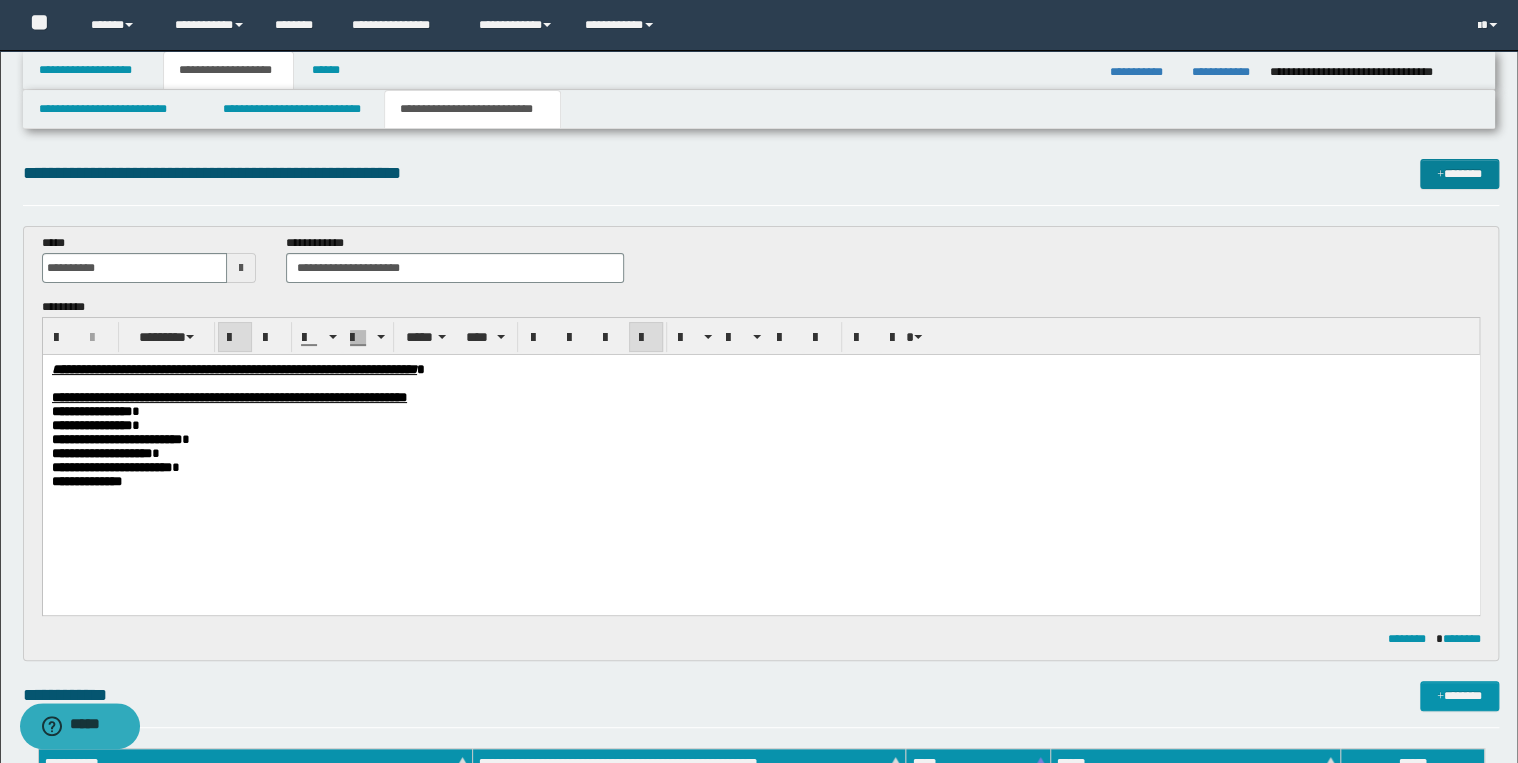 click on "*******" at bounding box center (1459, 174) 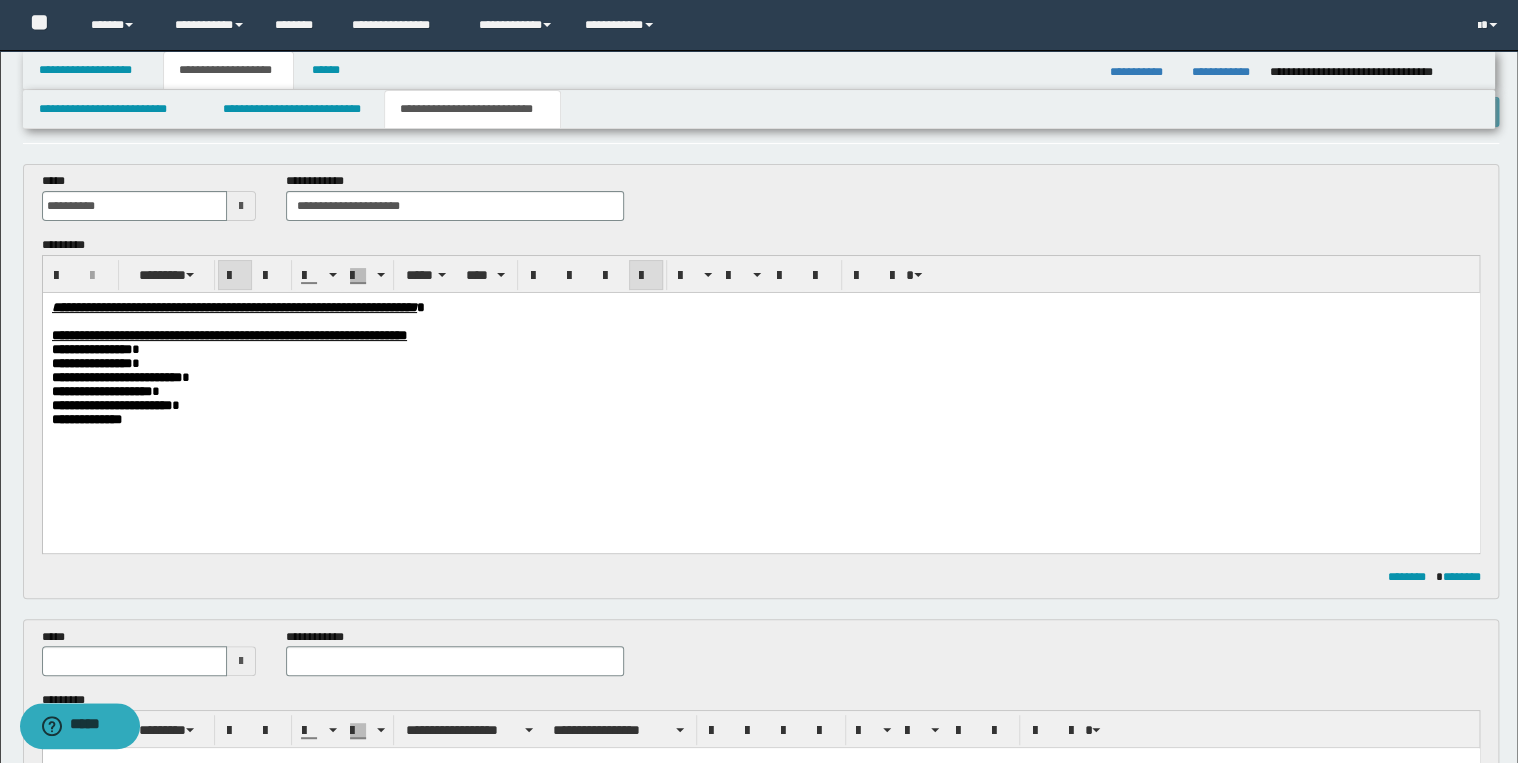scroll, scrollTop: 240, scrollLeft: 0, axis: vertical 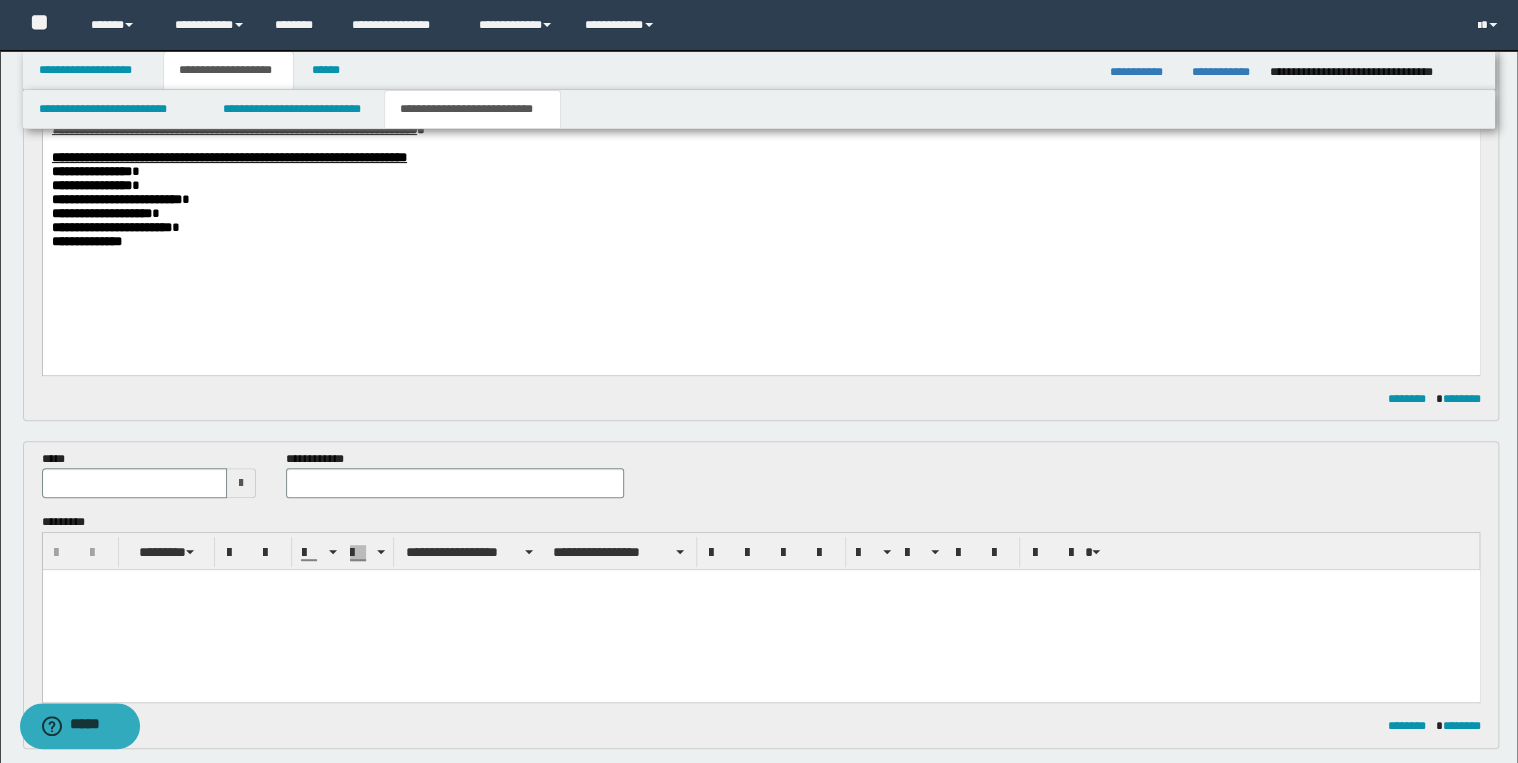 click at bounding box center [760, 610] 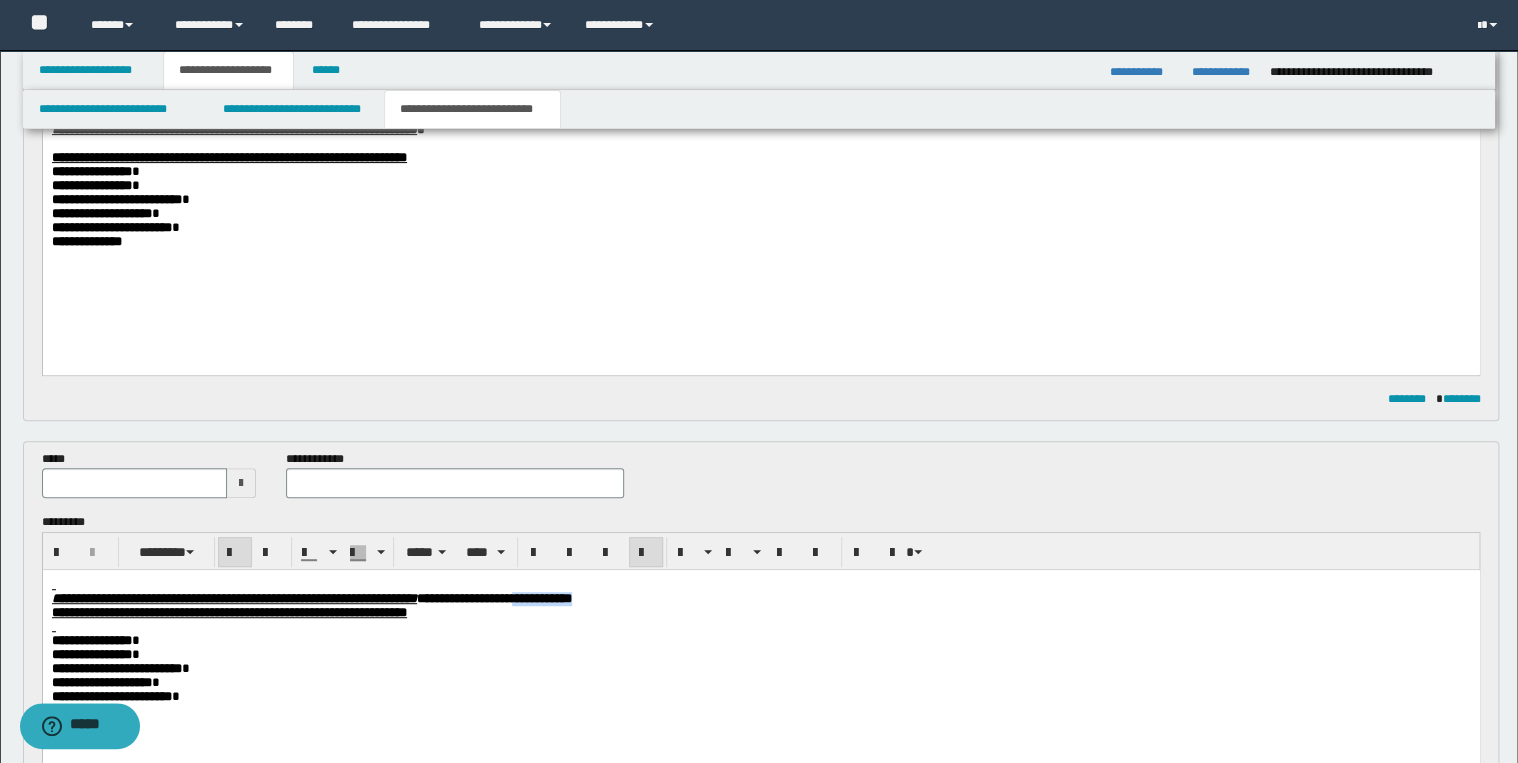 drag, startPoint x: 738, startPoint y: 600, endPoint x: 837, endPoint y: 600, distance: 99 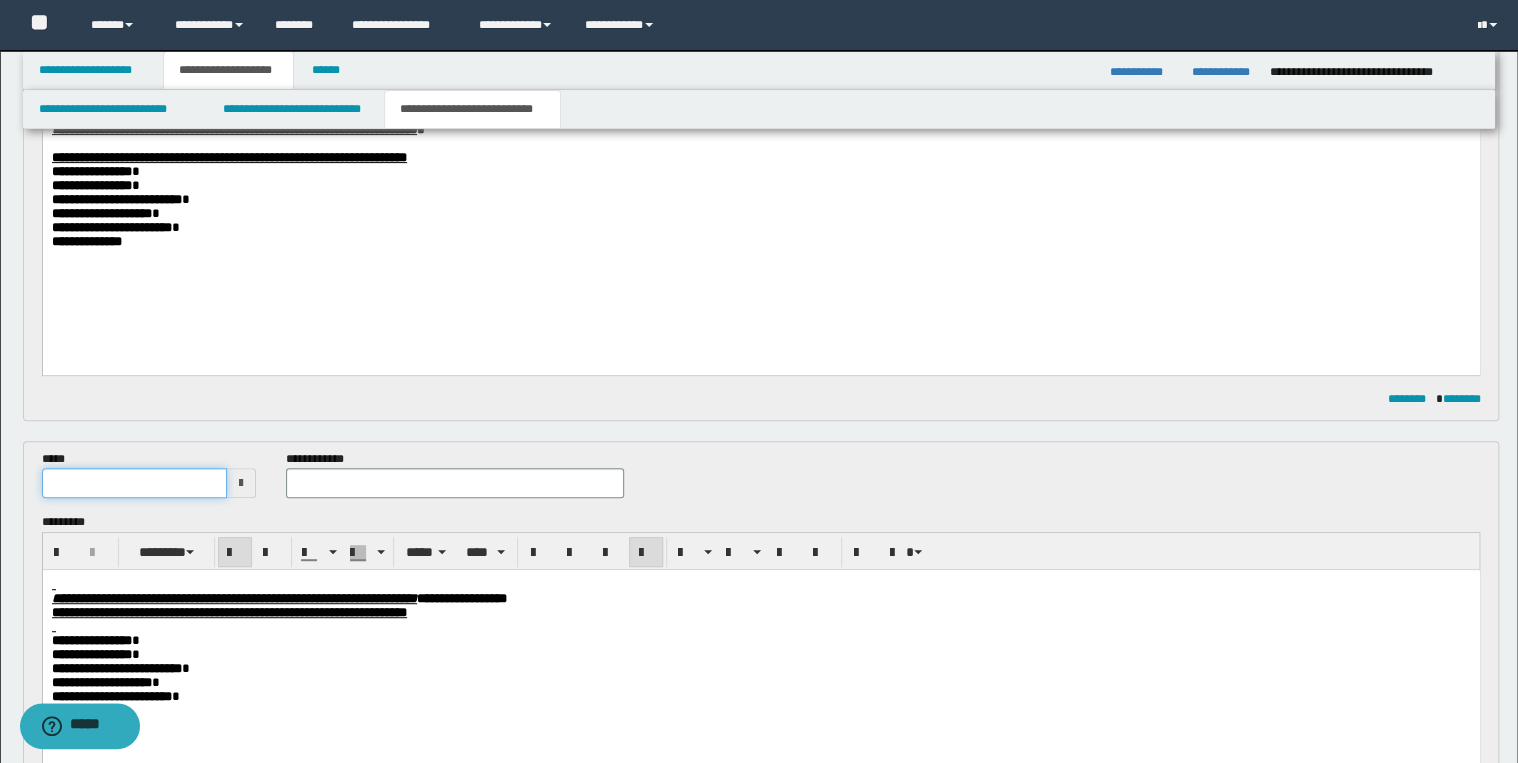 click at bounding box center [135, 483] 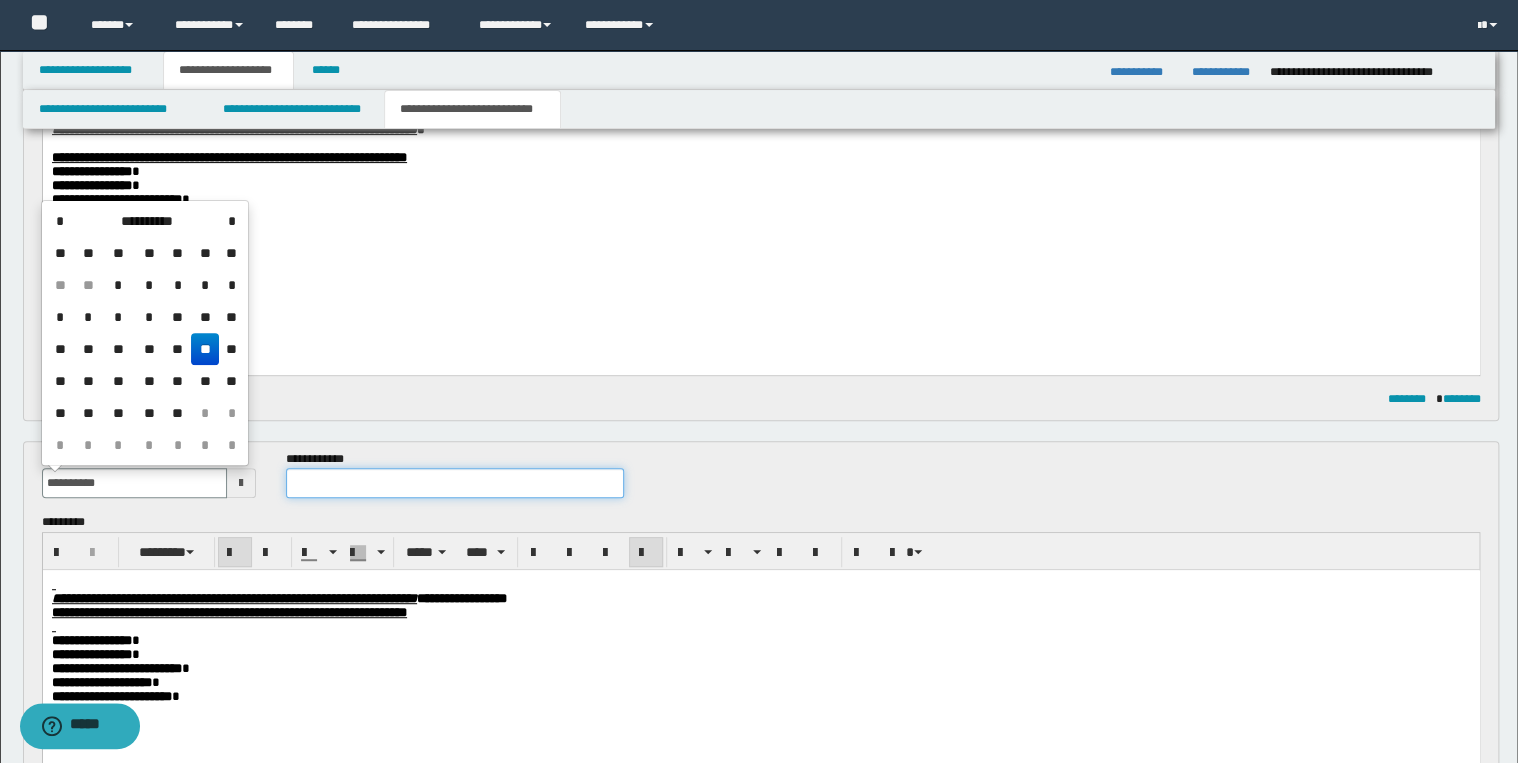 type on "**********" 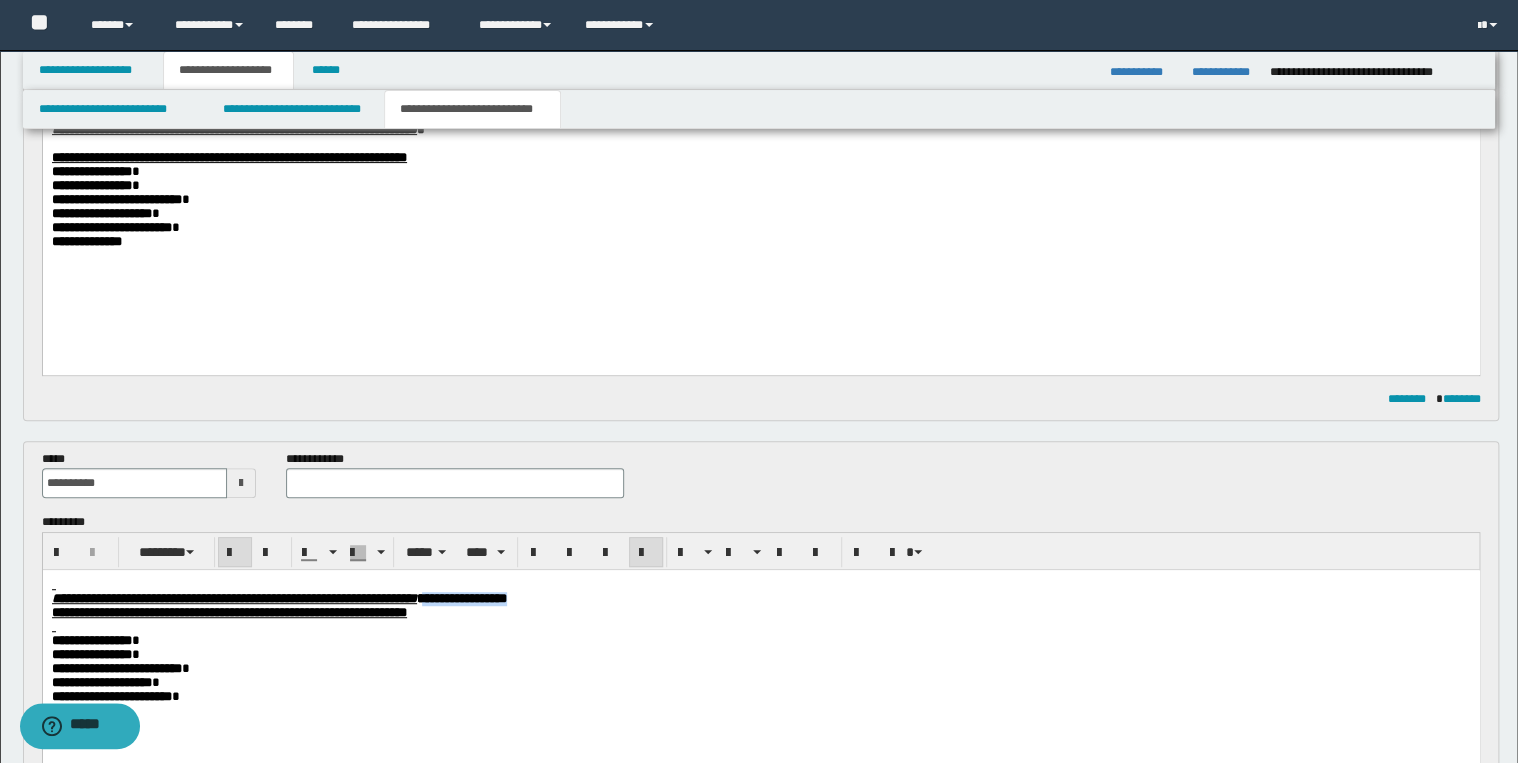 drag, startPoint x: 623, startPoint y: 601, endPoint x: 750, endPoint y: 604, distance: 127.03543 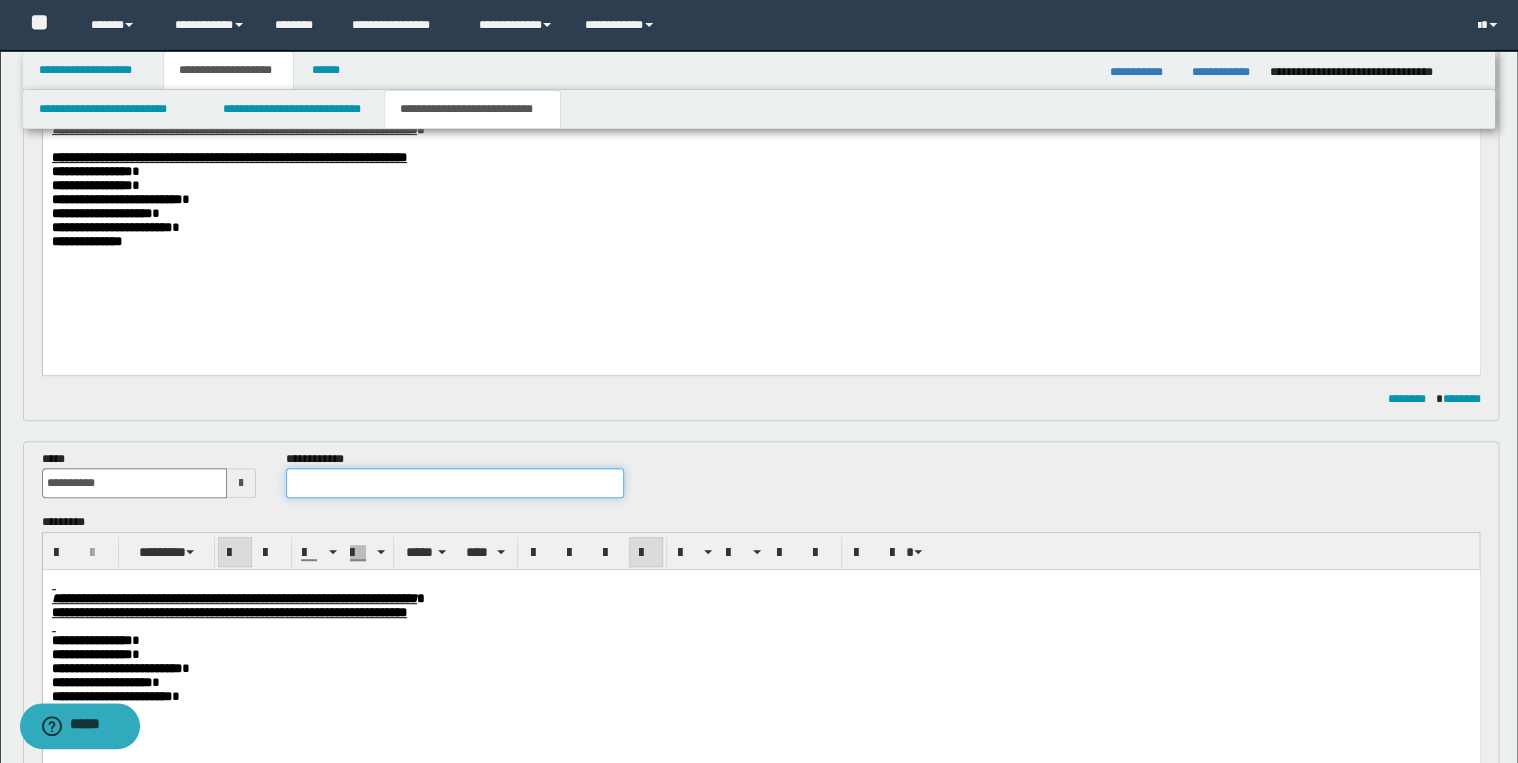 click at bounding box center [454, 483] 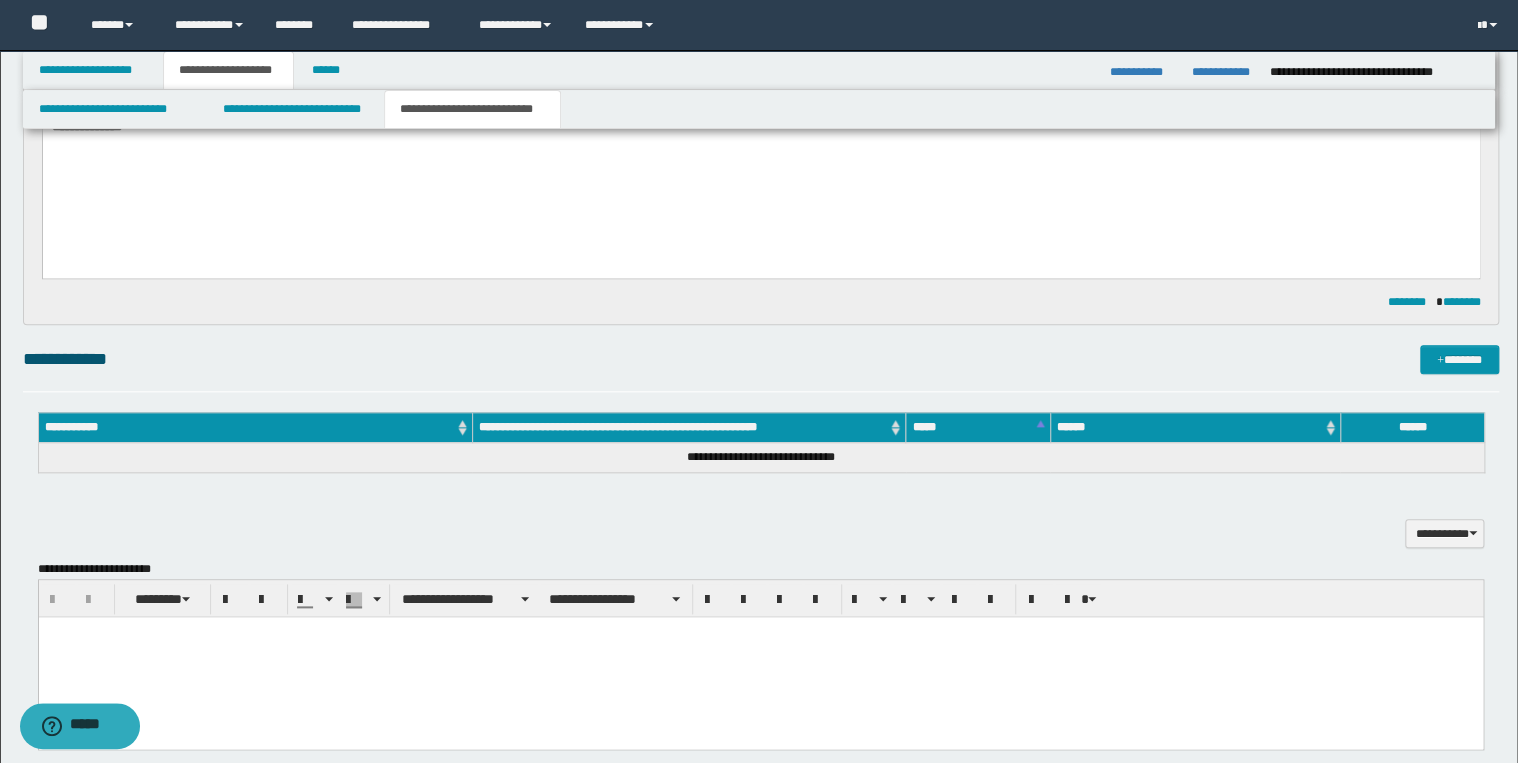 scroll, scrollTop: 880, scrollLeft: 0, axis: vertical 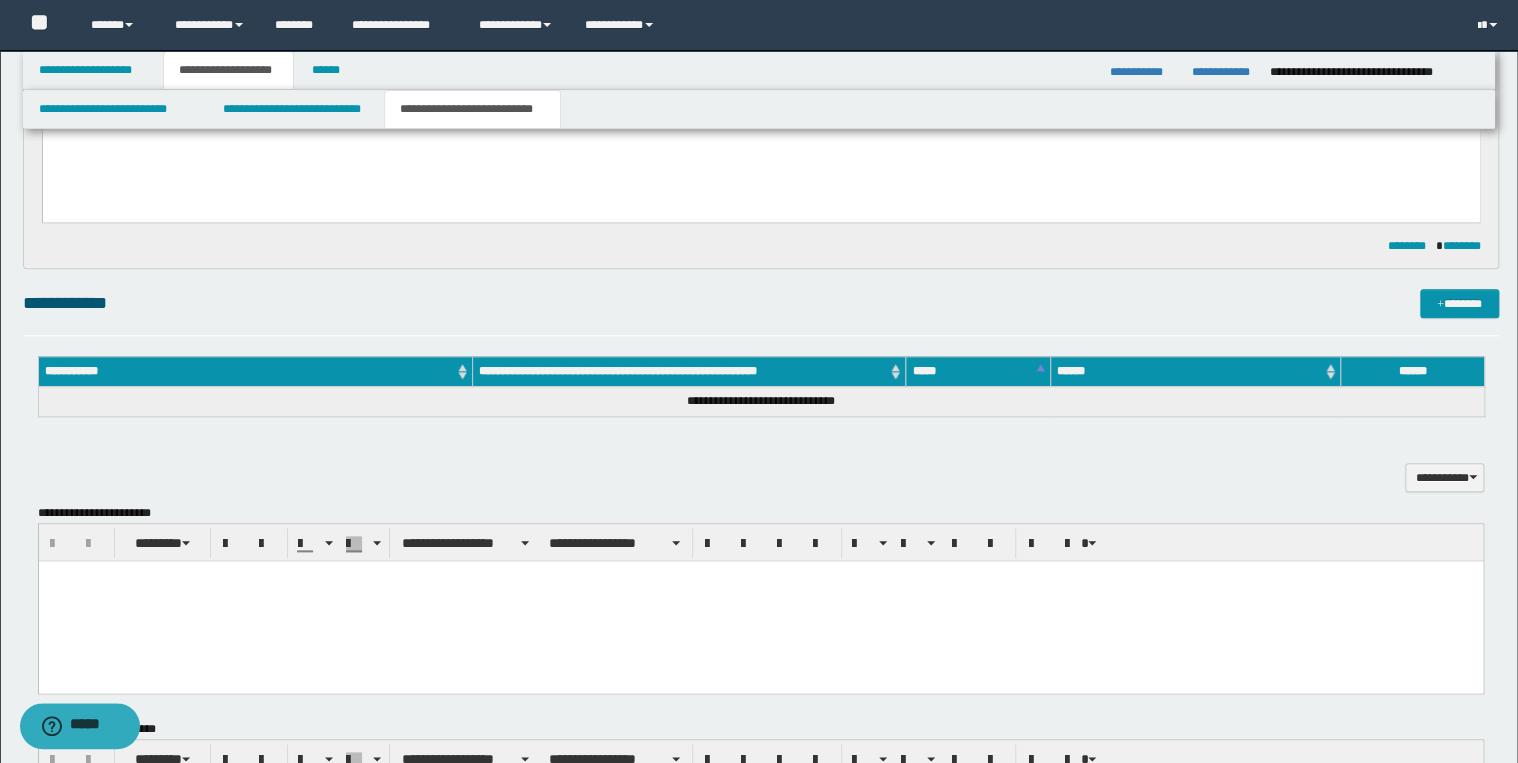type on "**********" 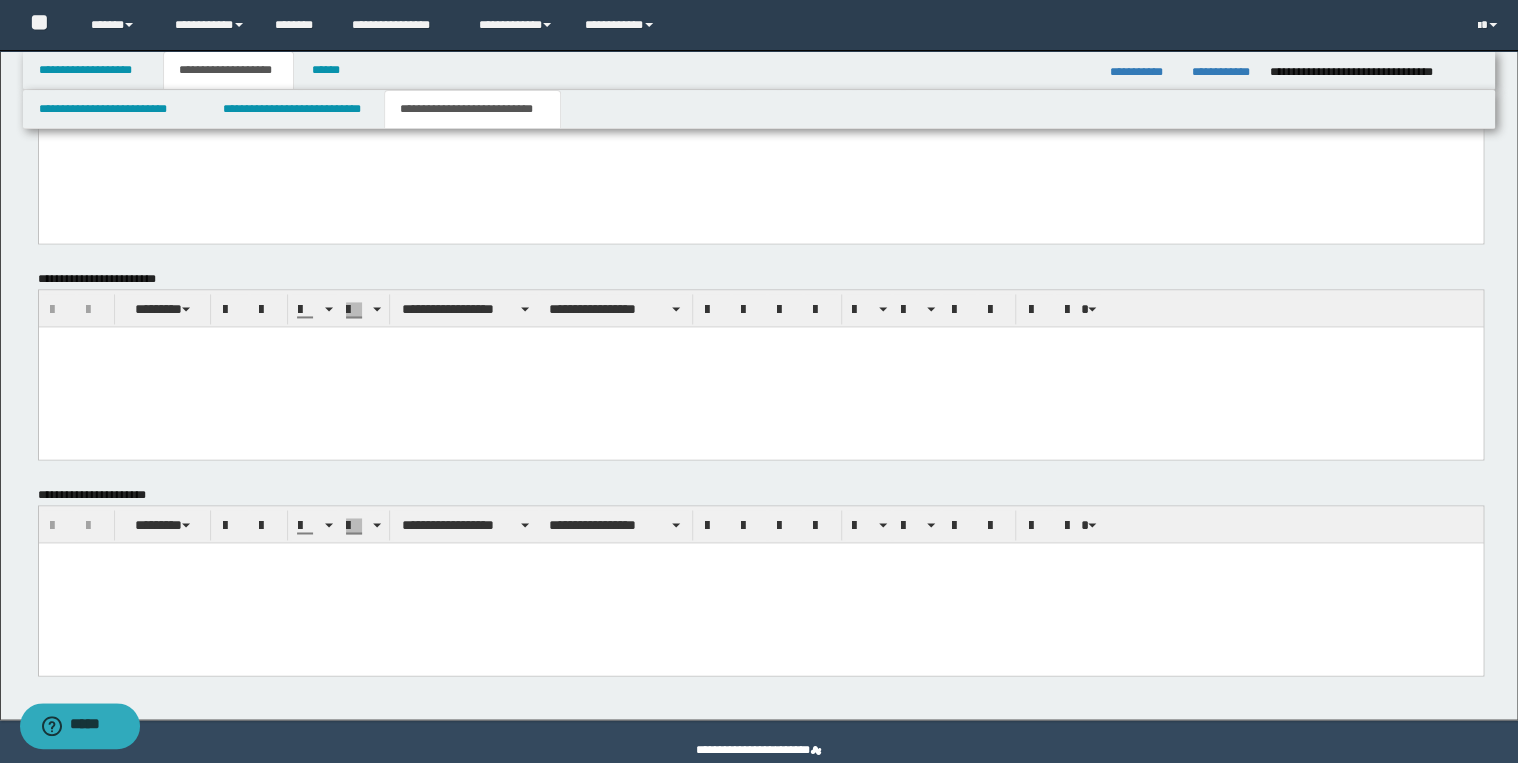 scroll, scrollTop: 1360, scrollLeft: 0, axis: vertical 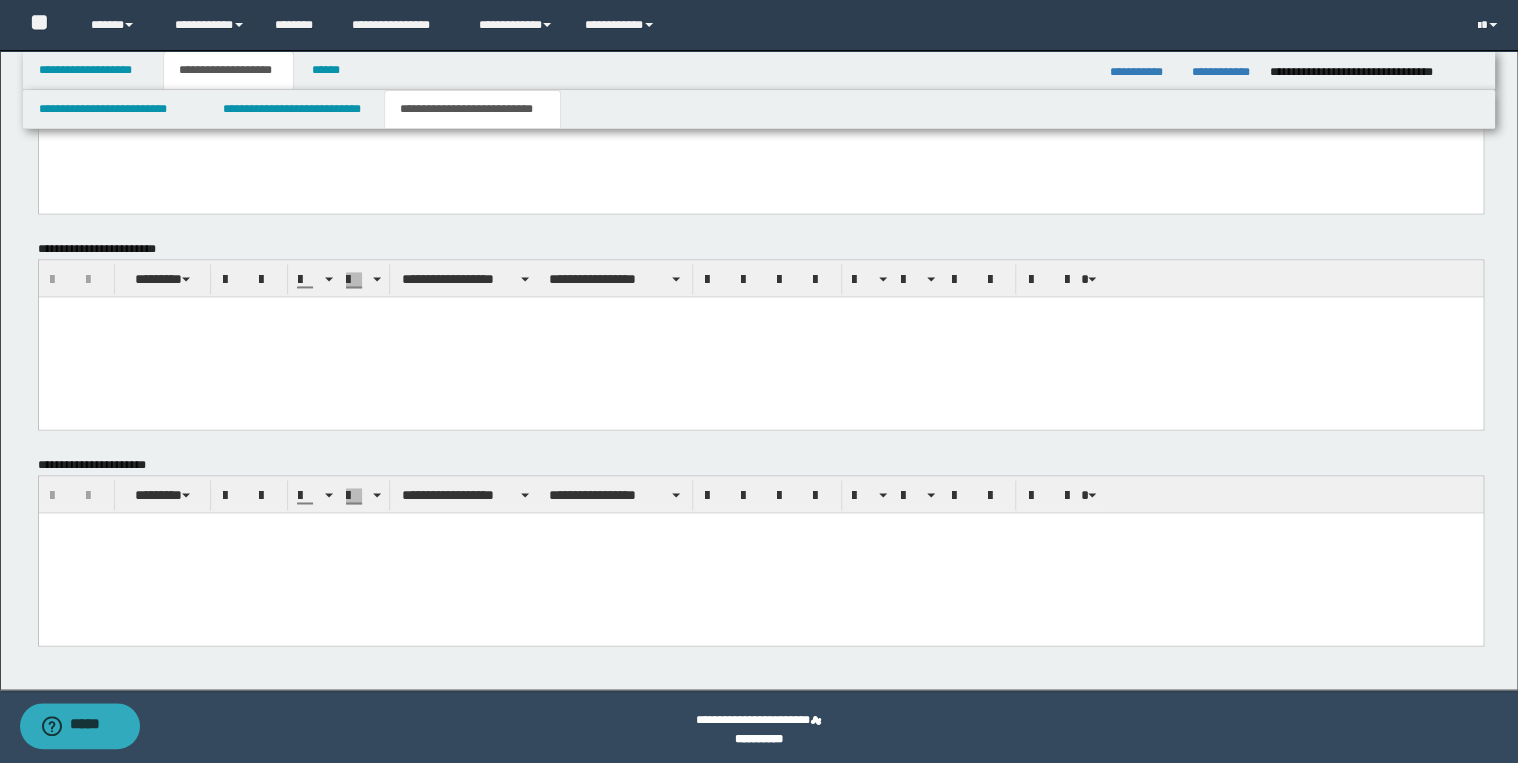 click at bounding box center (760, 552) 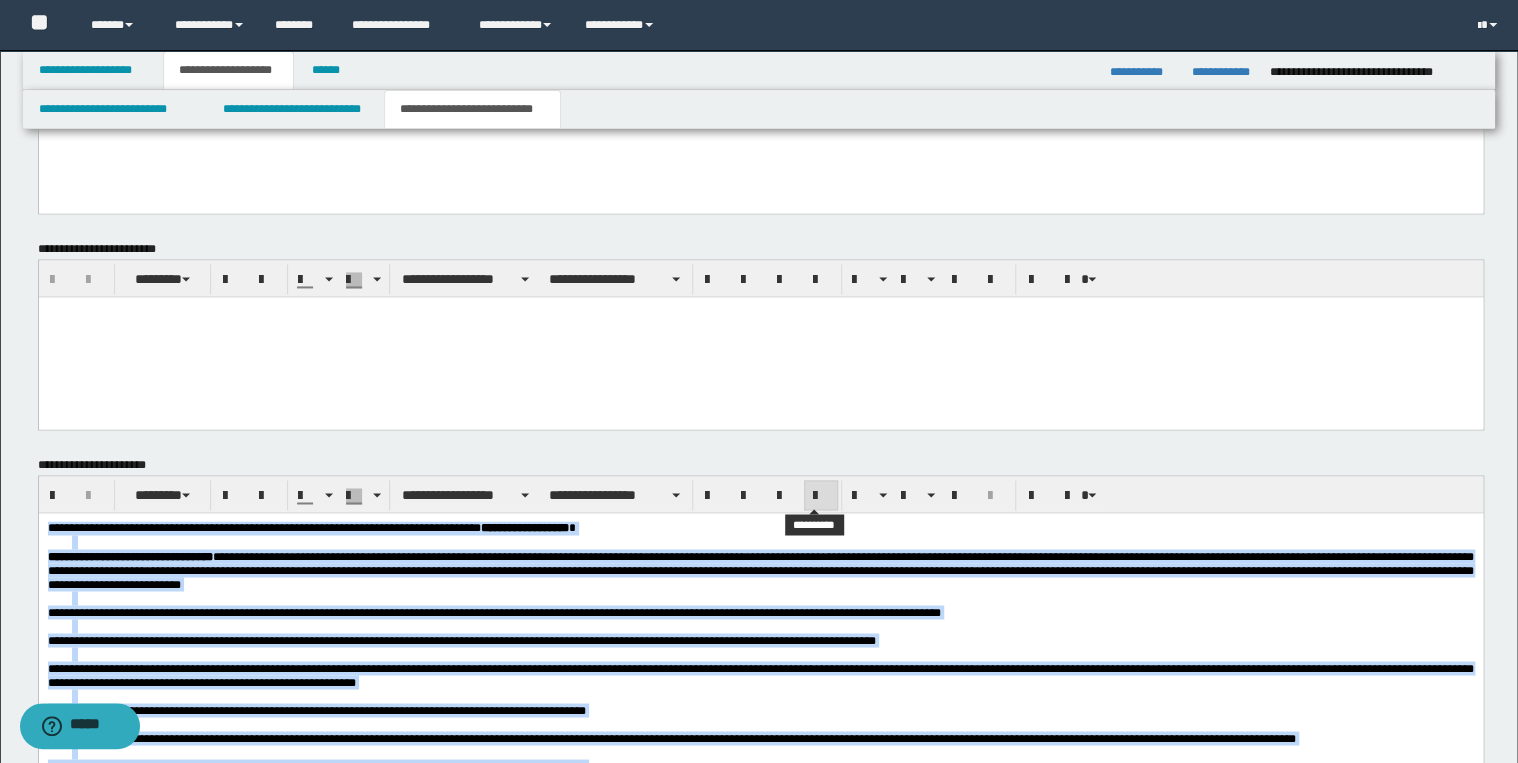 click at bounding box center [821, 496] 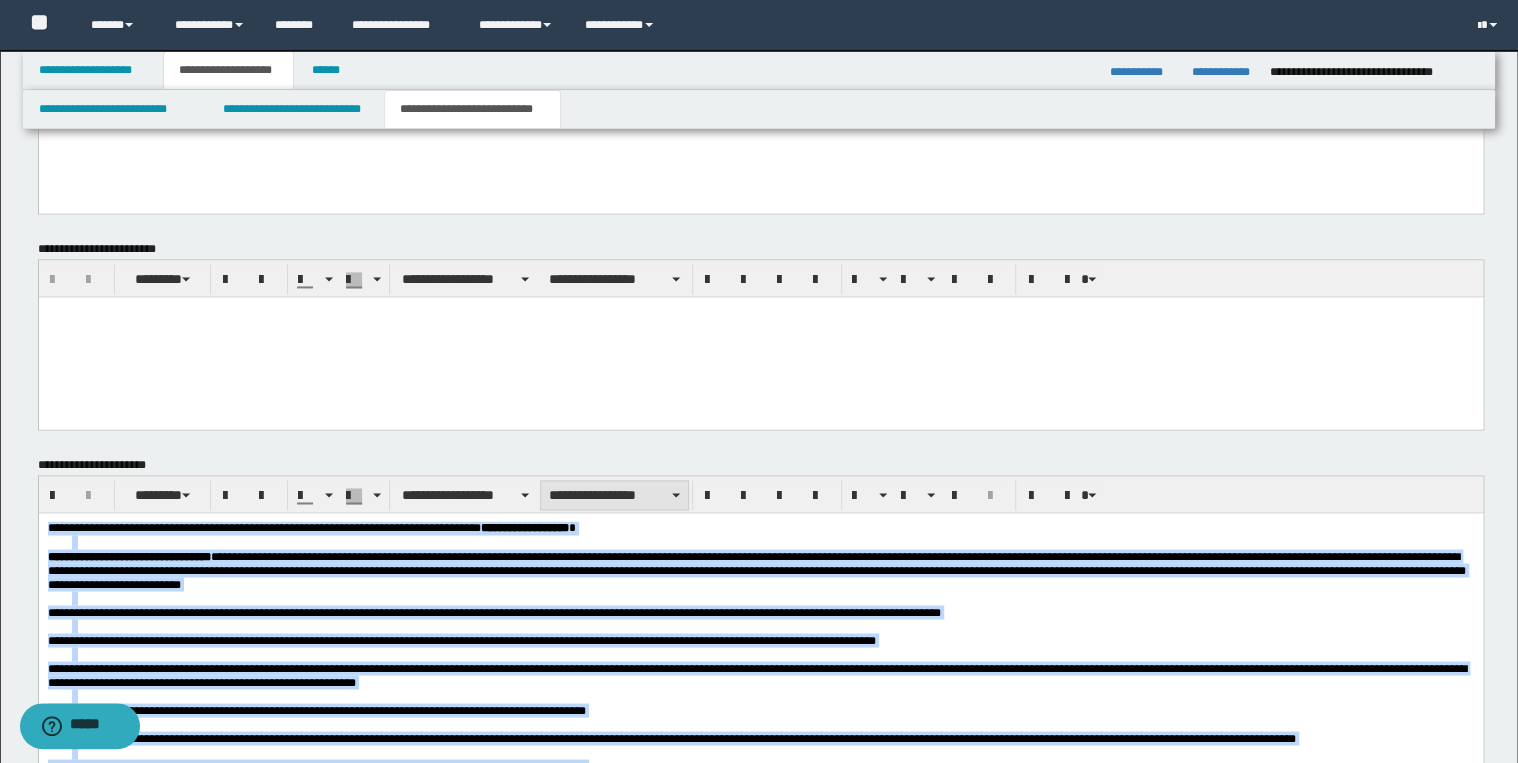 click on "**********" at bounding box center [614, 495] 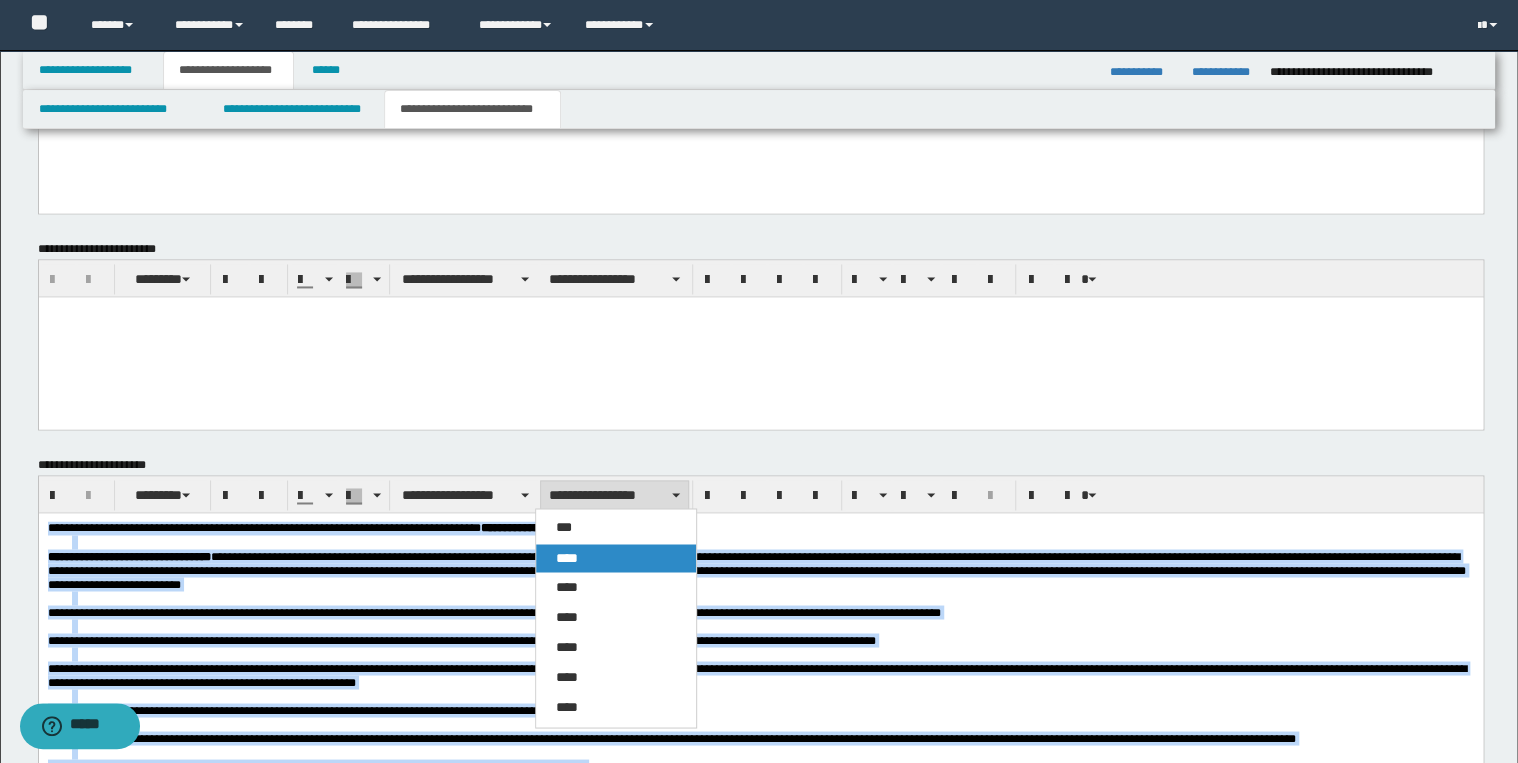 click on "****" at bounding box center (616, 558) 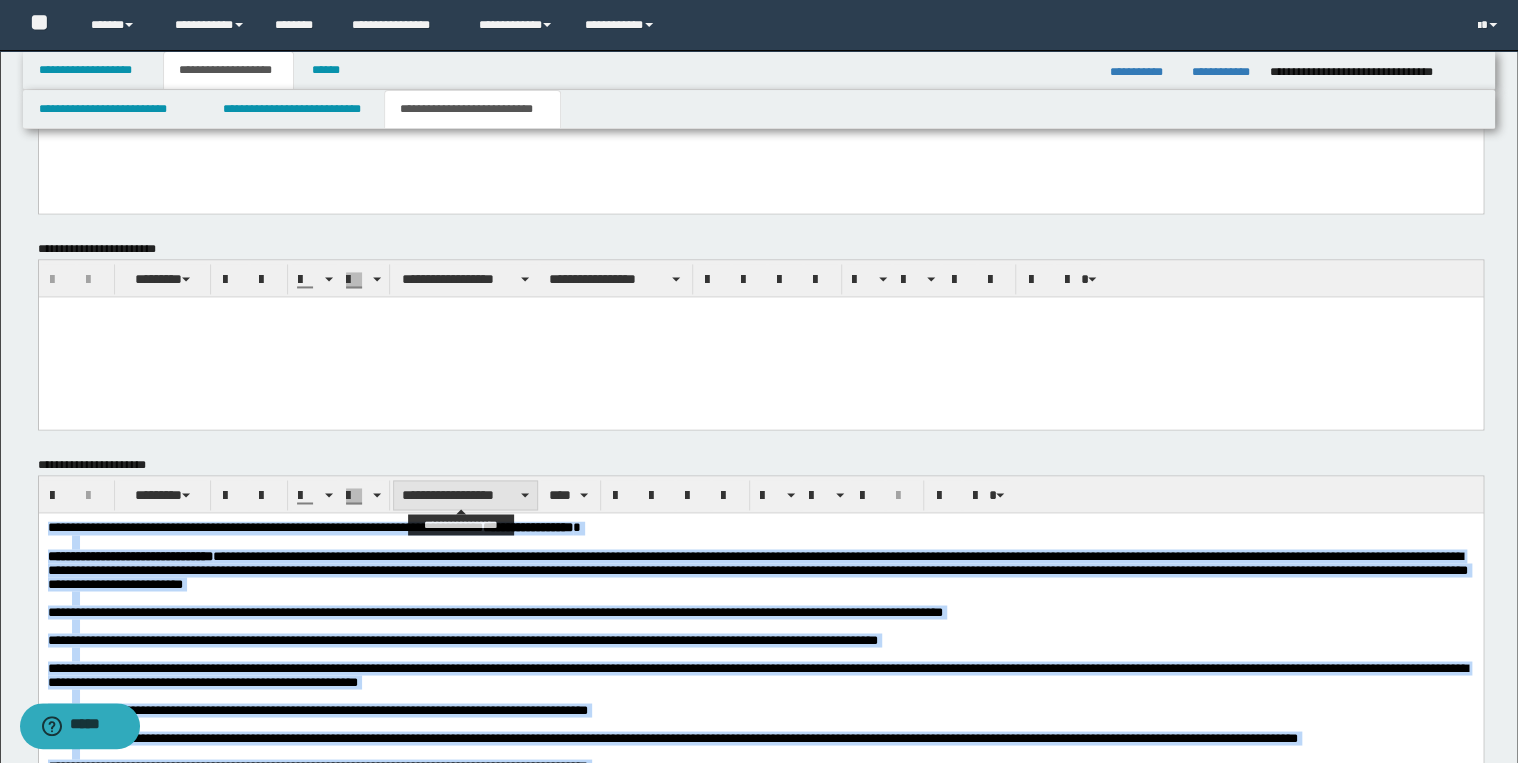click on "**********" at bounding box center (465, 495) 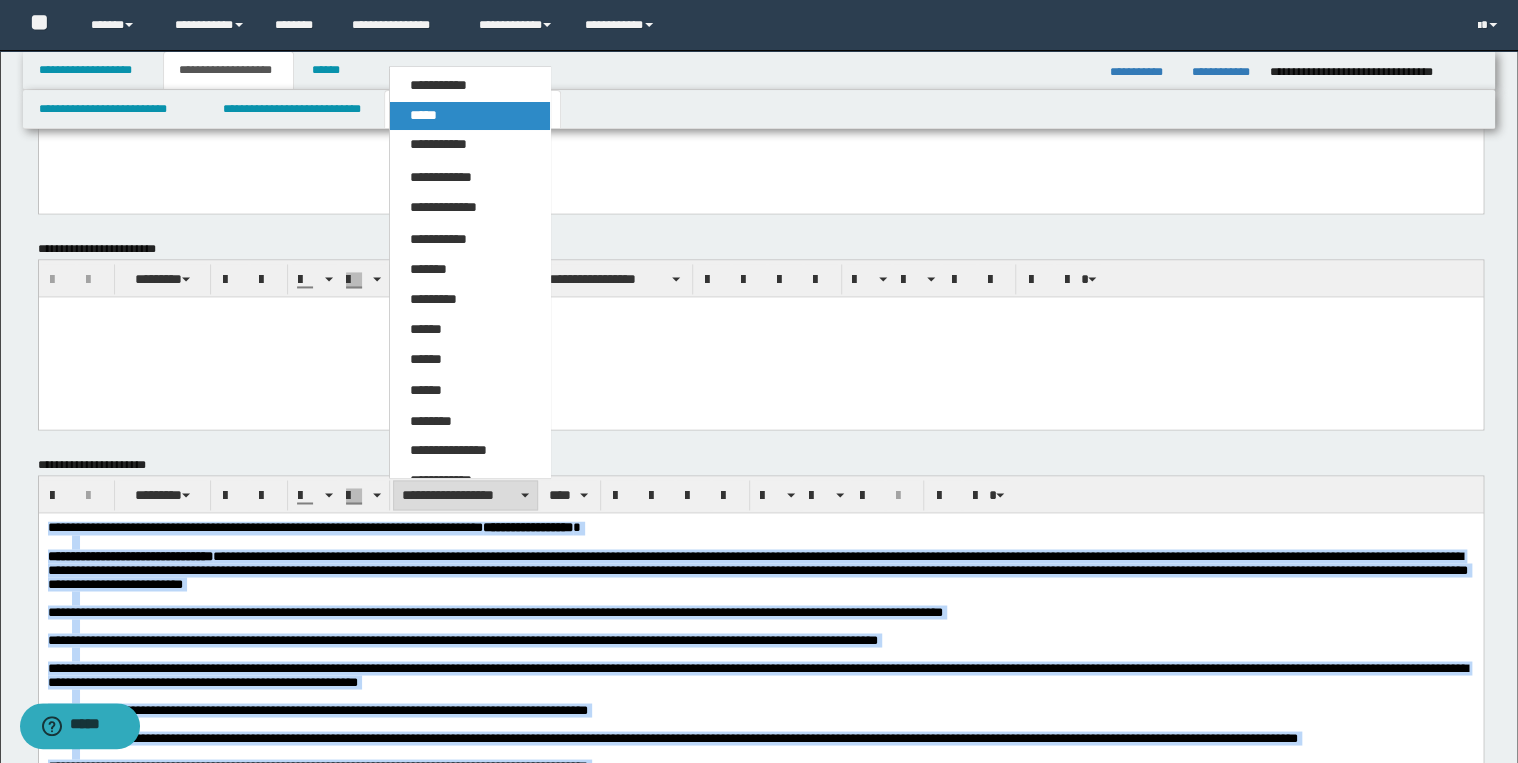 click on "*****" at bounding box center (423, 115) 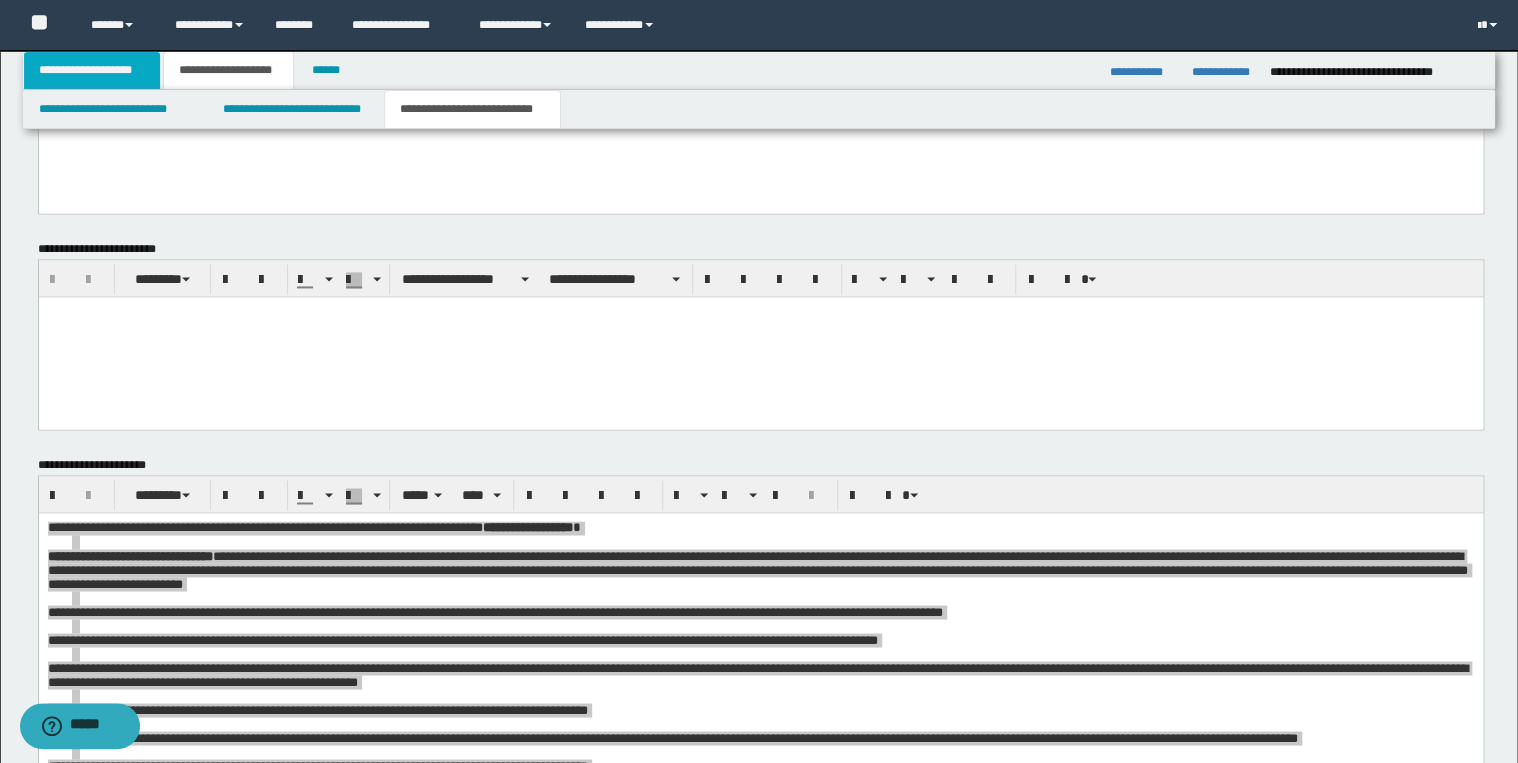 click on "**********" at bounding box center (92, 70) 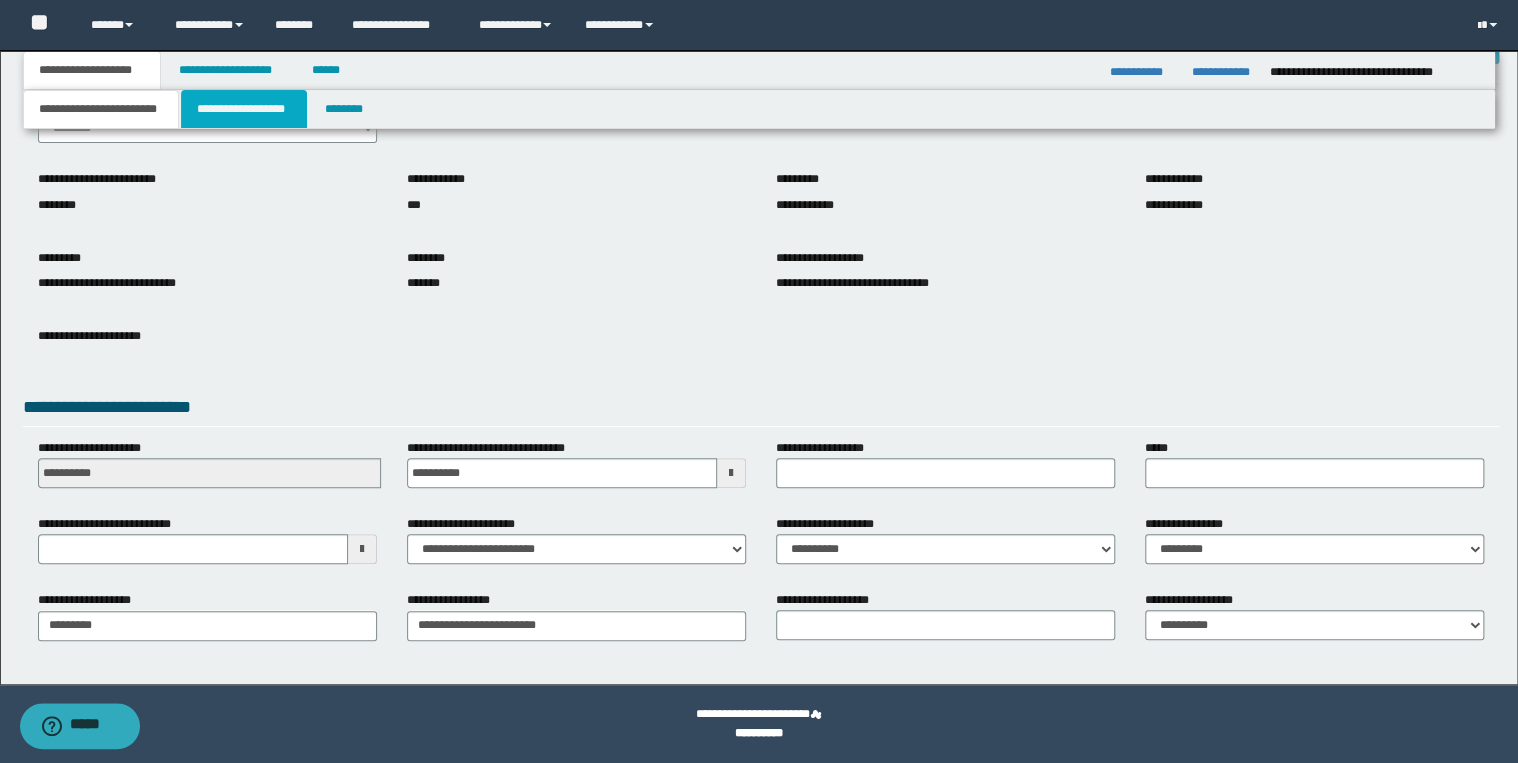 drag, startPoint x: 224, startPoint y: 108, endPoint x: 281, endPoint y: 144, distance: 67.41662 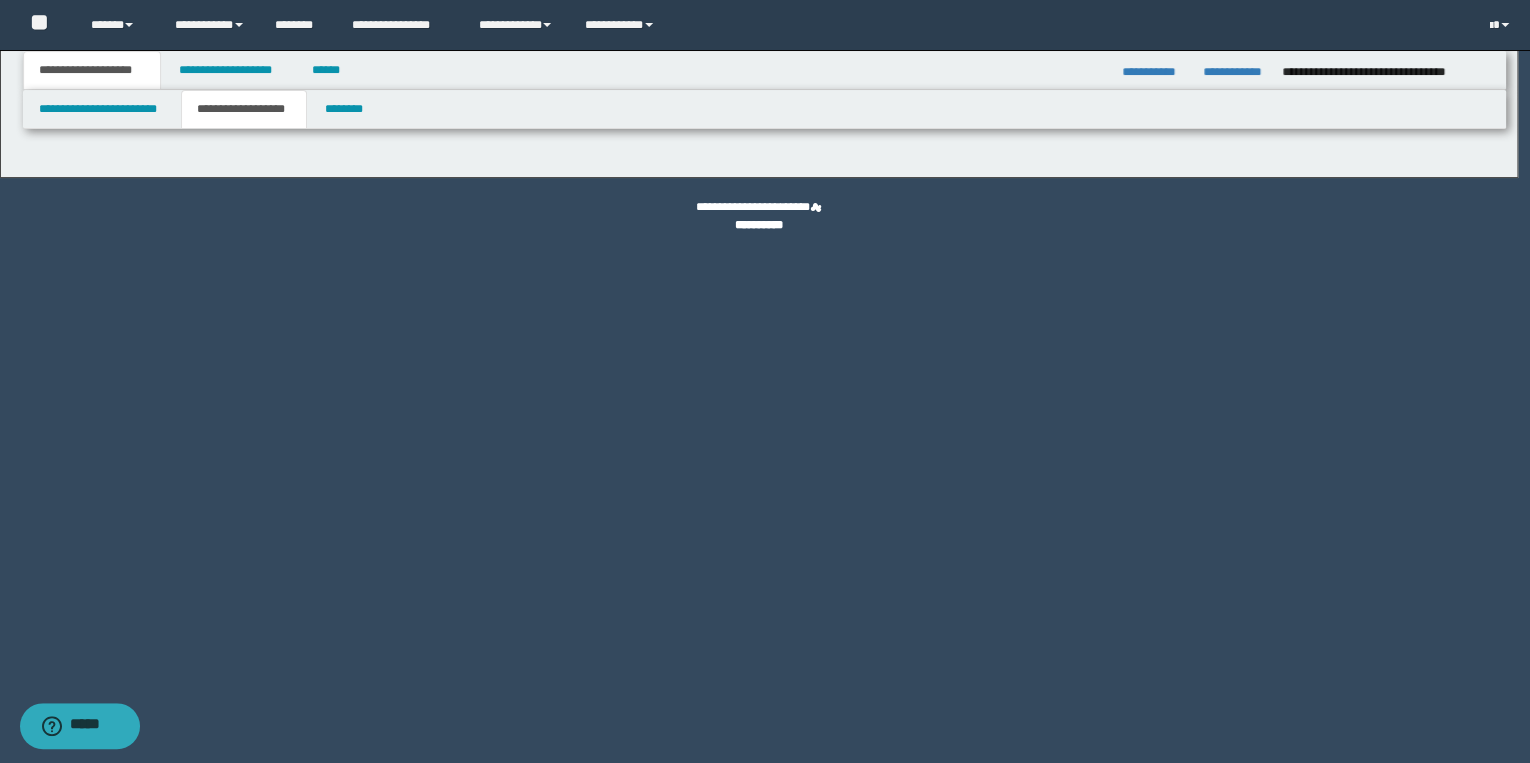 type on "********" 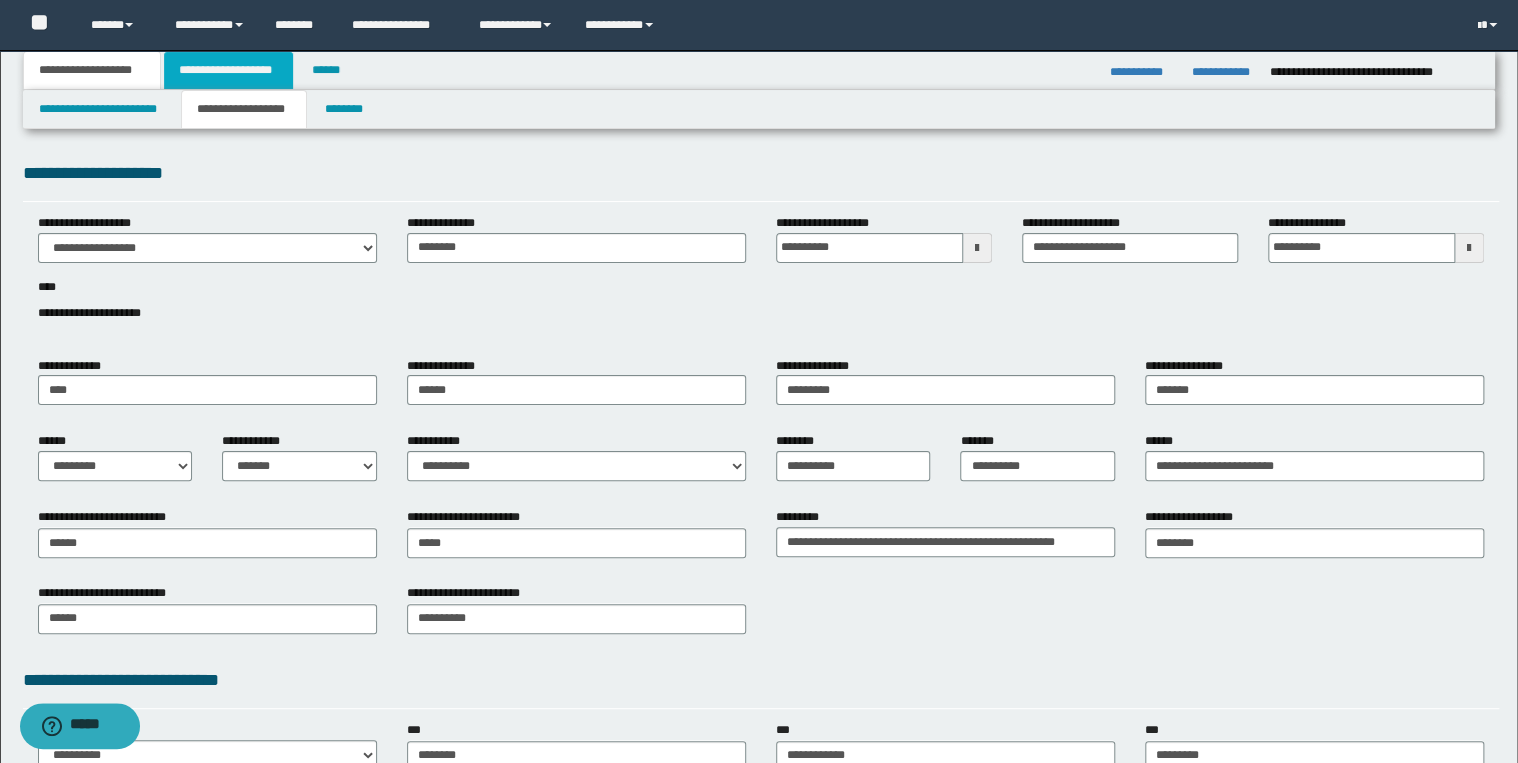 click on "**********" at bounding box center (228, 70) 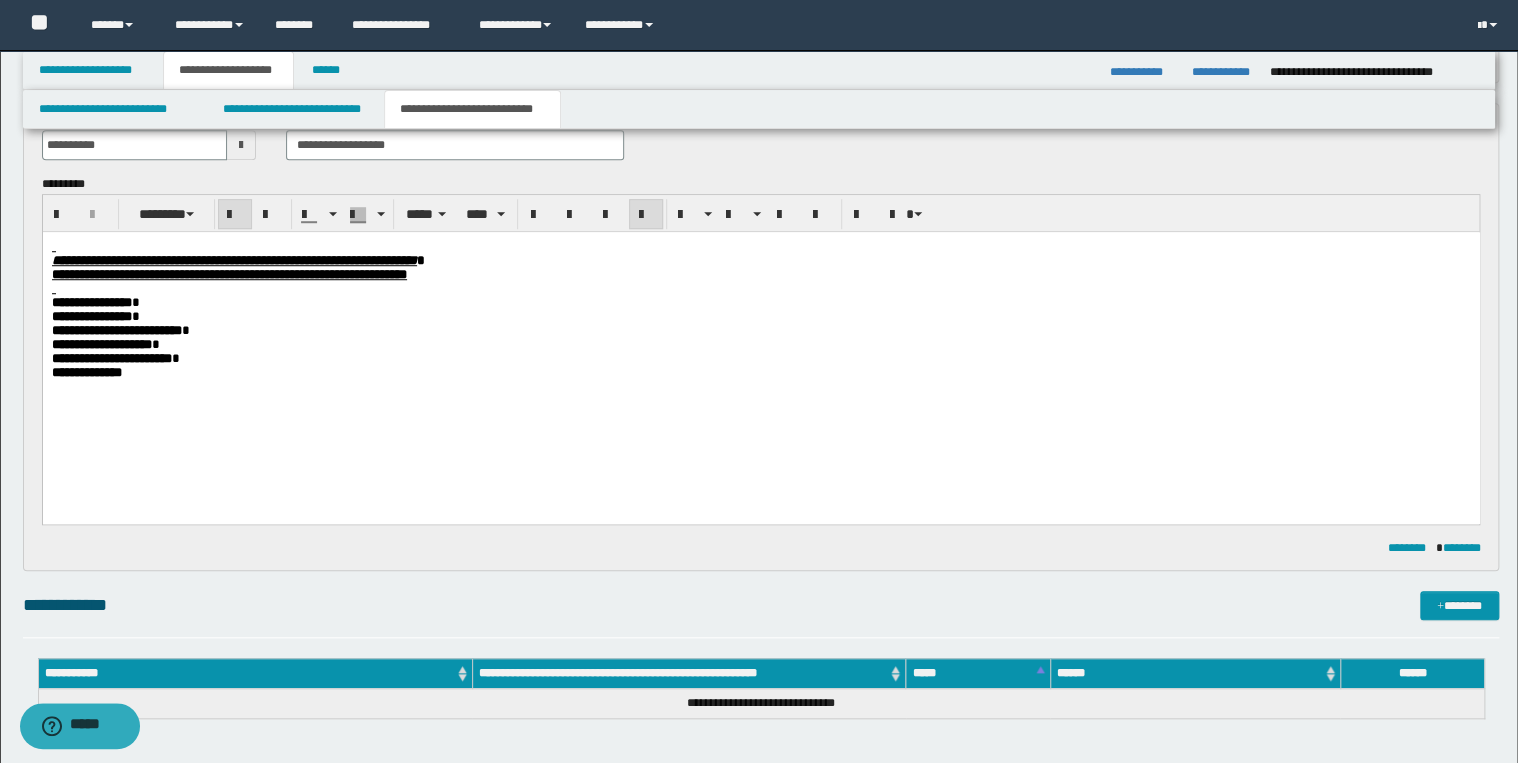 scroll, scrollTop: 880, scrollLeft: 0, axis: vertical 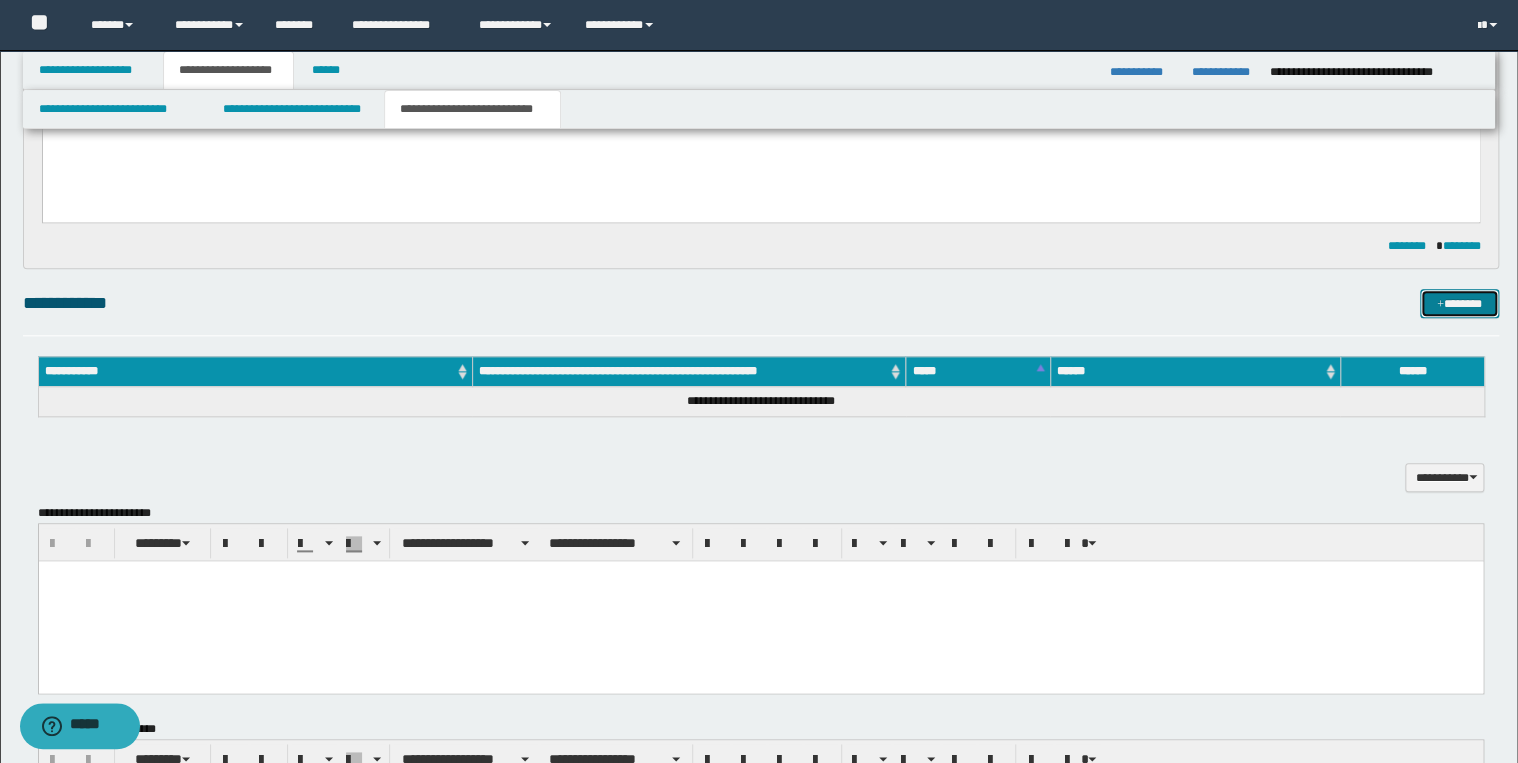 click at bounding box center [1440, 305] 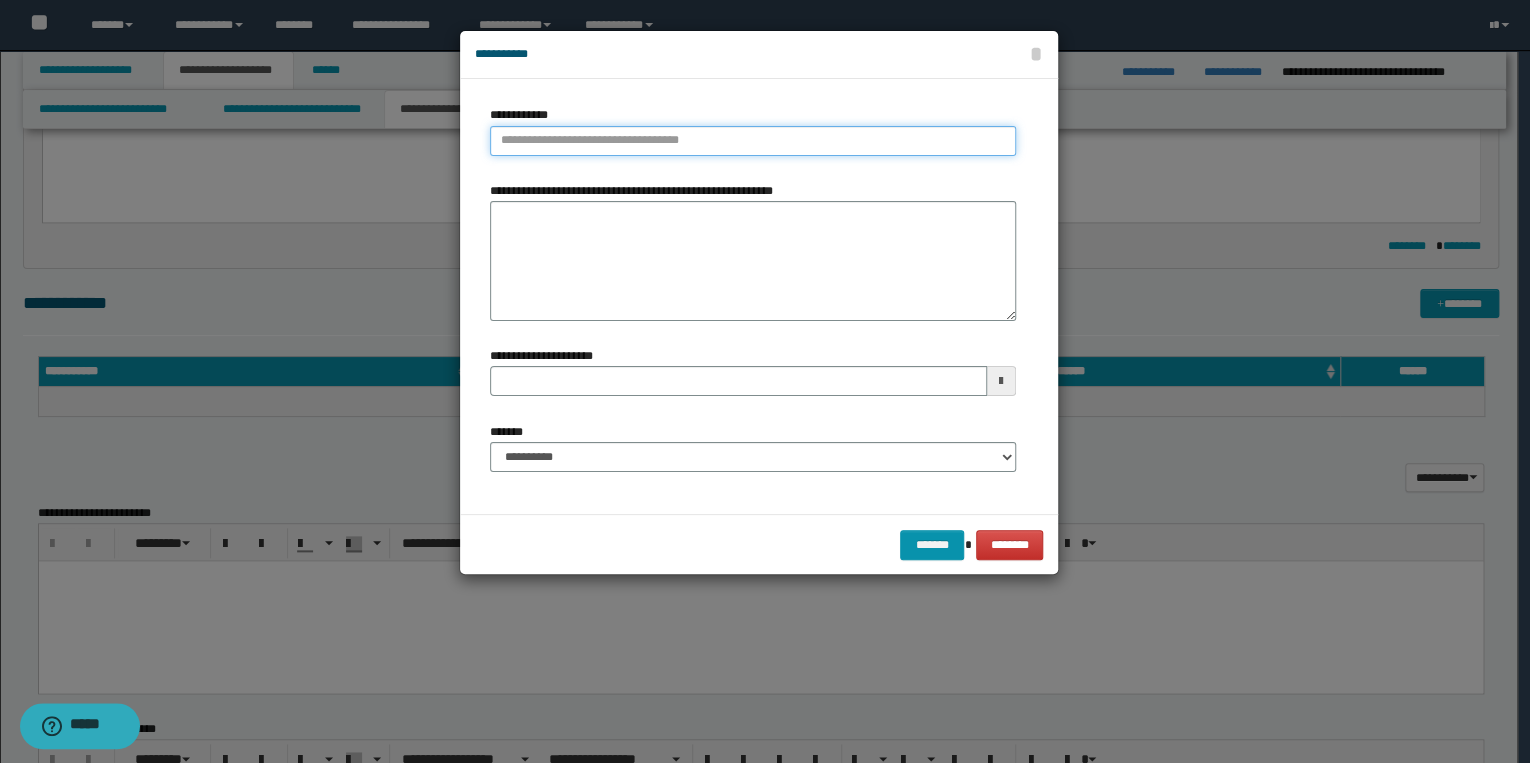 click on "**********" at bounding box center (753, 141) 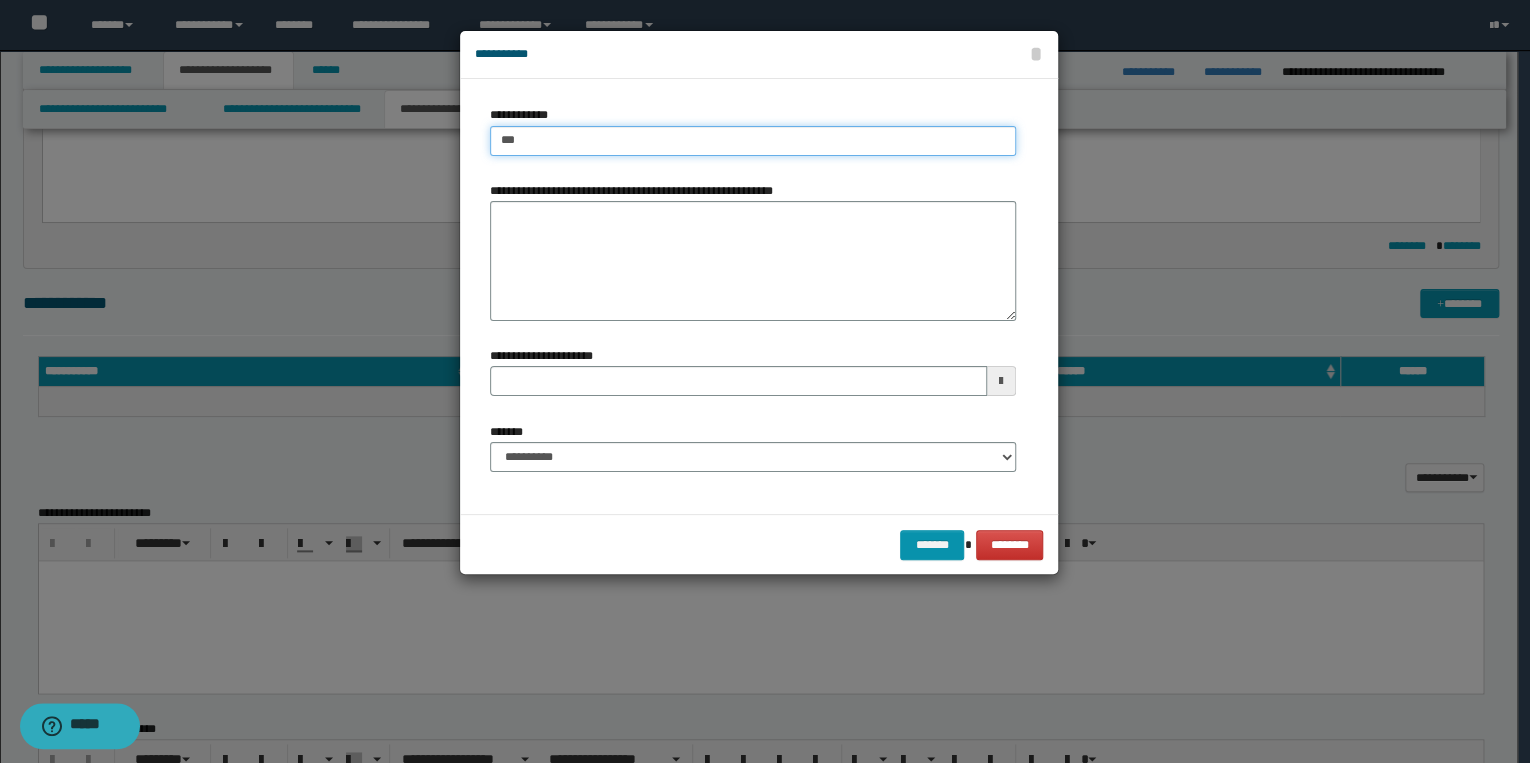 type on "****" 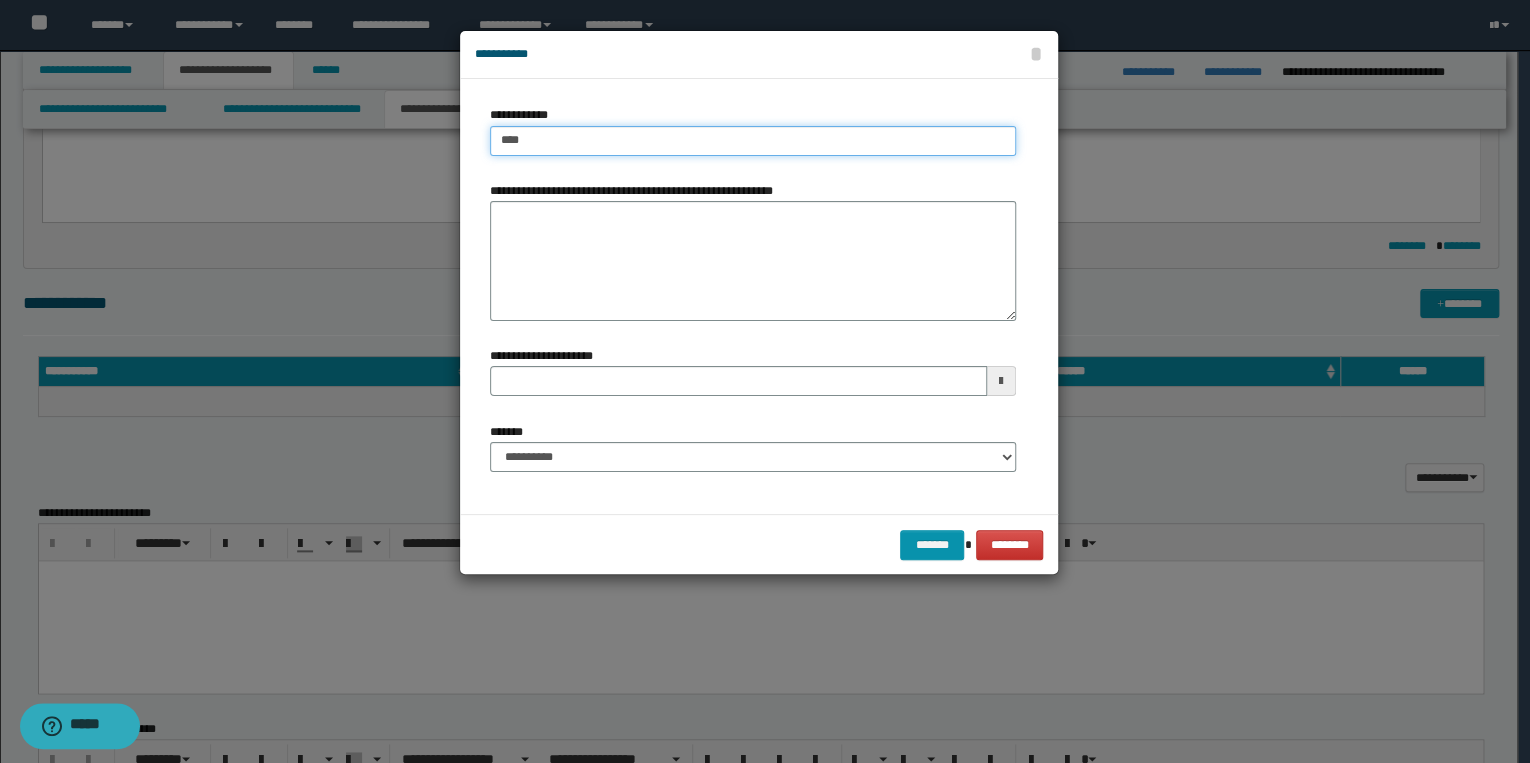 type on "****" 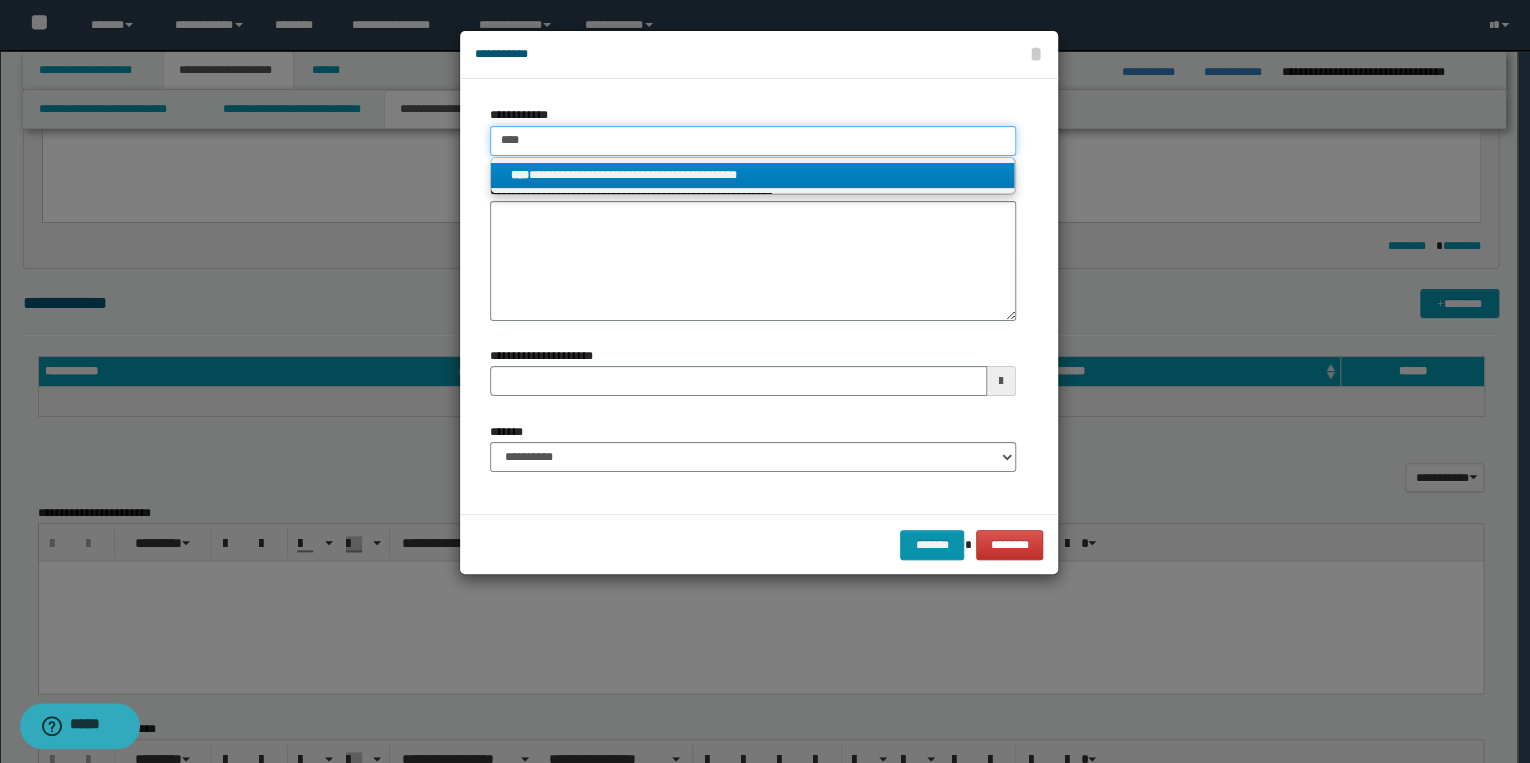 type on "****" 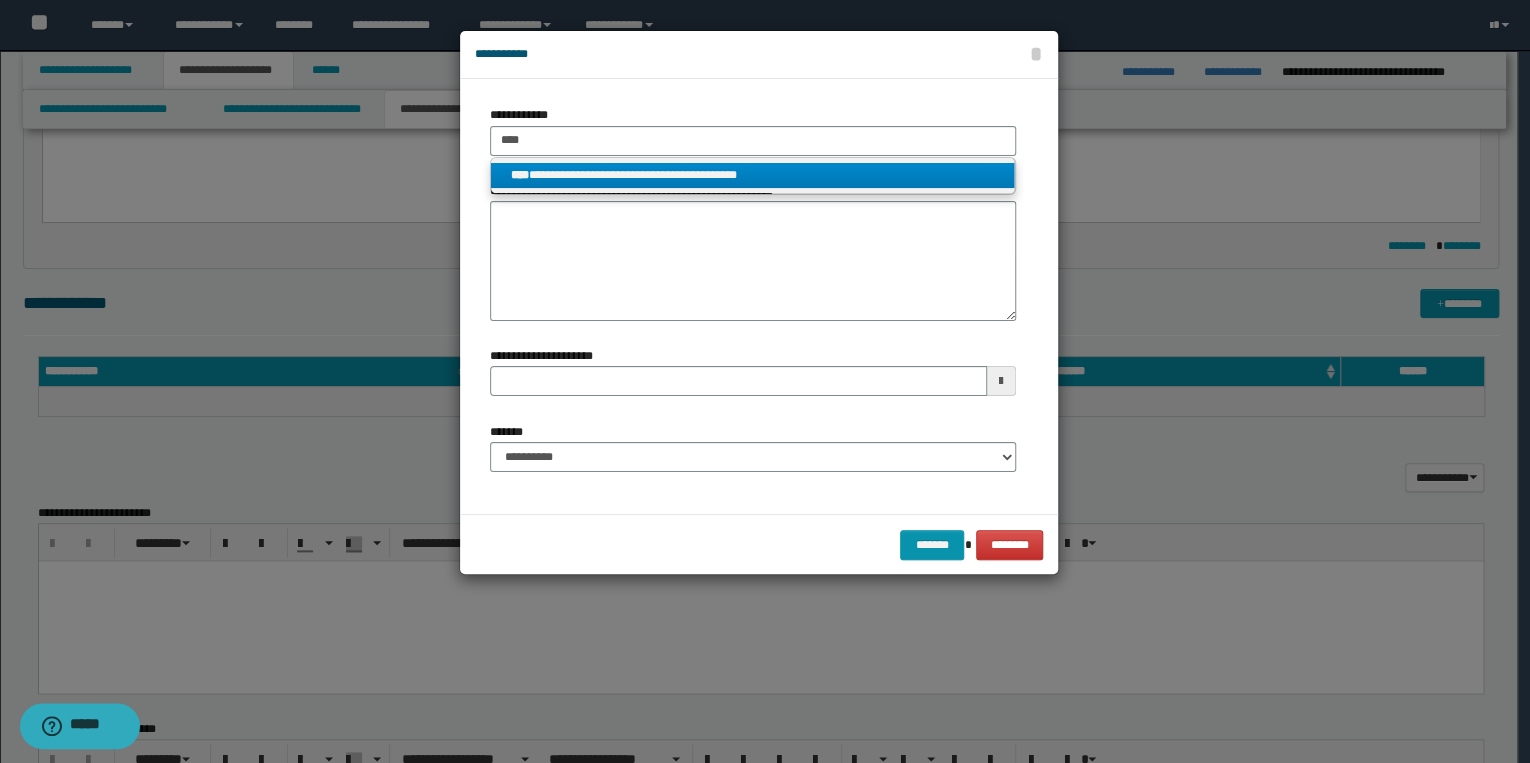 click on "**********" at bounding box center (753, 175) 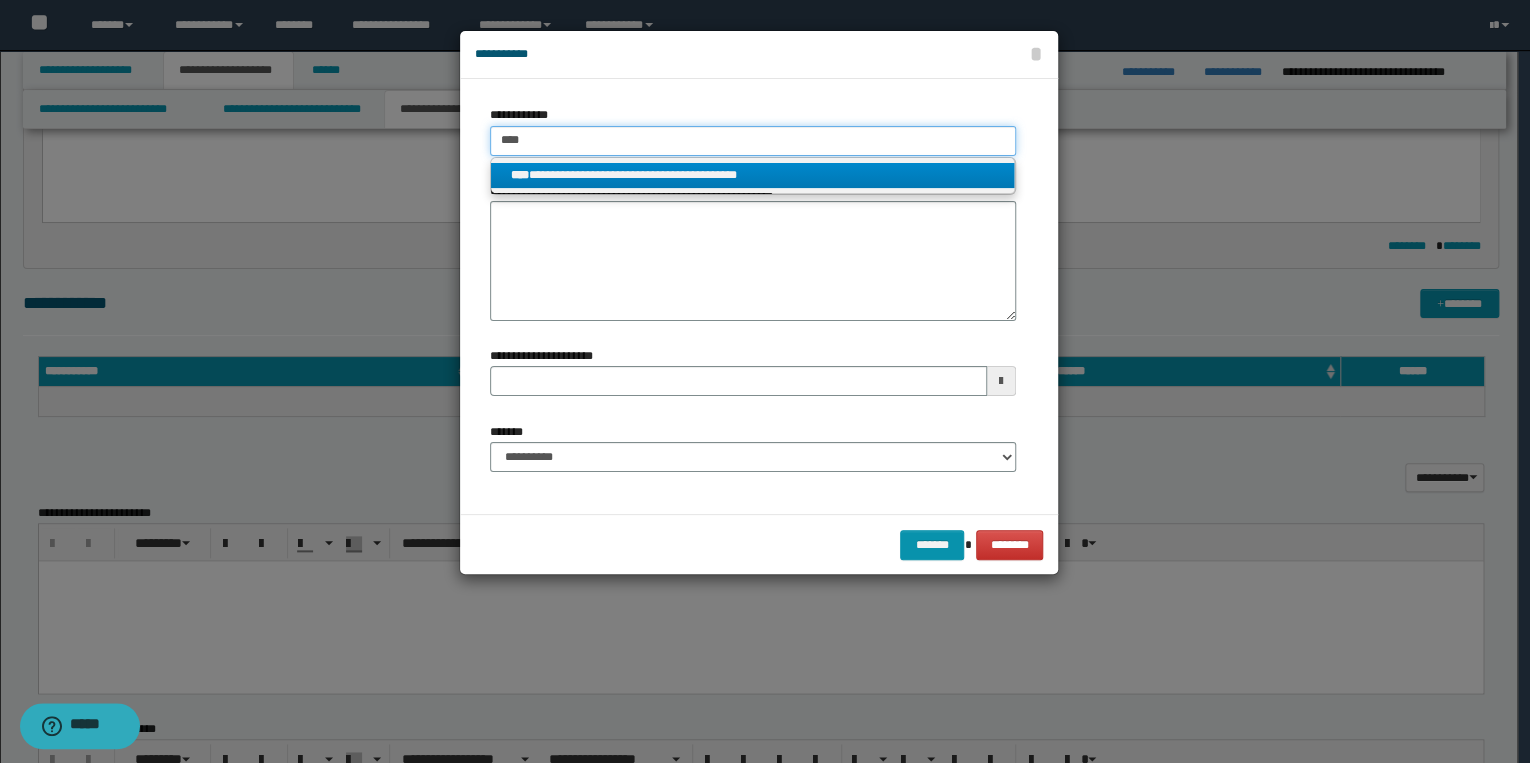 type 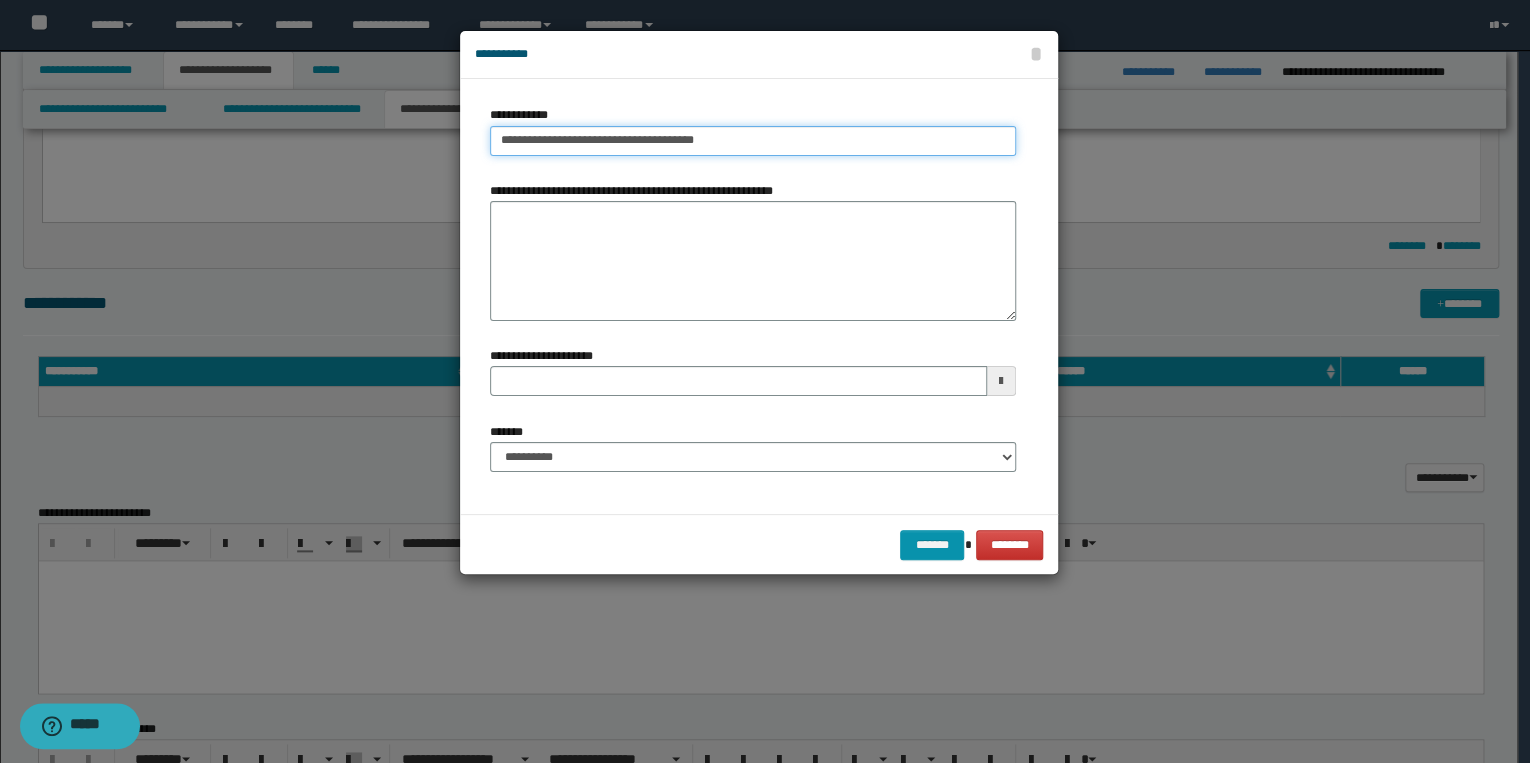 type 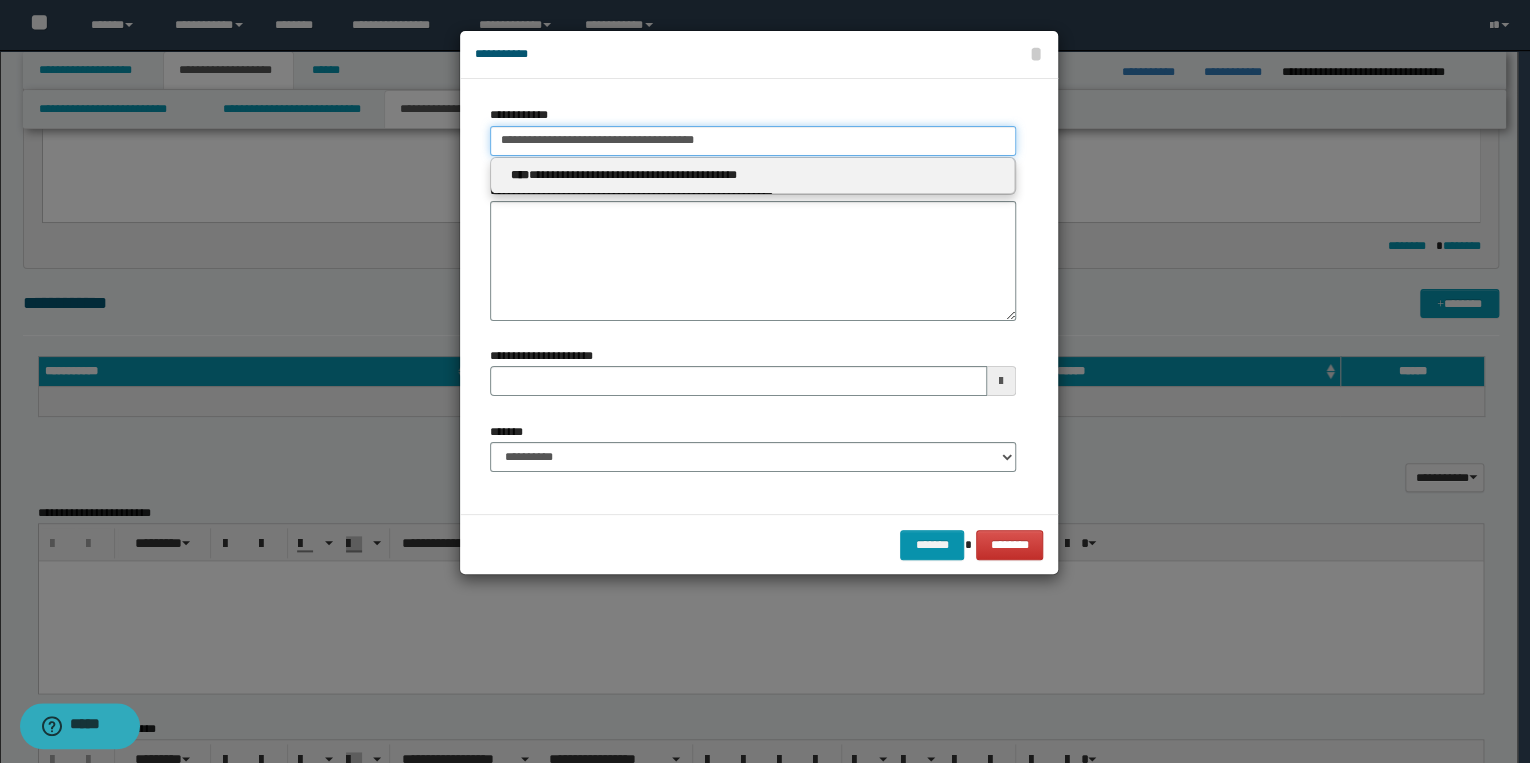 type 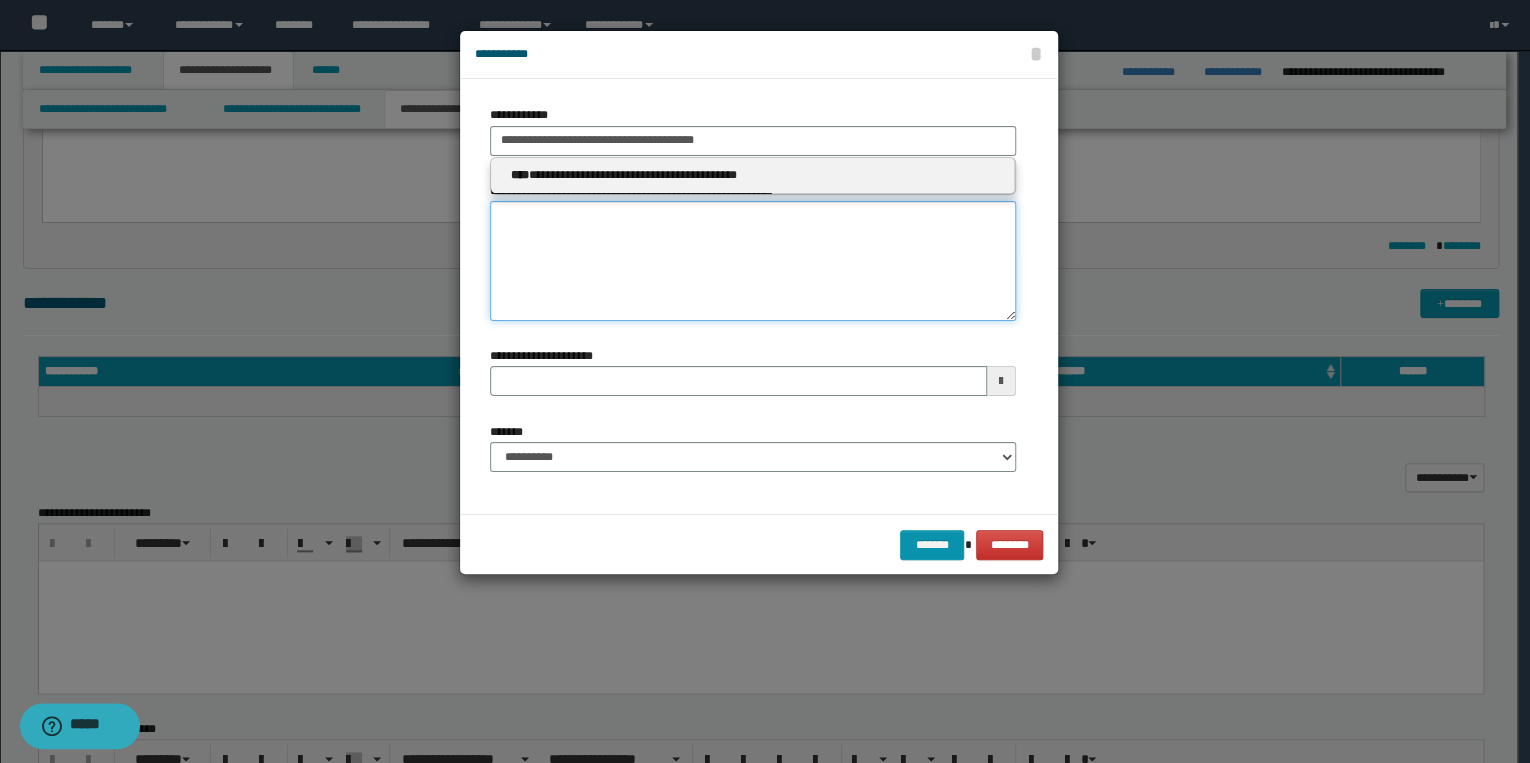 type 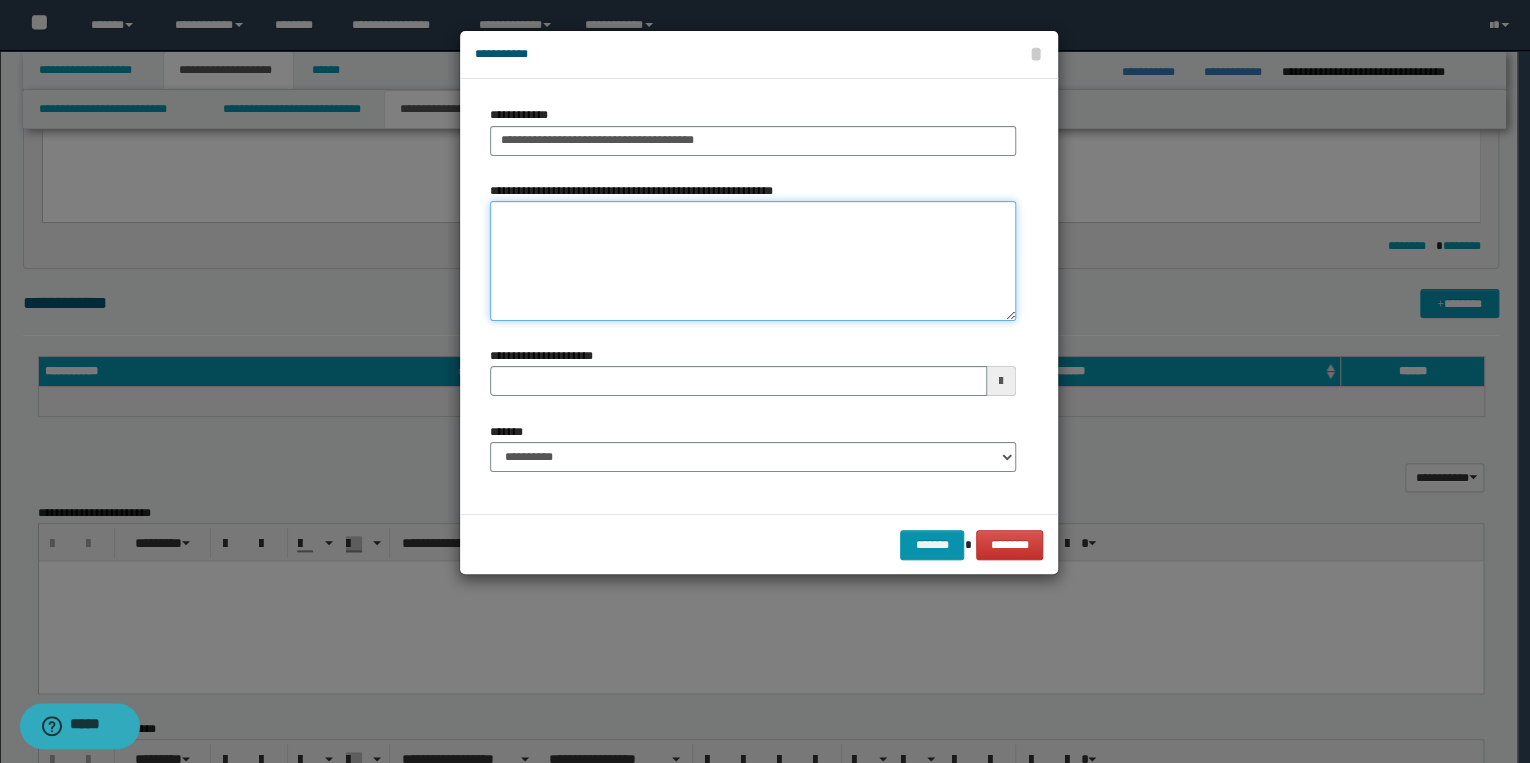 click on "**********" at bounding box center (753, 261) 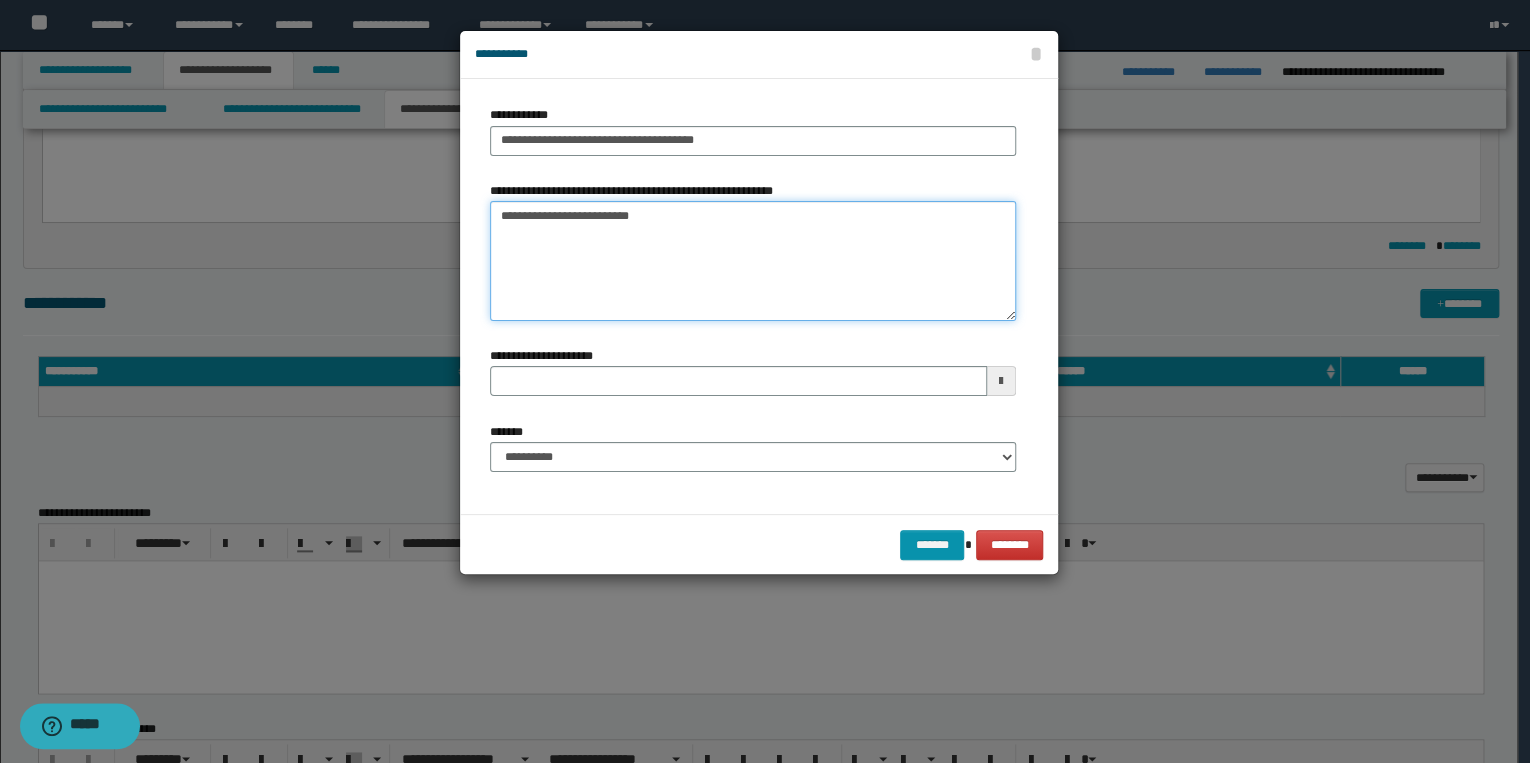 type 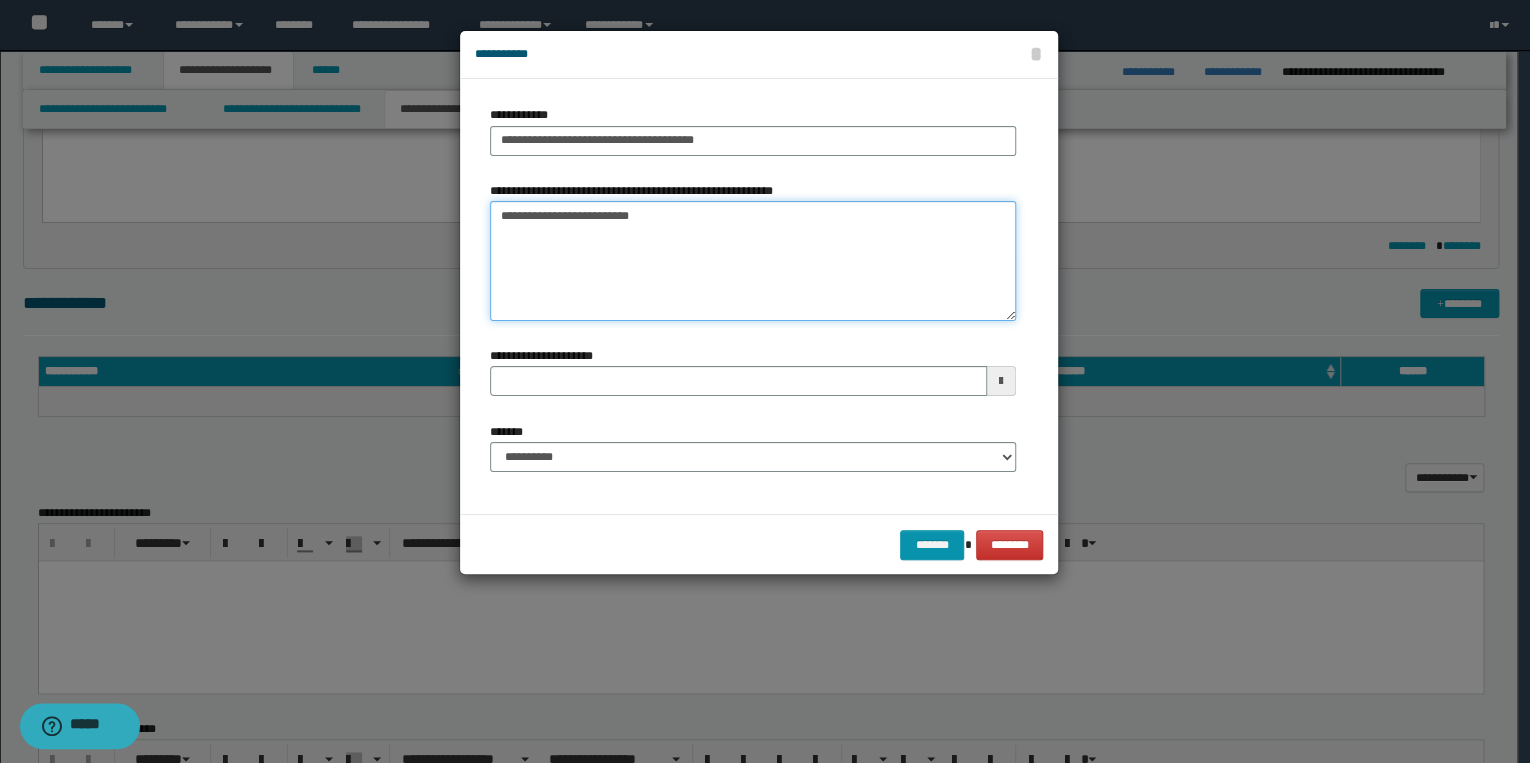 type 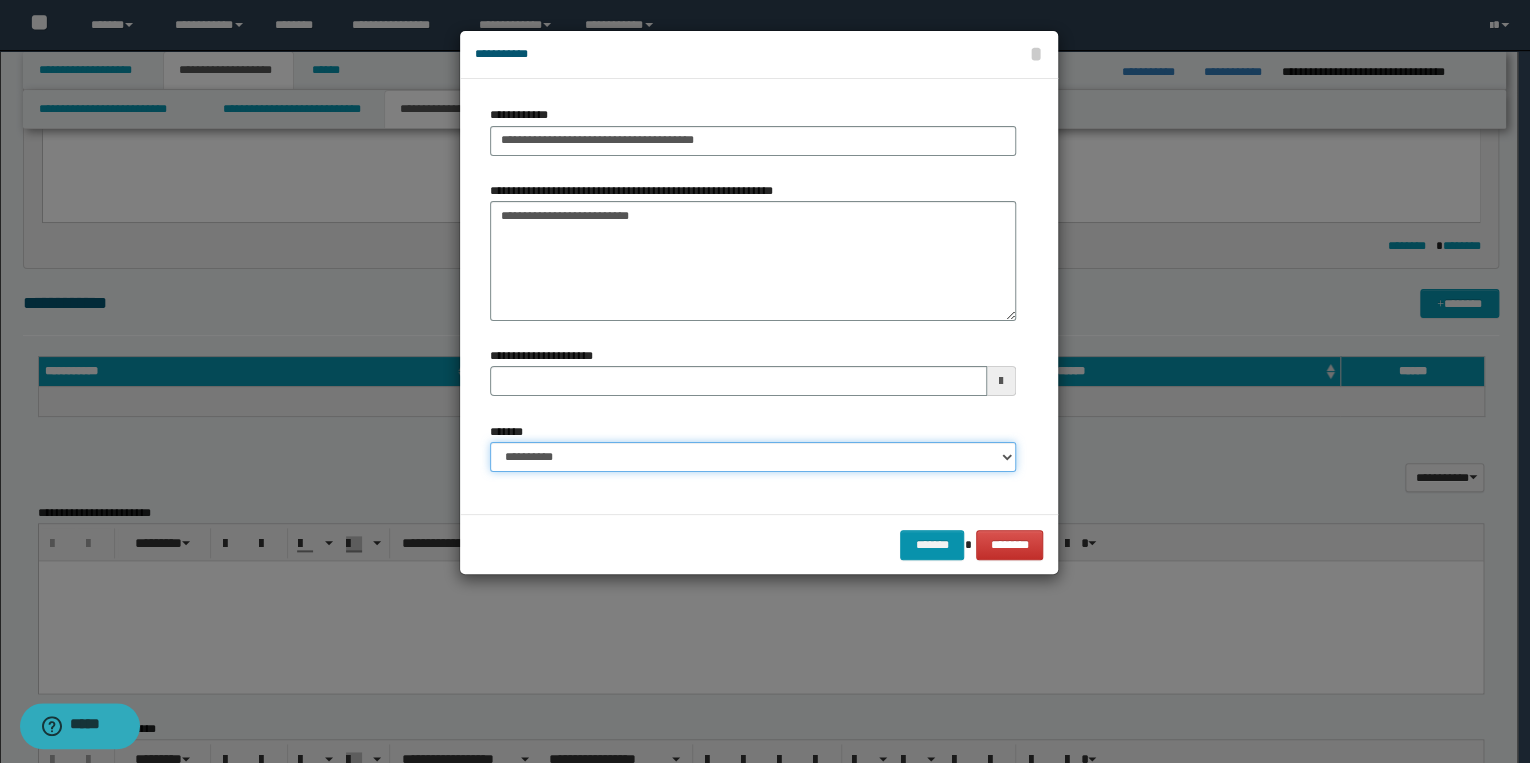 click on "**********" at bounding box center [753, 457] 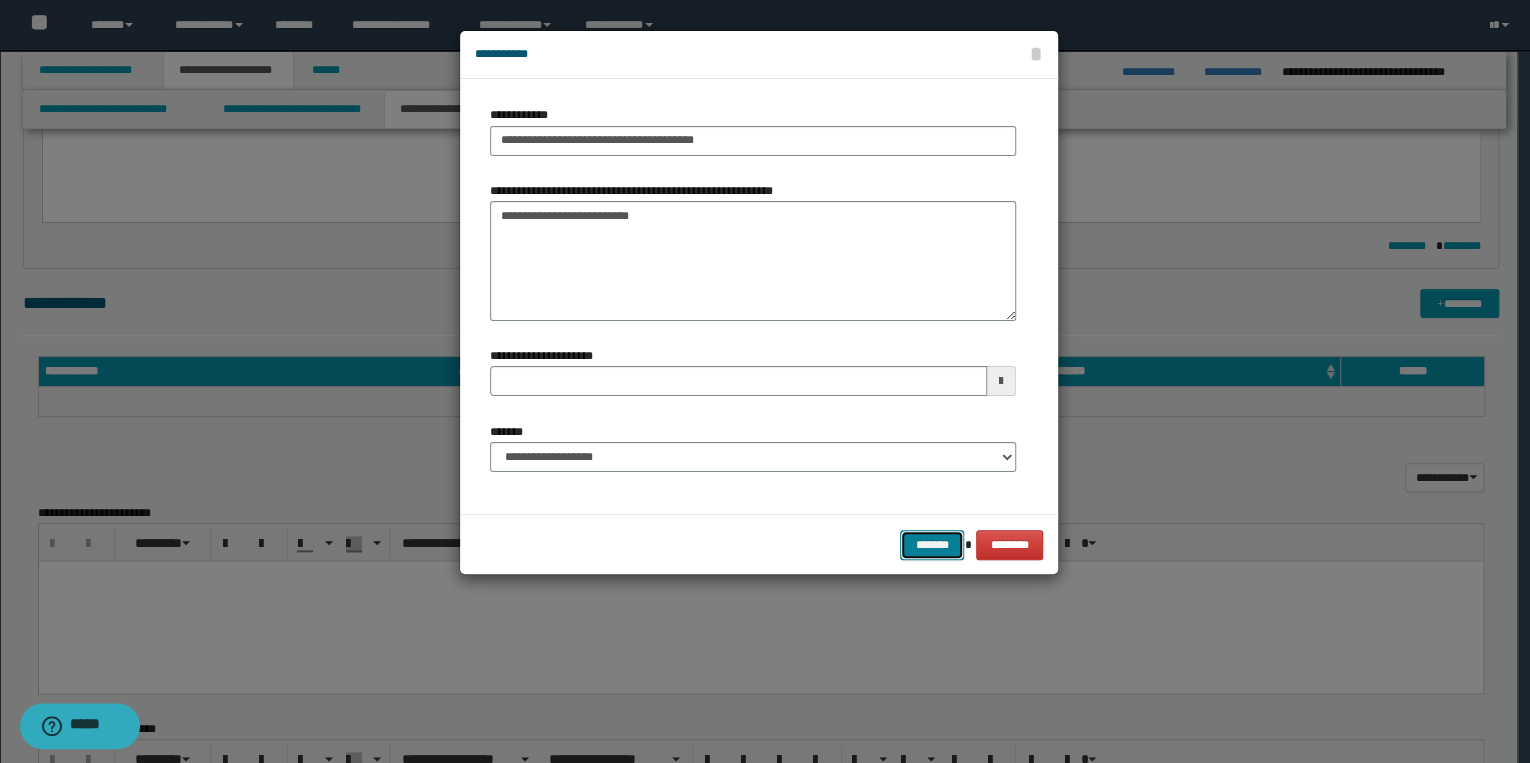 click on "*******" at bounding box center [932, 545] 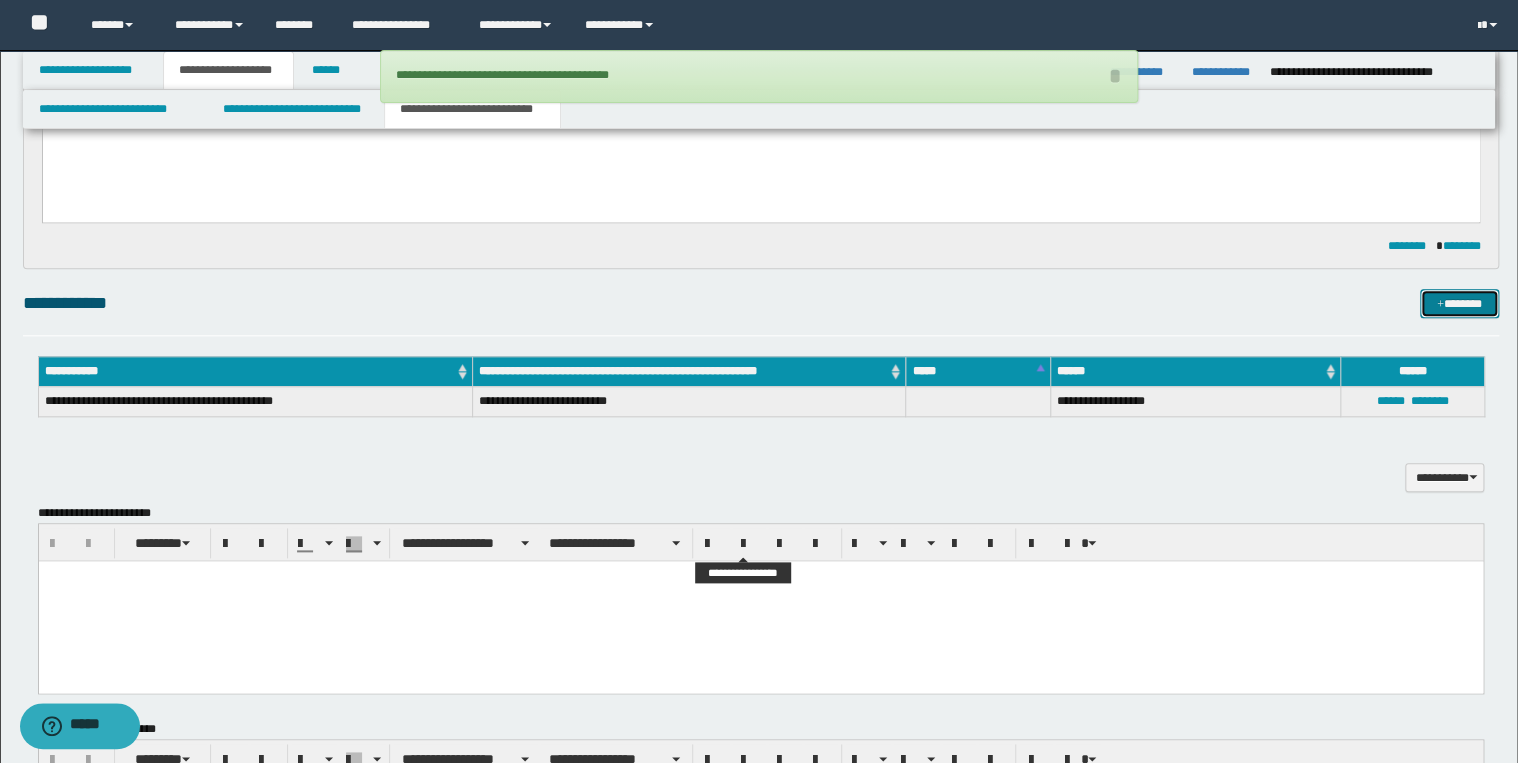 type 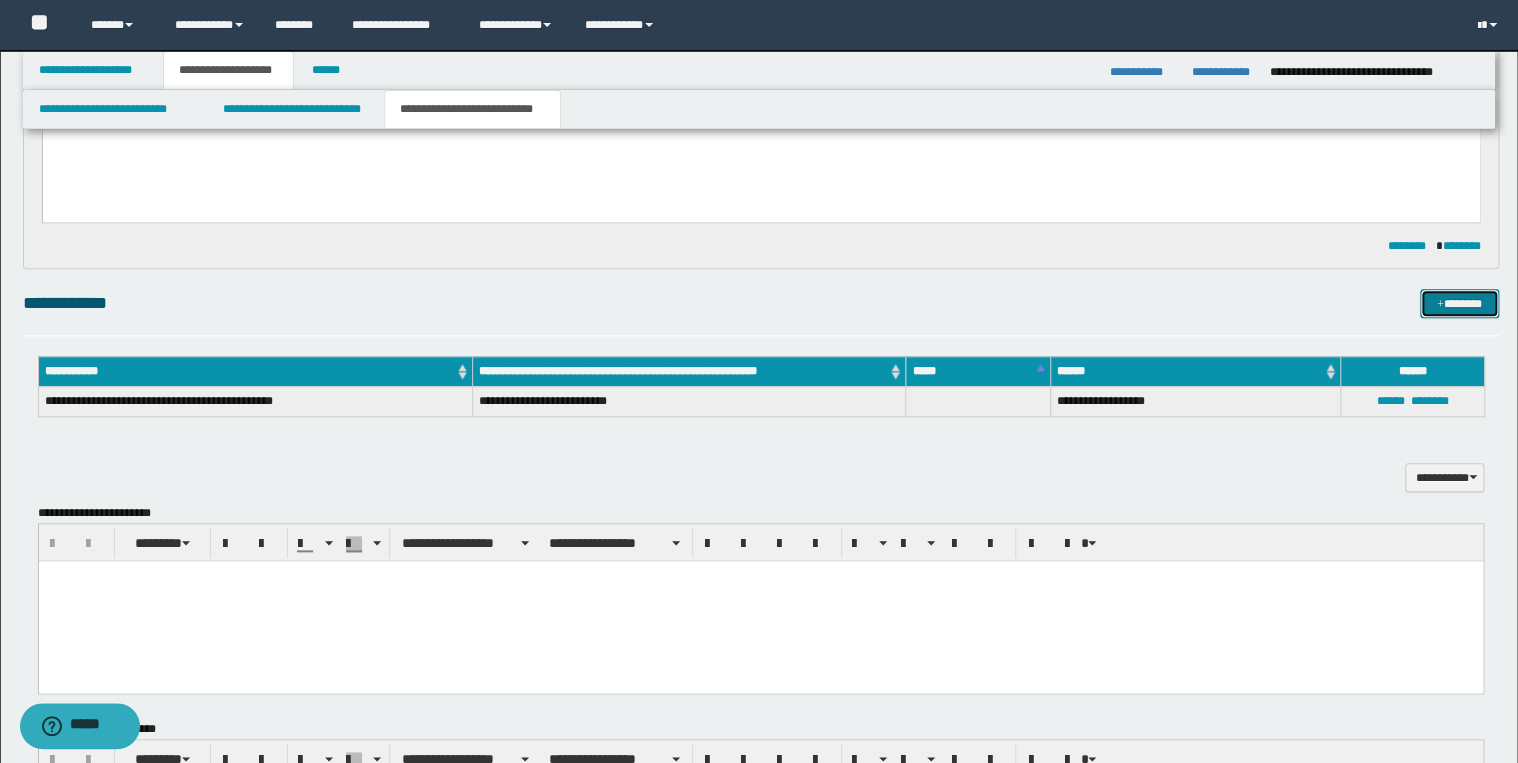 click on "*******" at bounding box center [1459, 304] 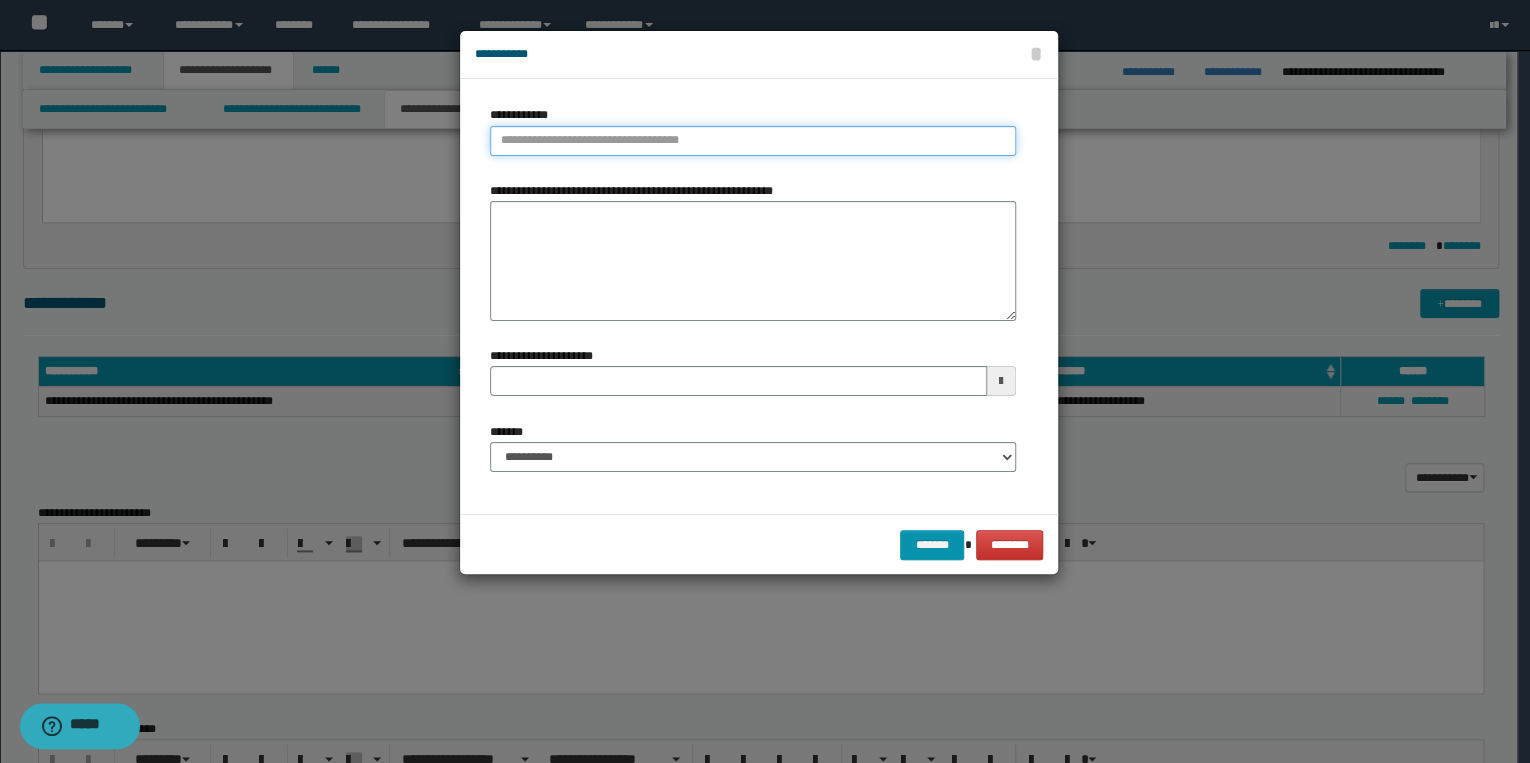 type on "**********" 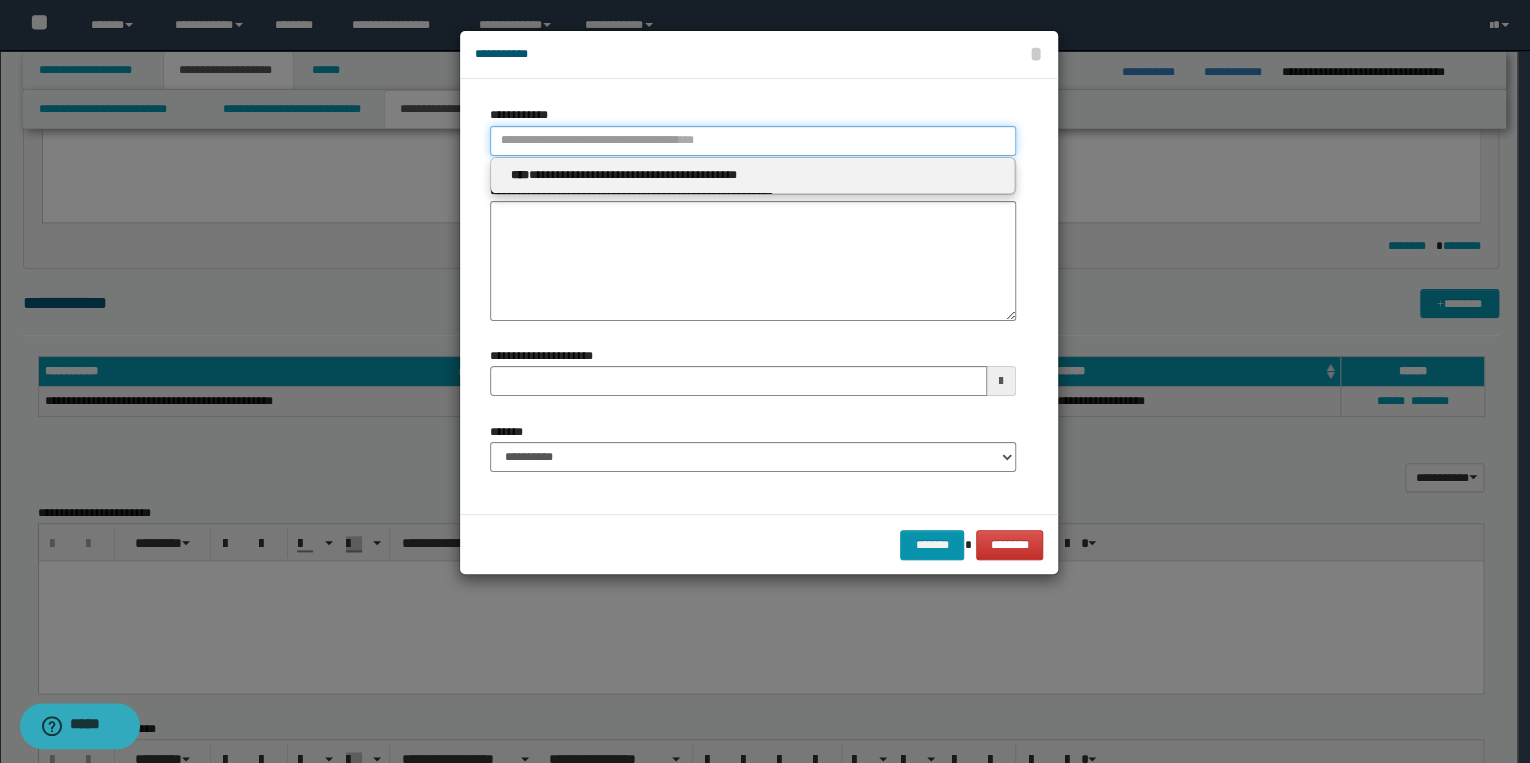click on "**********" at bounding box center [753, 141] 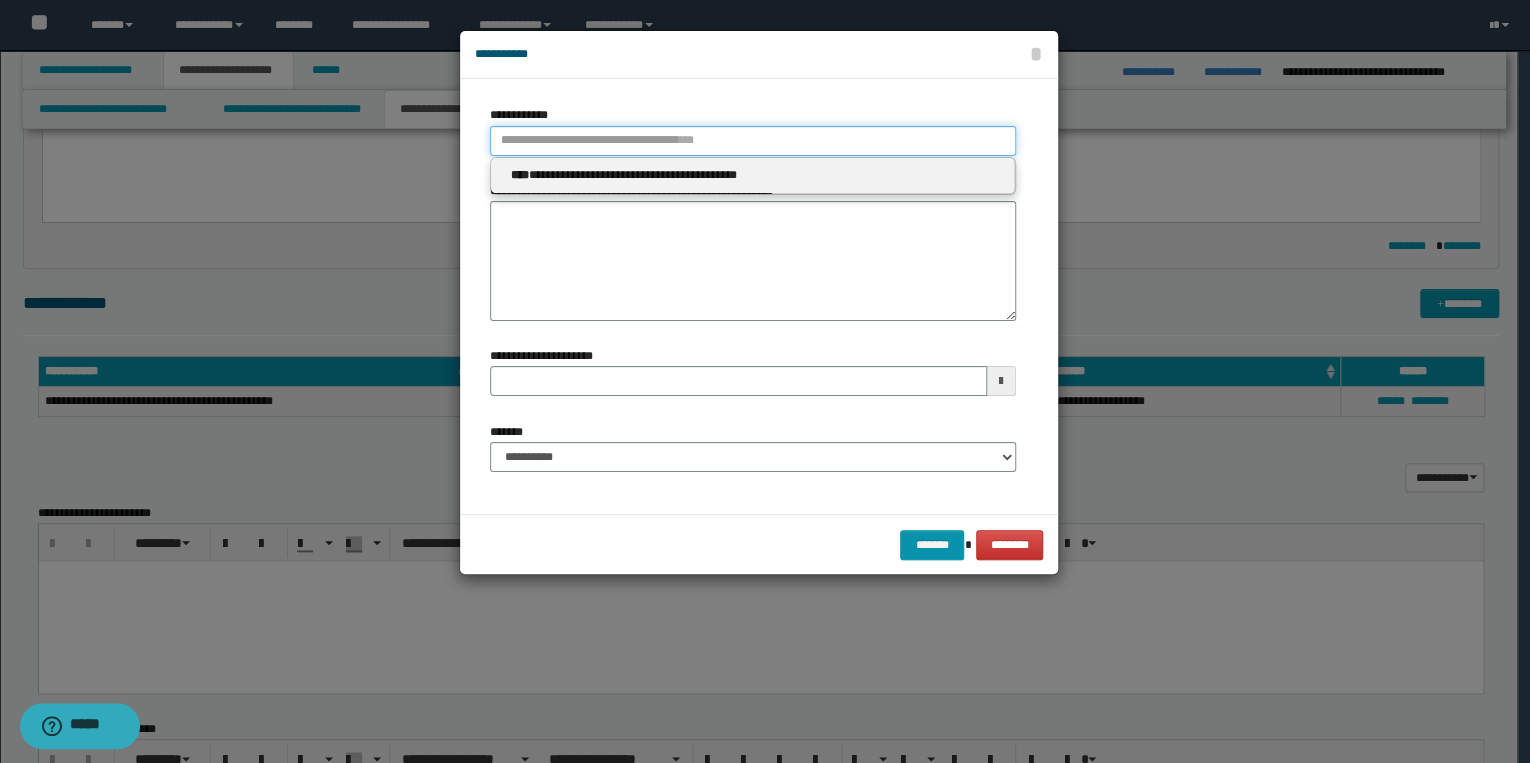 type 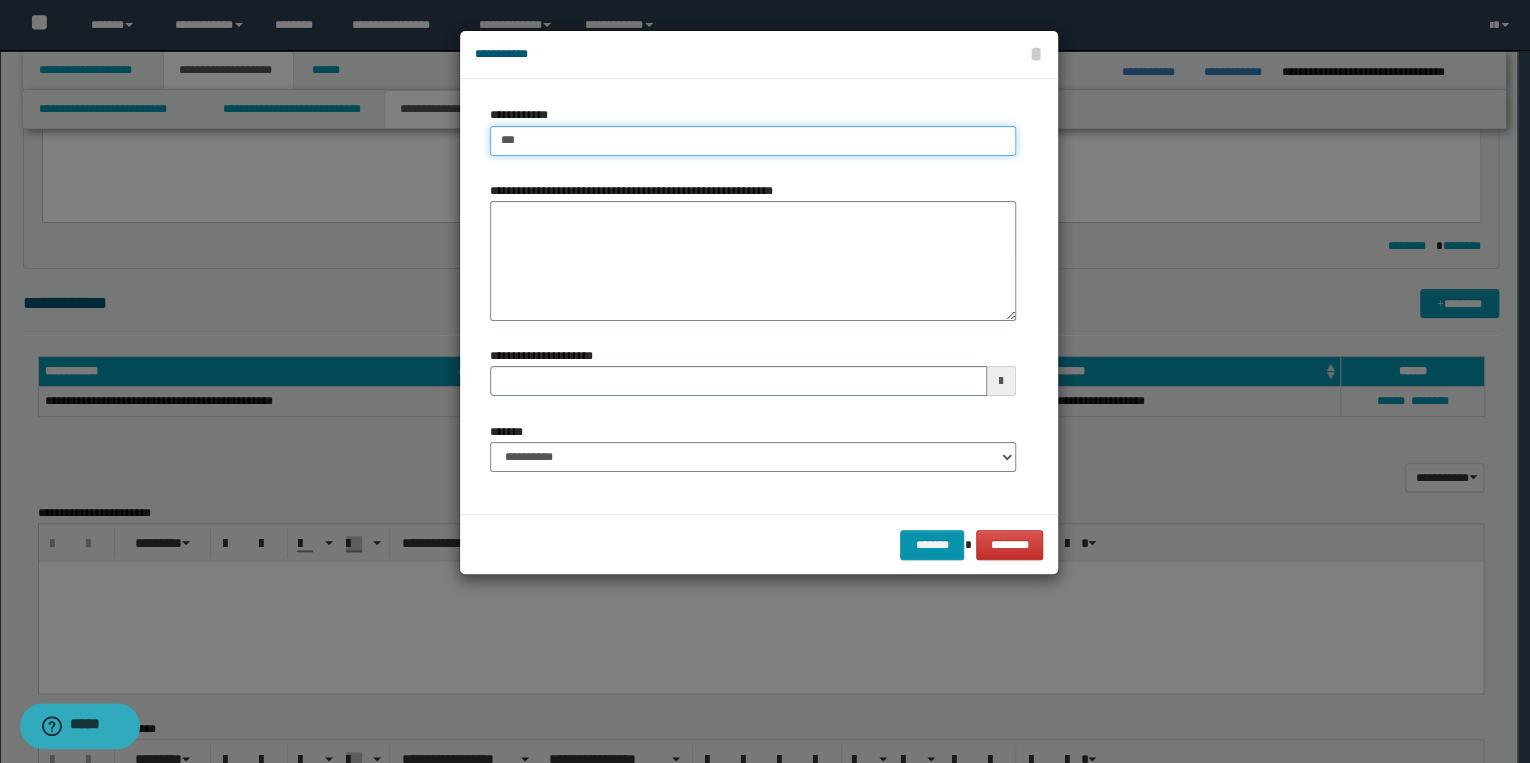 type on "****" 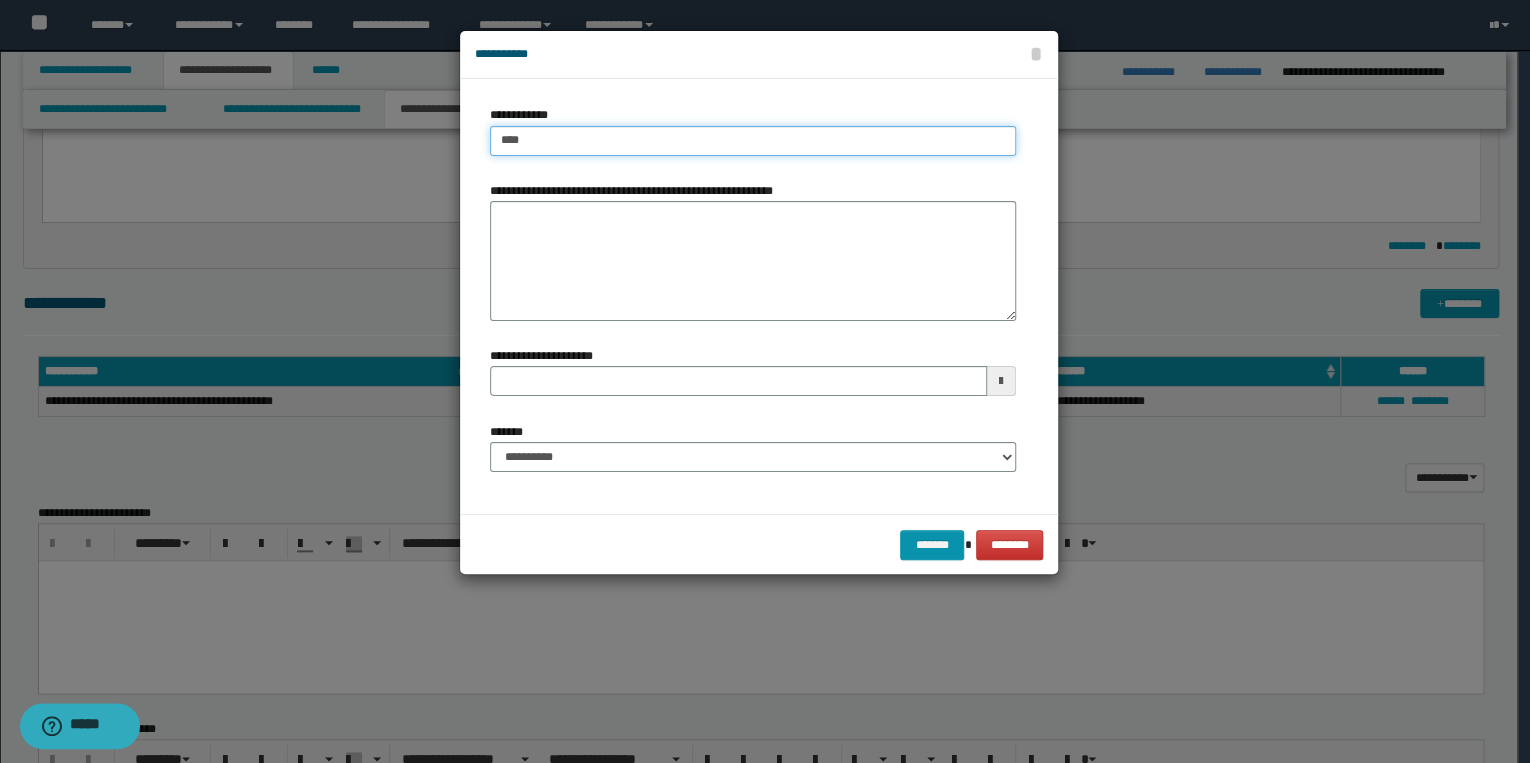 type on "****" 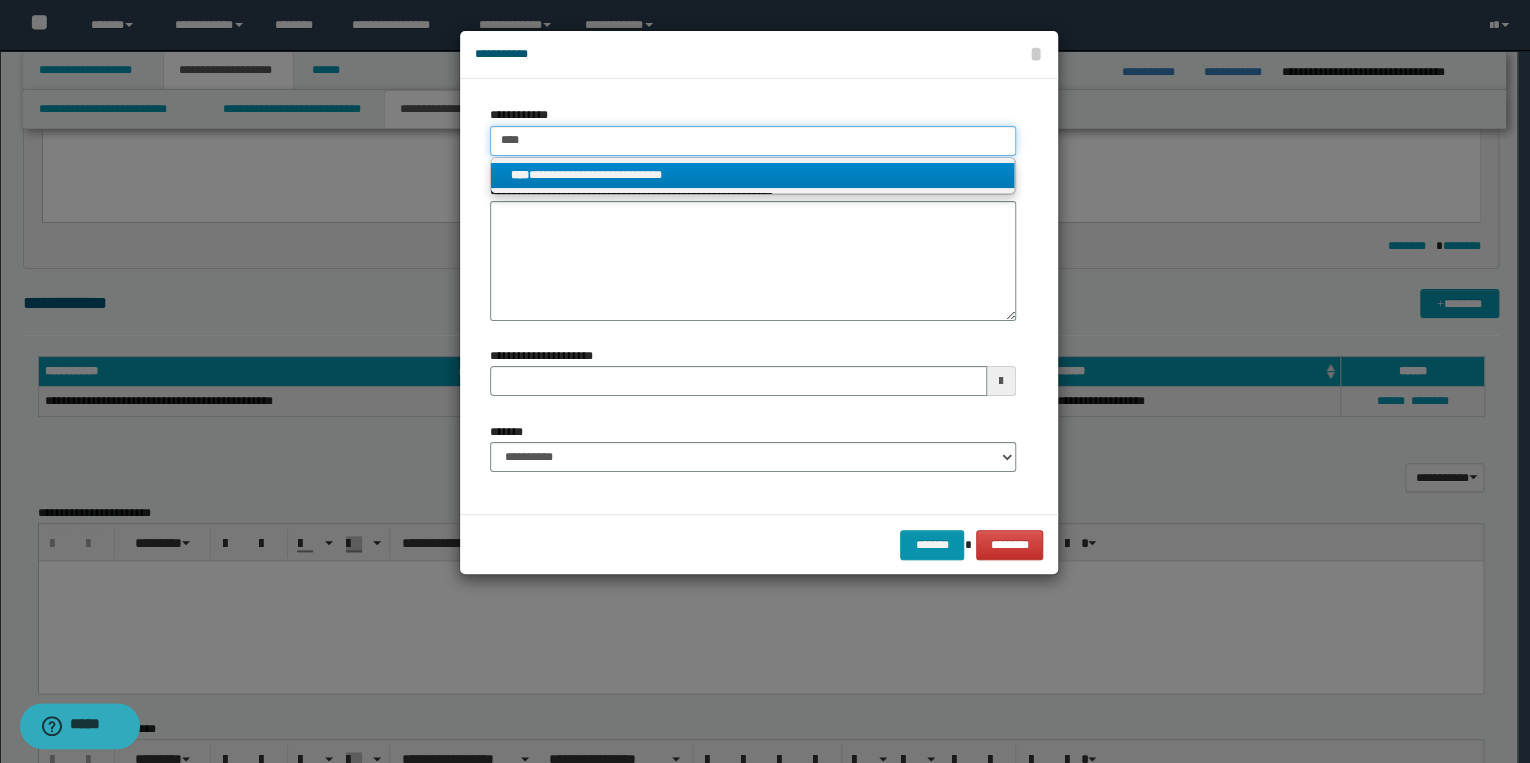 type on "****" 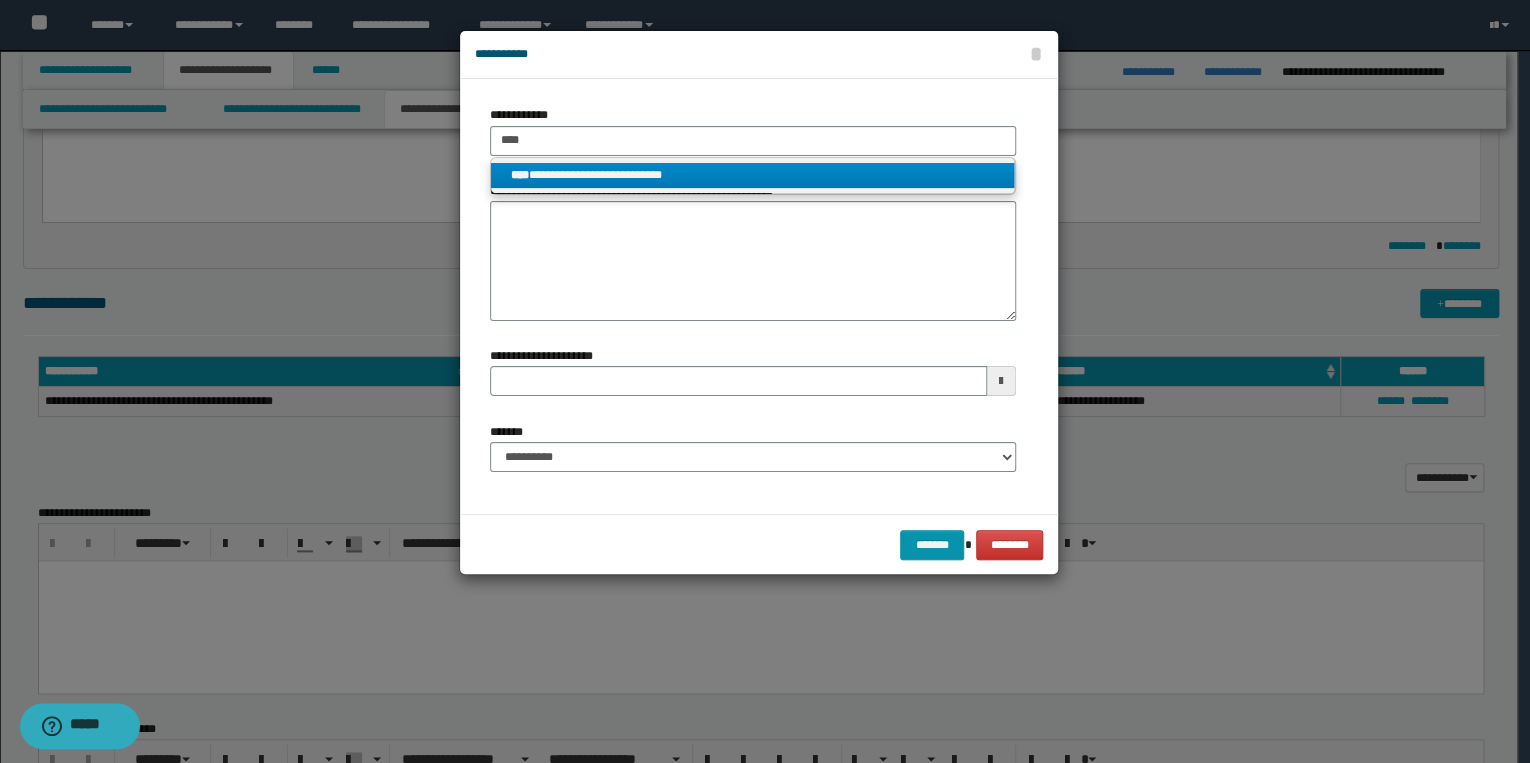 click on "**********" at bounding box center (753, 175) 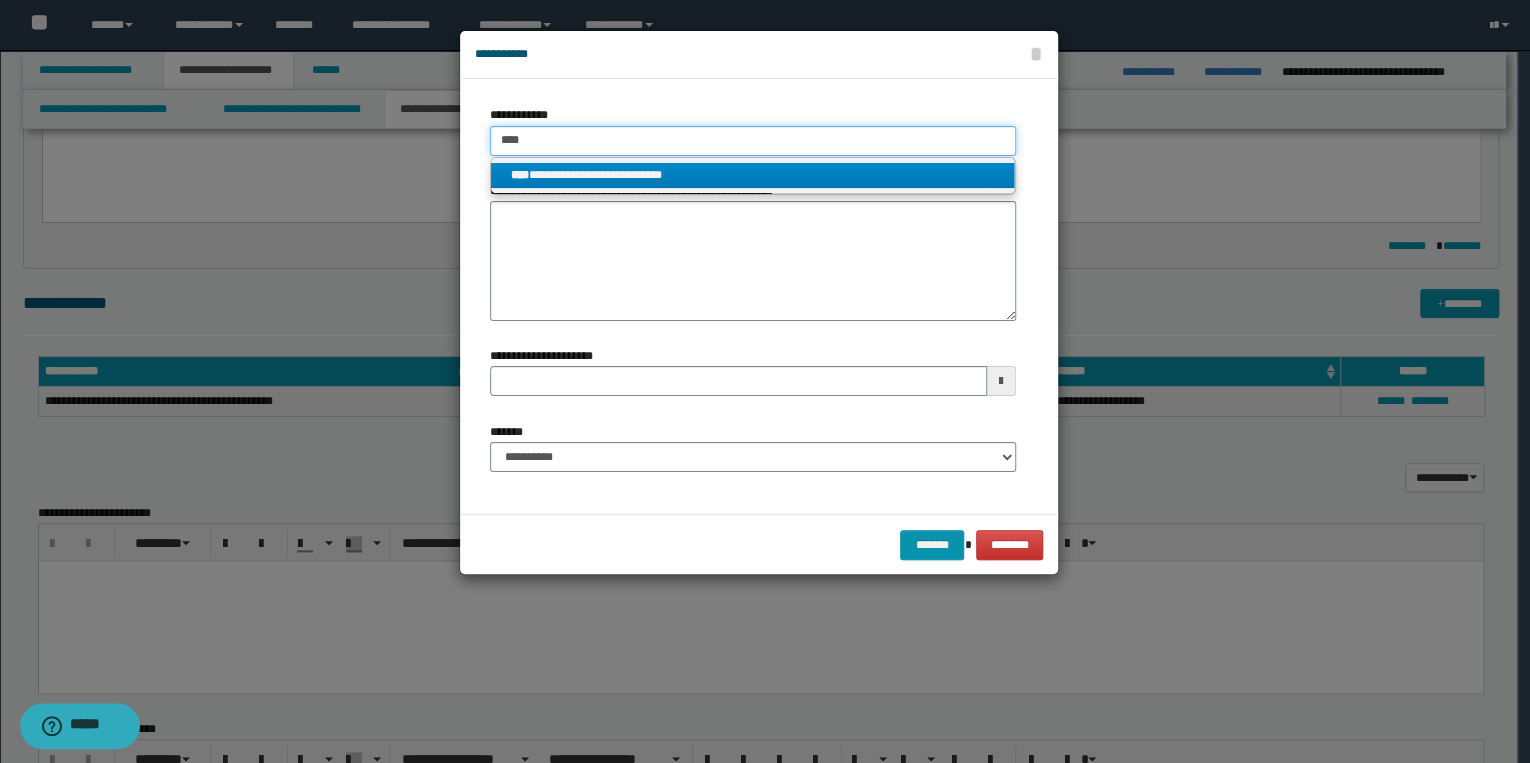 type 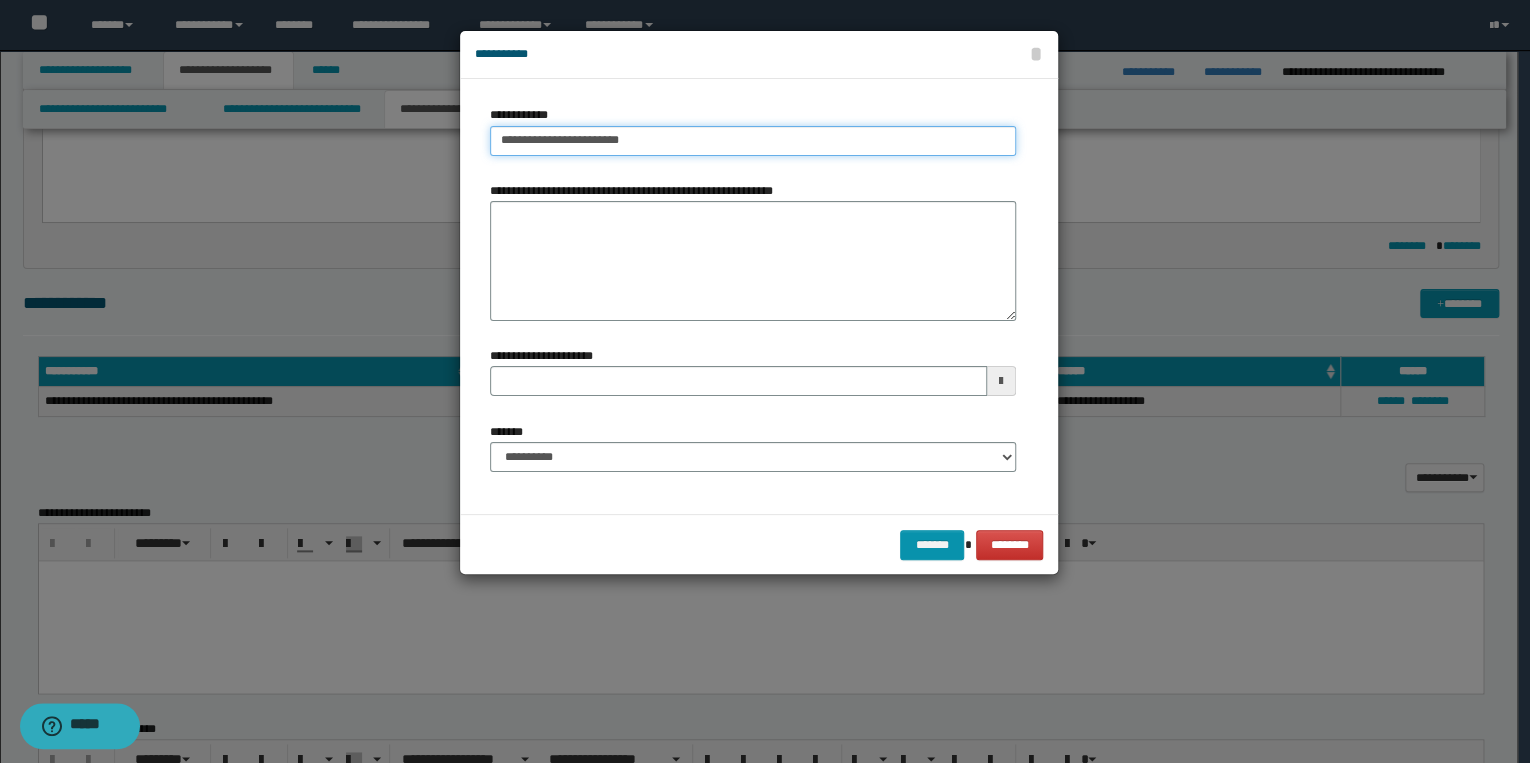 type on "**********" 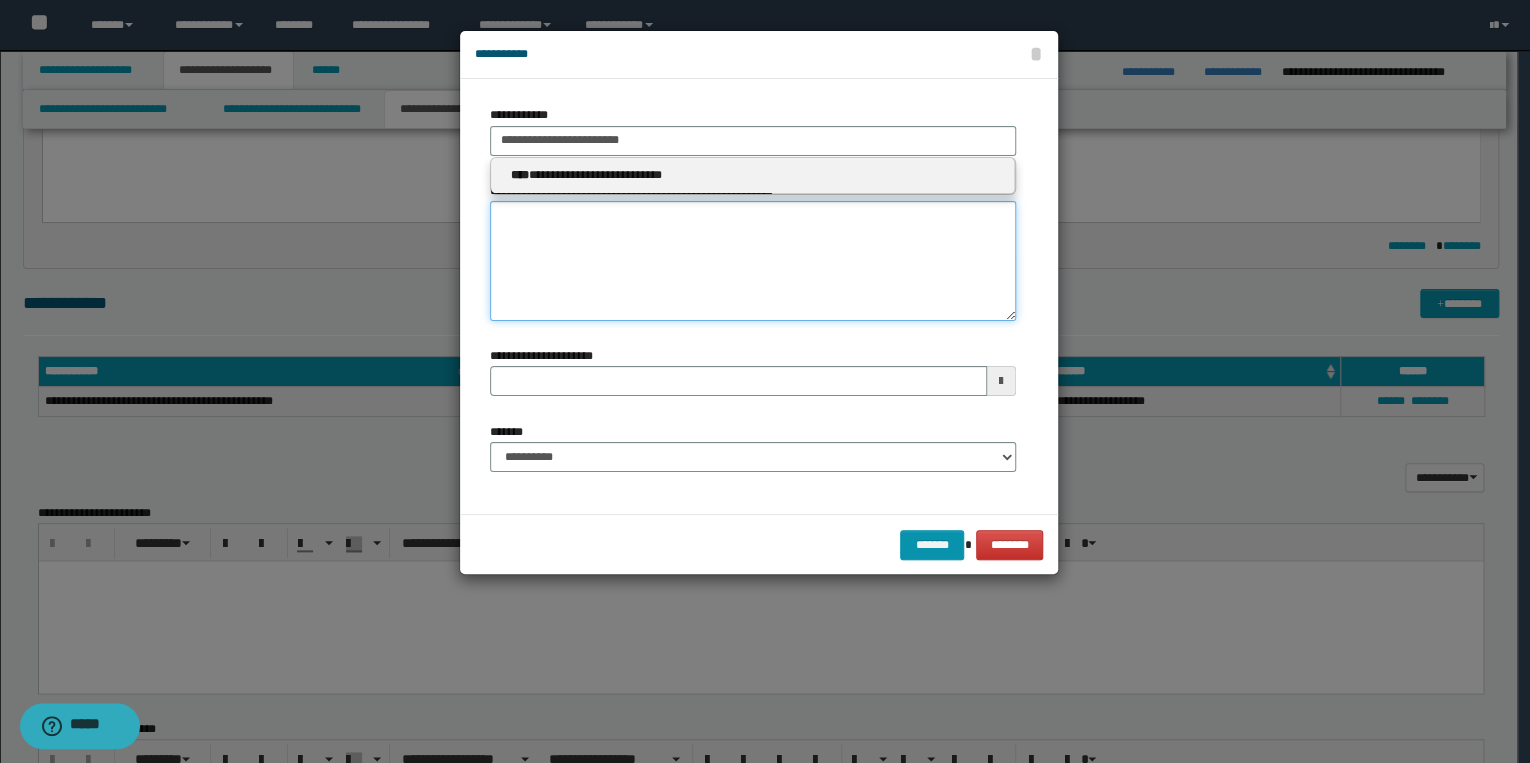type 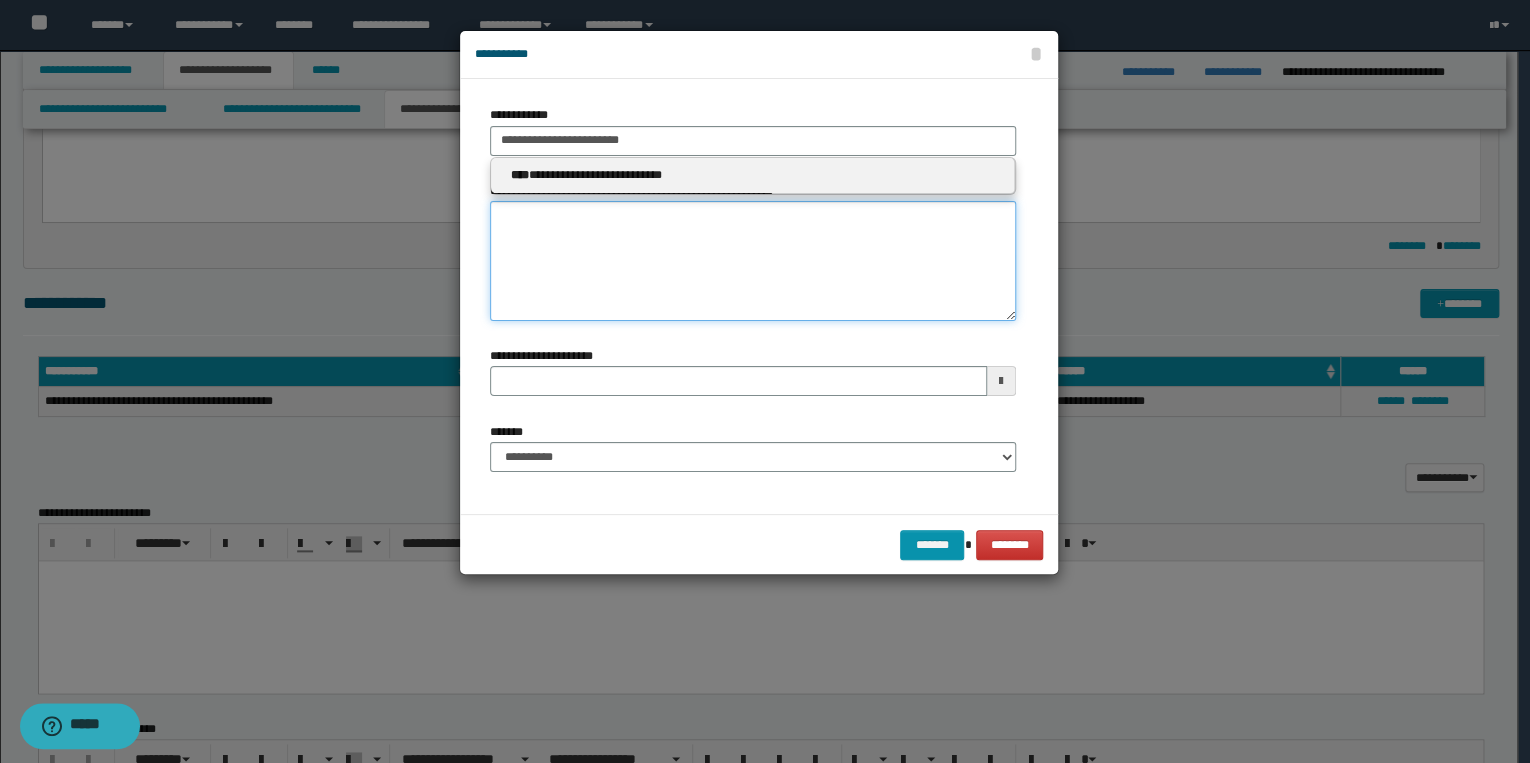 click on "**********" at bounding box center [753, 261] 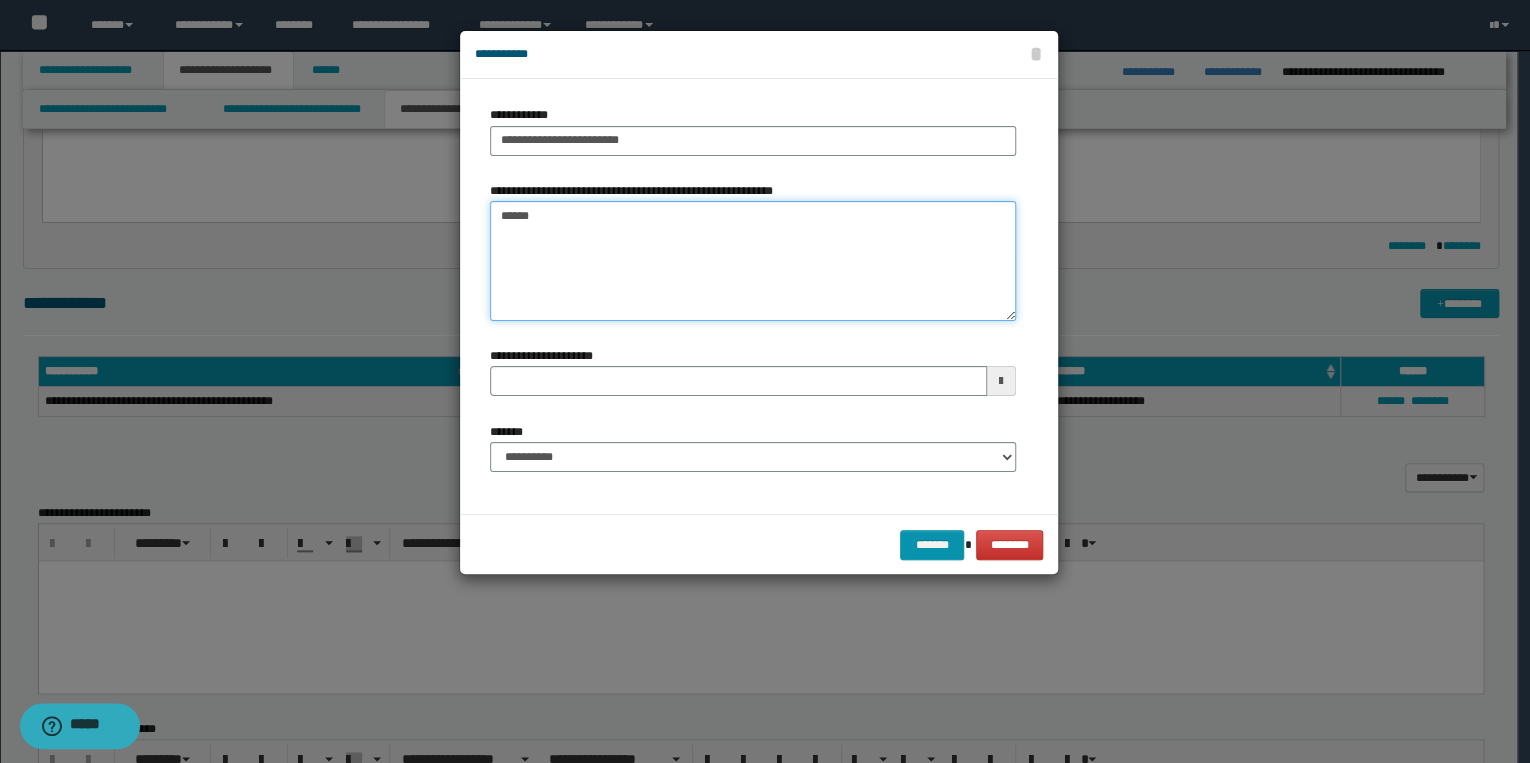 type on "*******" 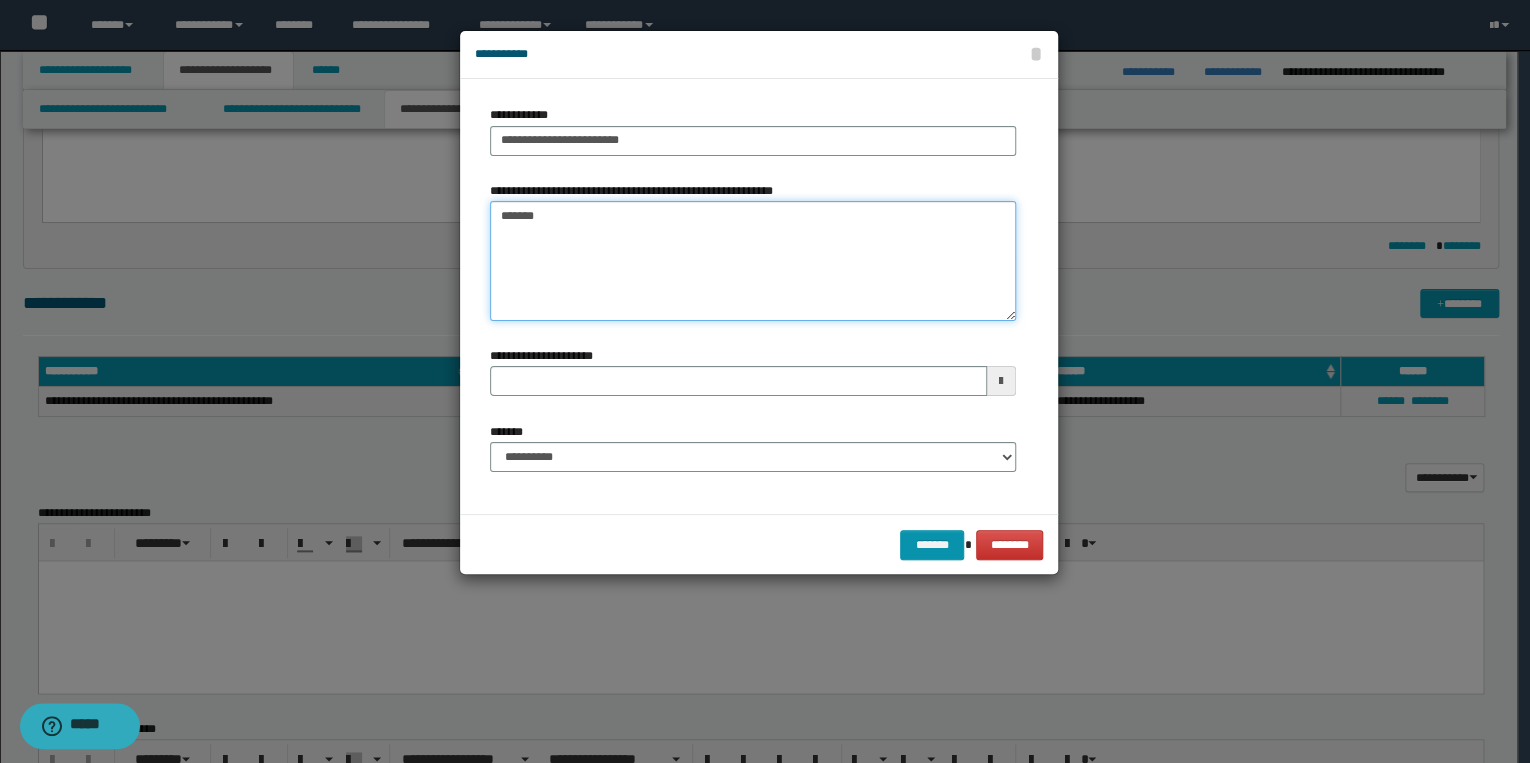 type 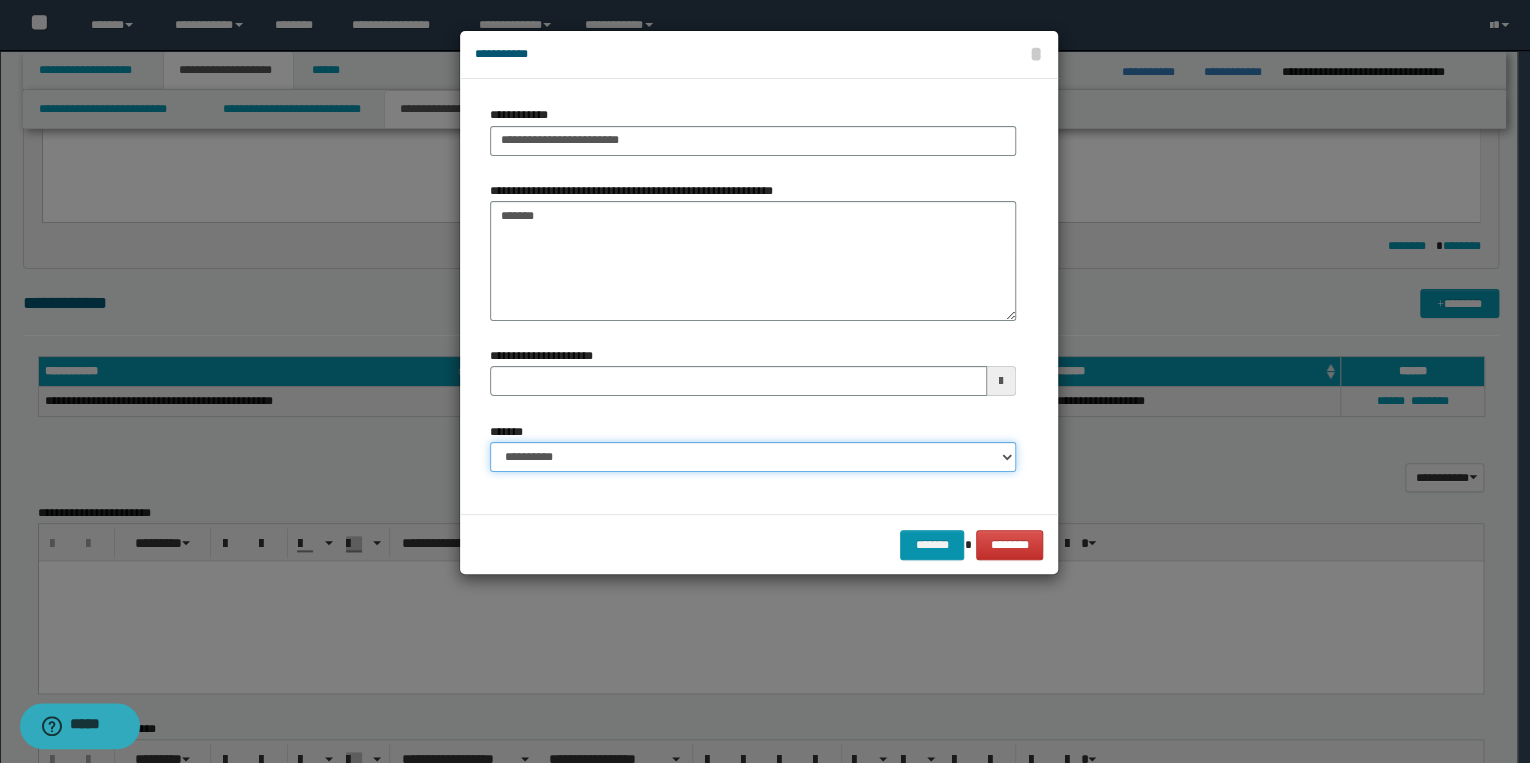 click on "**********" at bounding box center (753, 457) 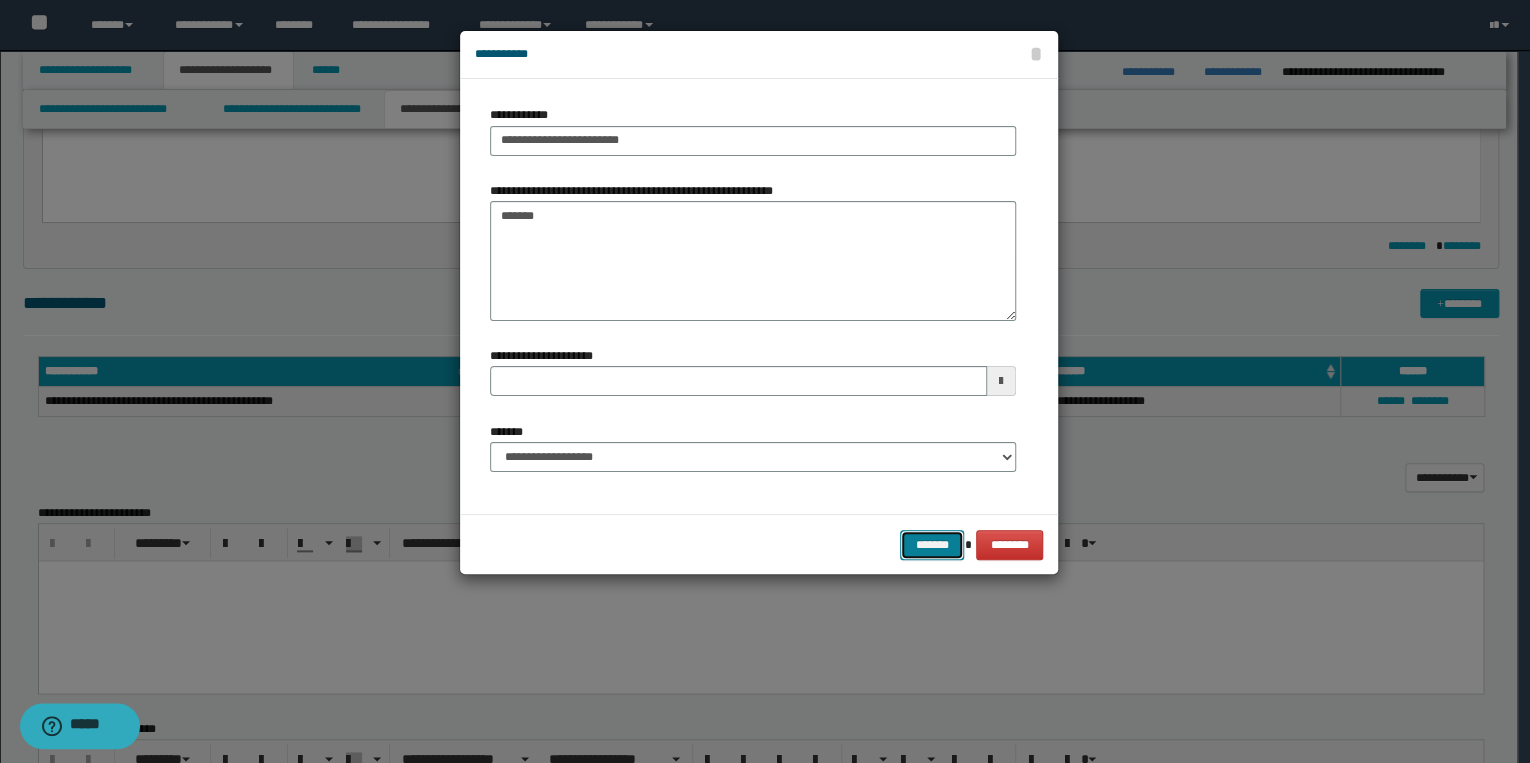 click on "*******" at bounding box center (932, 545) 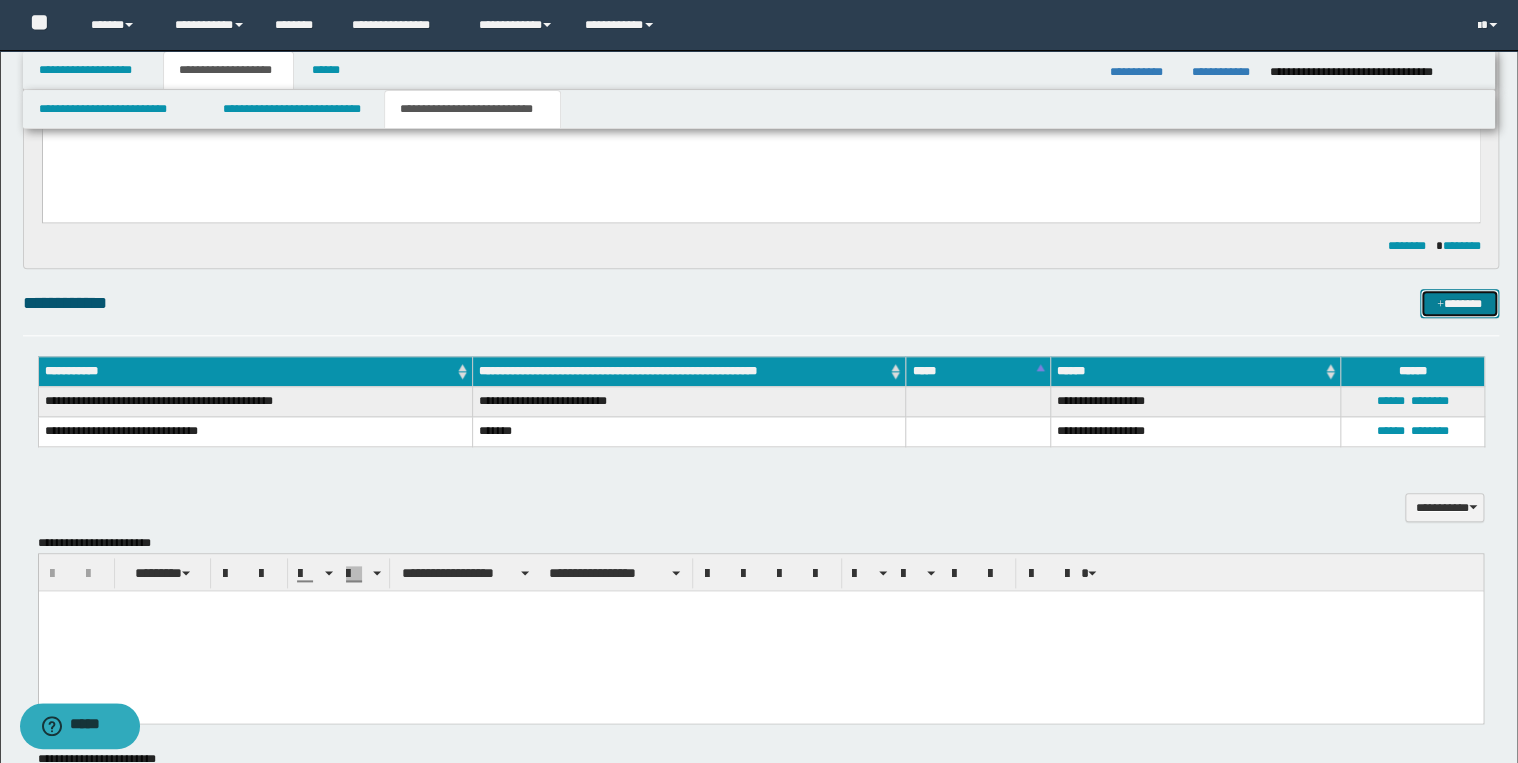 click on "*******" at bounding box center (1459, 304) 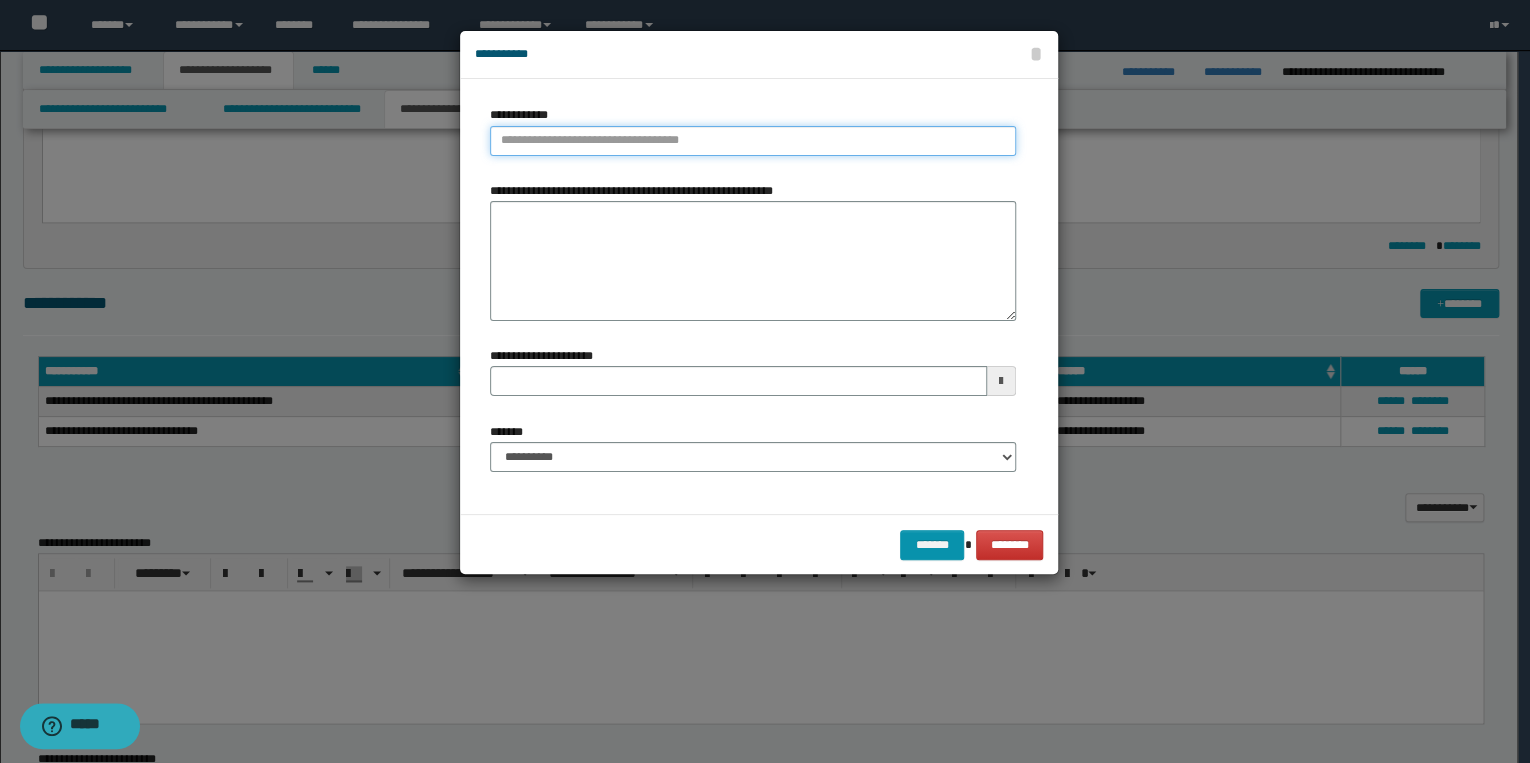 type on "**********" 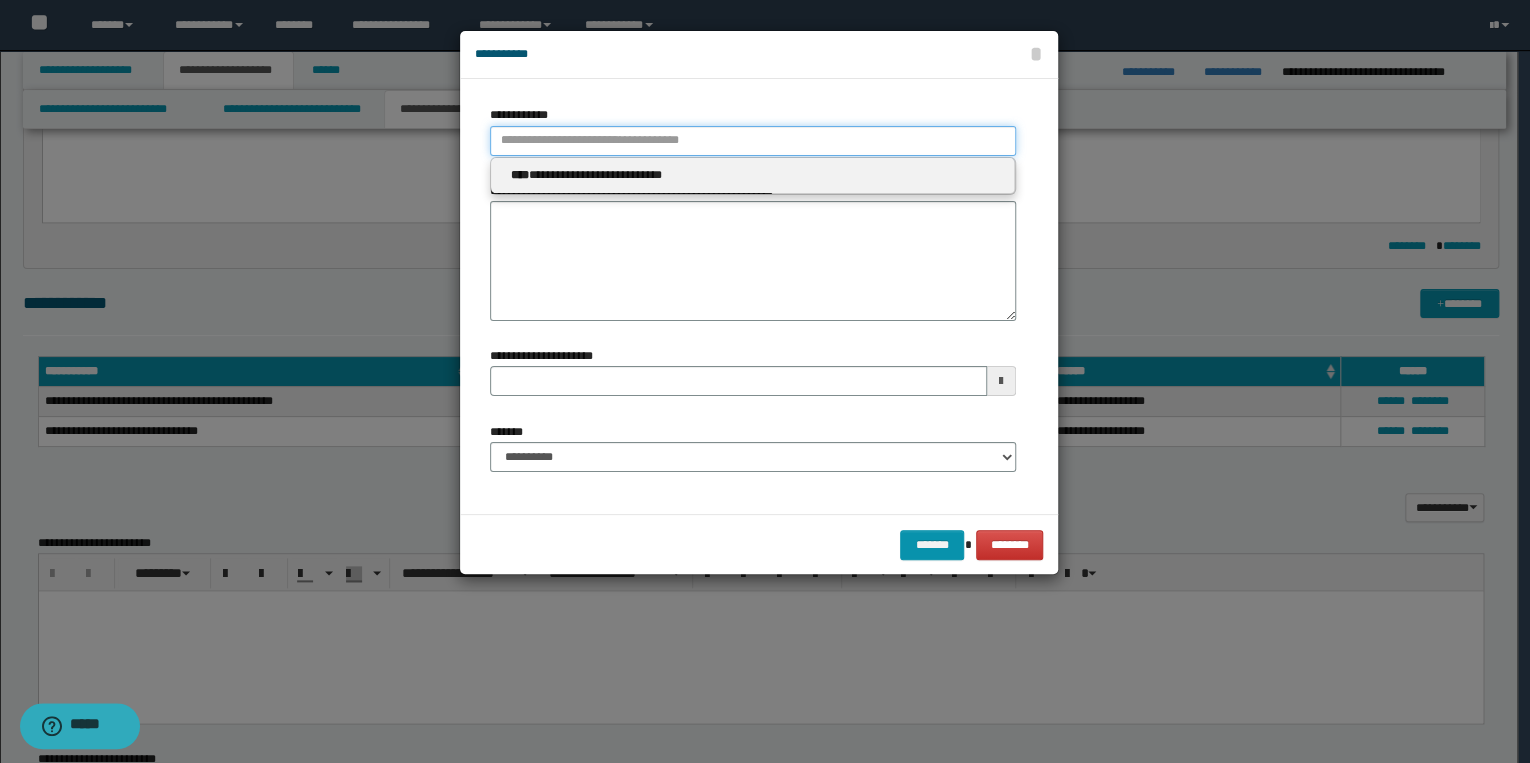click on "**********" at bounding box center [753, 141] 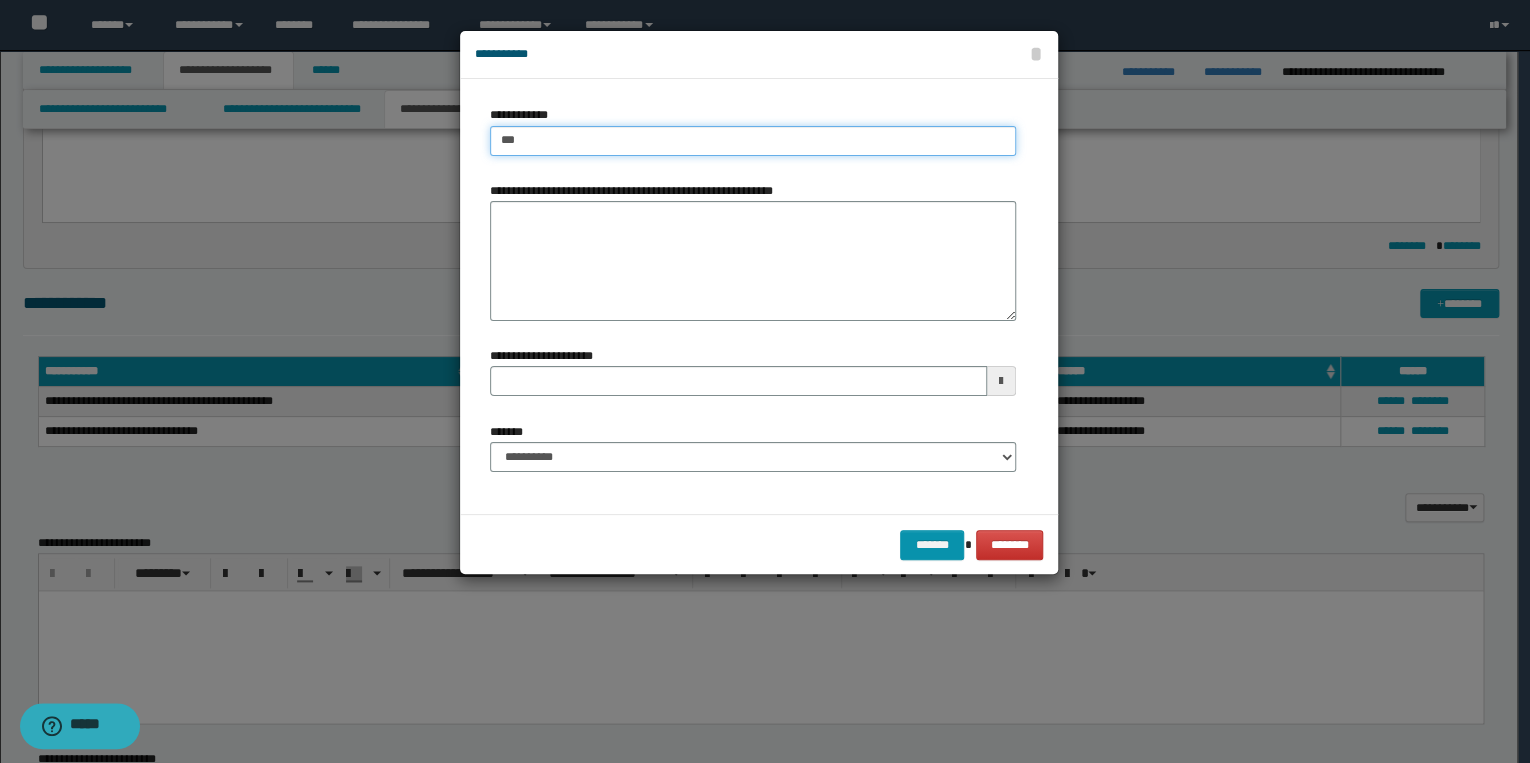 type on "****" 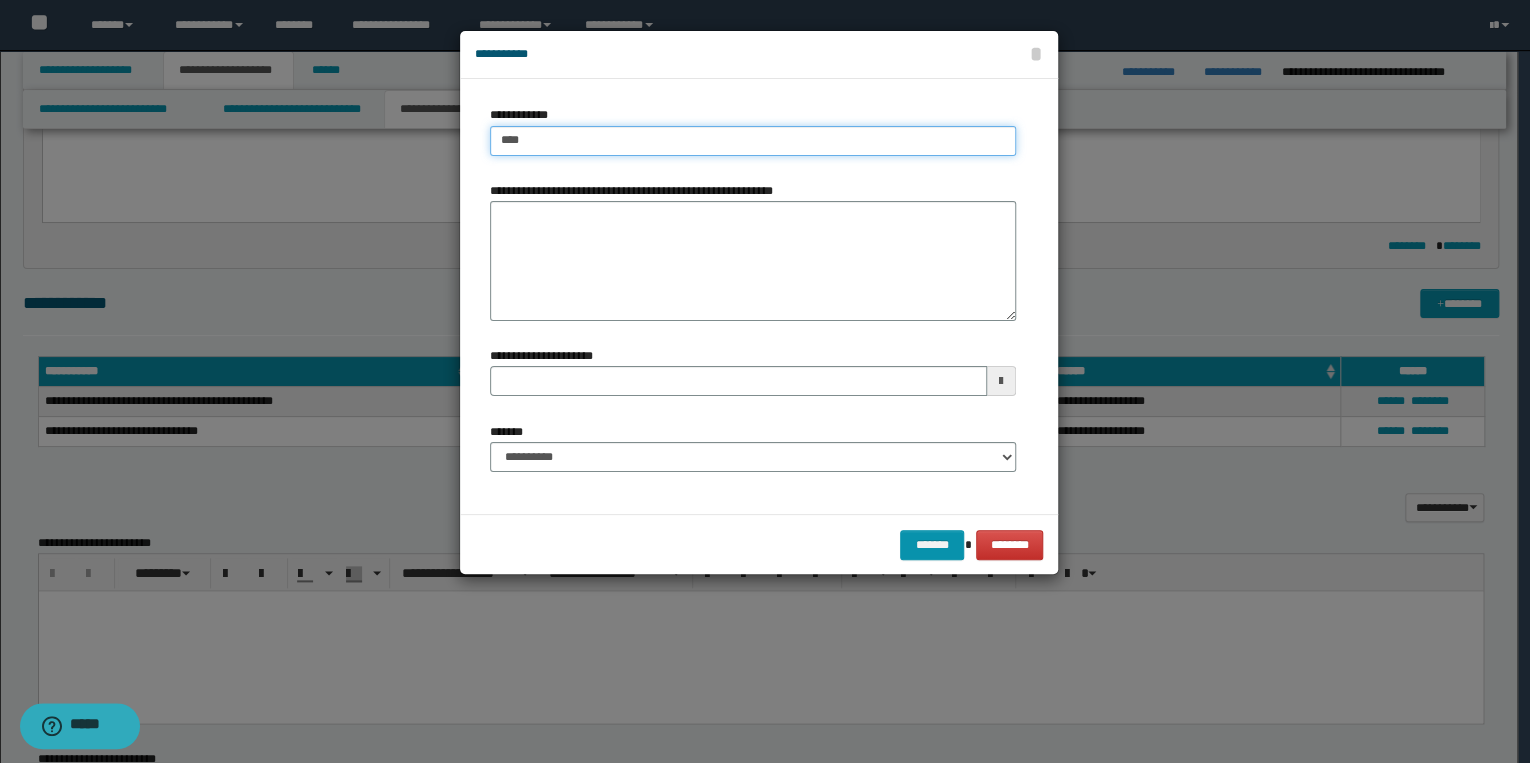 type on "****" 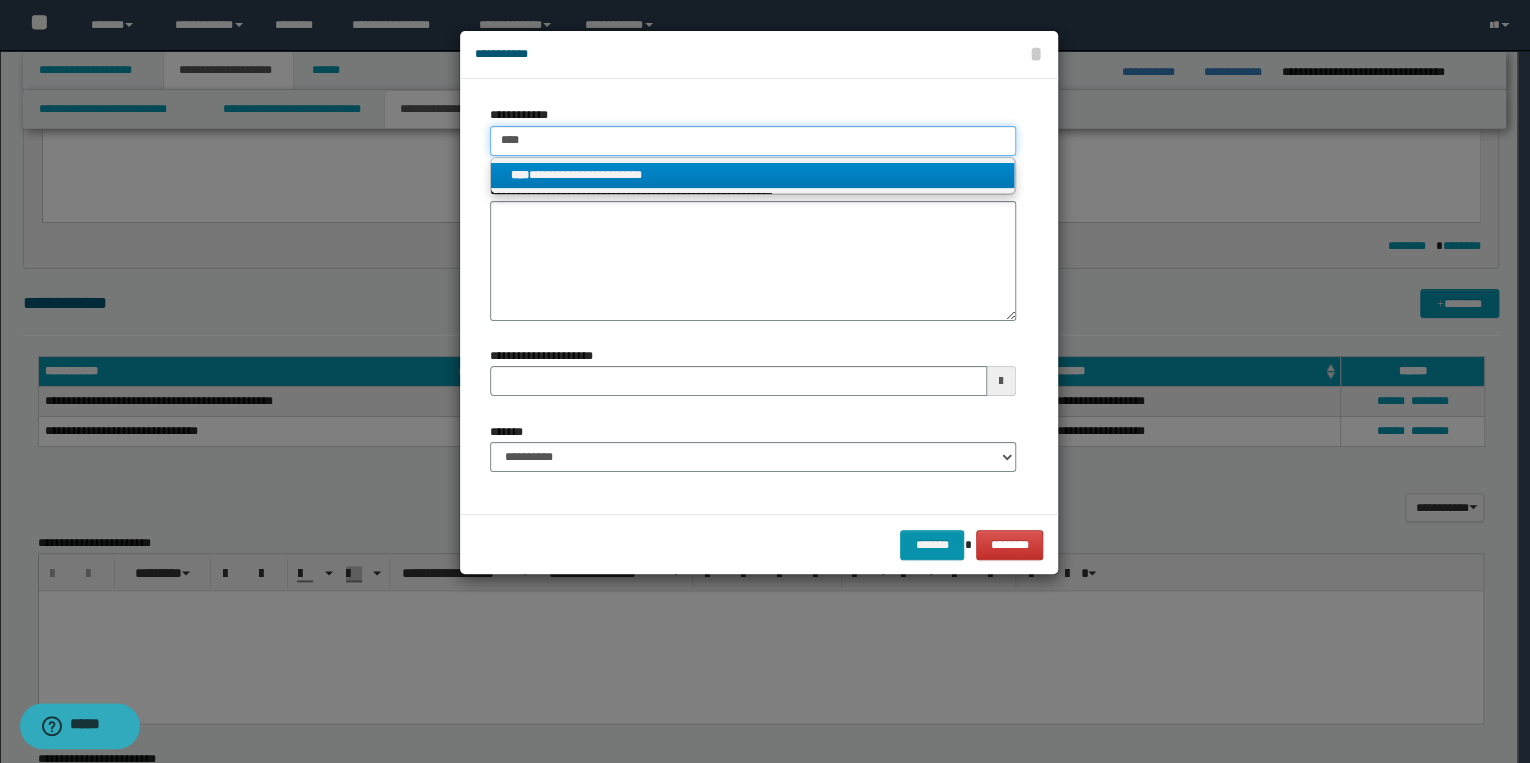 type on "****" 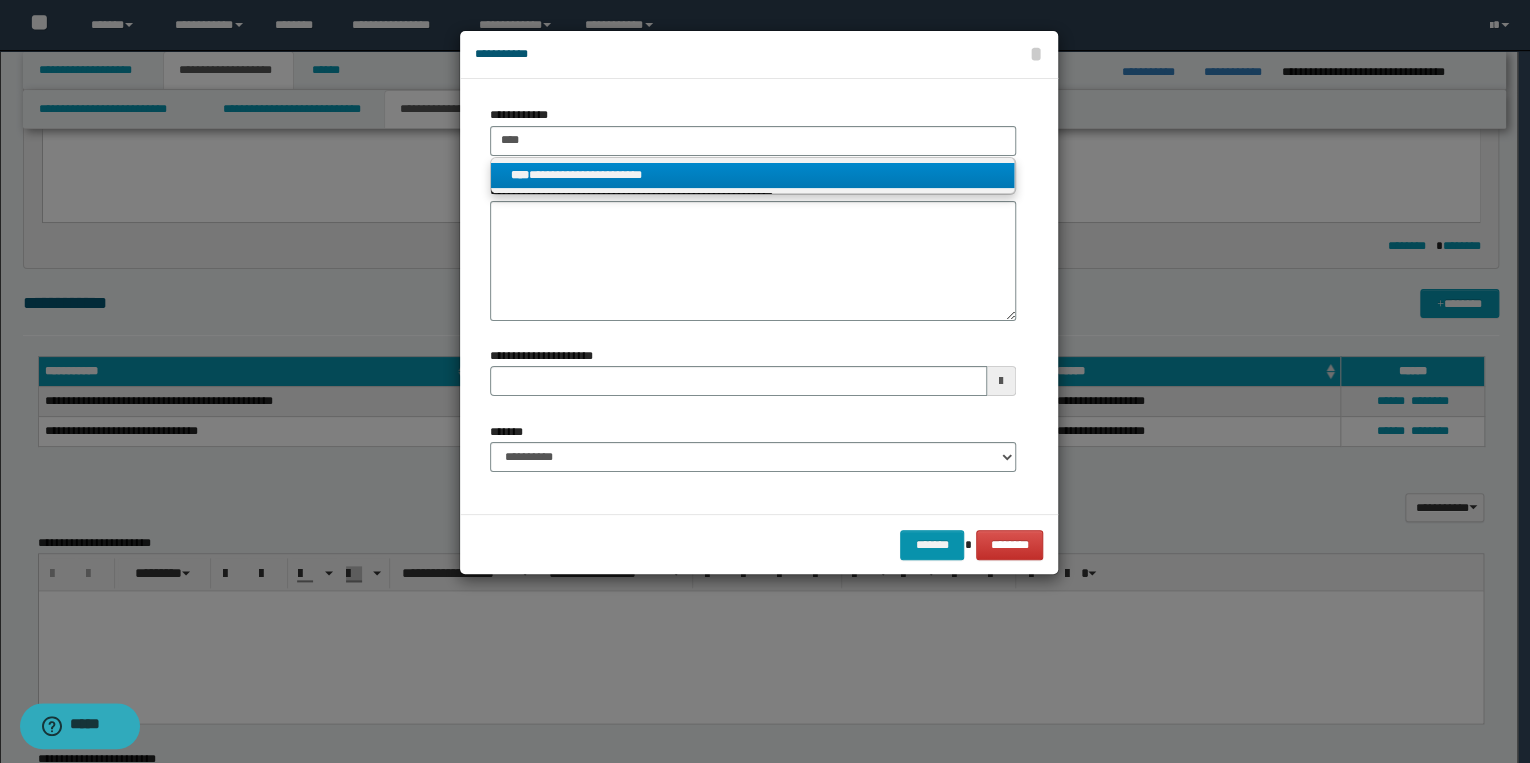 click on "**********" at bounding box center (753, 175) 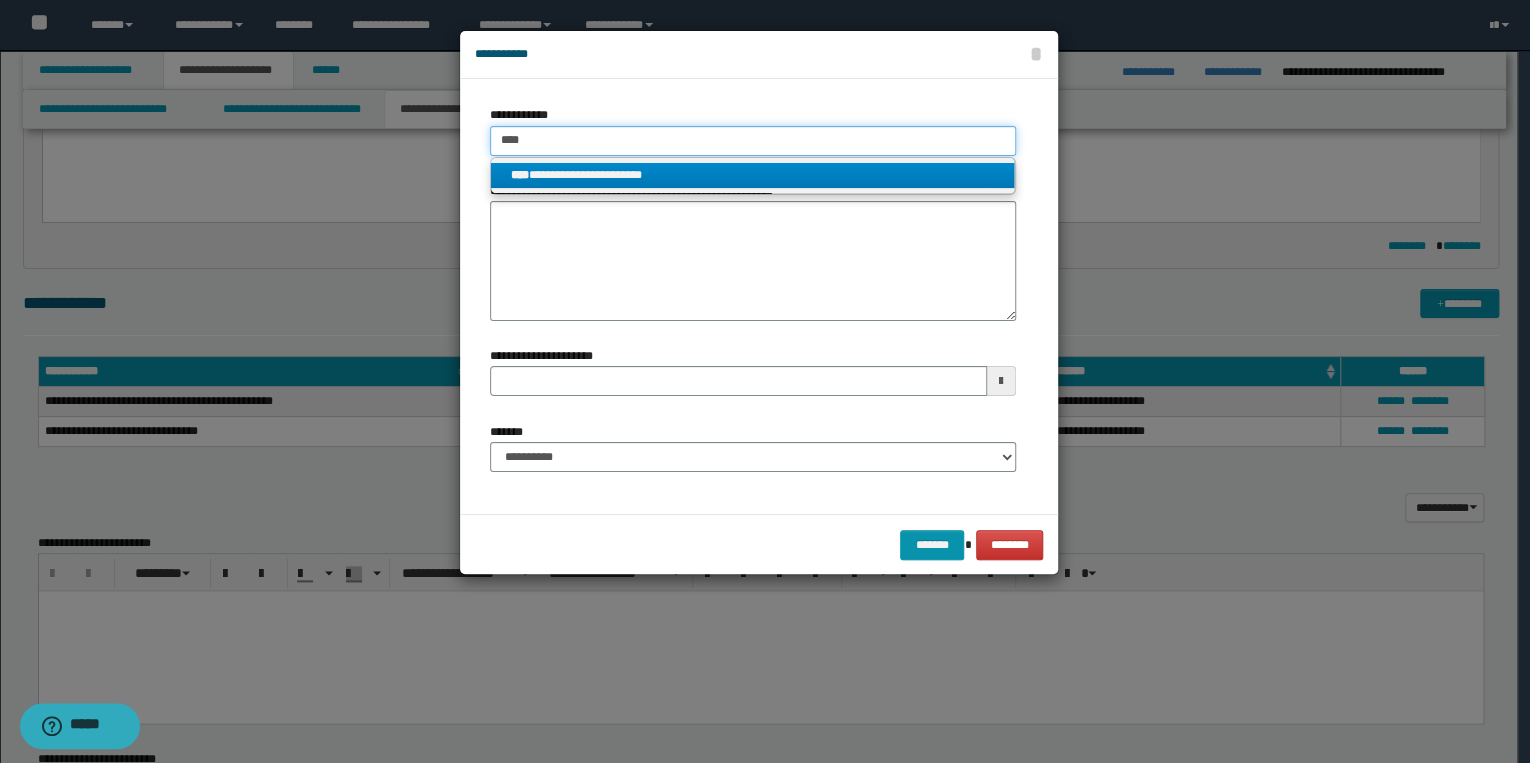type 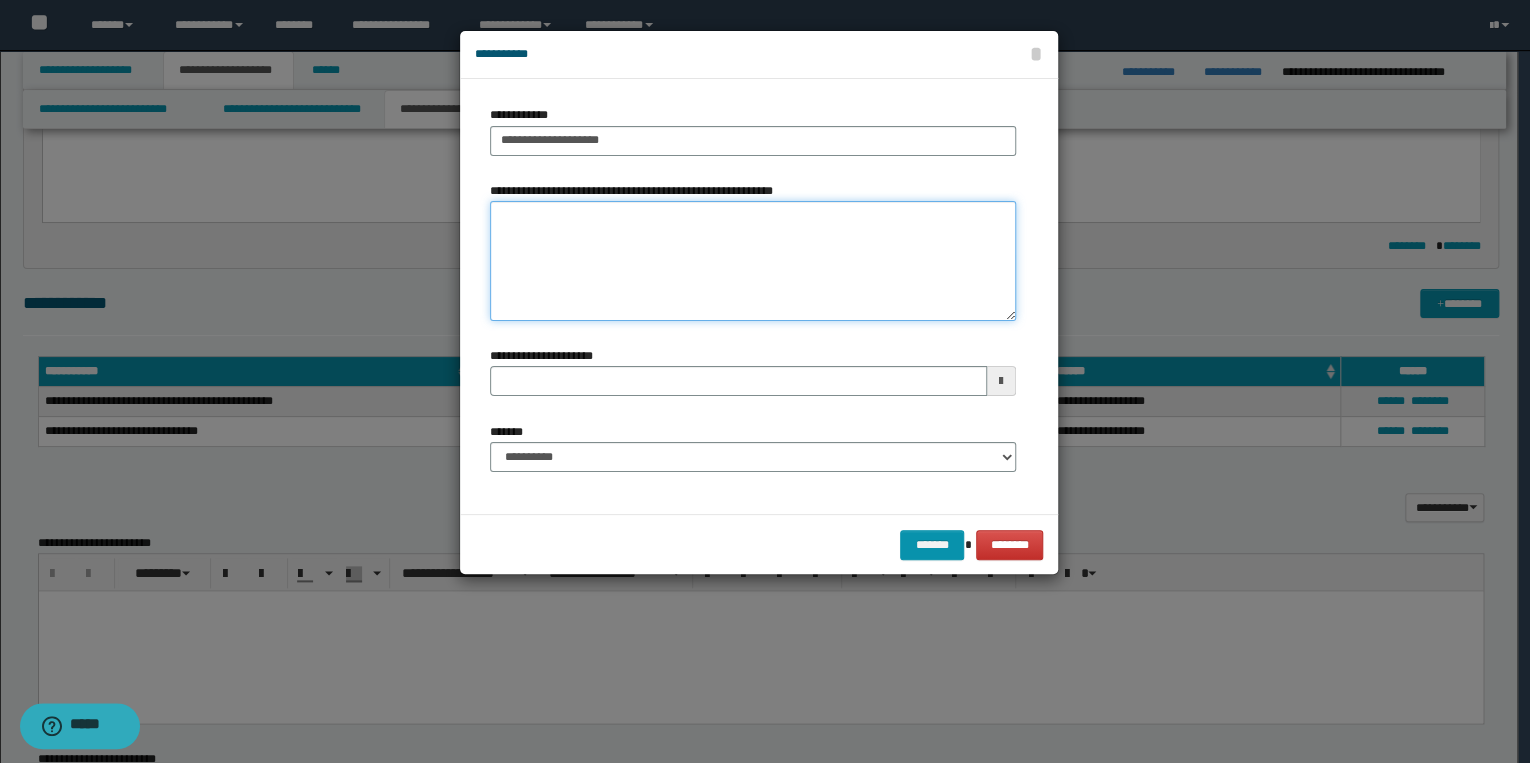 click on "**********" at bounding box center (753, 261) 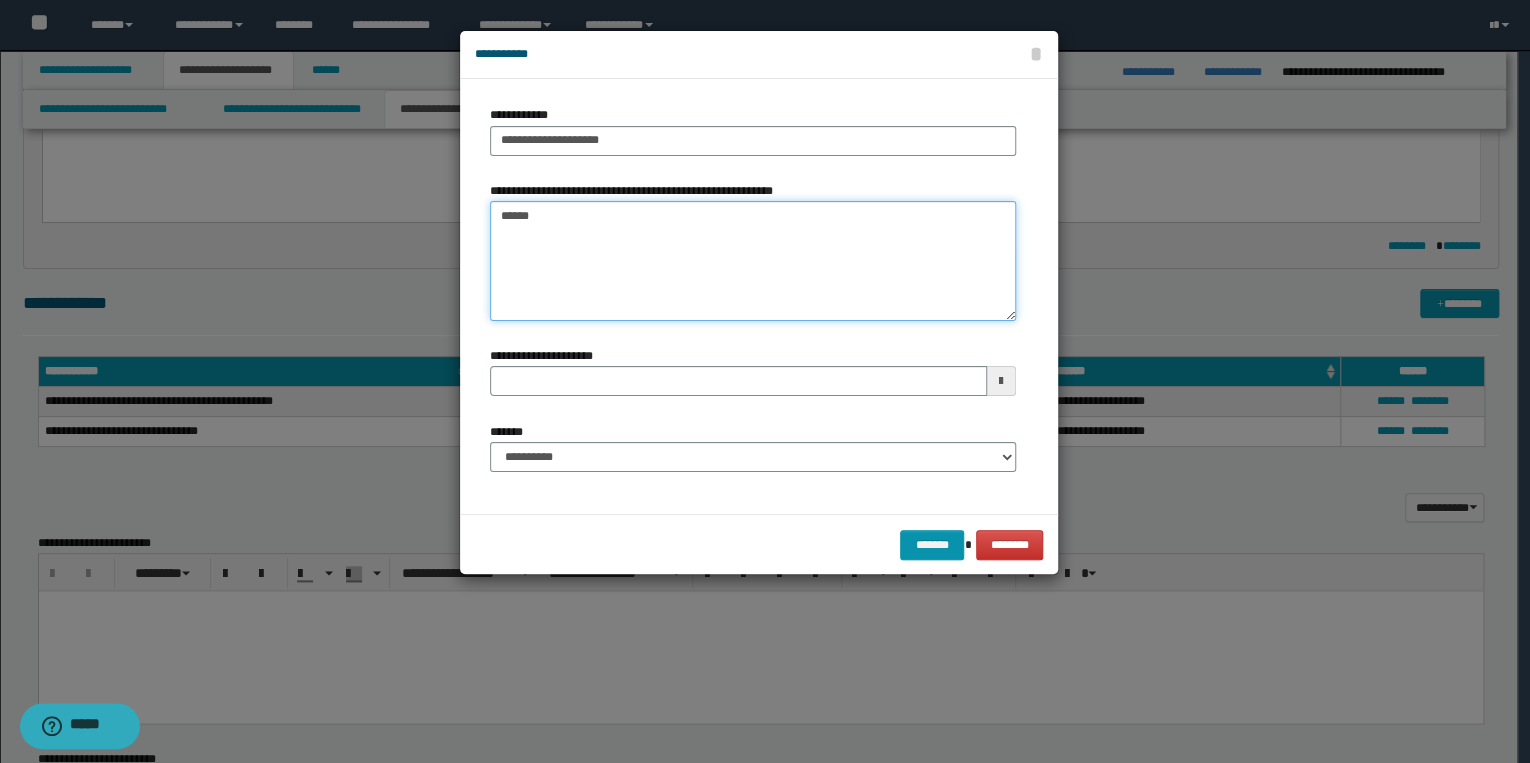 type on "*******" 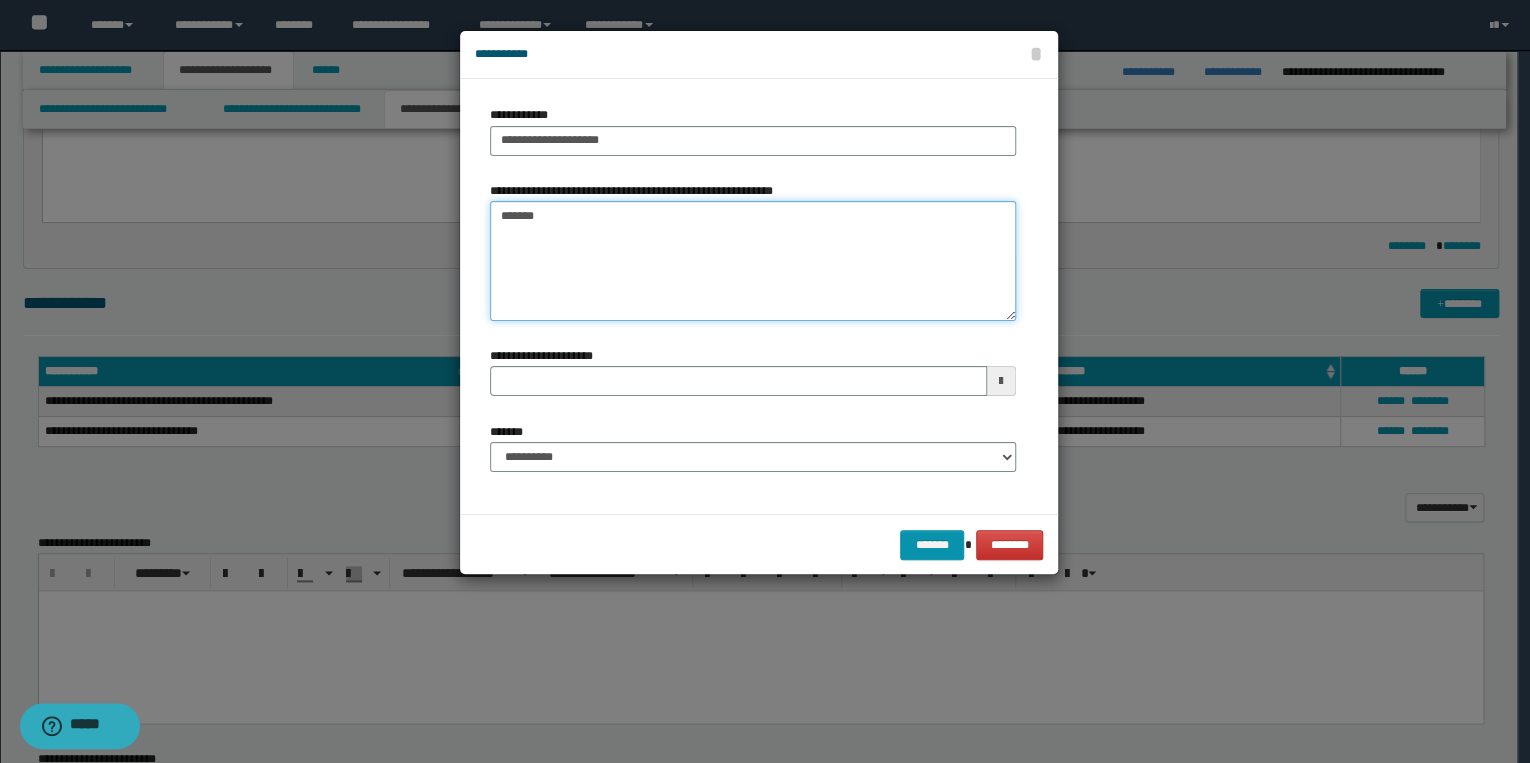 type 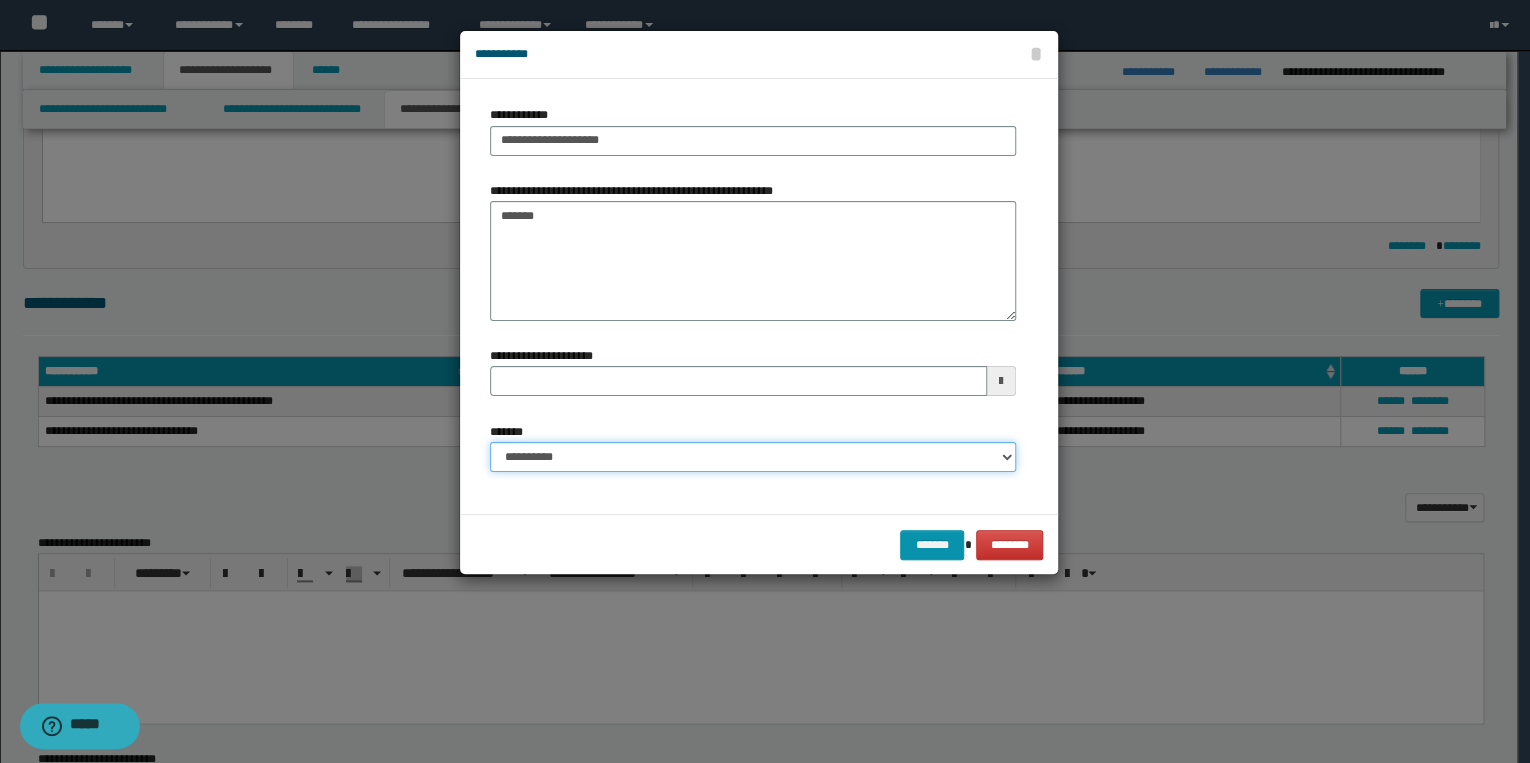 click on "**********" at bounding box center (753, 457) 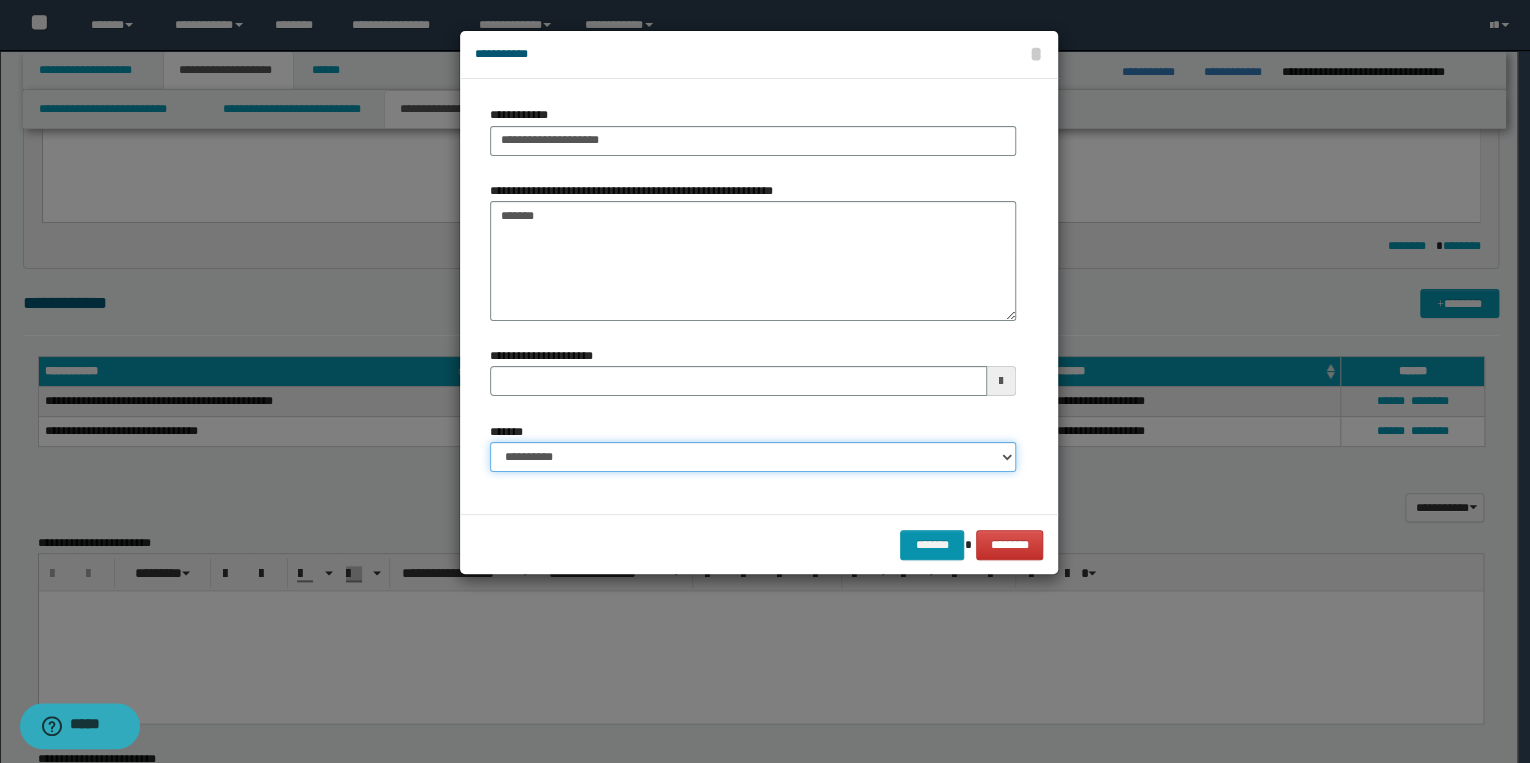 select on "*" 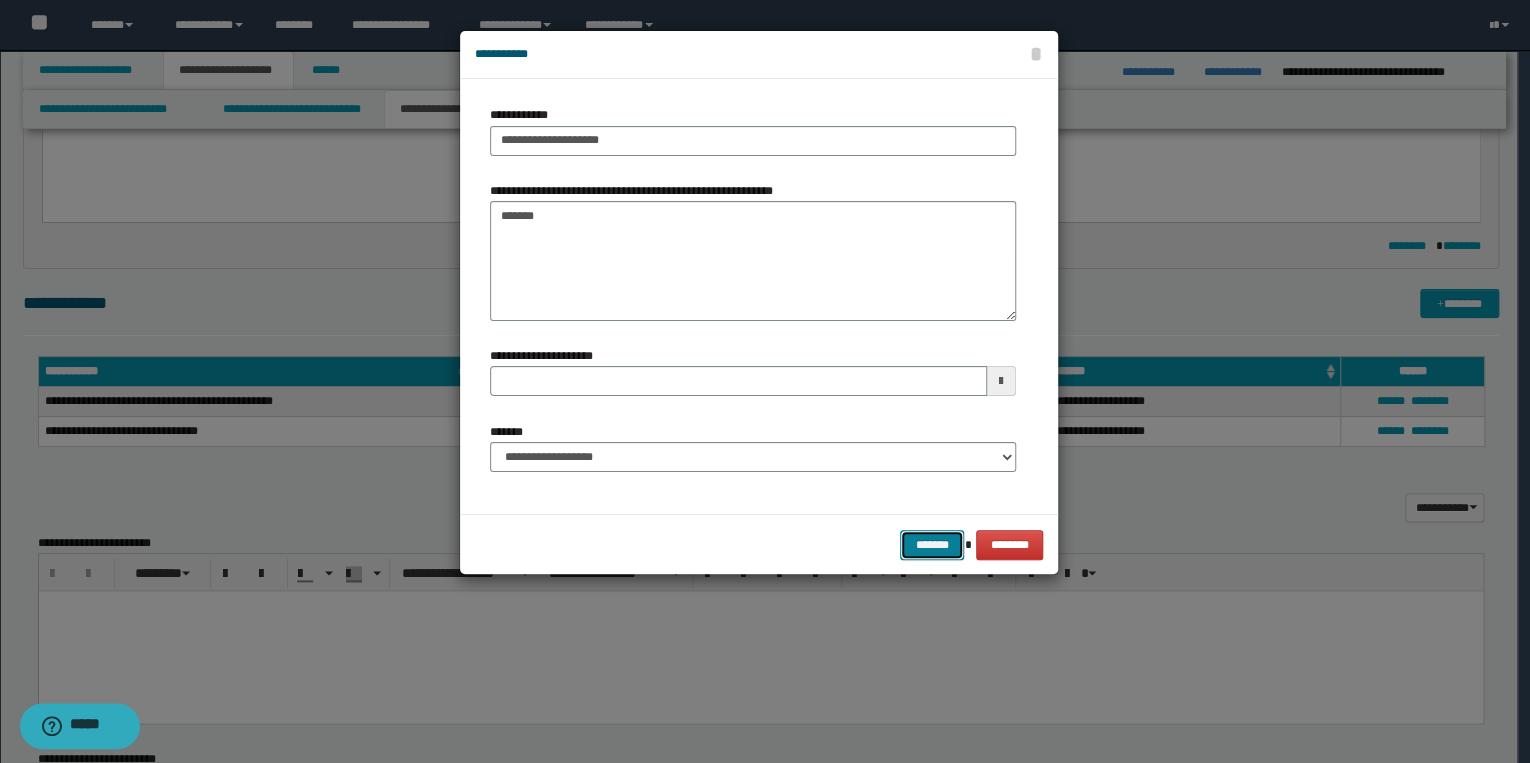 click on "*******" at bounding box center (932, 545) 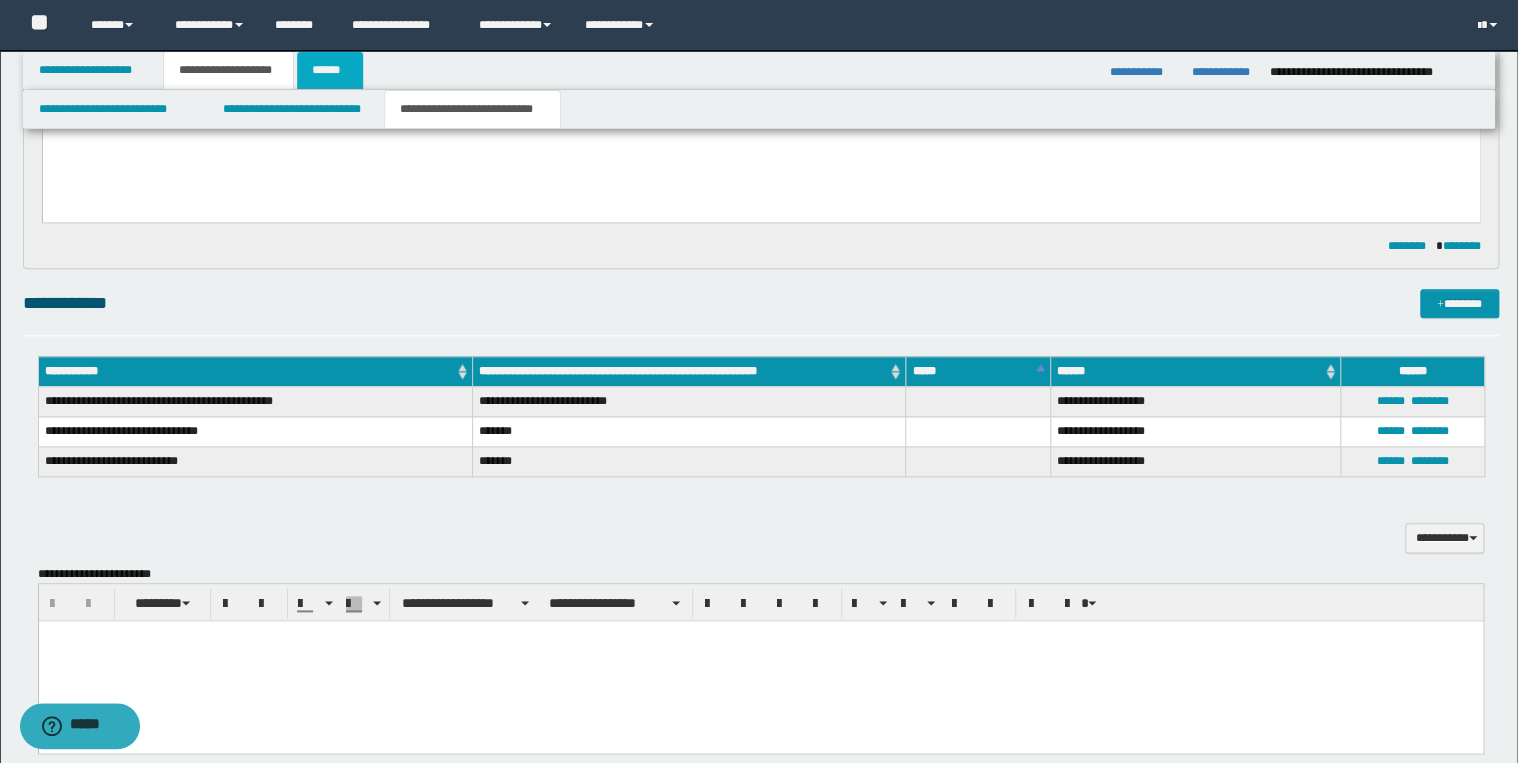 click on "******" at bounding box center [330, 70] 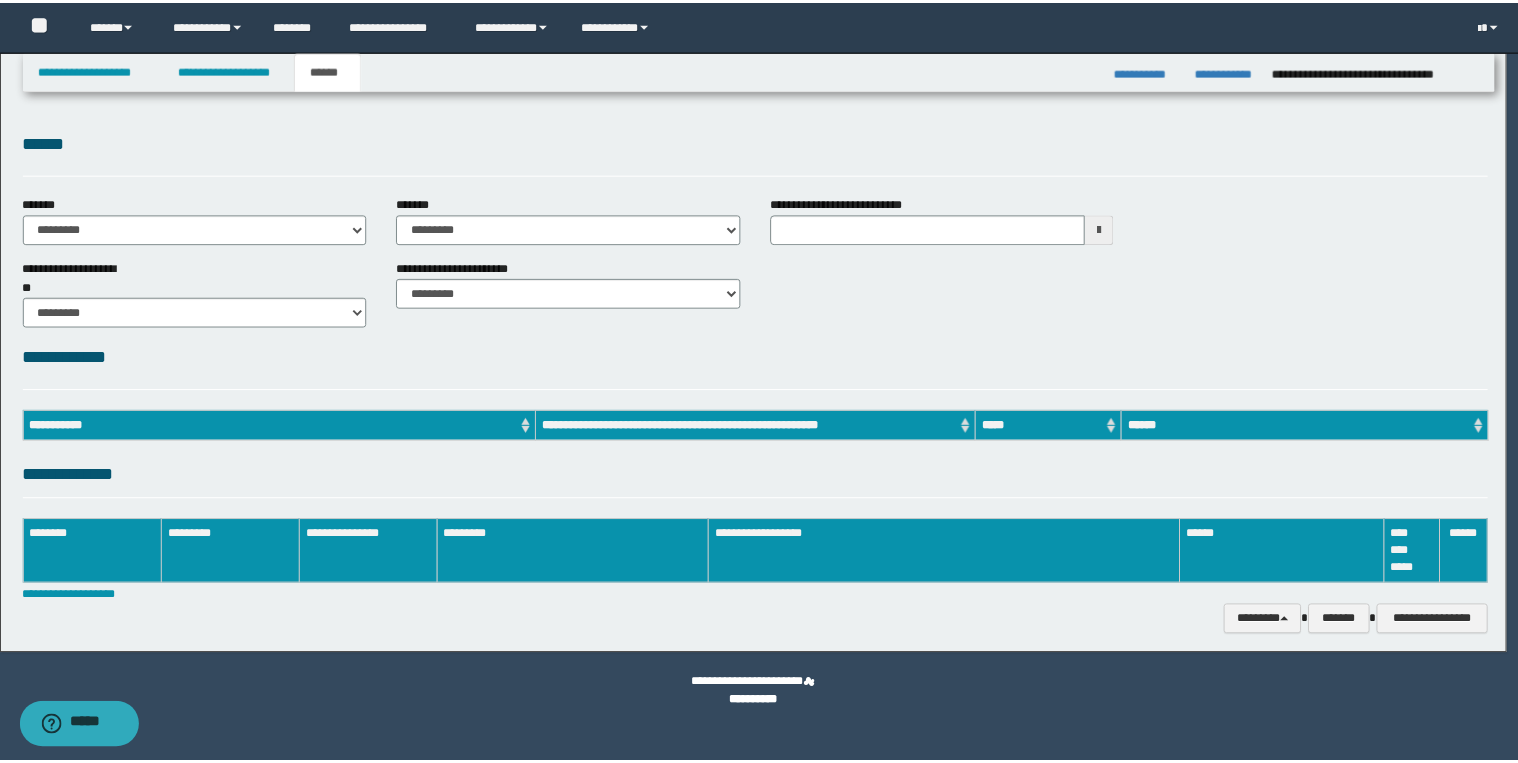 scroll, scrollTop: 0, scrollLeft: 0, axis: both 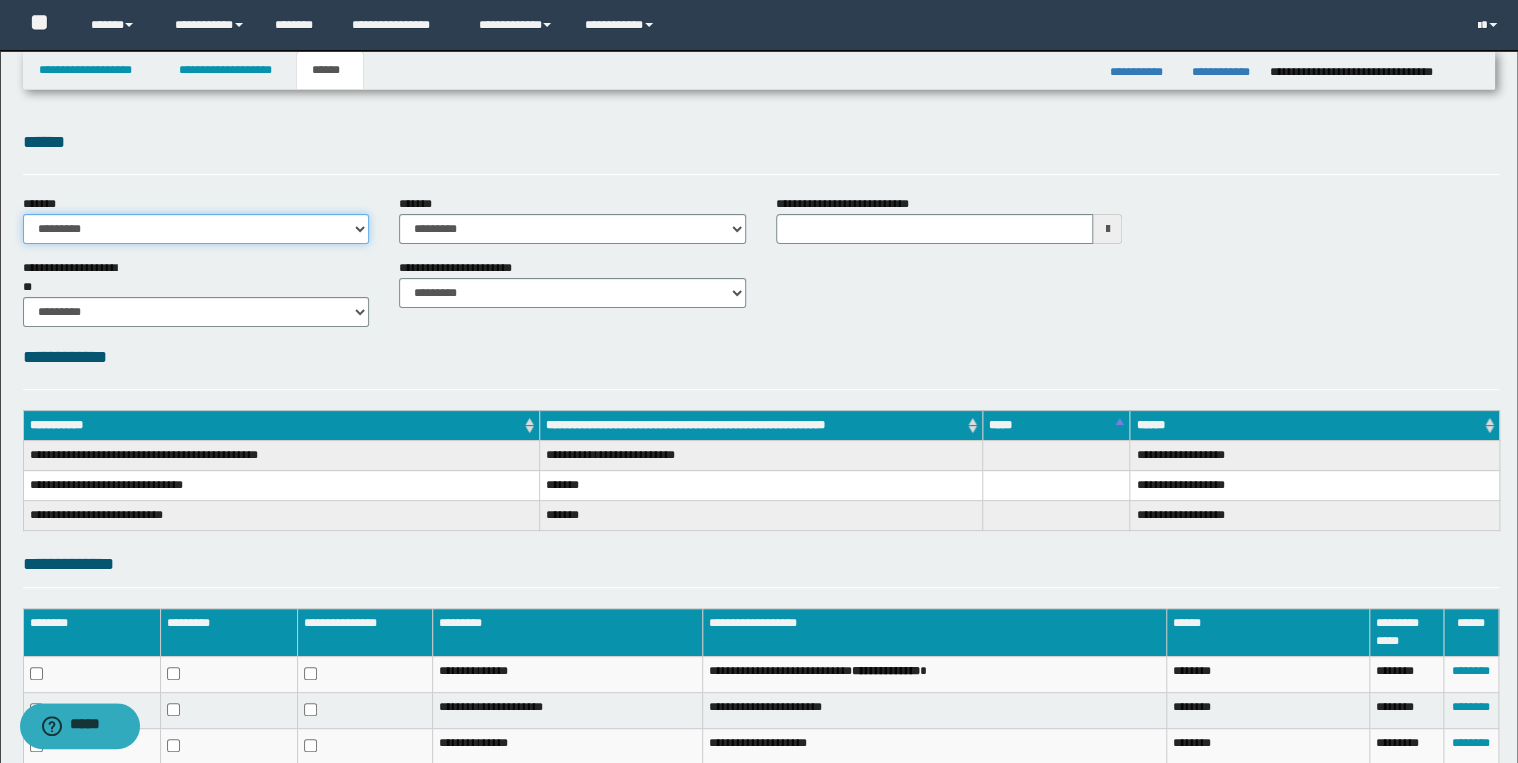 click on "**********" at bounding box center (196, 229) 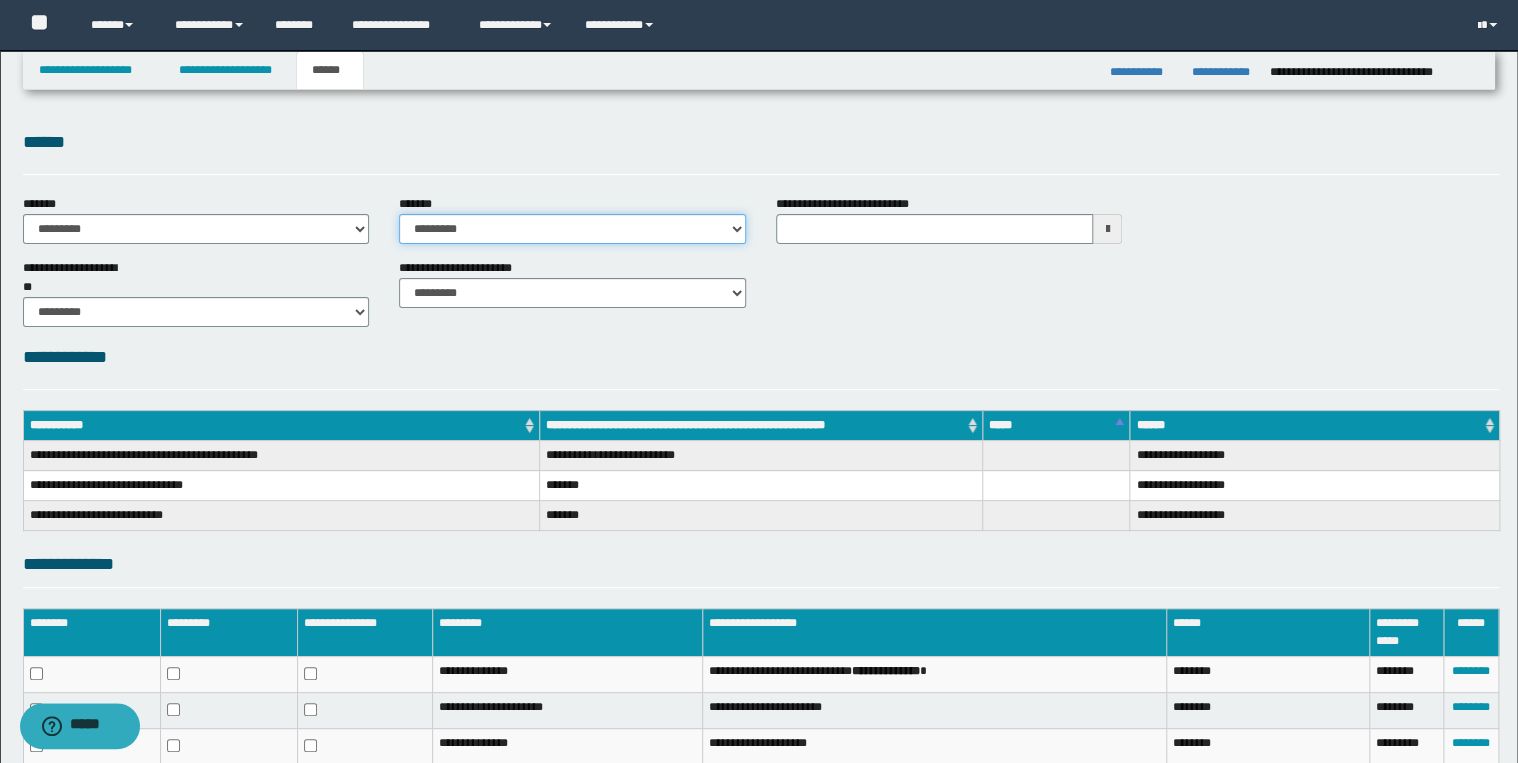 click on "**********" at bounding box center (572, 229) 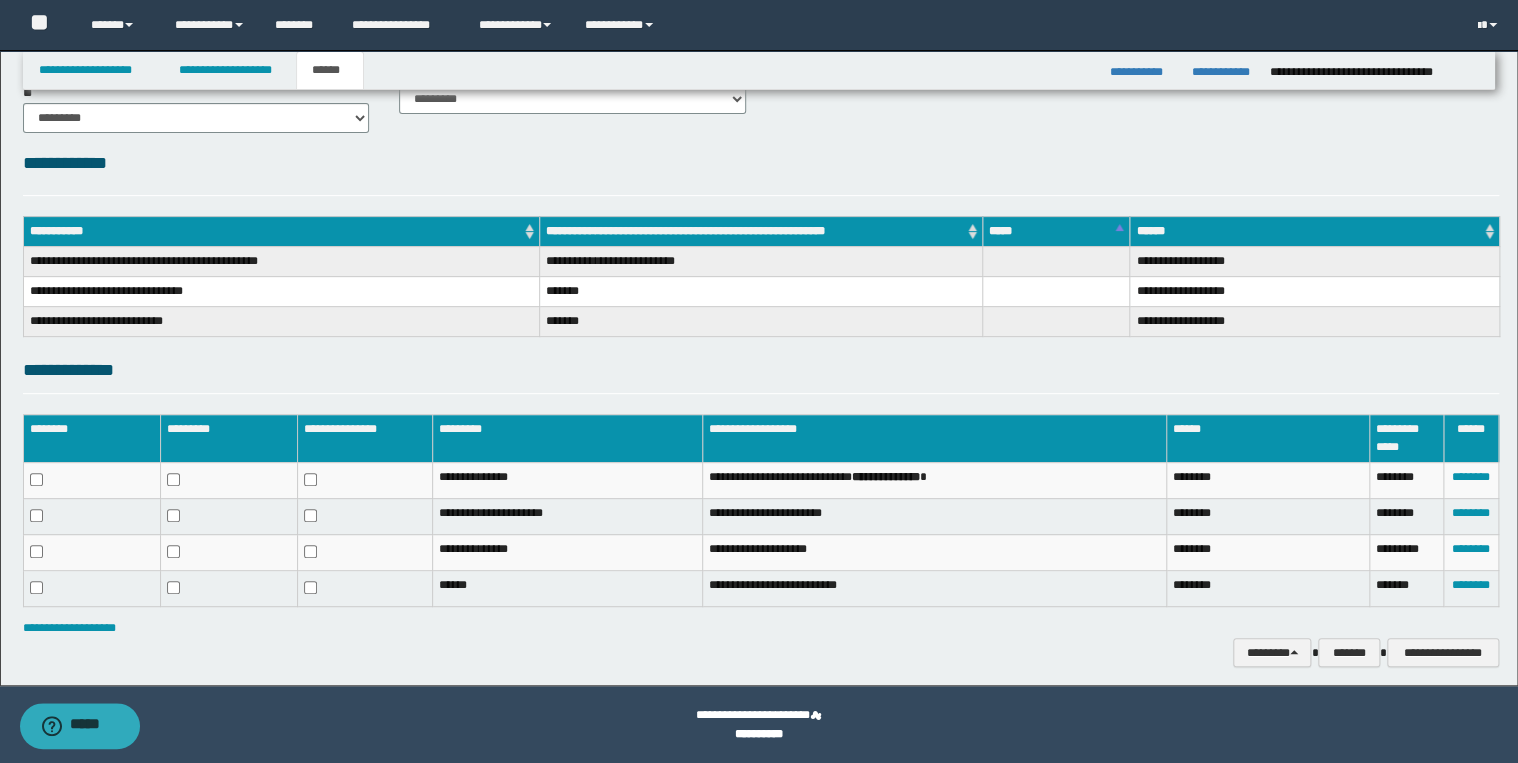 scroll, scrollTop: 0, scrollLeft: 0, axis: both 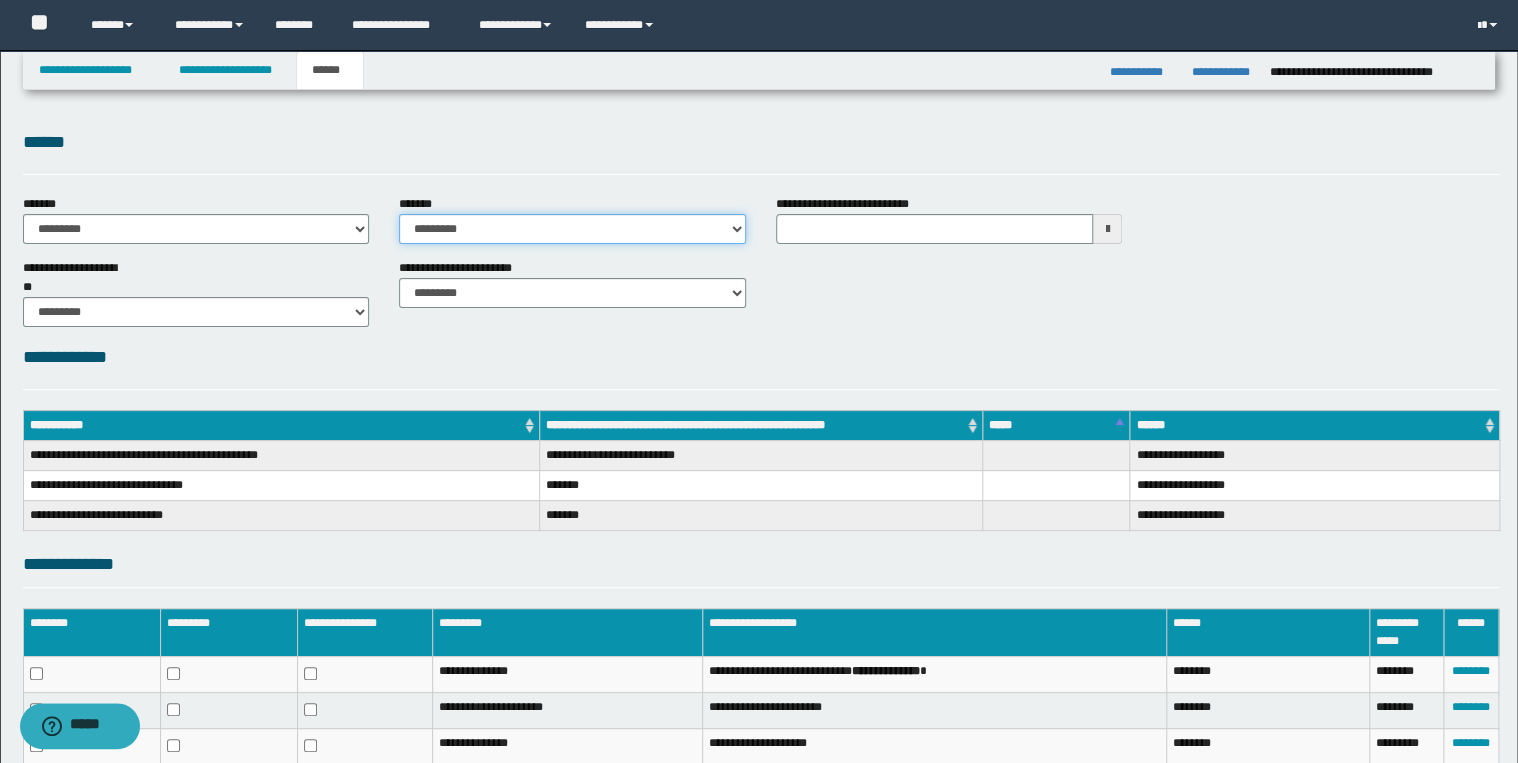 type 